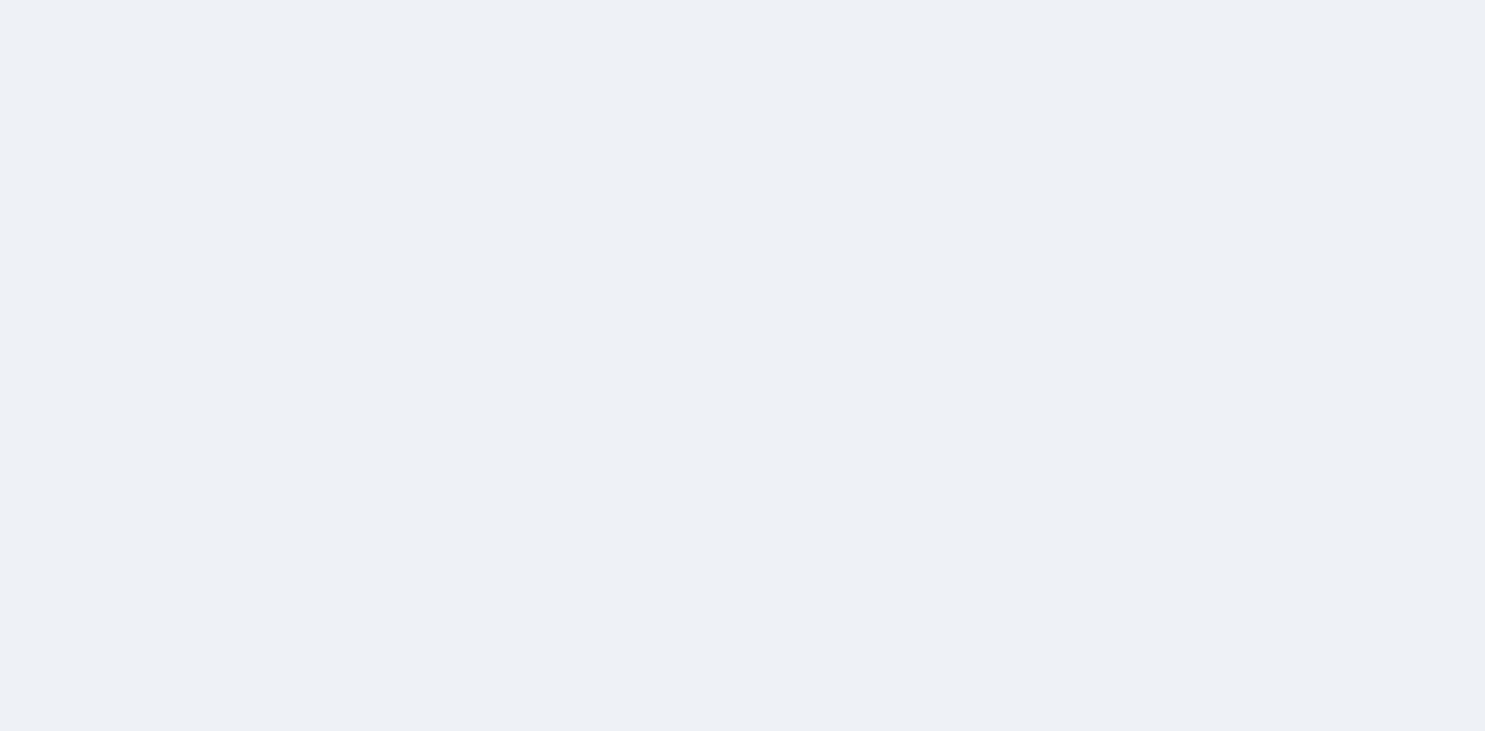 scroll, scrollTop: 0, scrollLeft: 0, axis: both 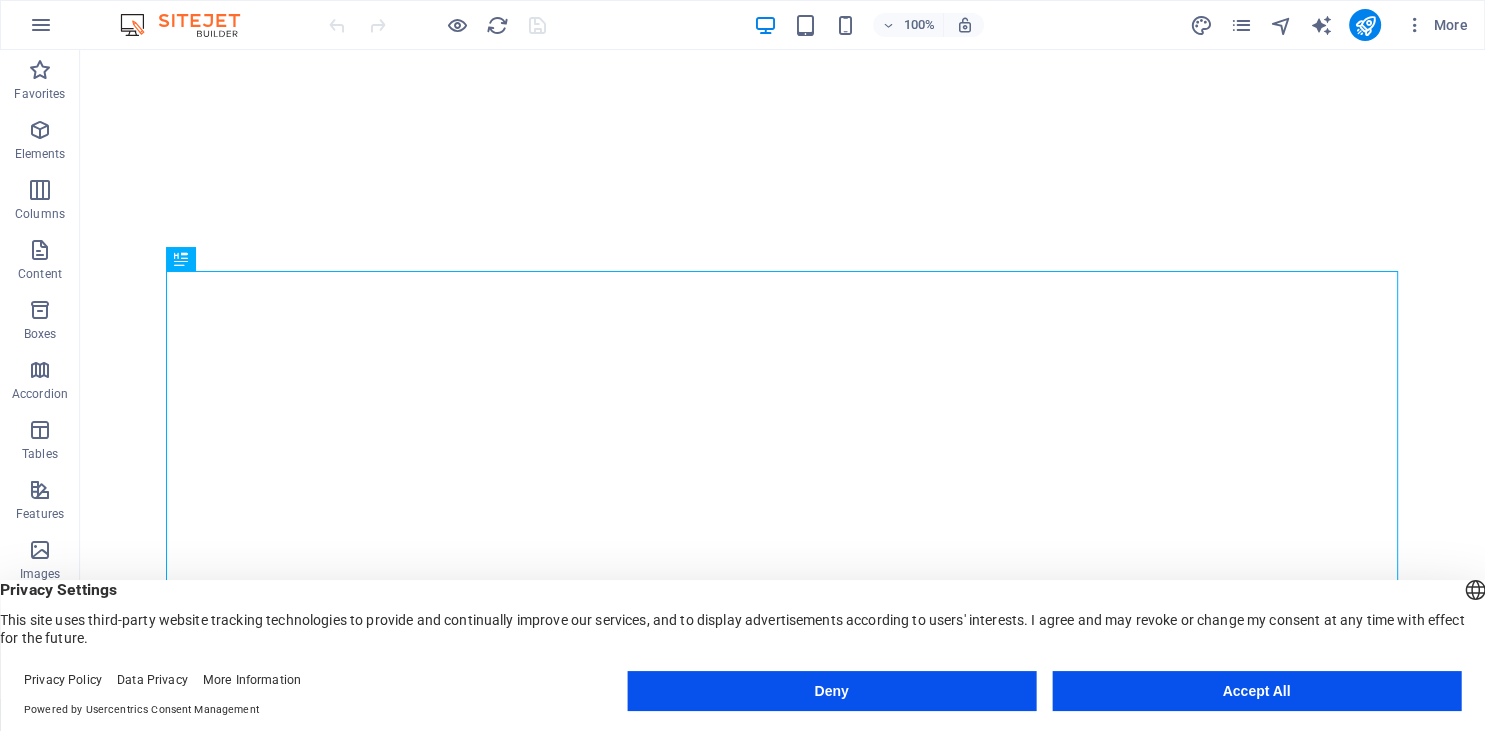 click on "Accept All" at bounding box center [1256, 691] 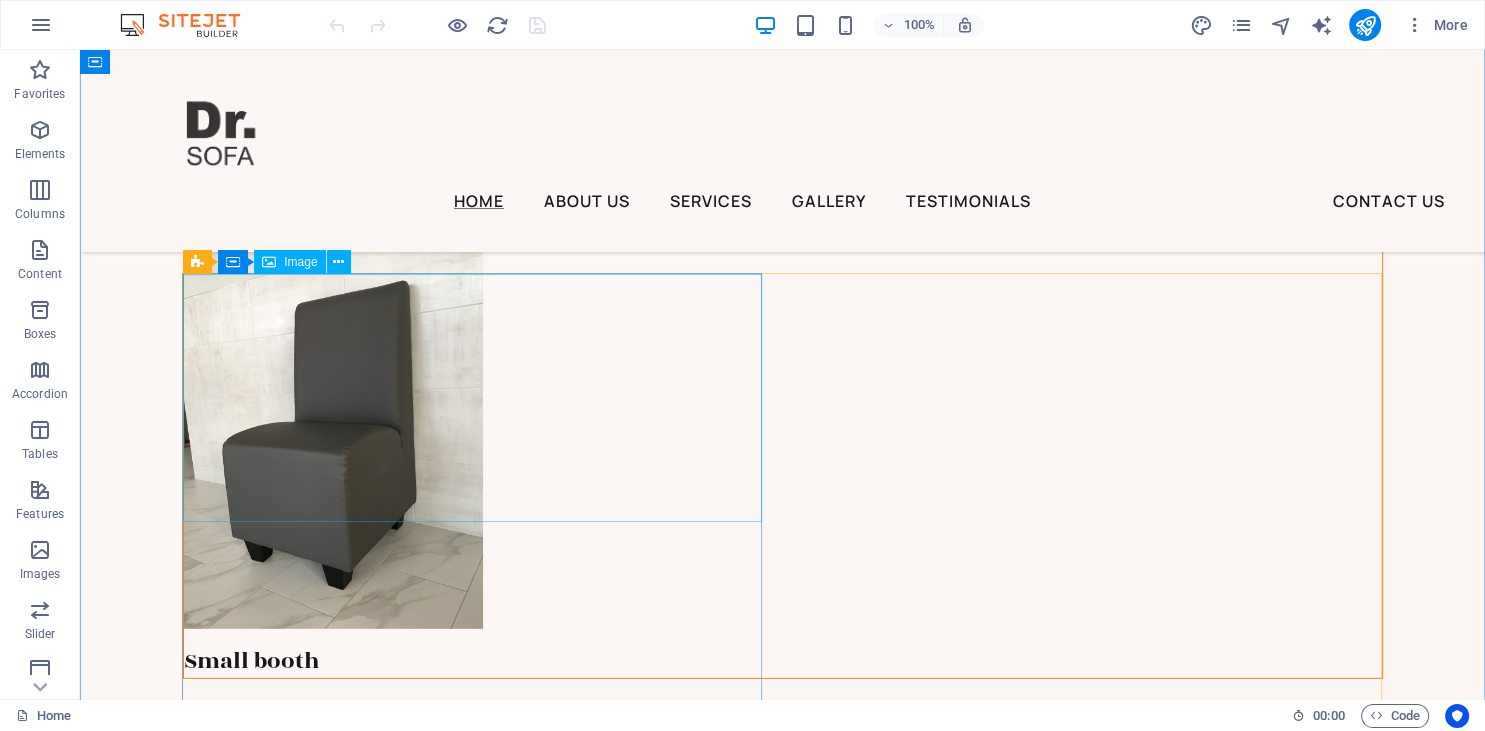 scroll, scrollTop: 5491, scrollLeft: 0, axis: vertical 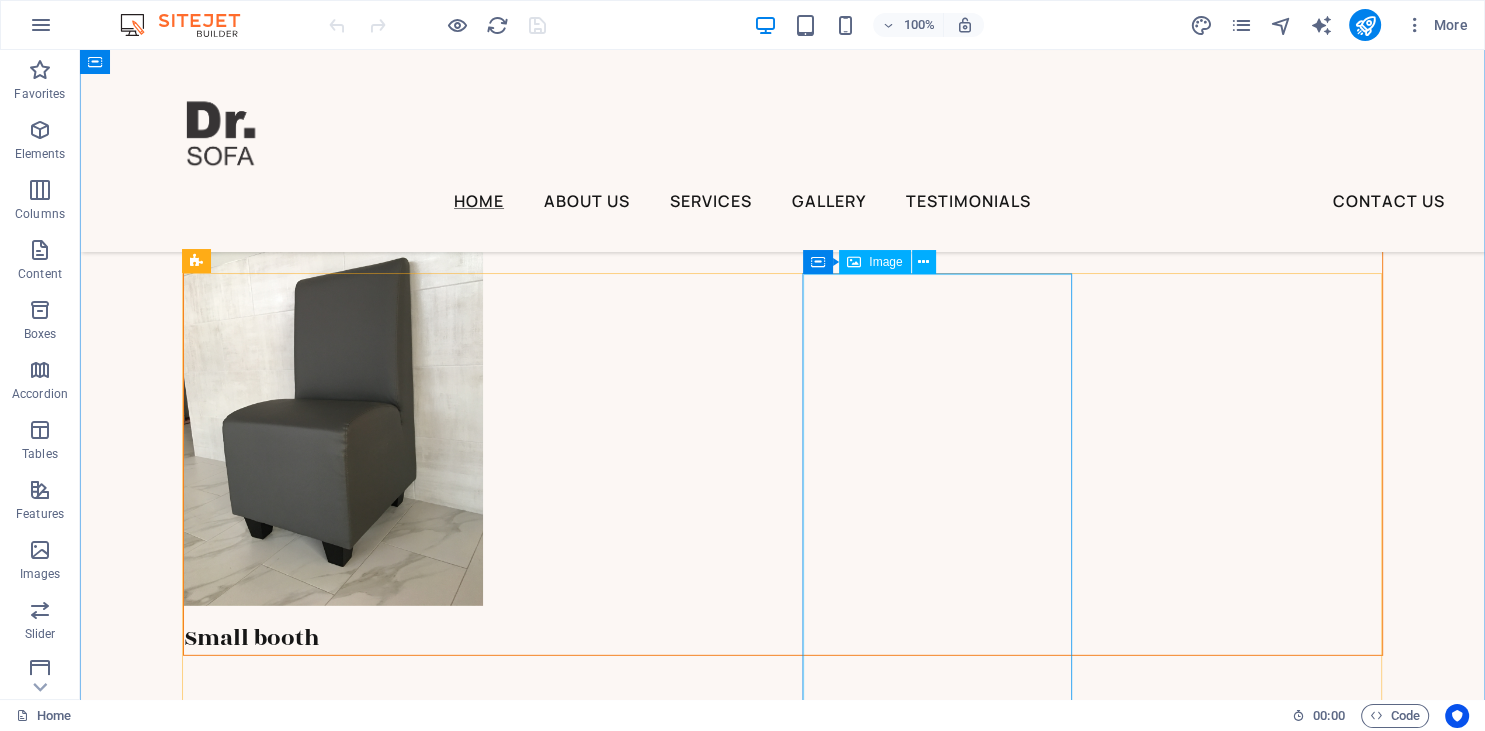 click on "Image" at bounding box center [885, 262] 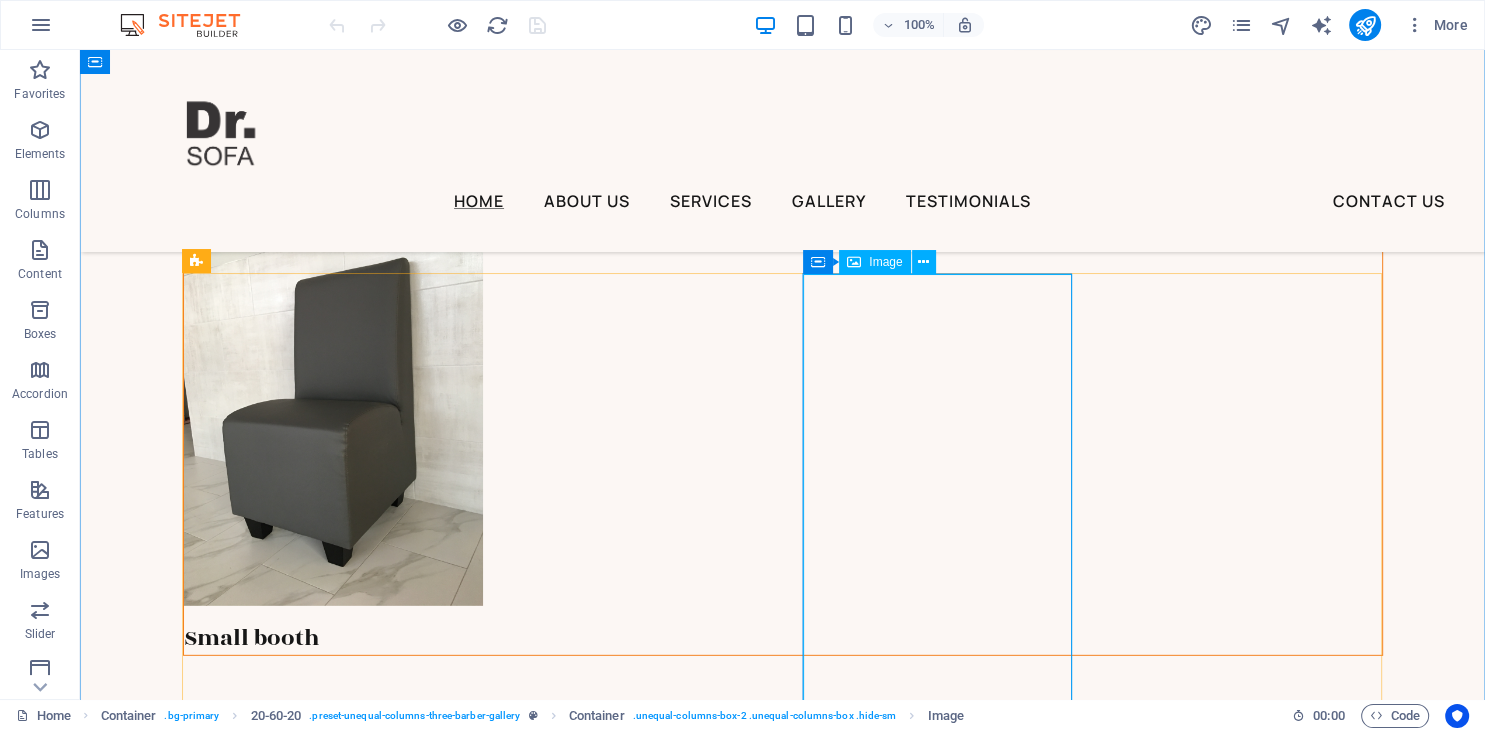 click at bounding box center (783, 3259) 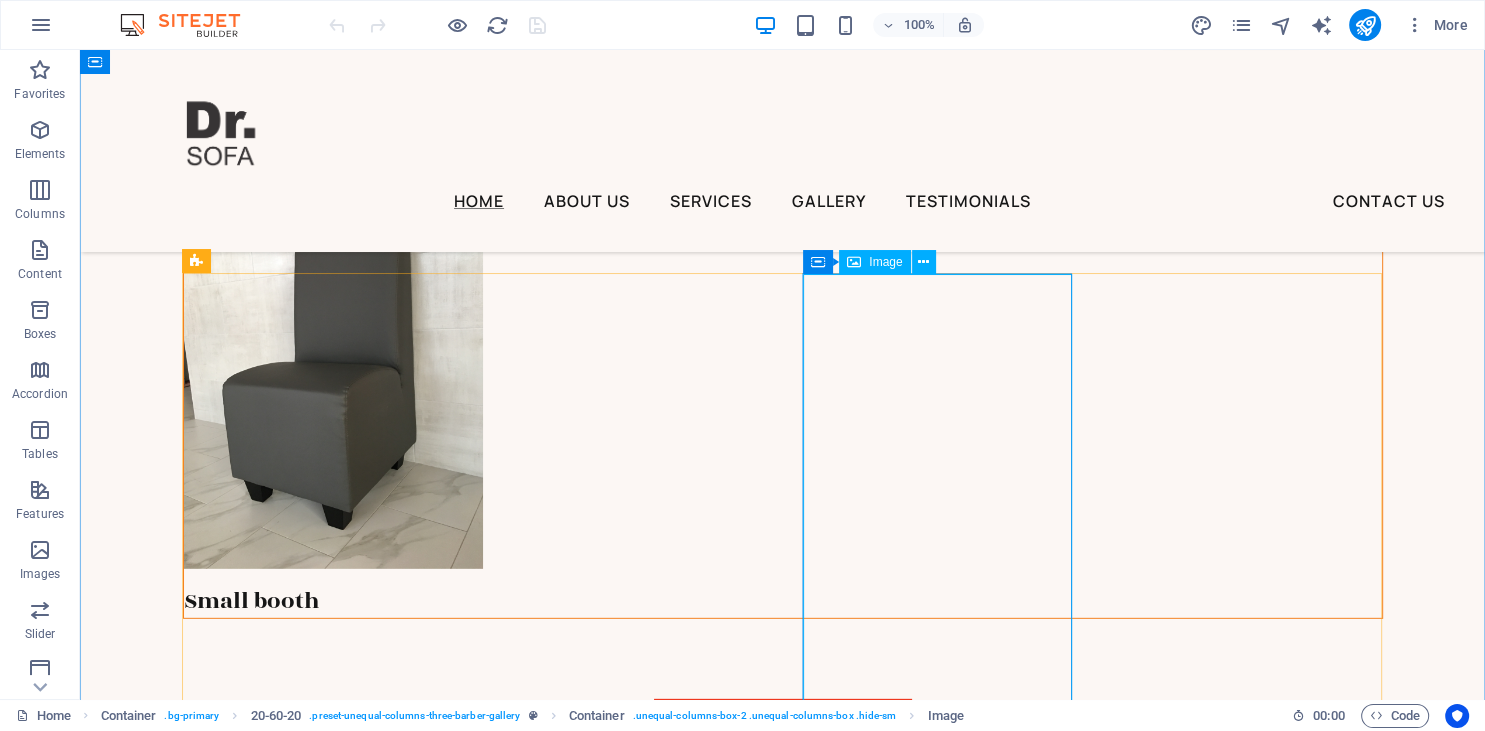 select on "px" 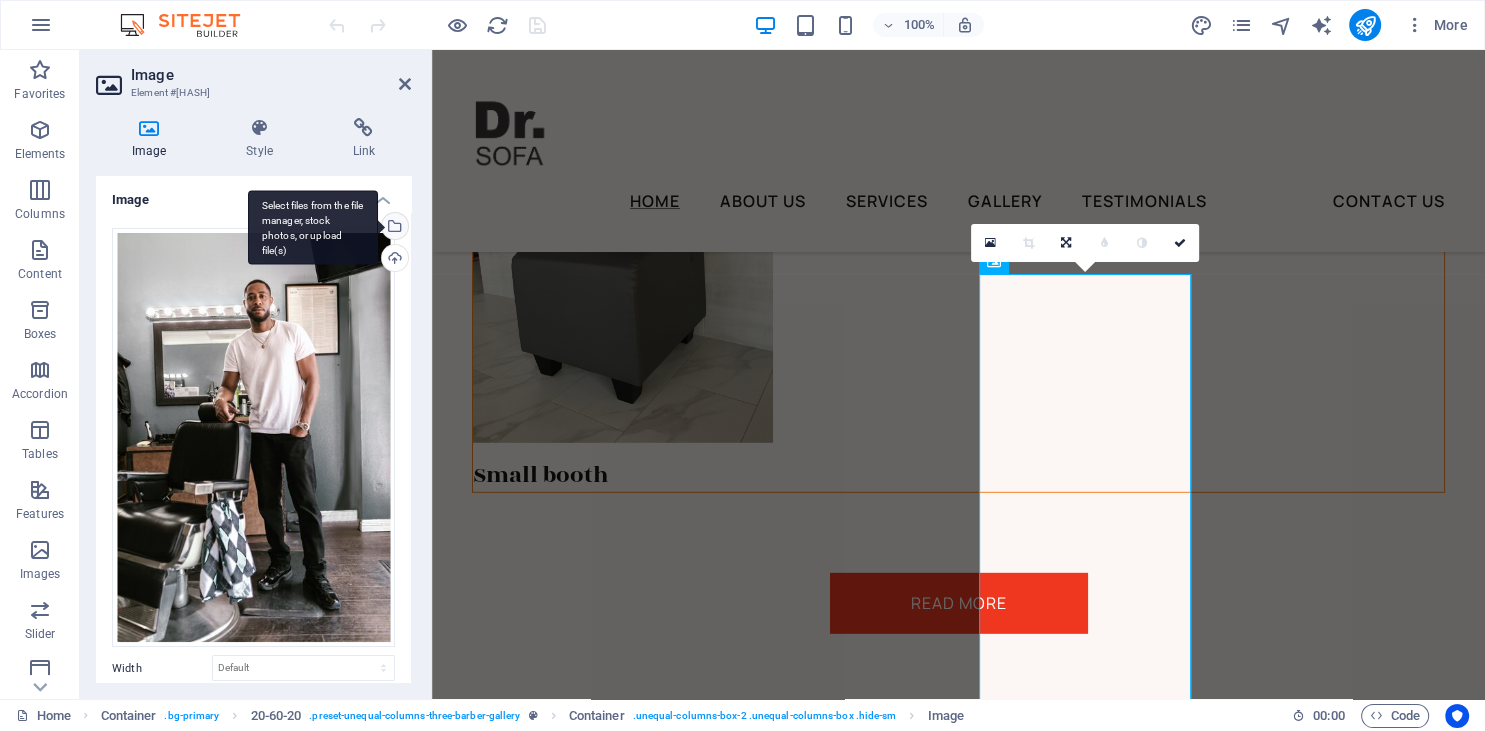 click on "Select files from the file manager, stock photos, or upload file(s)" at bounding box center (393, 228) 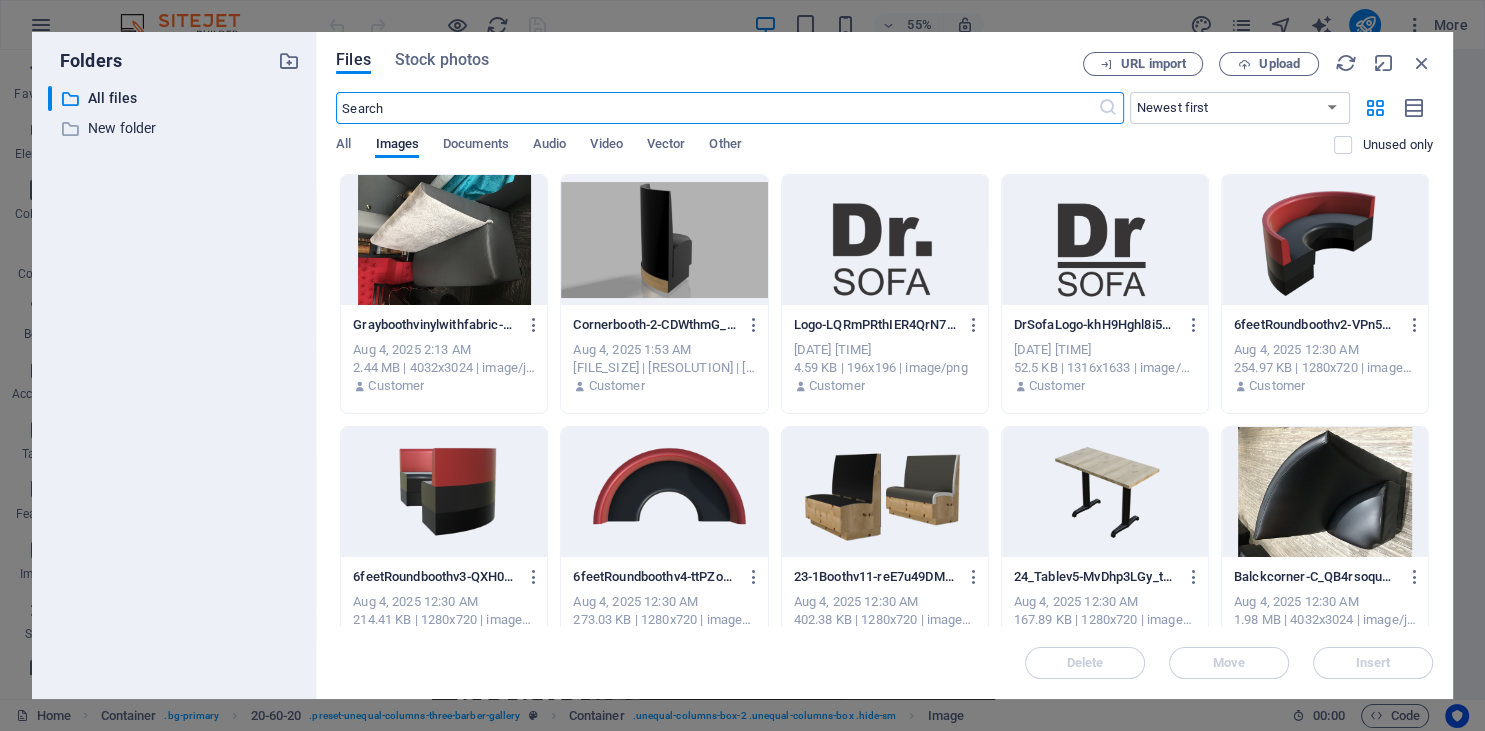 scroll, scrollTop: 5600, scrollLeft: 0, axis: vertical 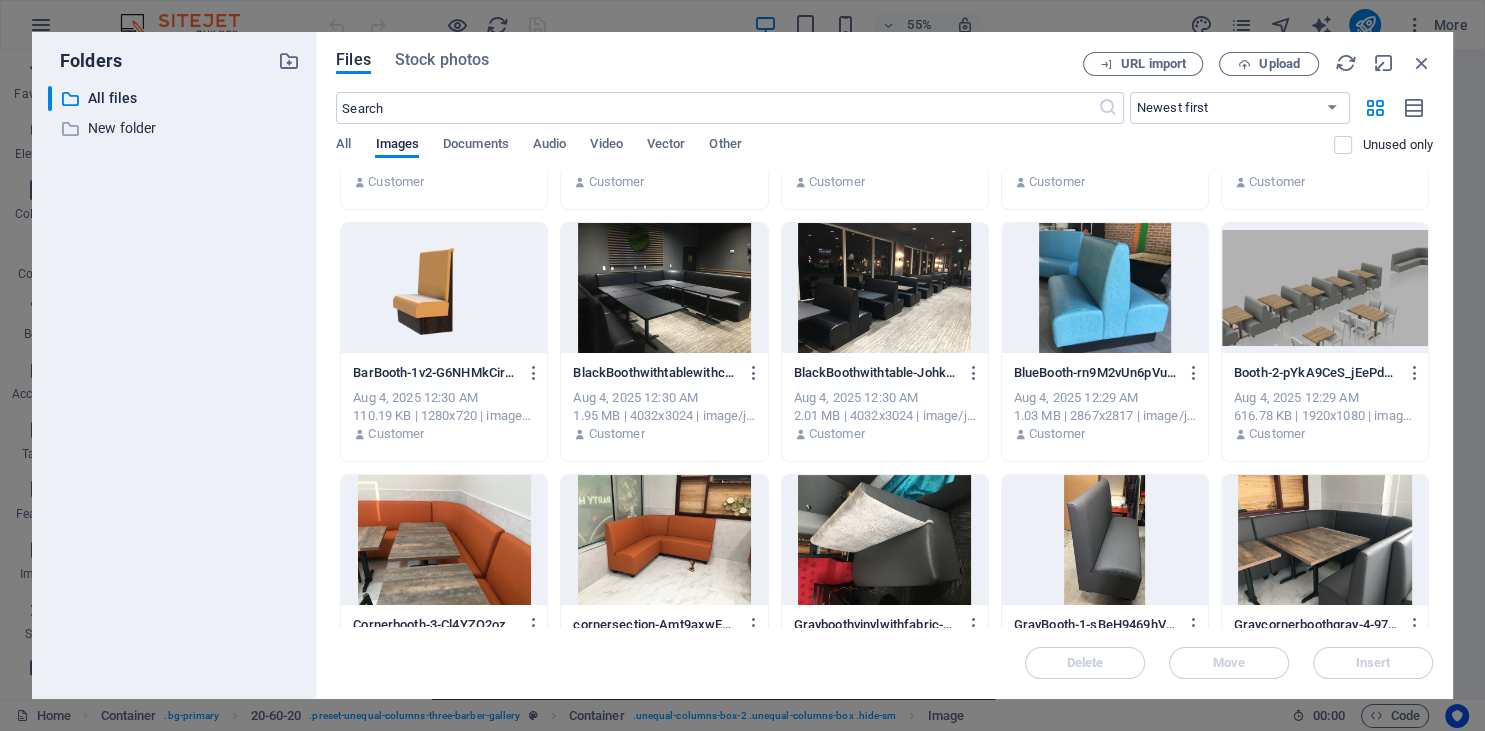 click at bounding box center (885, 288) 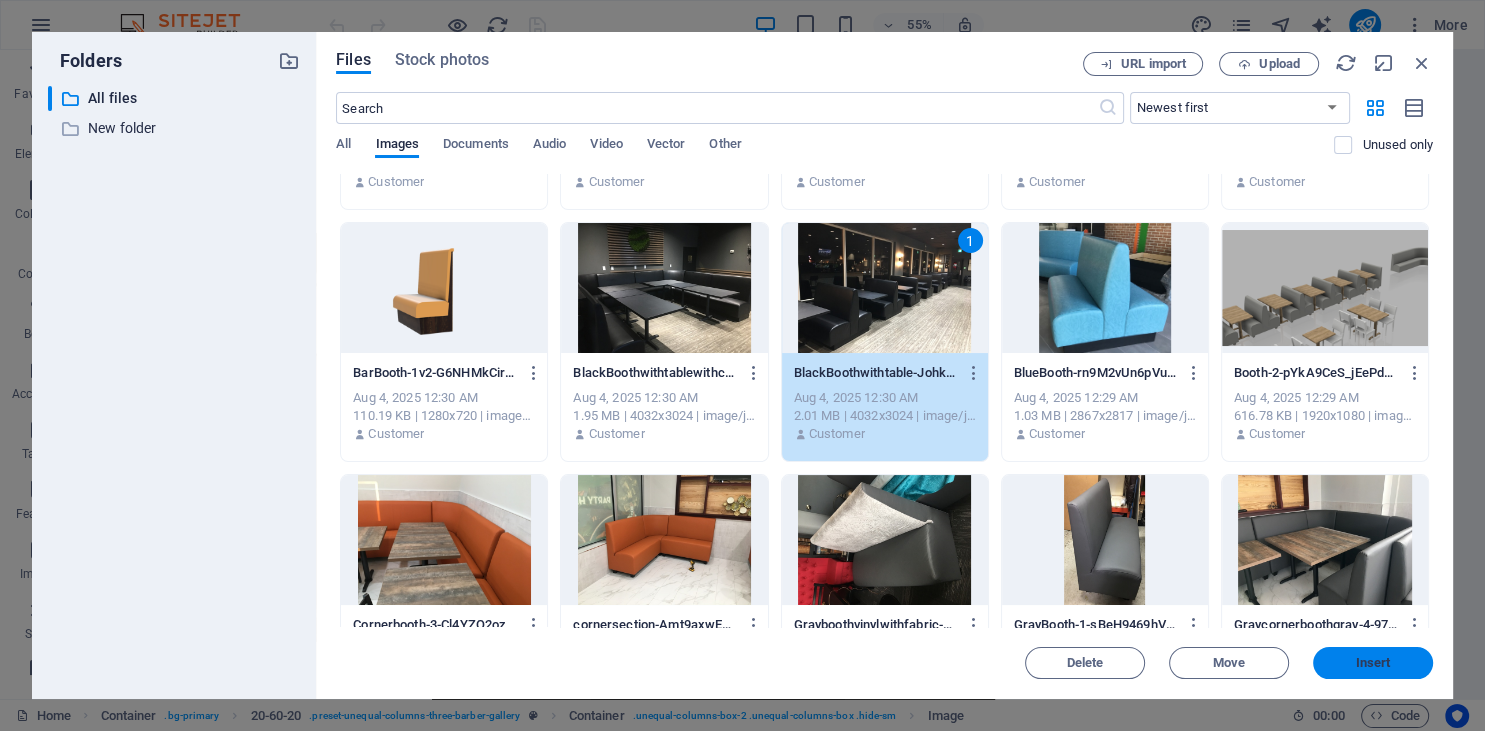 click on "Insert" at bounding box center [1373, 663] 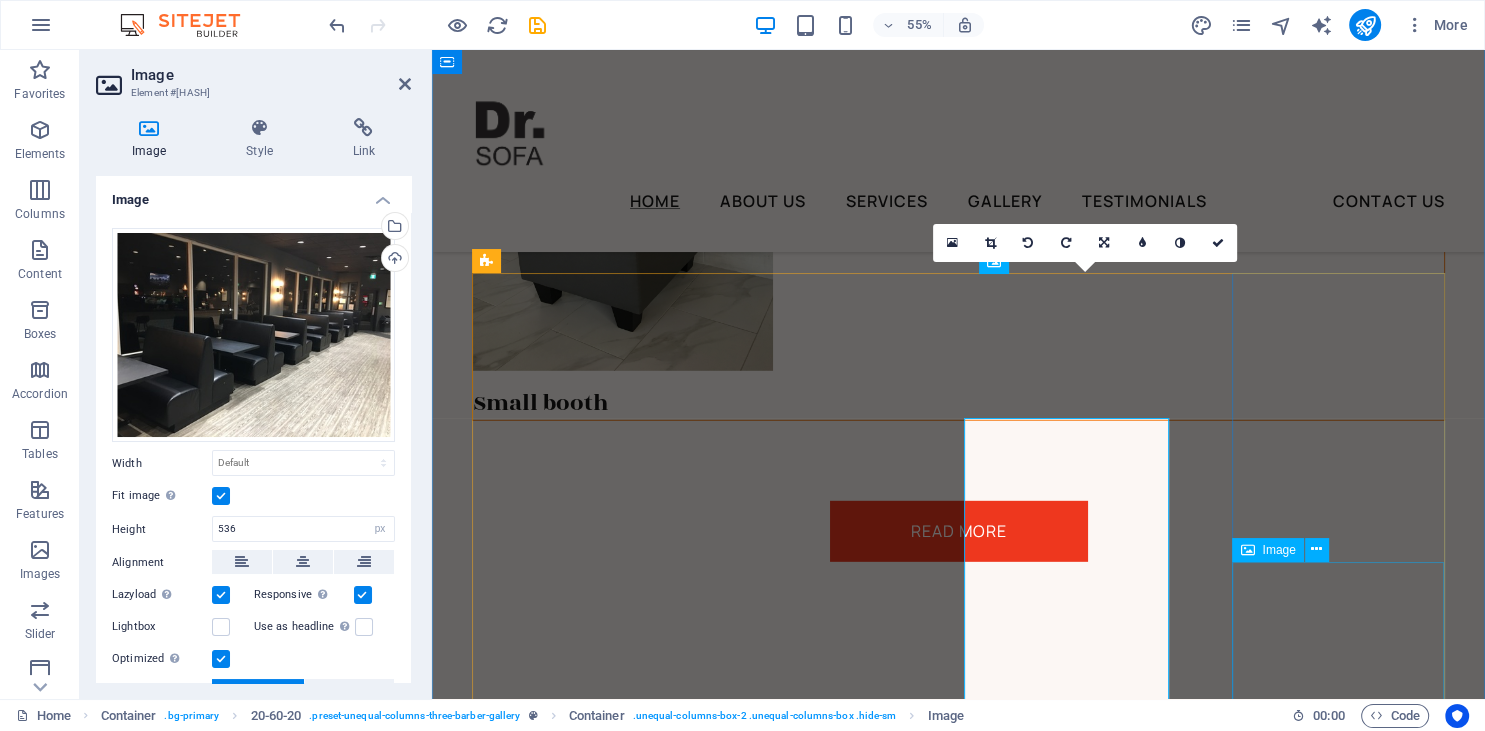 scroll, scrollTop: 5528, scrollLeft: 0, axis: vertical 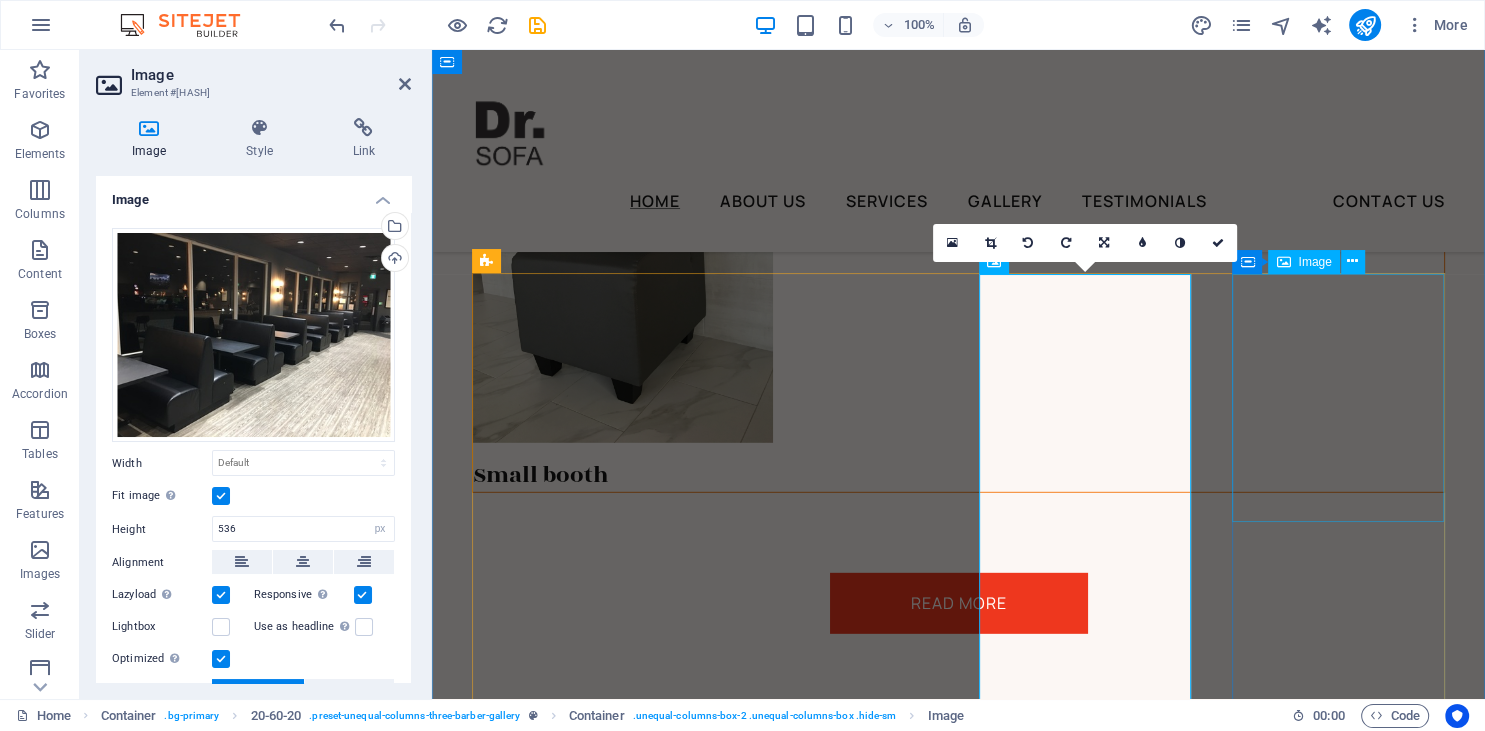 click at bounding box center [958, 3475] 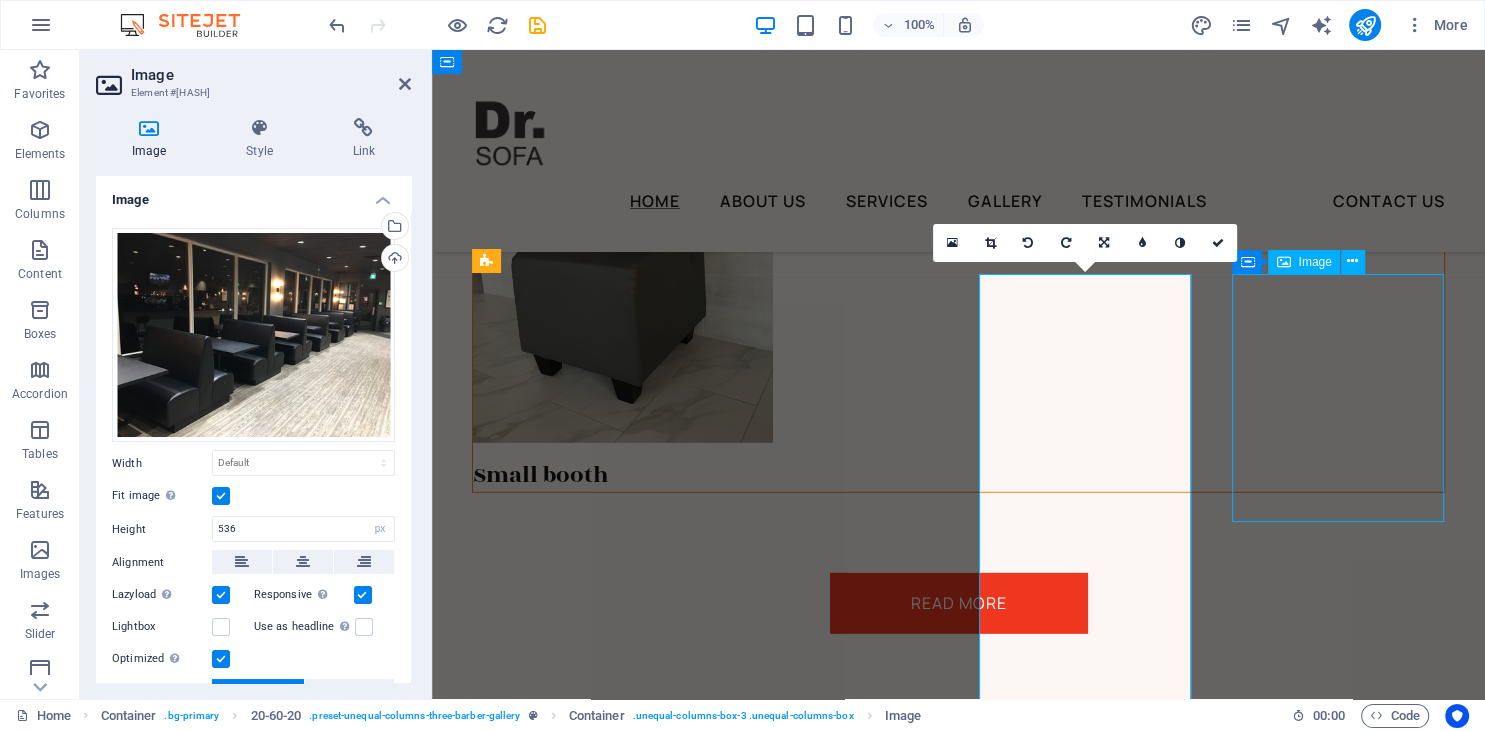 scroll, scrollTop: 5491, scrollLeft: 0, axis: vertical 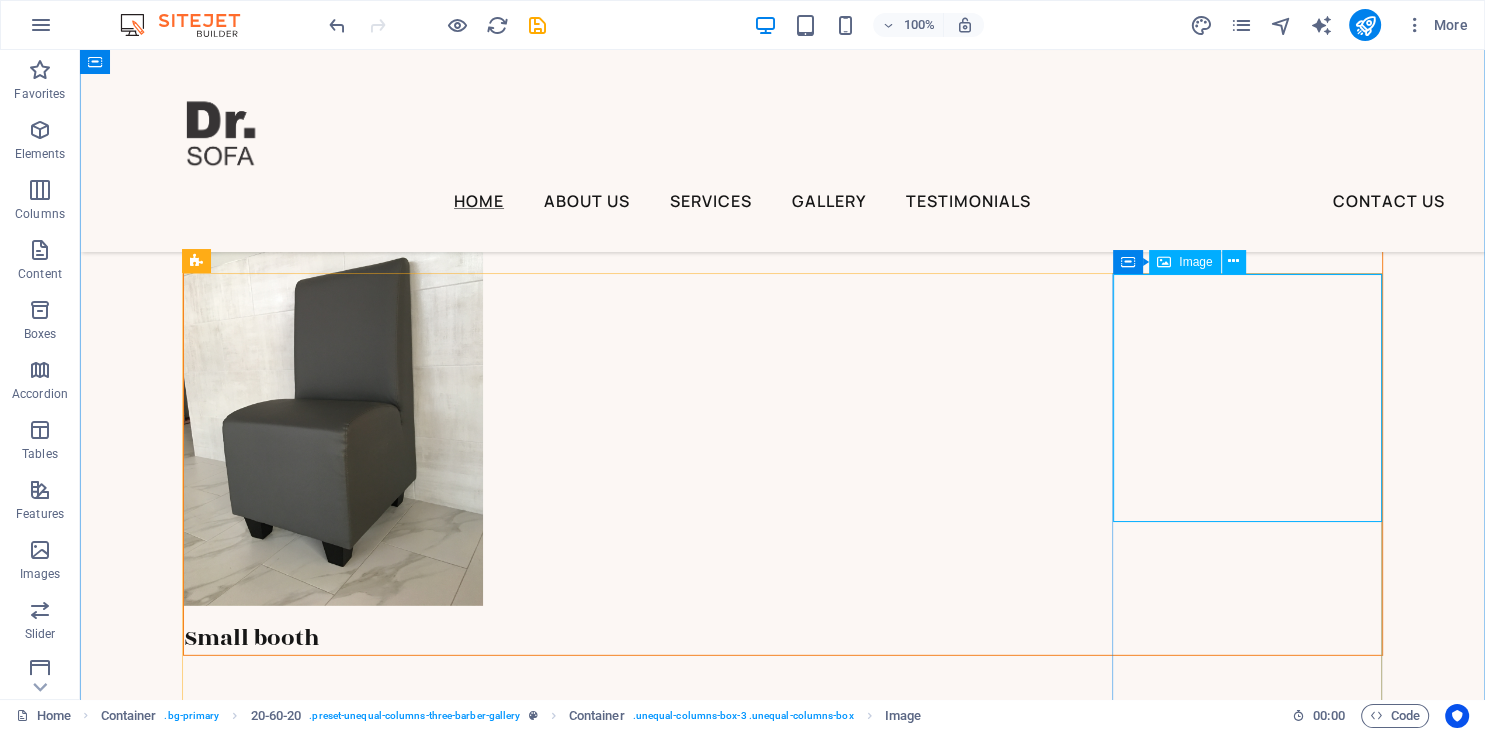 click at bounding box center [783, 3673] 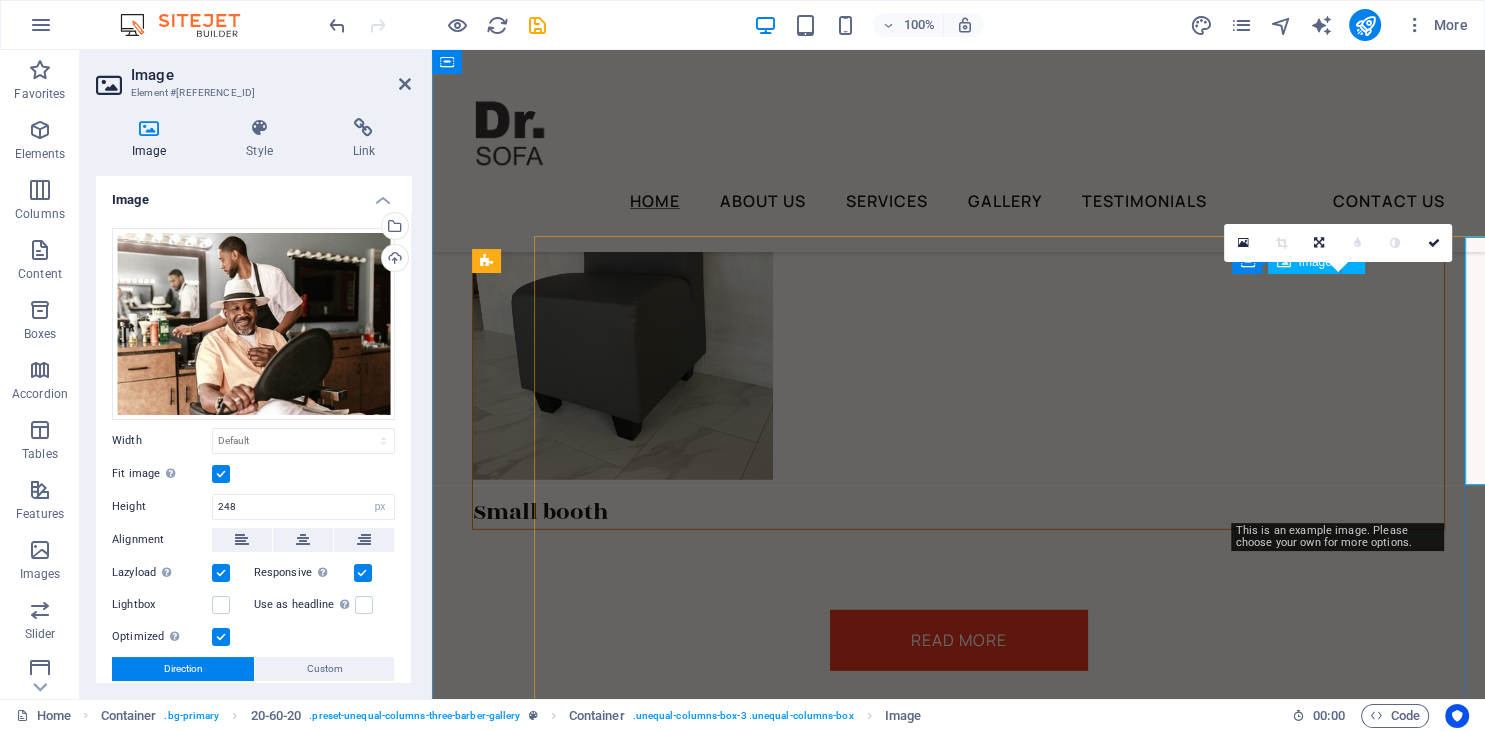 scroll, scrollTop: 5528, scrollLeft: 0, axis: vertical 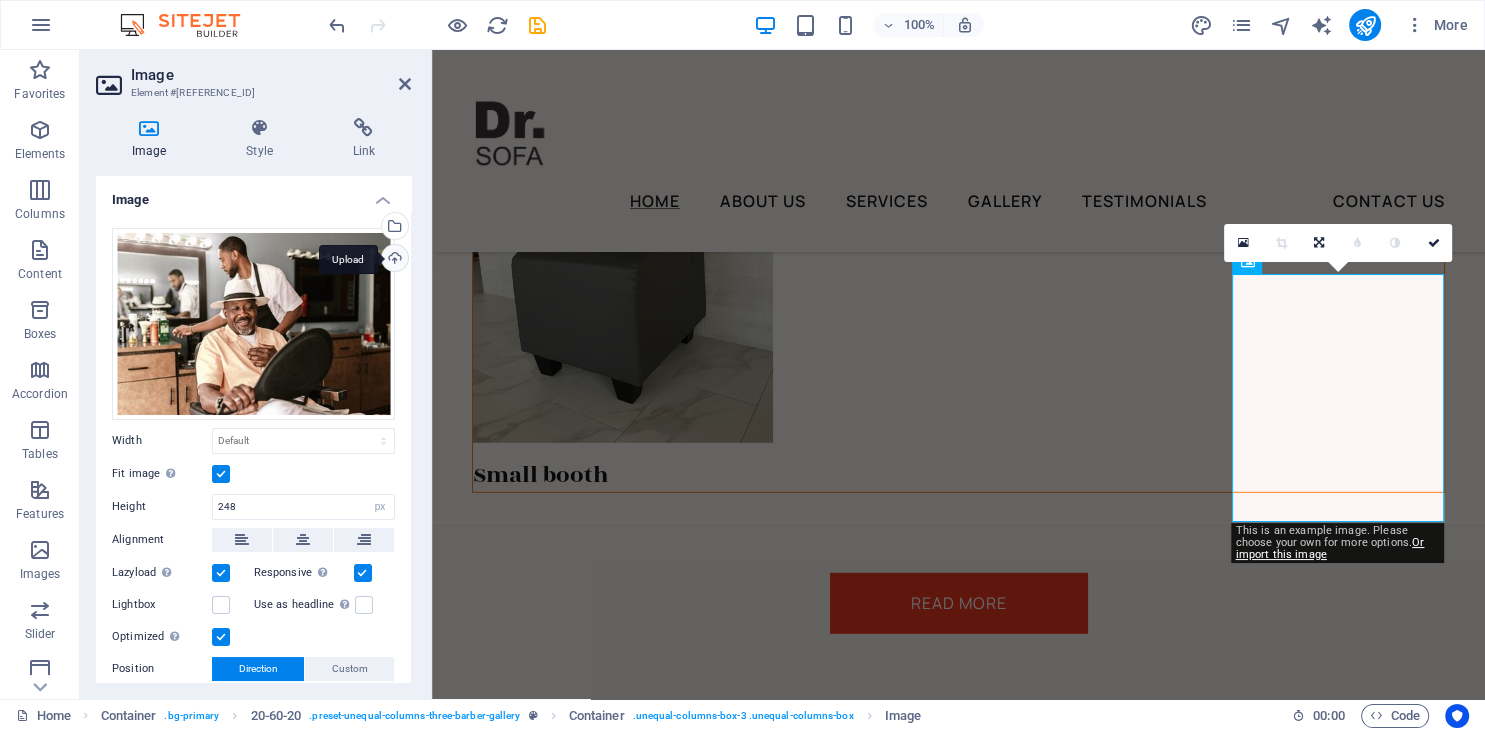 click on "Upload" at bounding box center (393, 260) 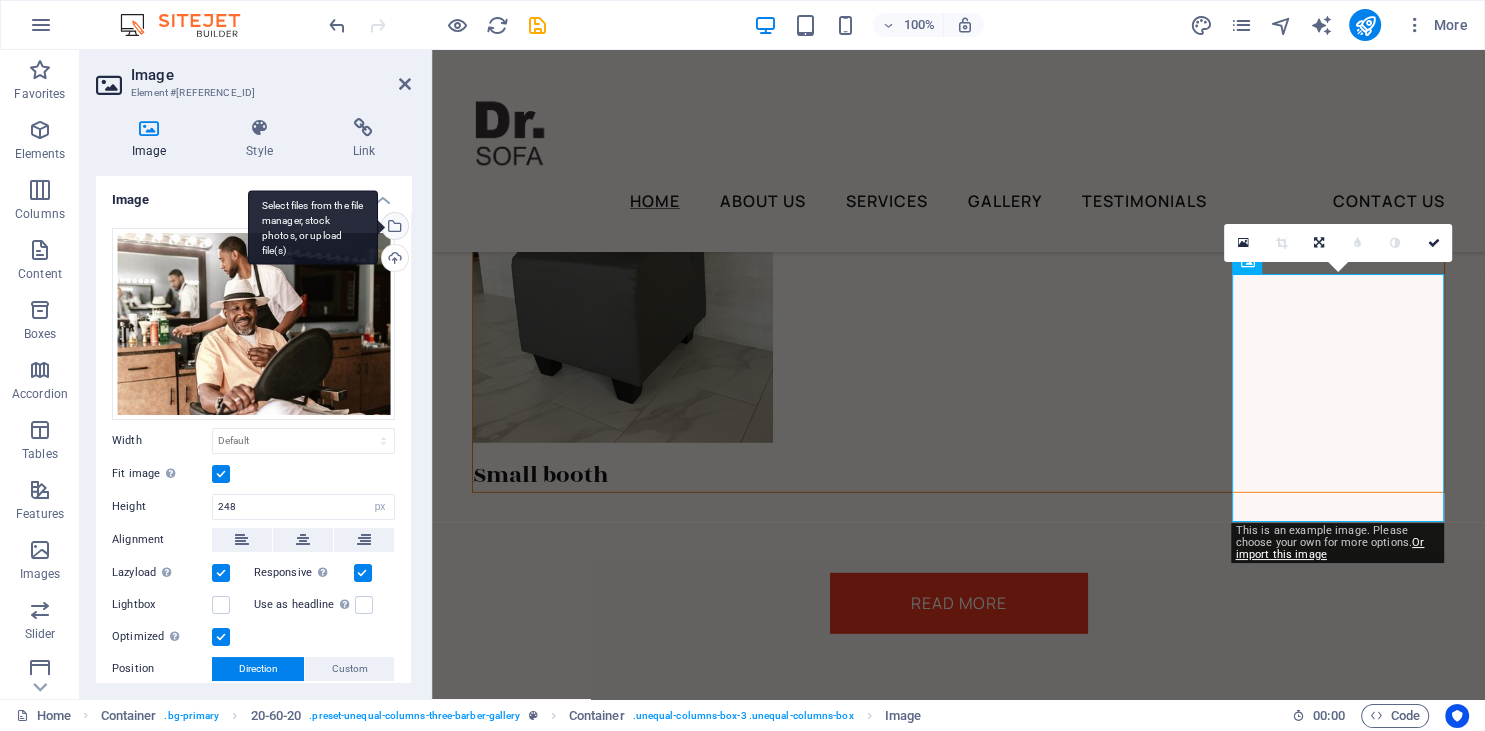 click on "Select files from the file manager, stock photos, or upload file(s)" at bounding box center (393, 228) 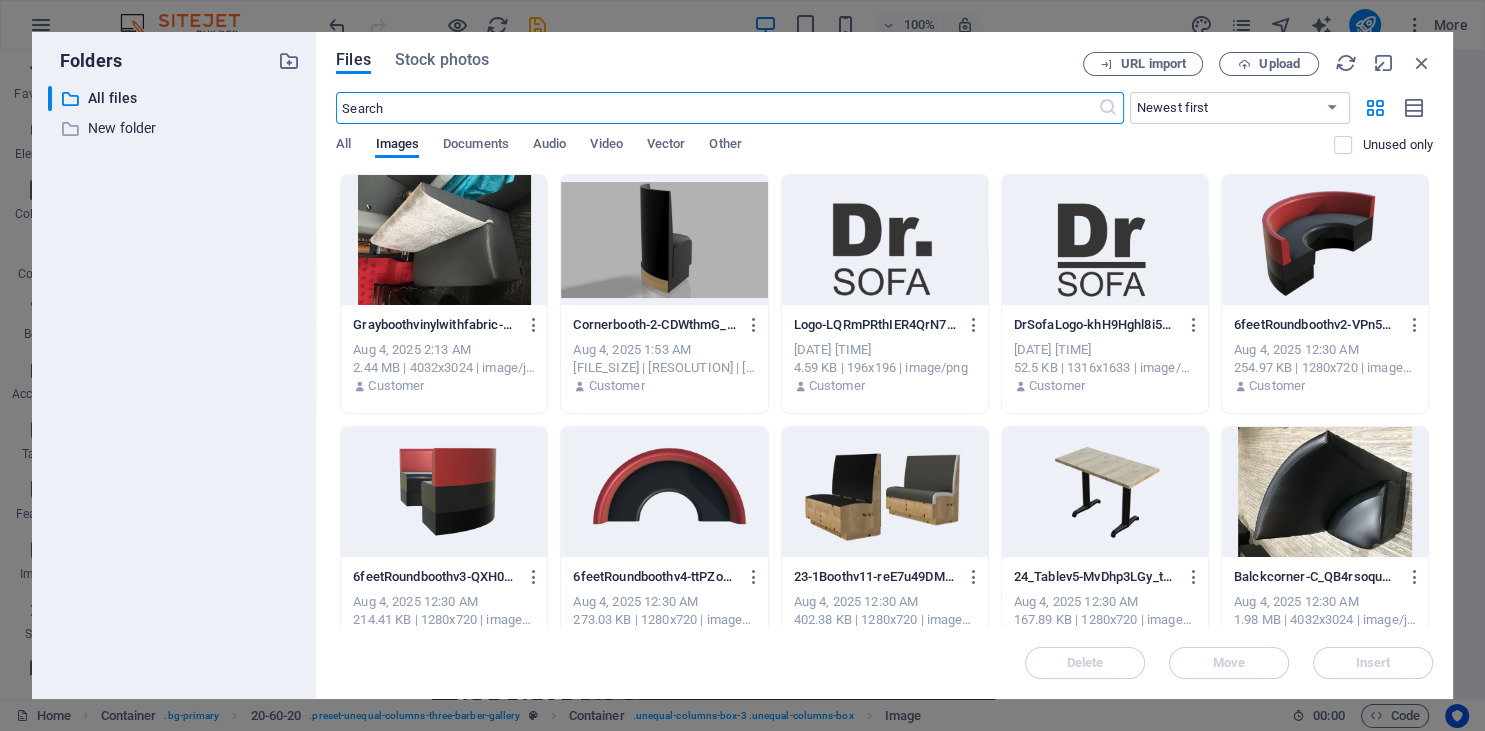 scroll, scrollTop: 5672, scrollLeft: 0, axis: vertical 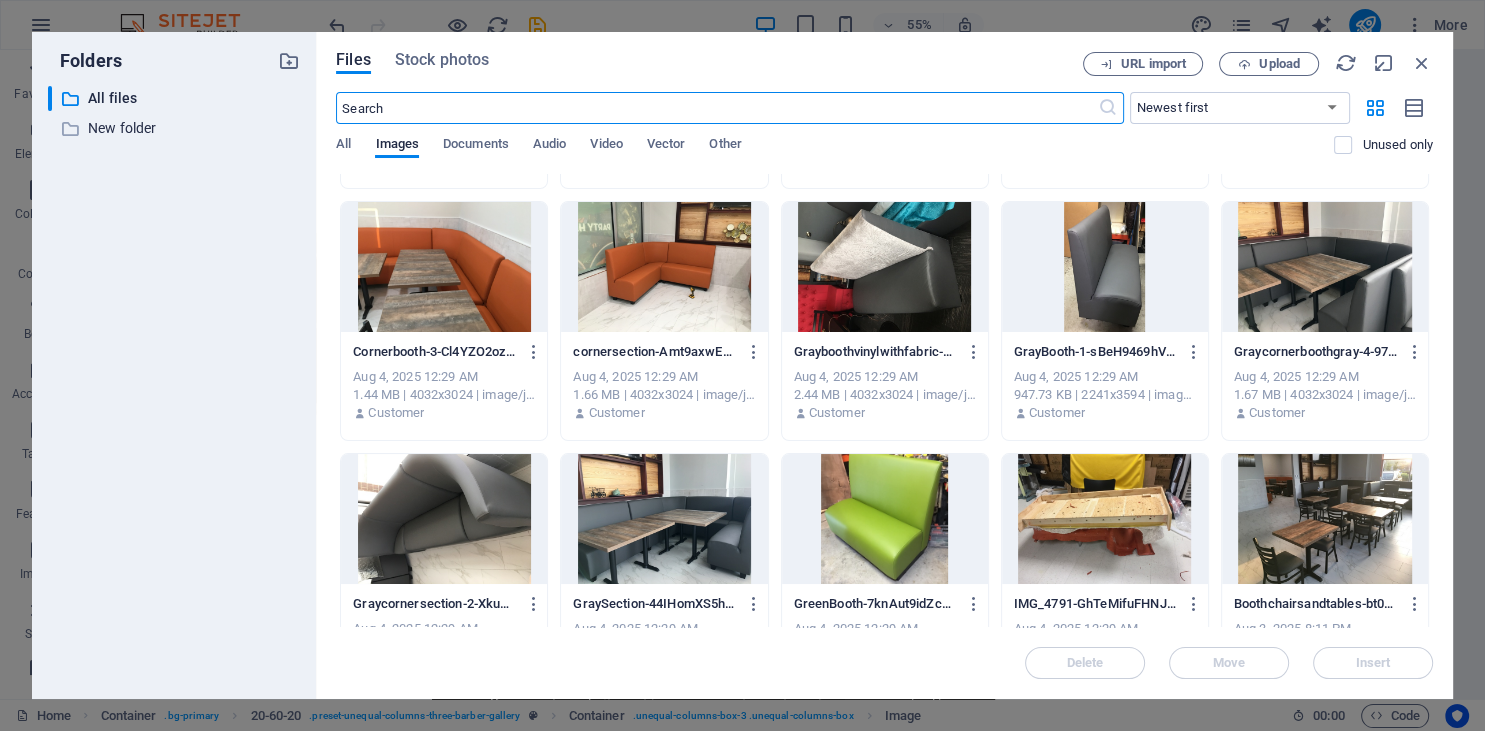 click at bounding box center (664, 267) 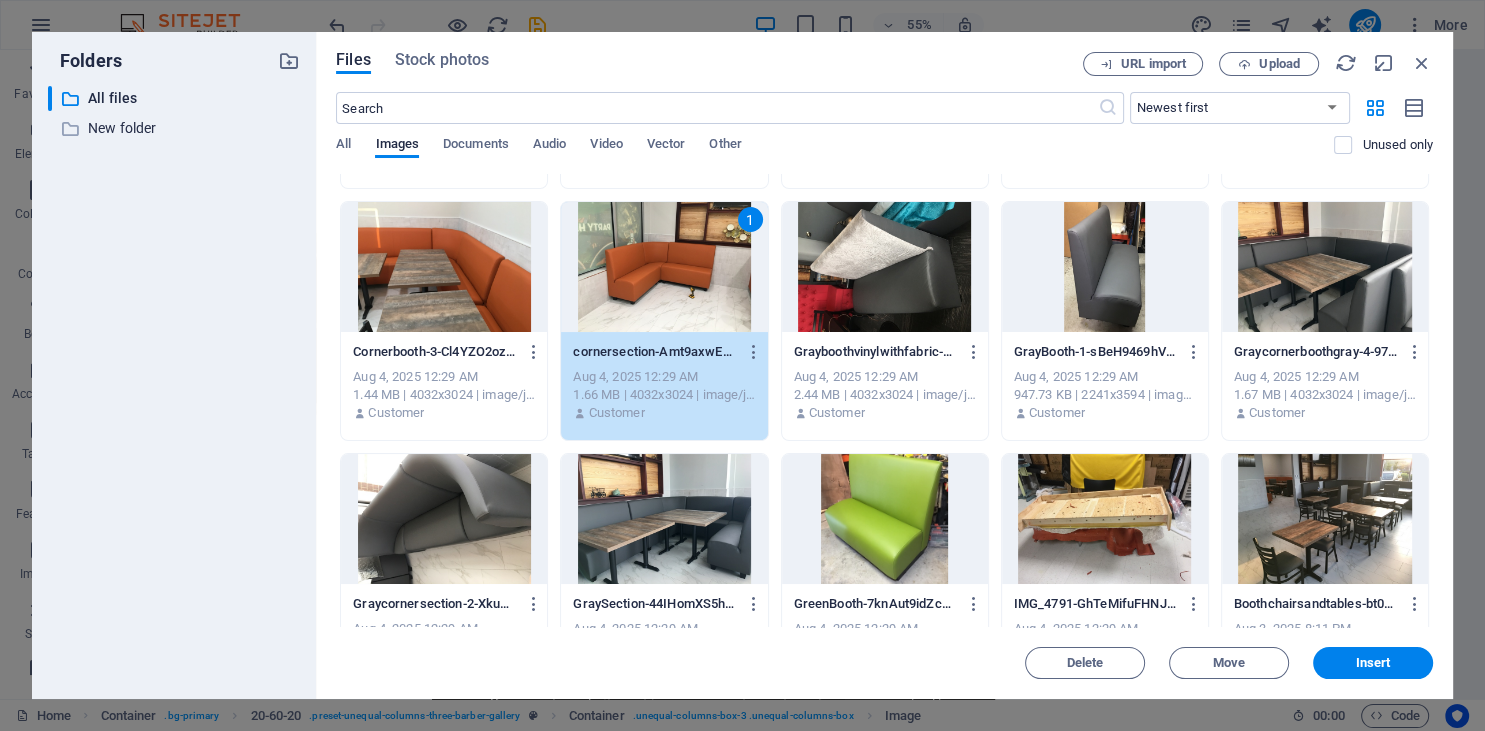 click on "1" at bounding box center (664, 267) 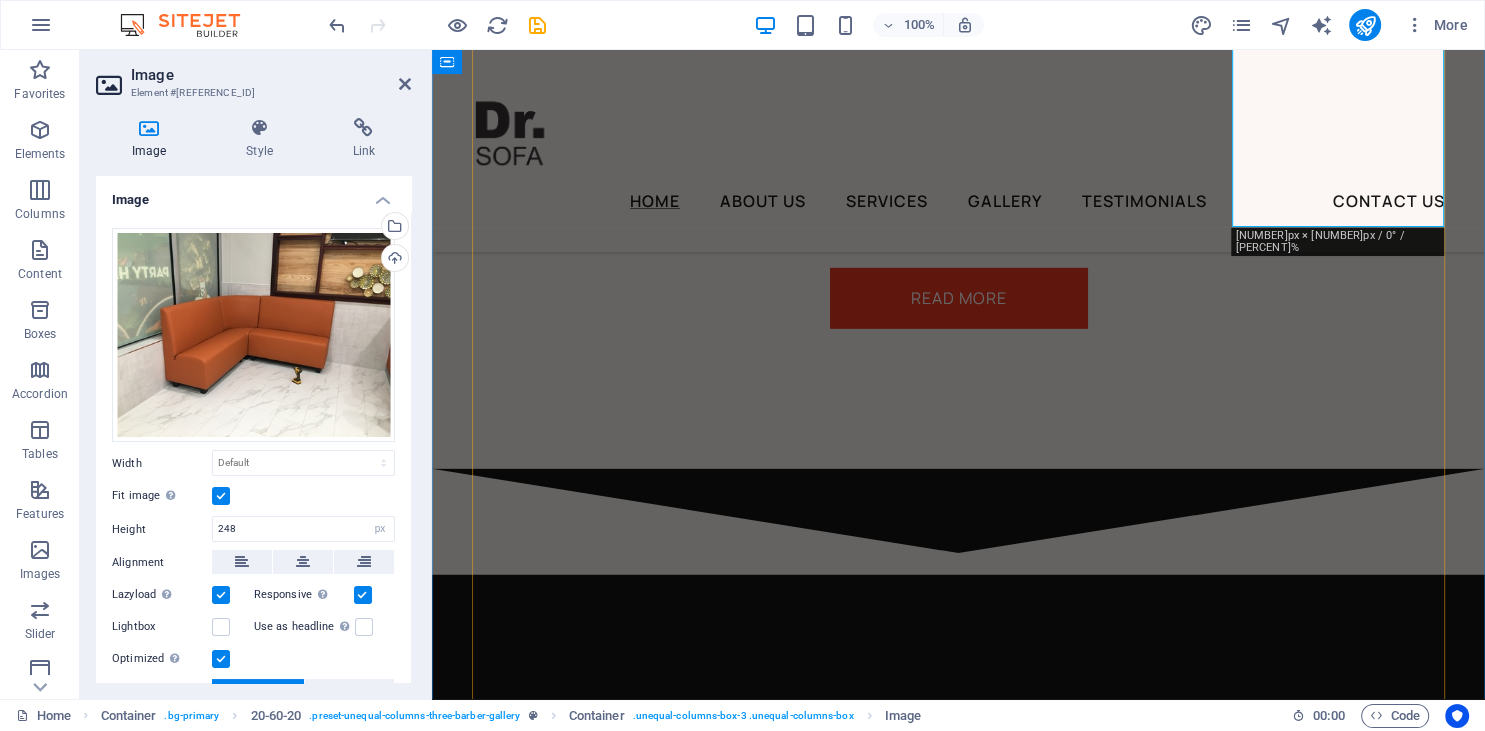 scroll, scrollTop: 5844, scrollLeft: 0, axis: vertical 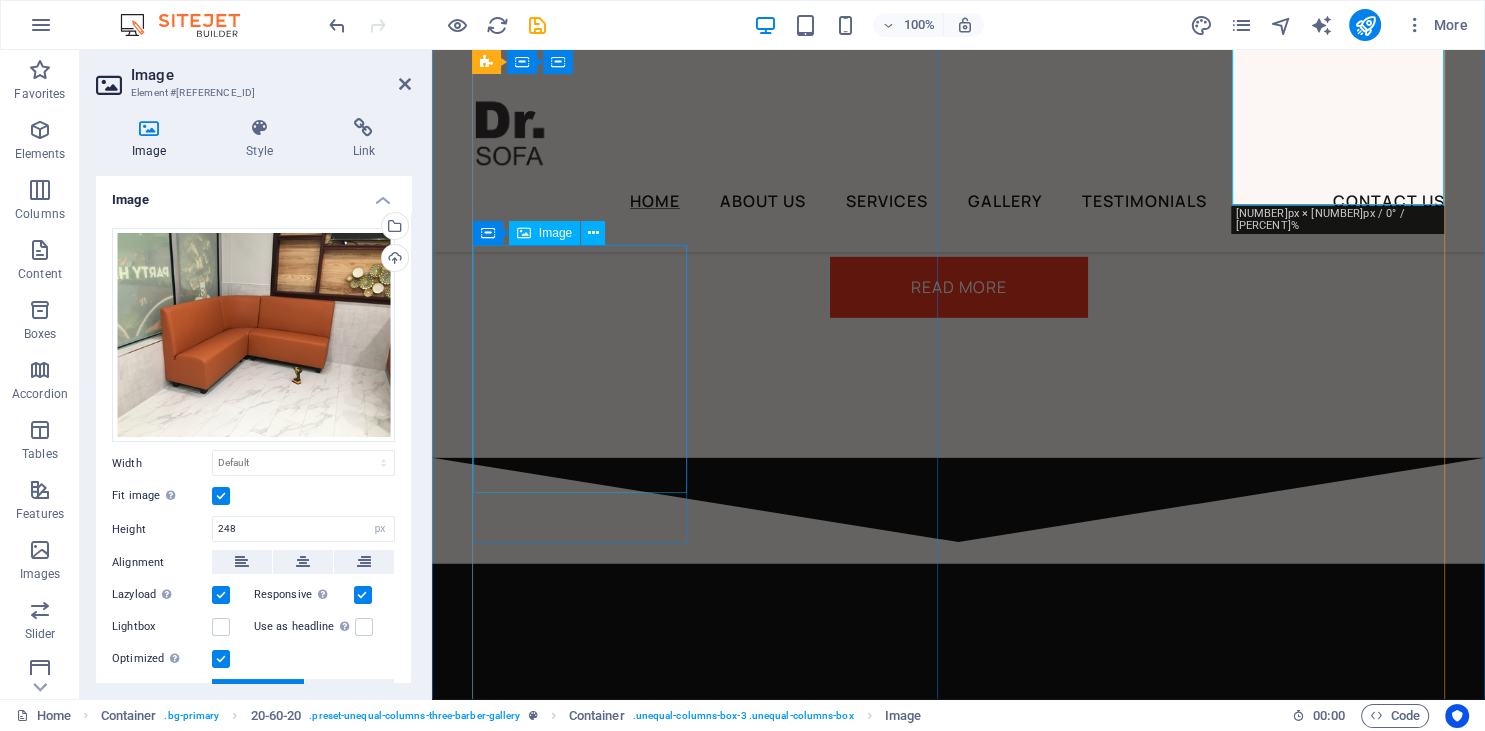 click at bounding box center [696, 1786] 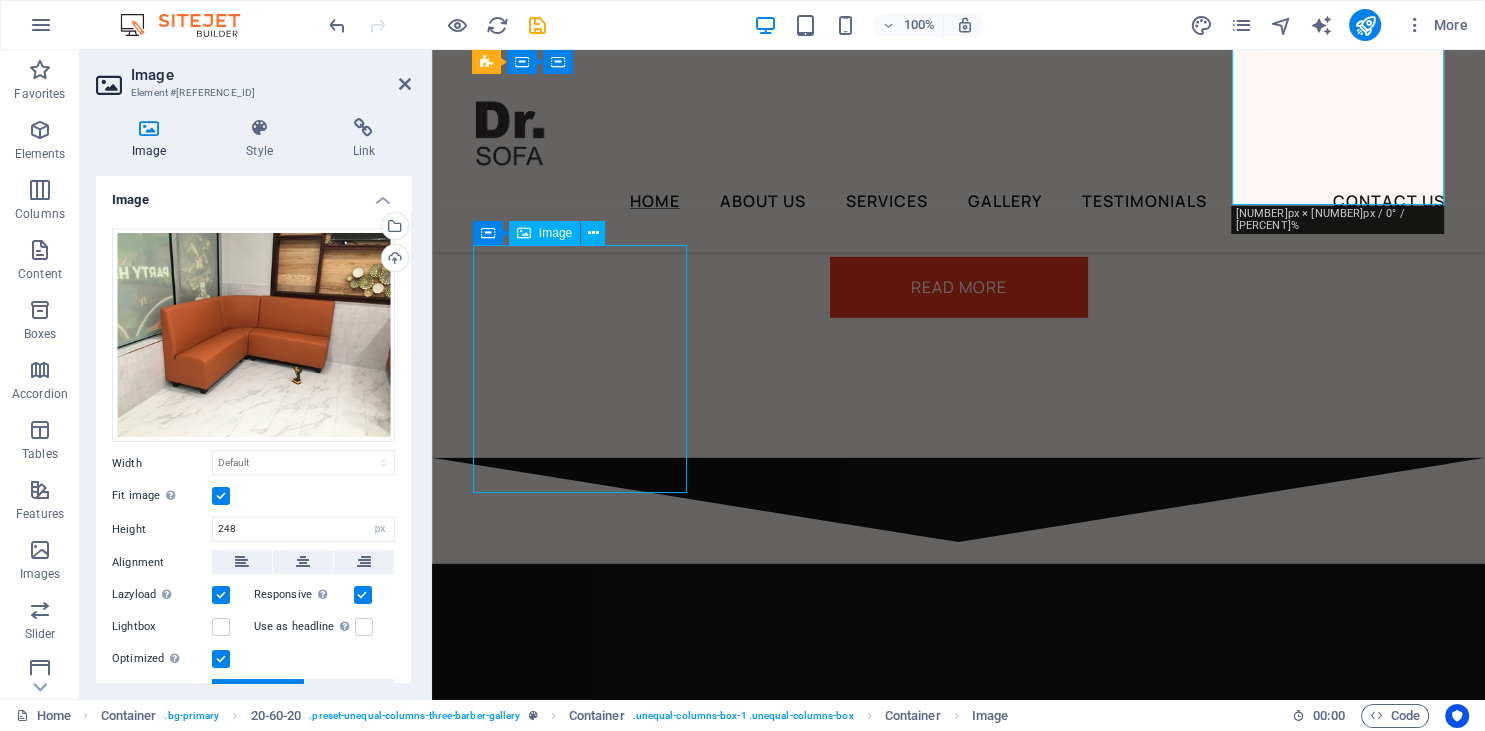 click at bounding box center (696, 1786) 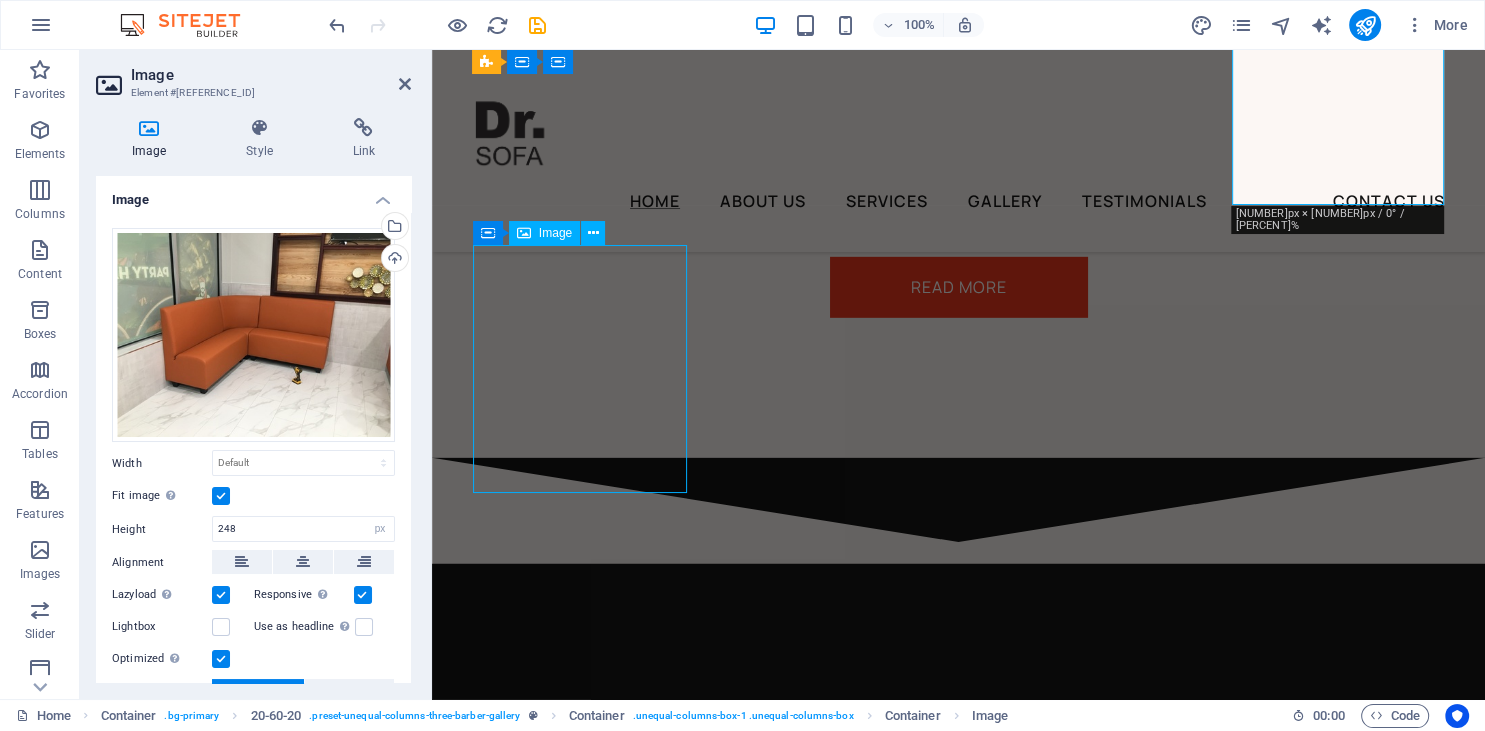 select on "vw" 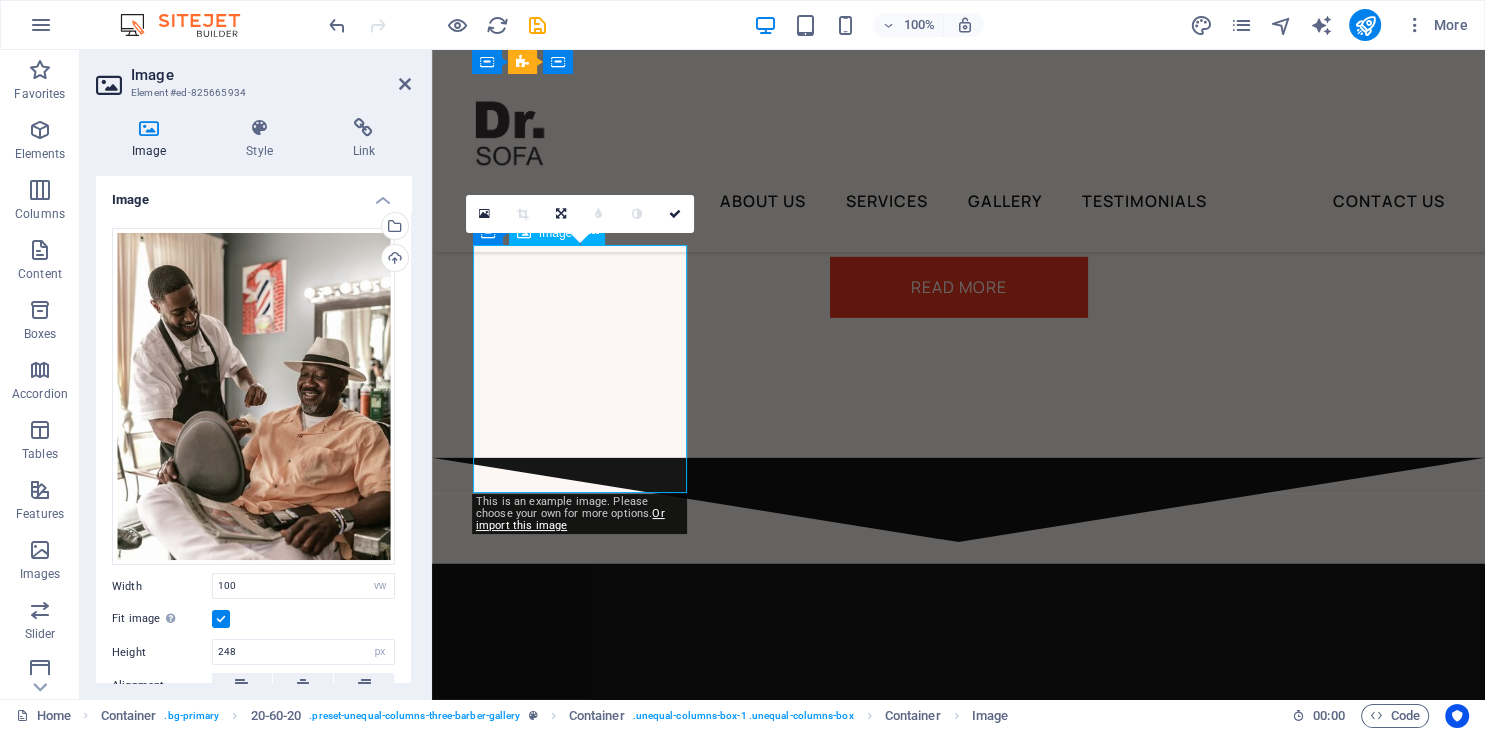click at bounding box center [696, 1786] 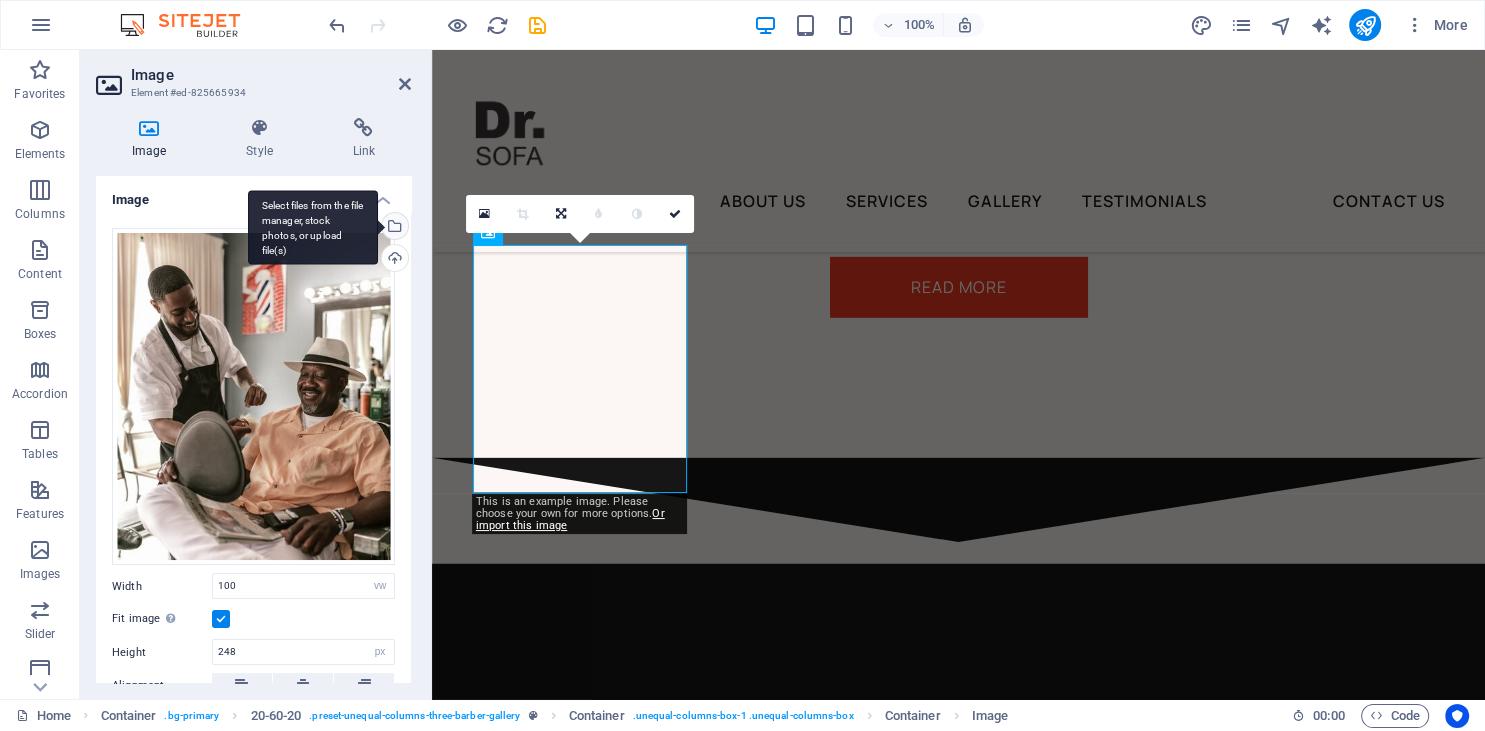 click on "Select files from the file manager, stock photos, or upload file(s)" at bounding box center (313, 227) 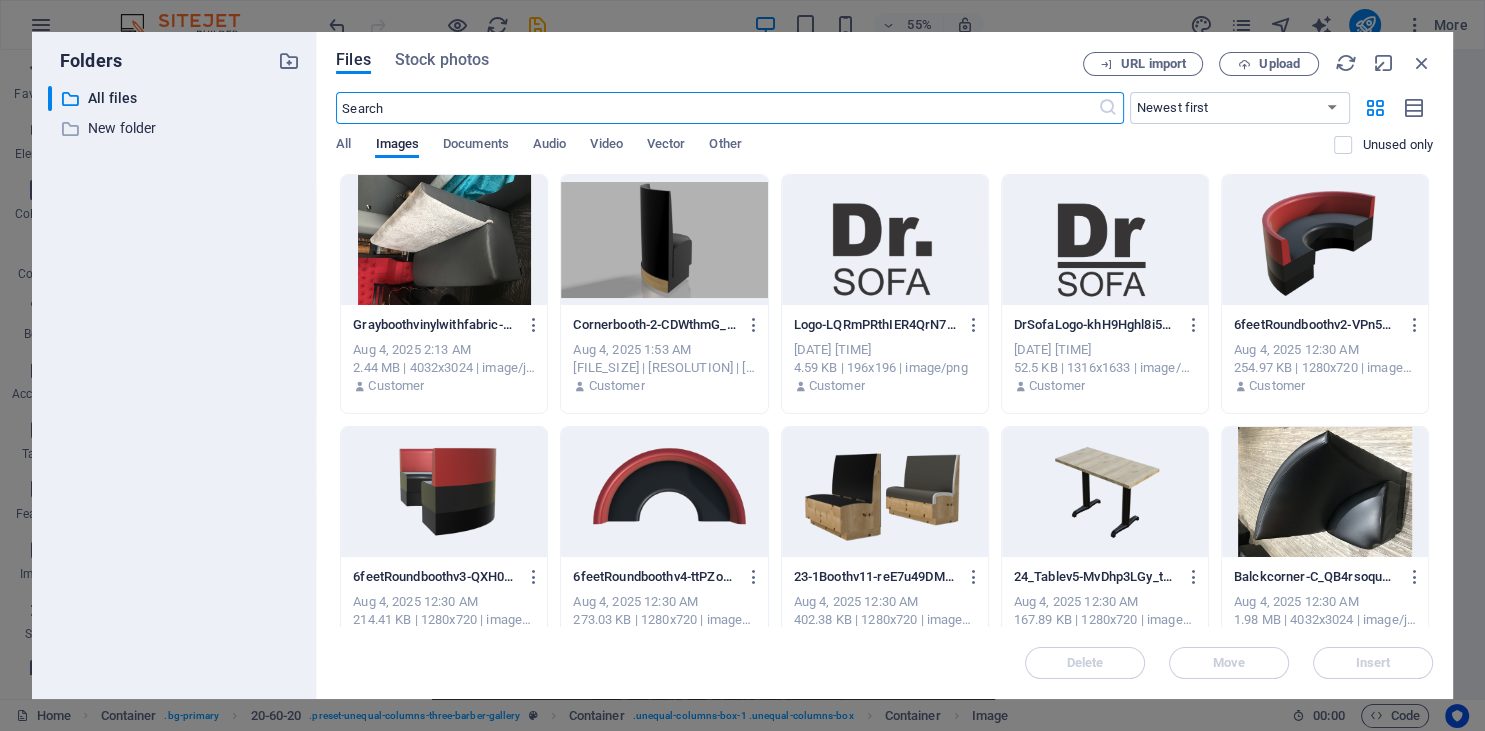 scroll, scrollTop: 5988, scrollLeft: 0, axis: vertical 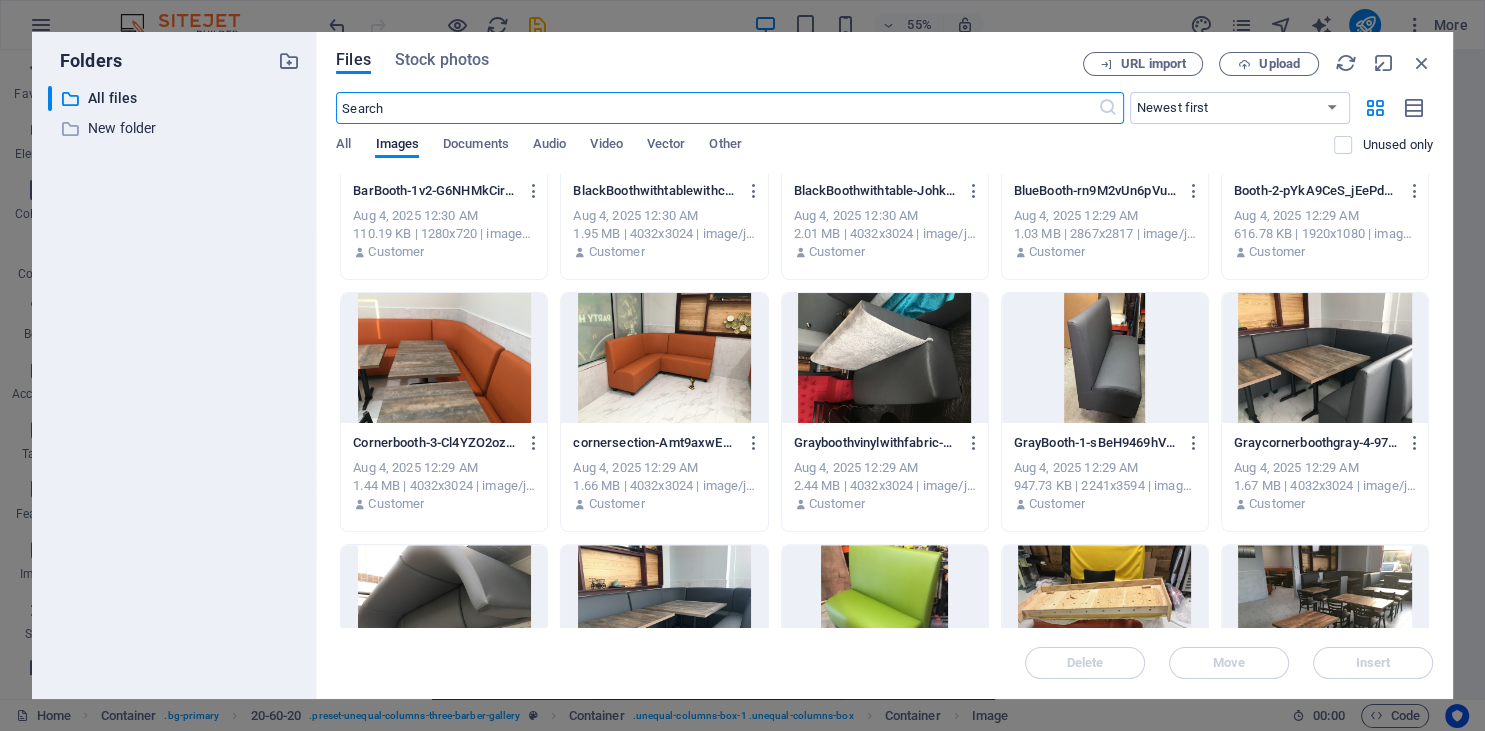 click at bounding box center [1105, 358] 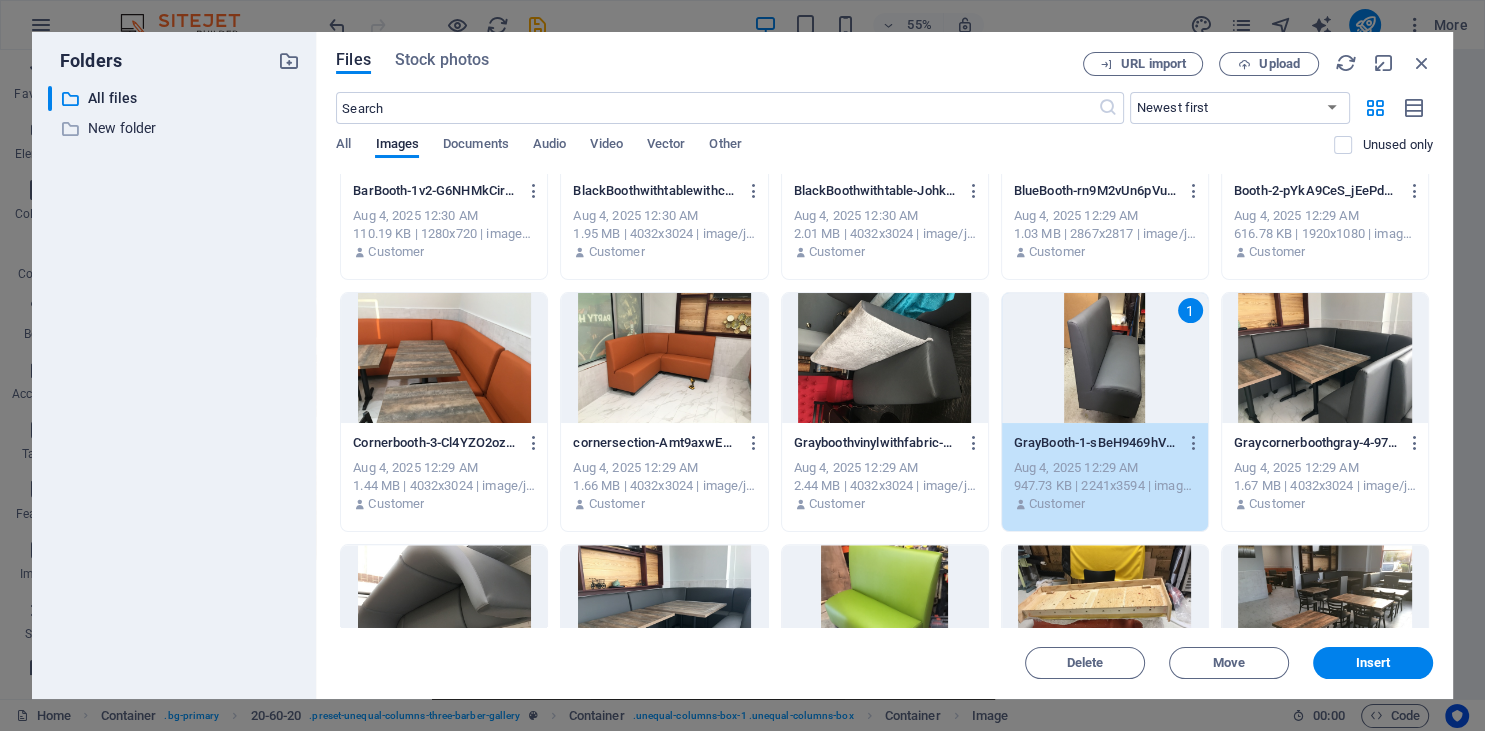 click on "1" at bounding box center (1105, 358) 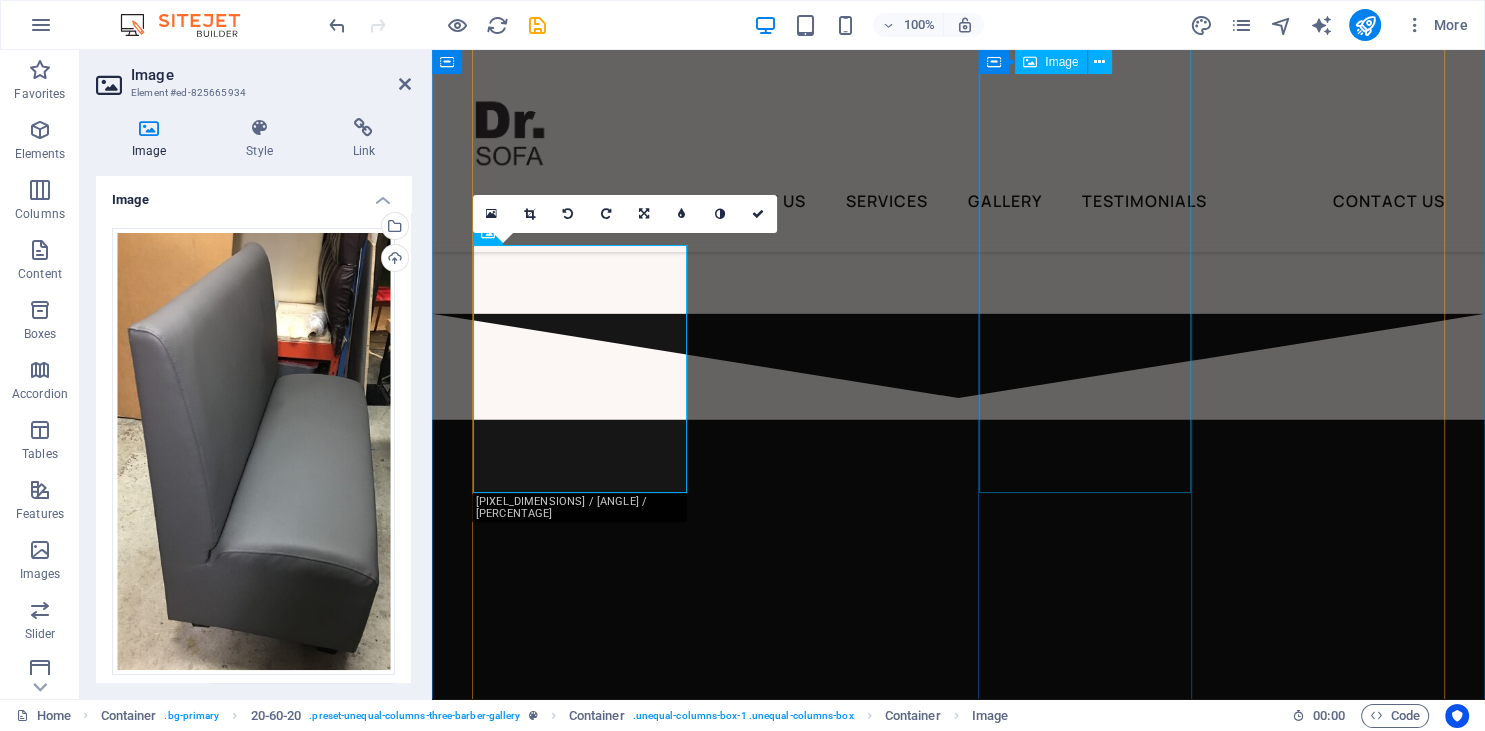 scroll, scrollTop: 5844, scrollLeft: 0, axis: vertical 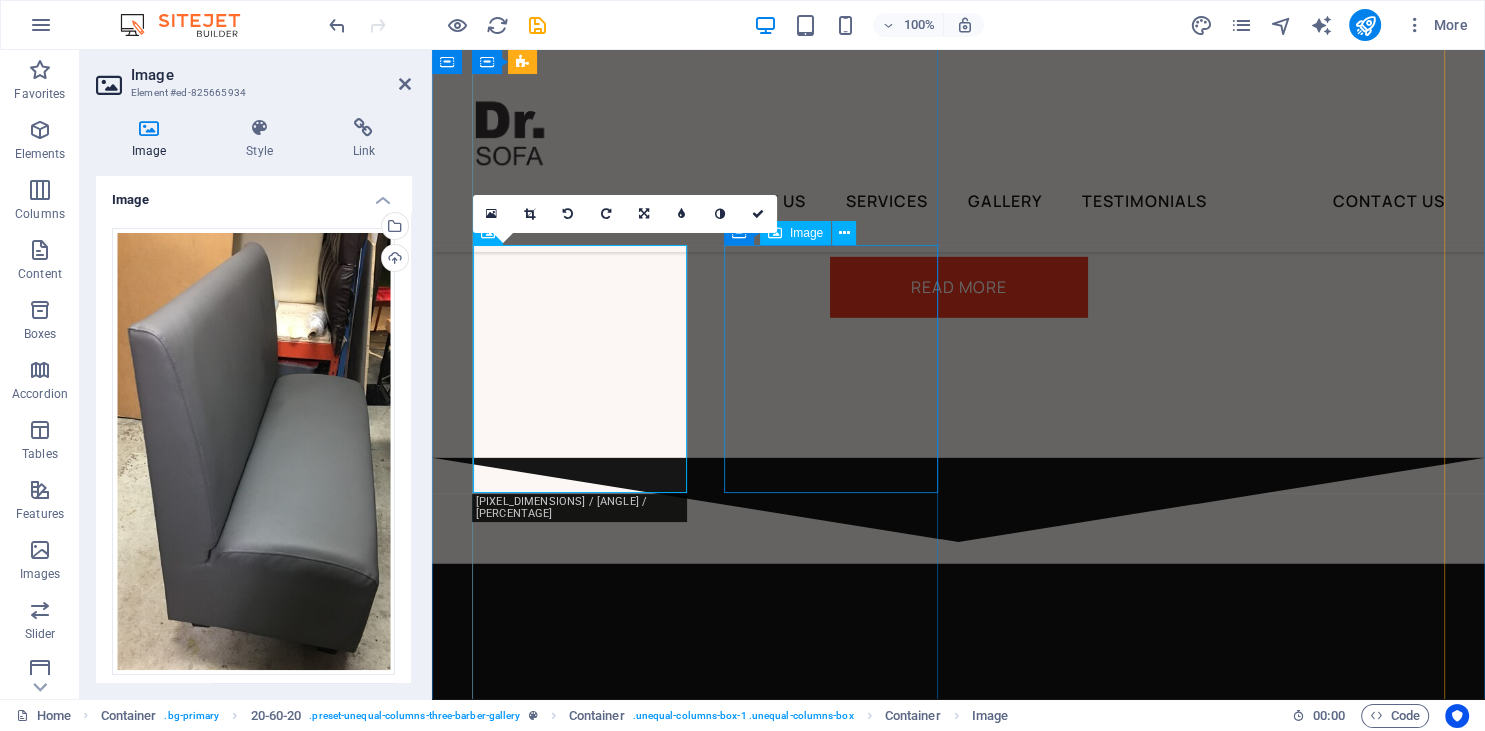 click at bounding box center (696, 2084) 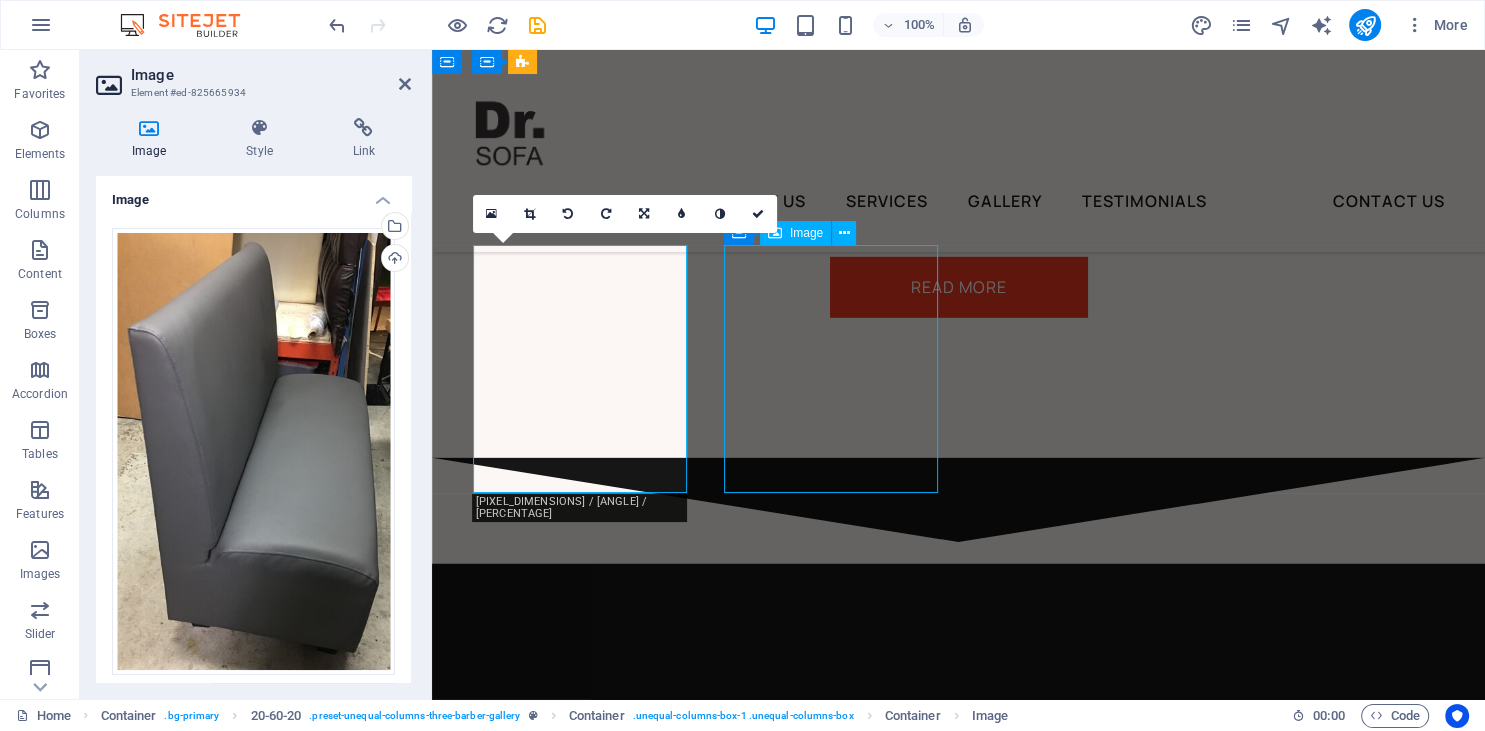 scroll, scrollTop: 5808, scrollLeft: 0, axis: vertical 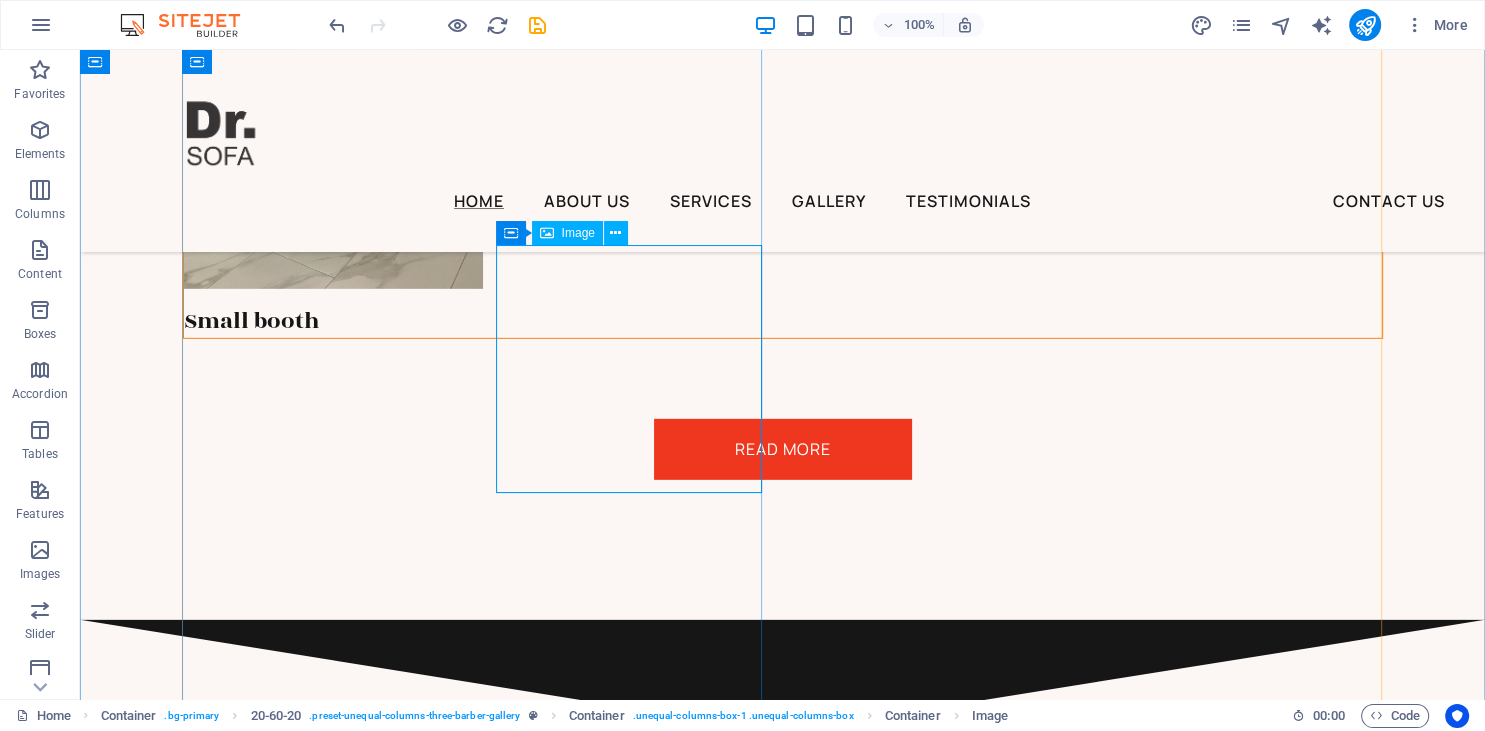 click at bounding box center (459, 2281) 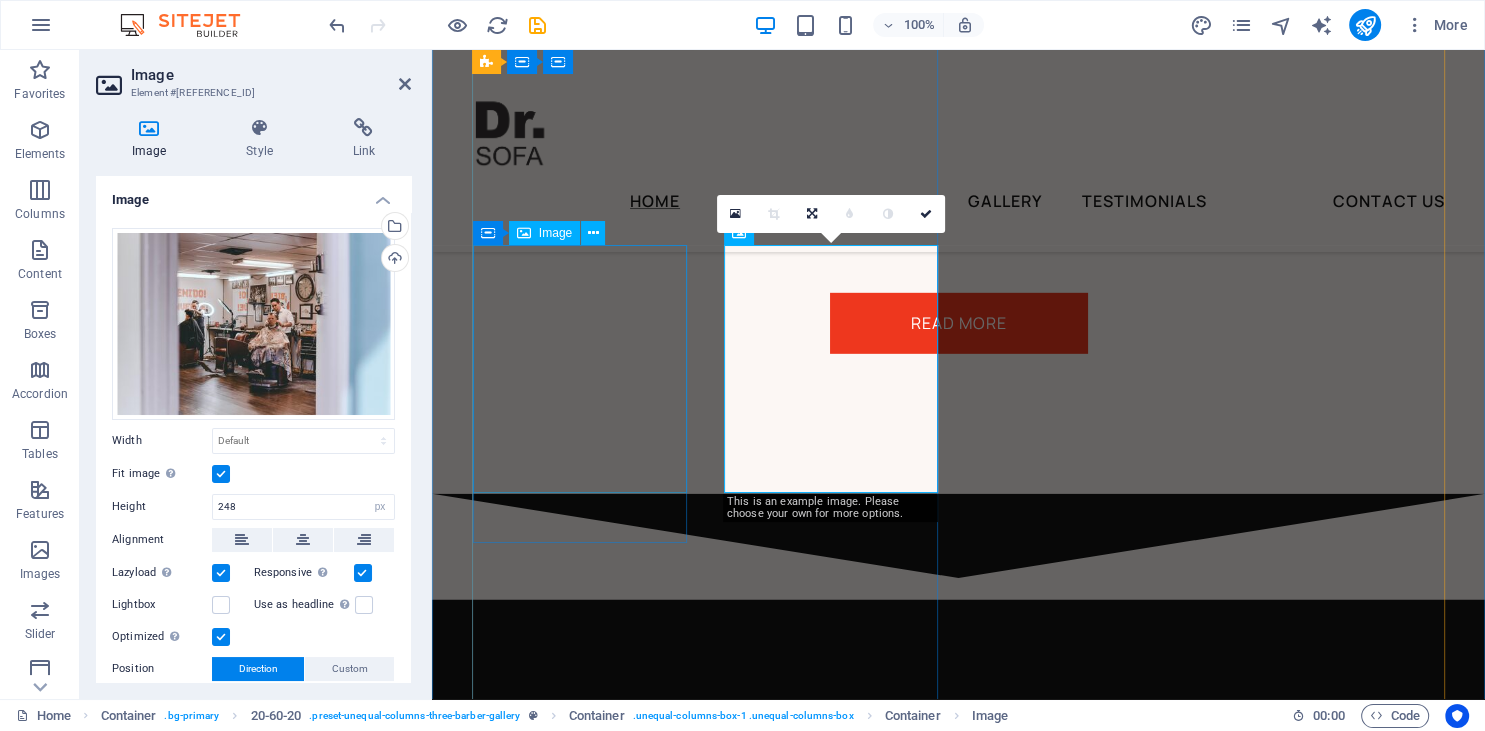 scroll, scrollTop: 5844, scrollLeft: 0, axis: vertical 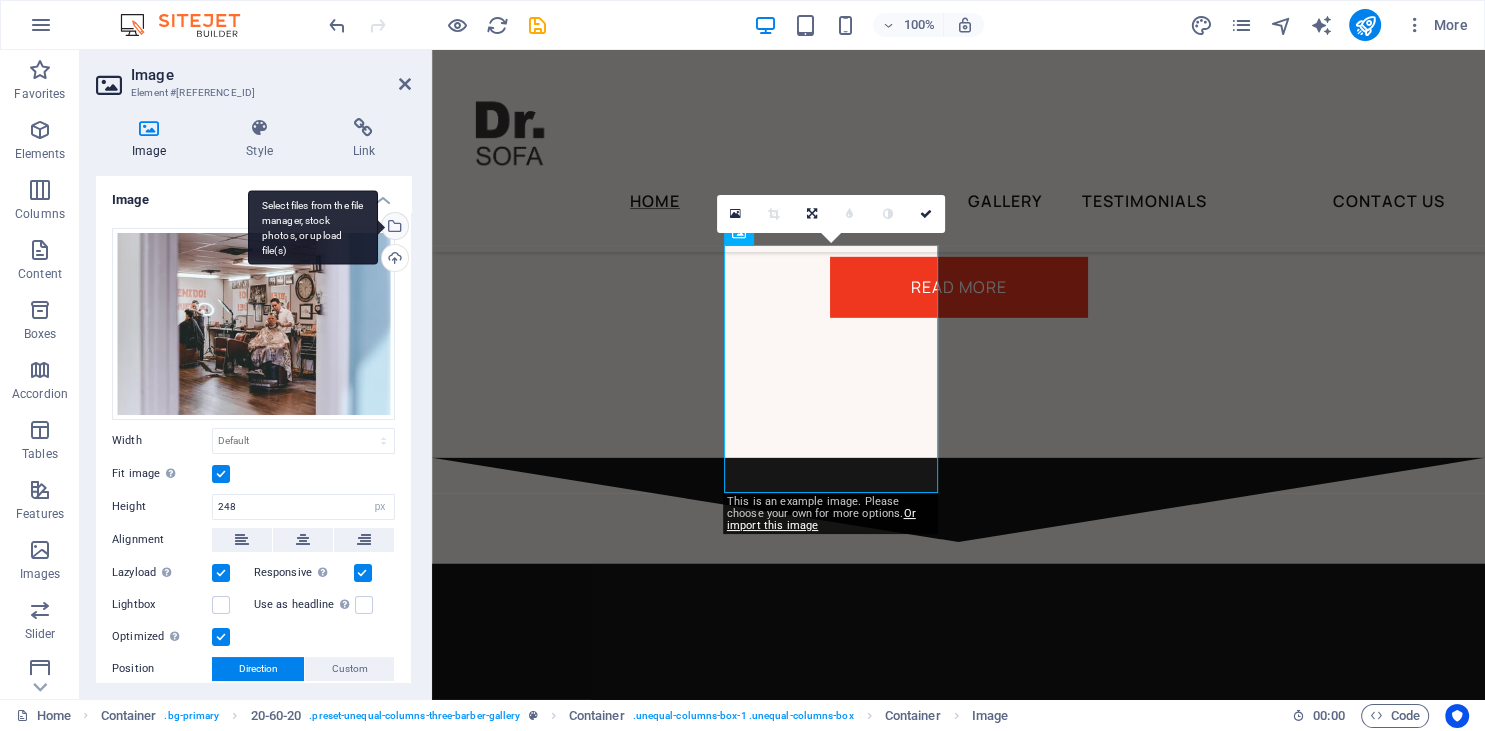 click on "Select files from the file manager, stock photos, or upload file(s)" at bounding box center [393, 228] 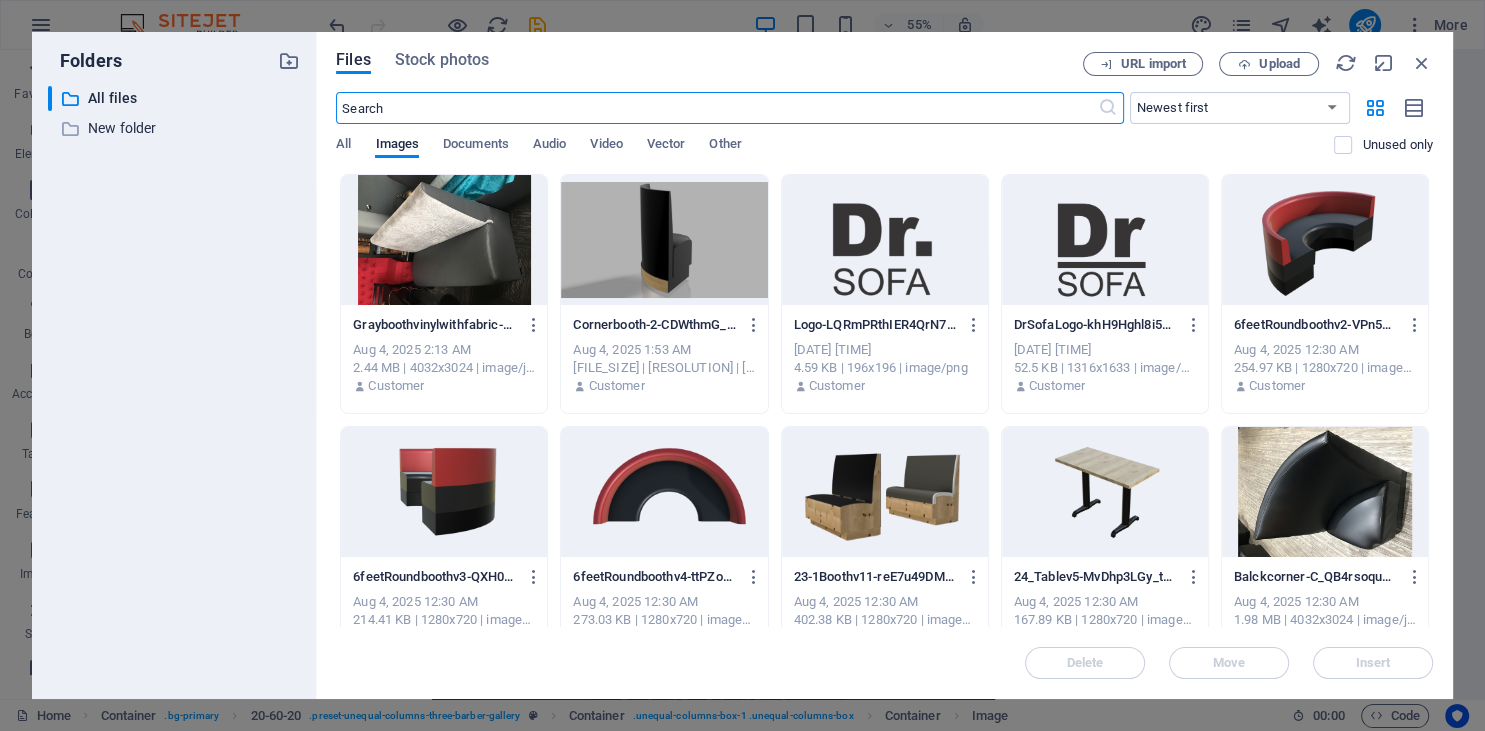 scroll, scrollTop: 5988, scrollLeft: 0, axis: vertical 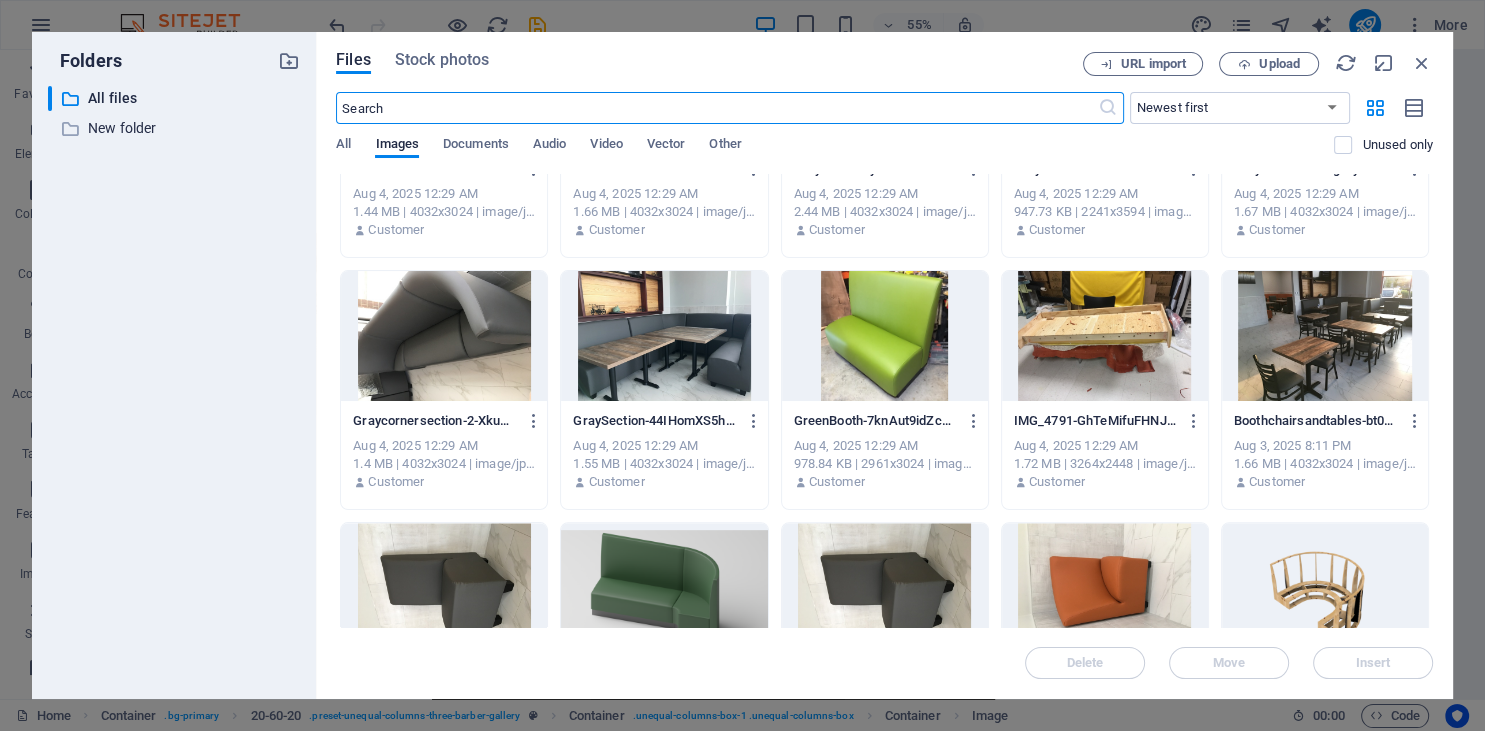 click at bounding box center [885, 336] 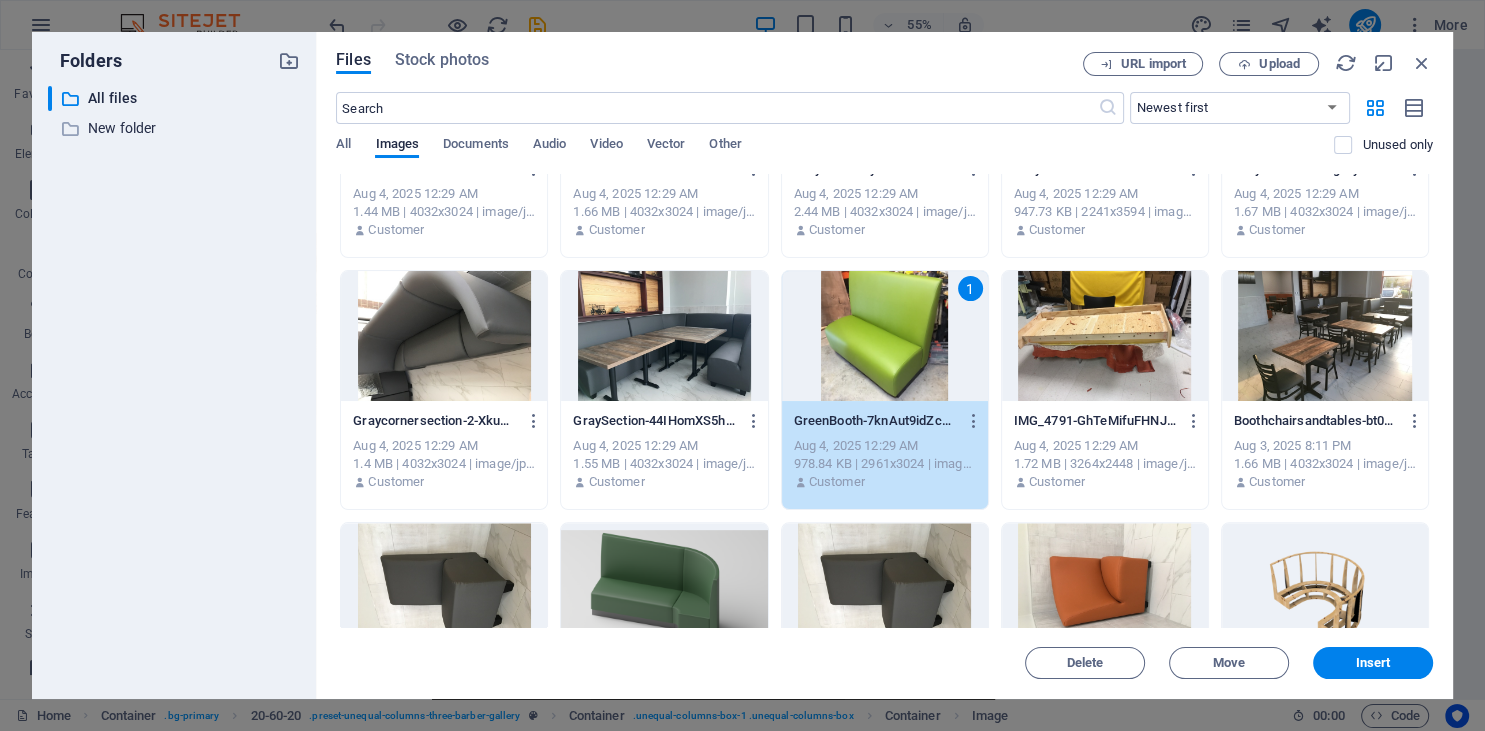 click on "1" at bounding box center (885, 336) 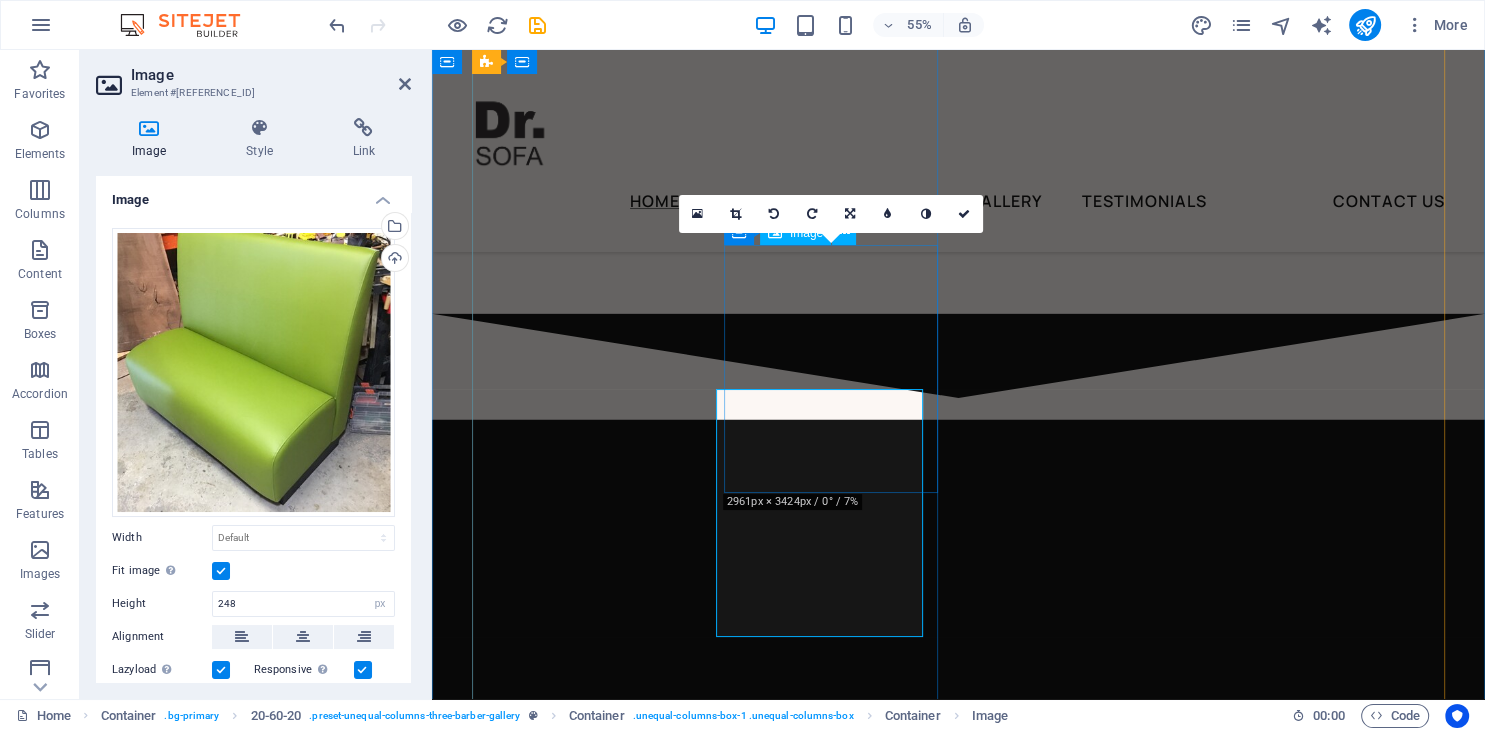 scroll, scrollTop: 5844, scrollLeft: 0, axis: vertical 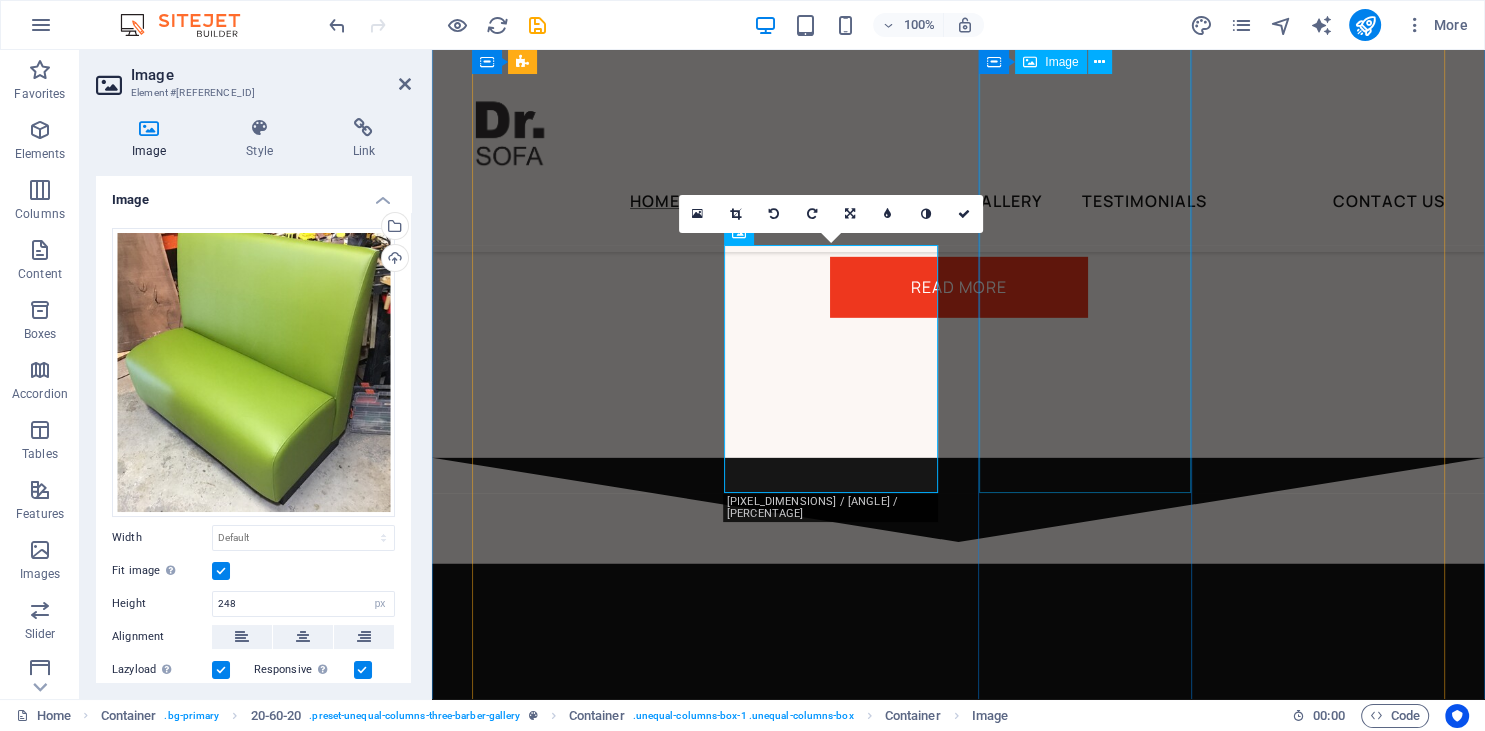 click at bounding box center [958, 2745] 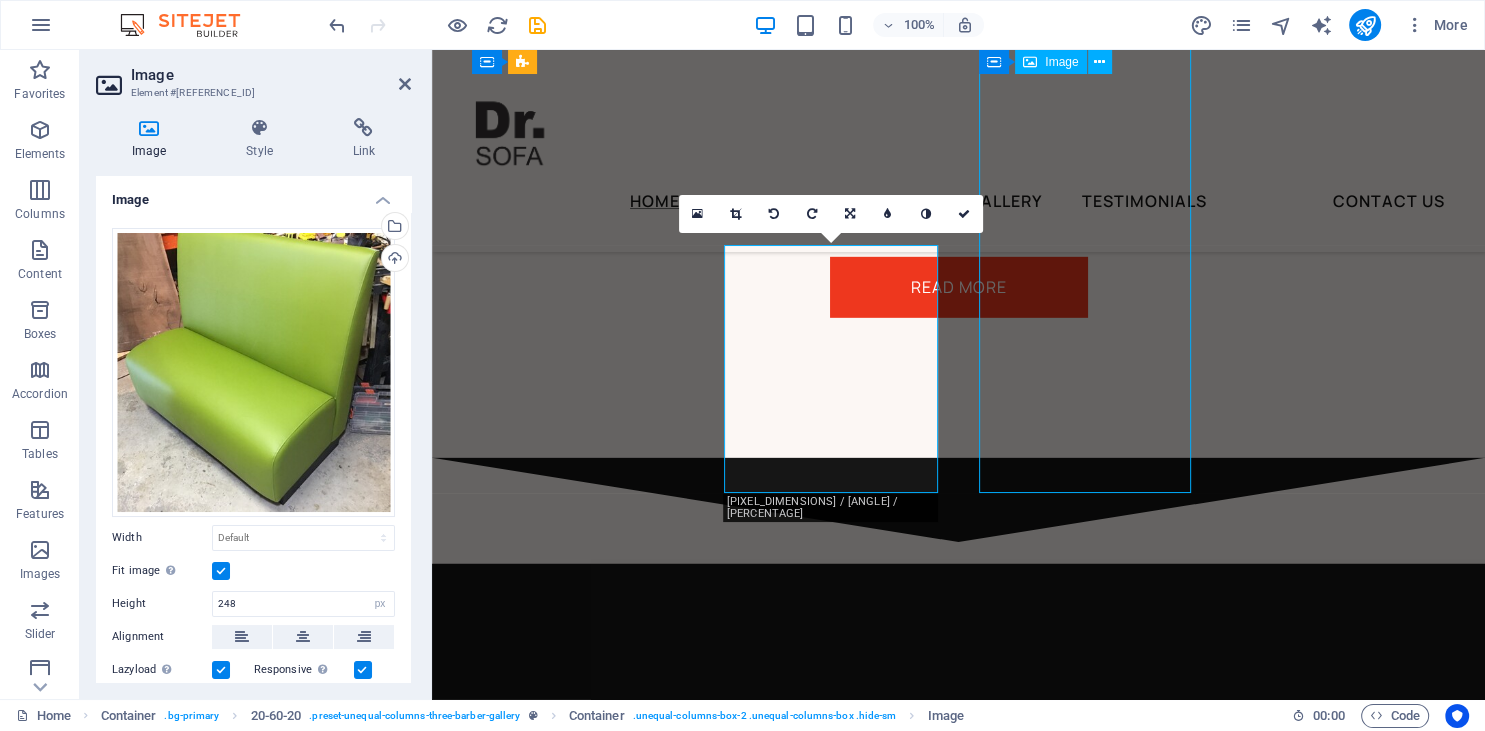 scroll, scrollTop: 5808, scrollLeft: 0, axis: vertical 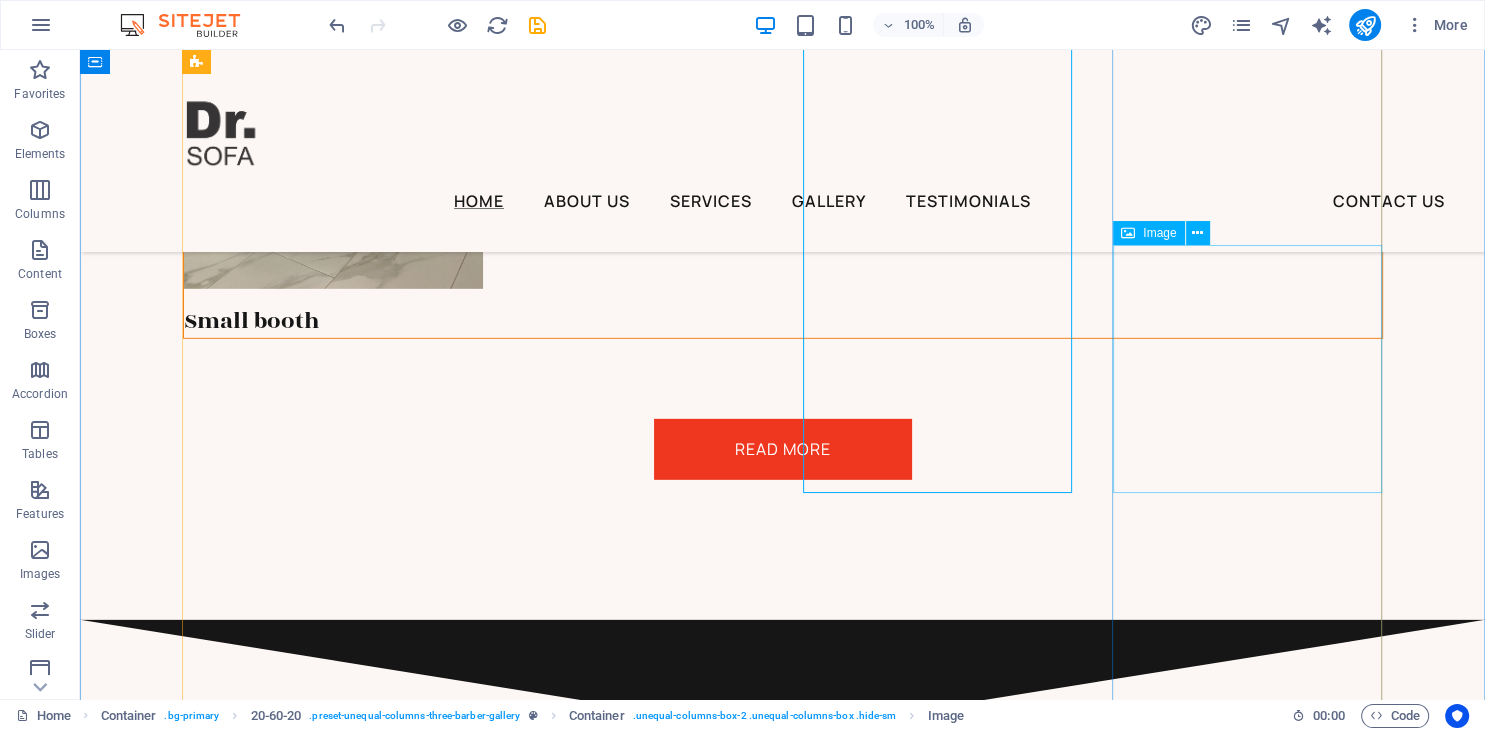 click at bounding box center [783, 3644] 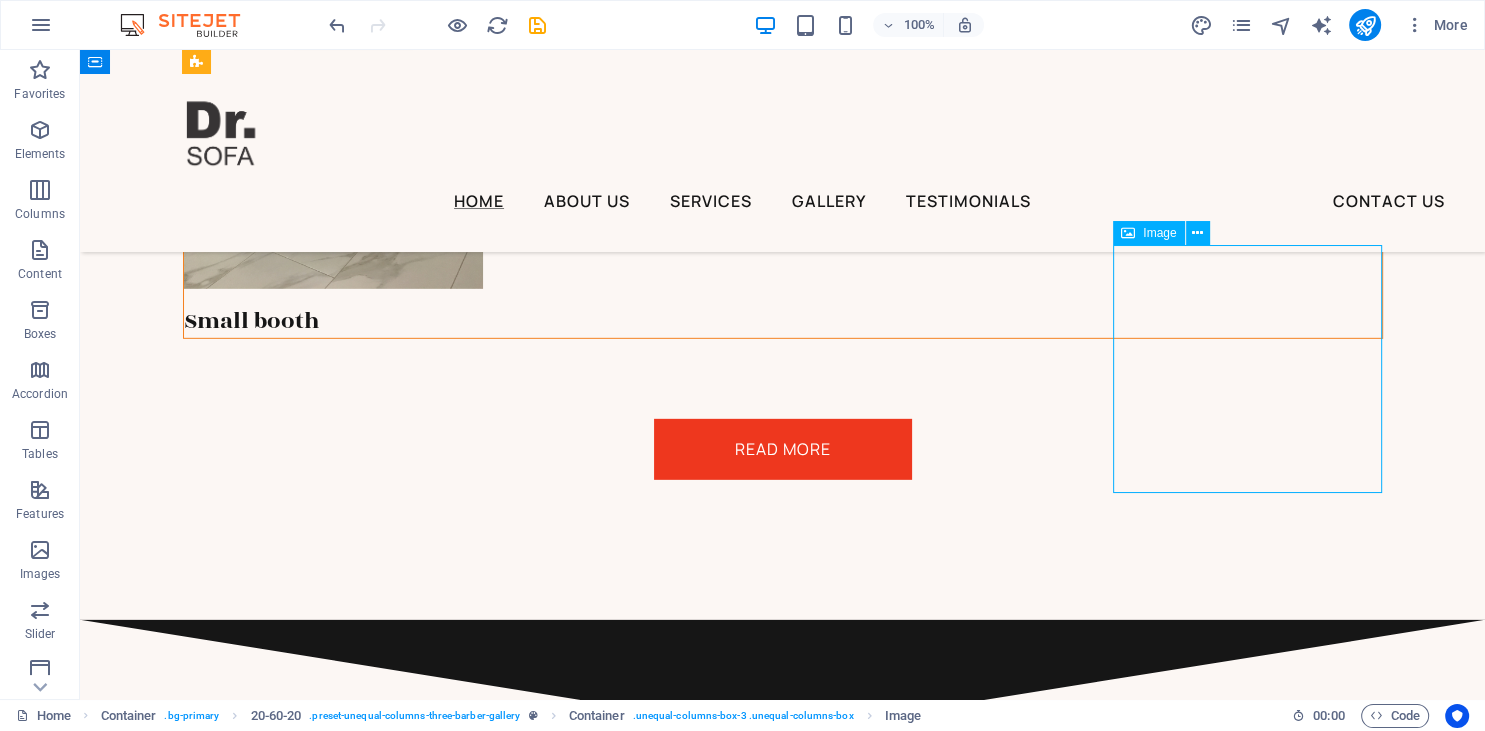 click at bounding box center (783, 3644) 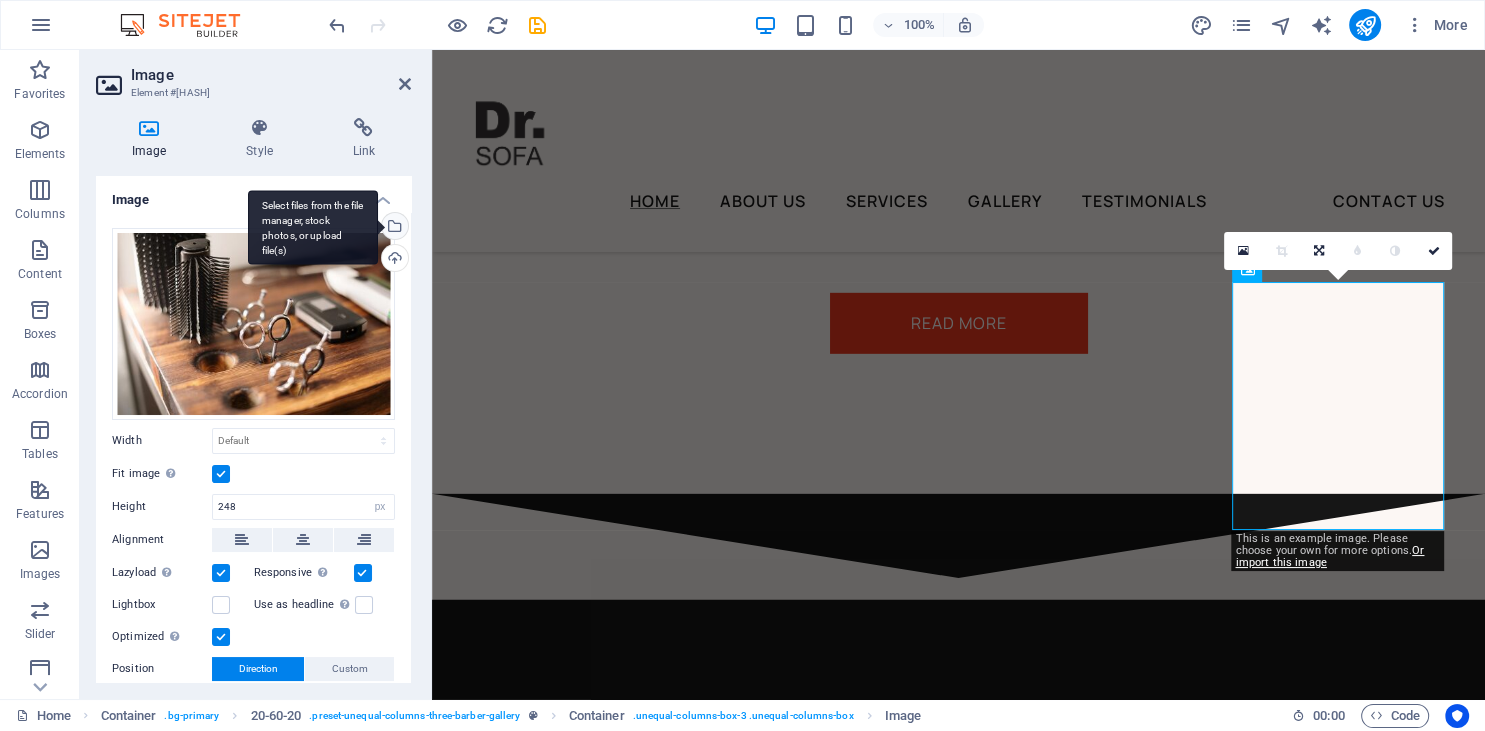 click on "Select files from the file manager, stock photos, or upload file(s)" at bounding box center [393, 228] 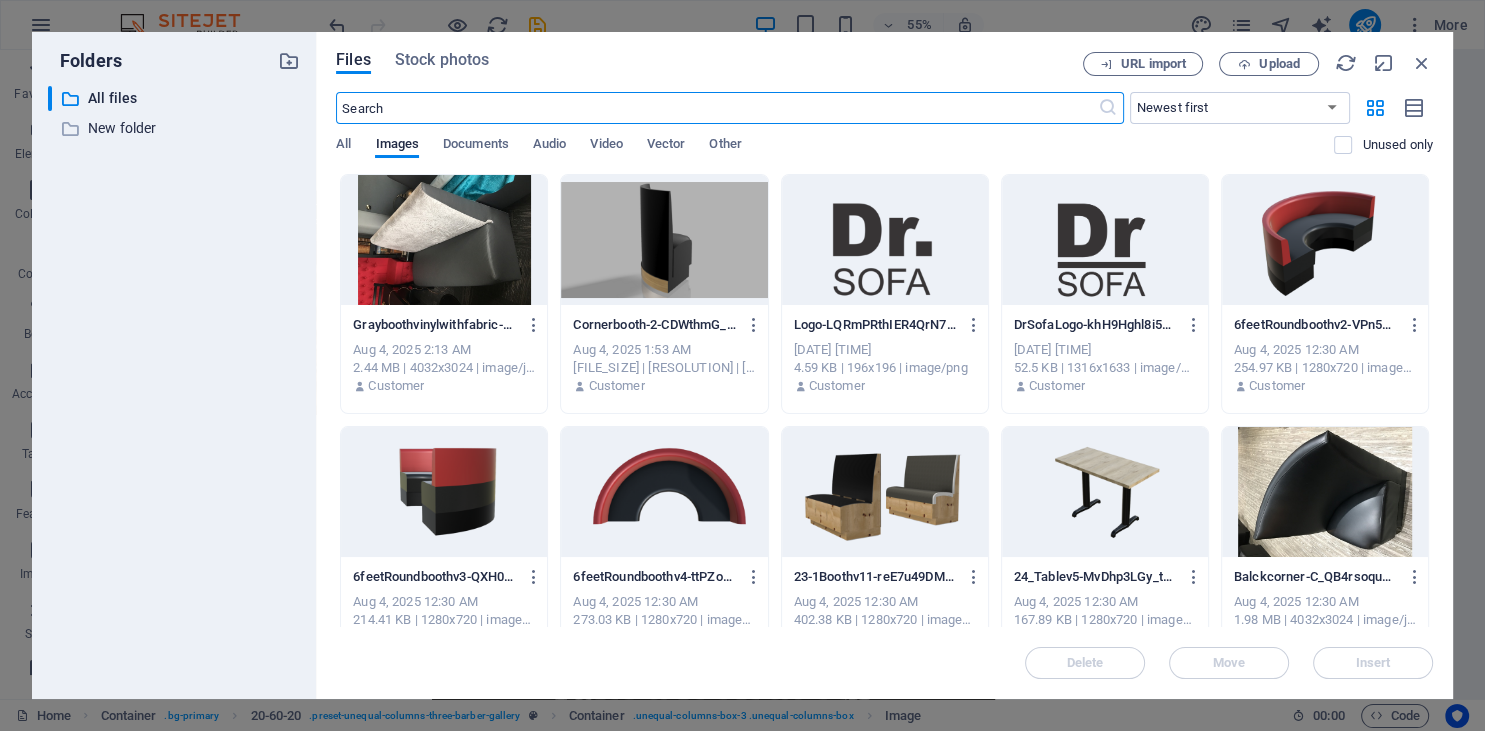 scroll, scrollTop: 5952, scrollLeft: 0, axis: vertical 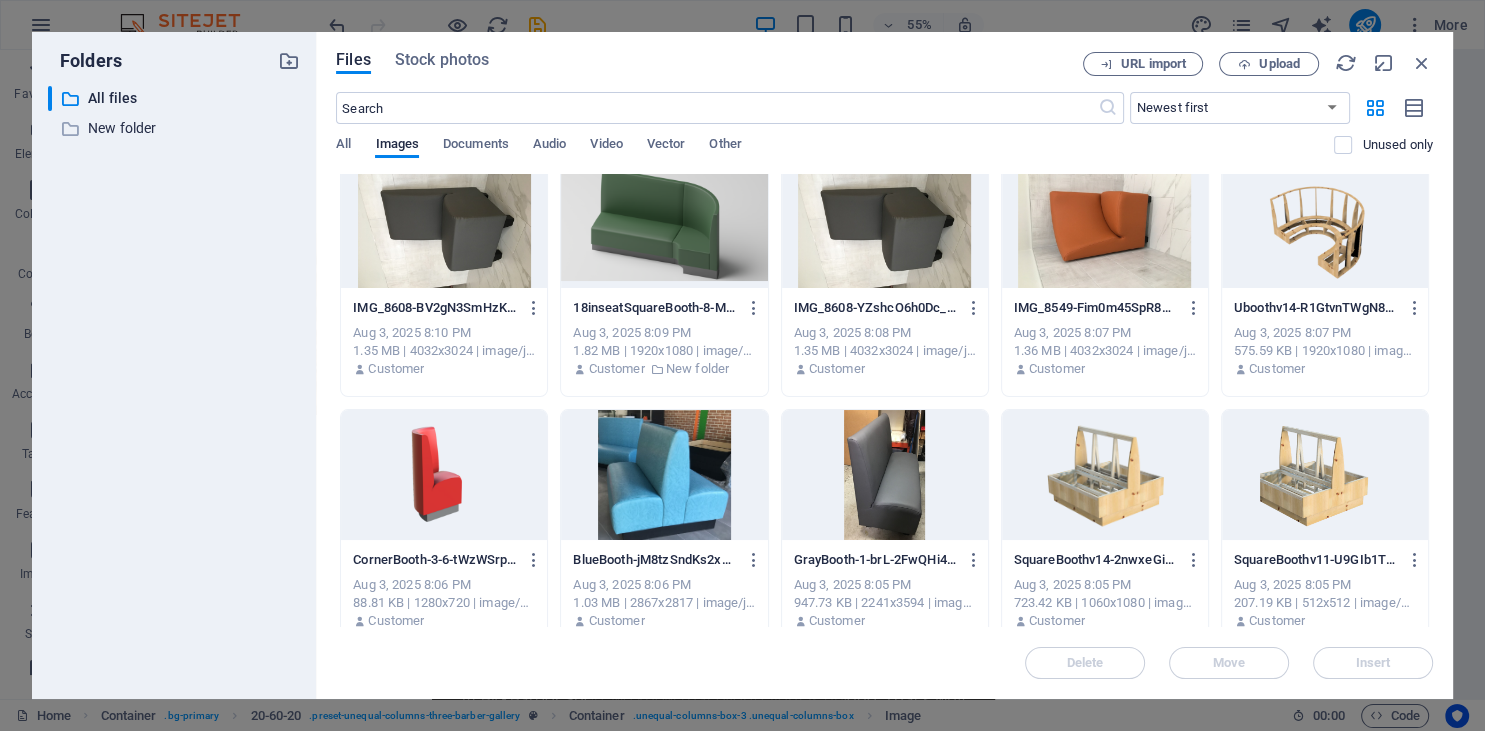 click at bounding box center [444, 475] 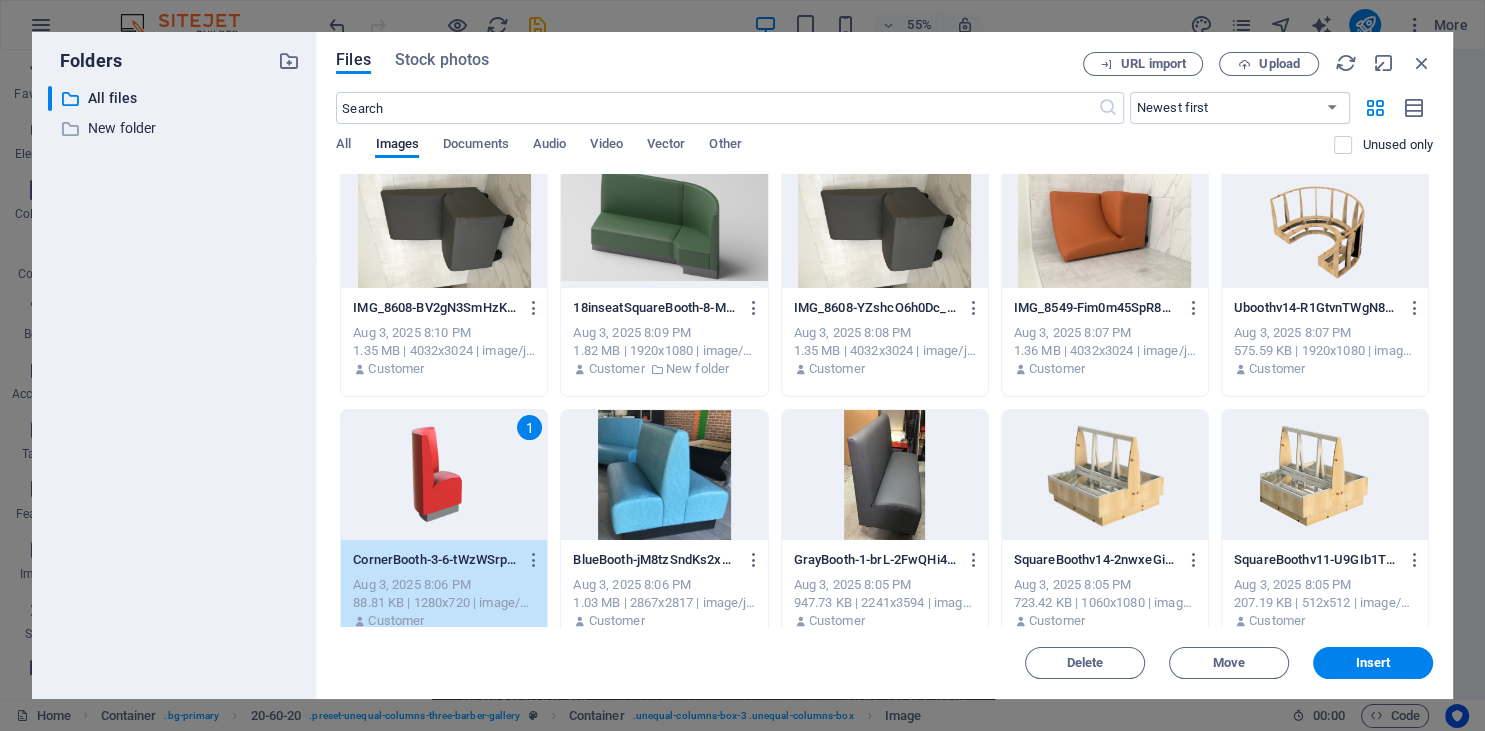 click on "1" at bounding box center (444, 475) 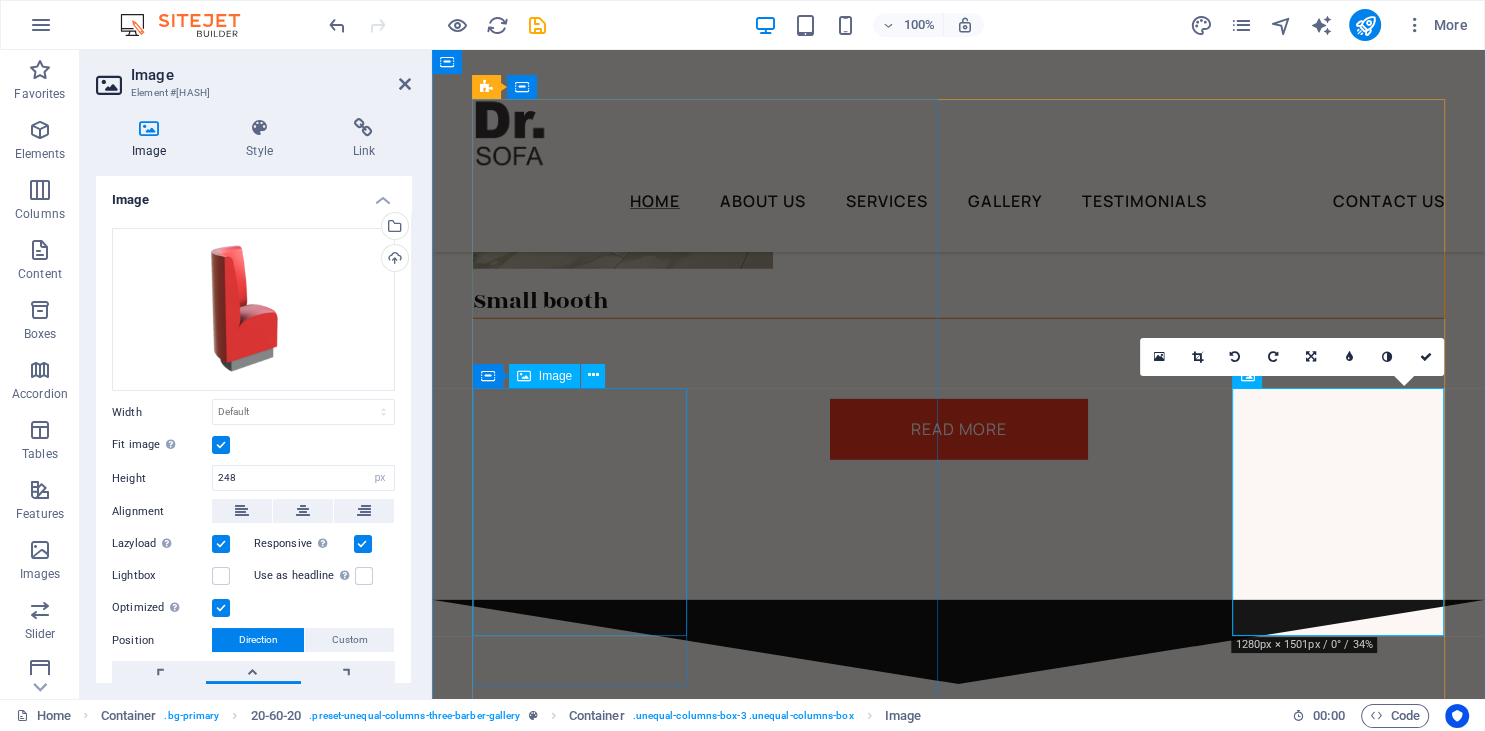 scroll, scrollTop: 5280, scrollLeft: 0, axis: vertical 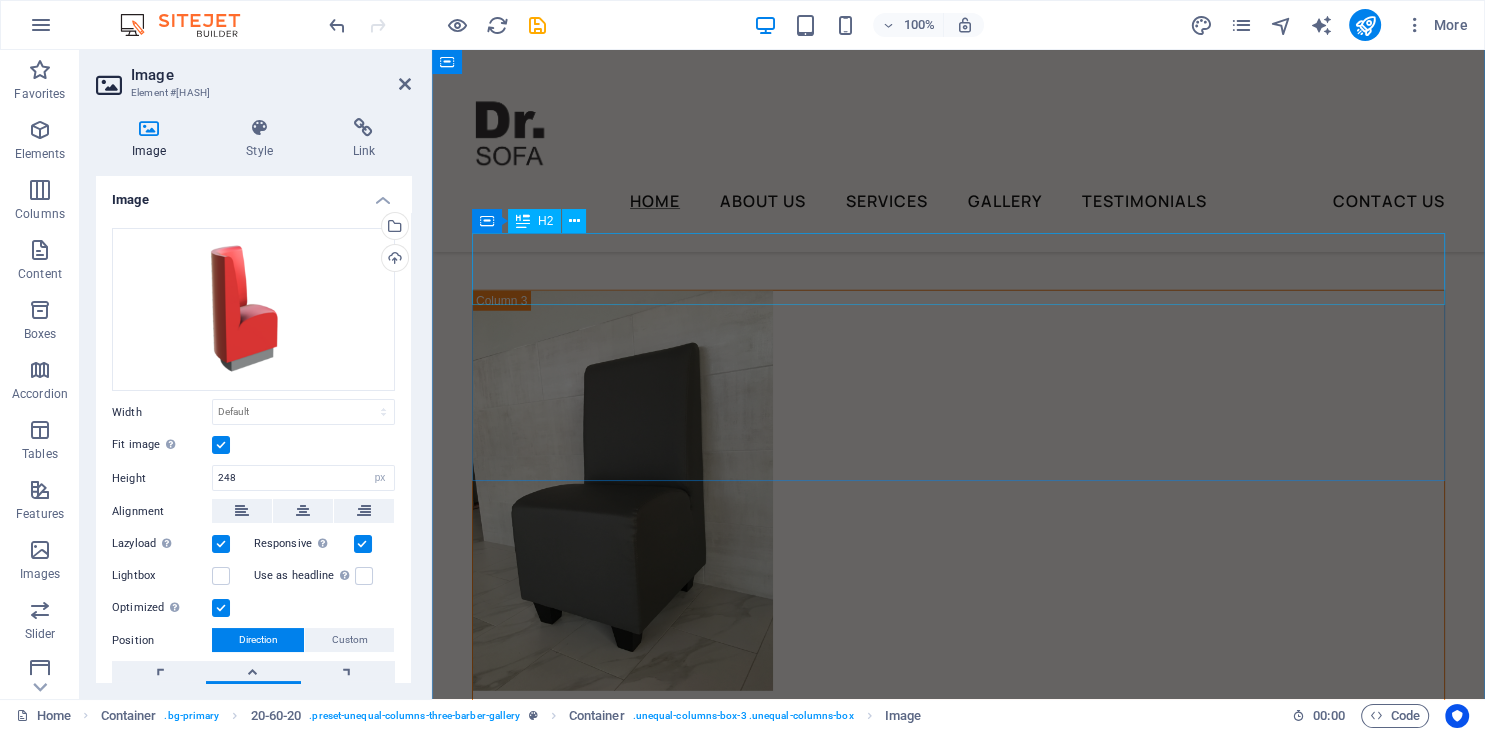 click on "Take a look at our highlights" at bounding box center (958, 1685) 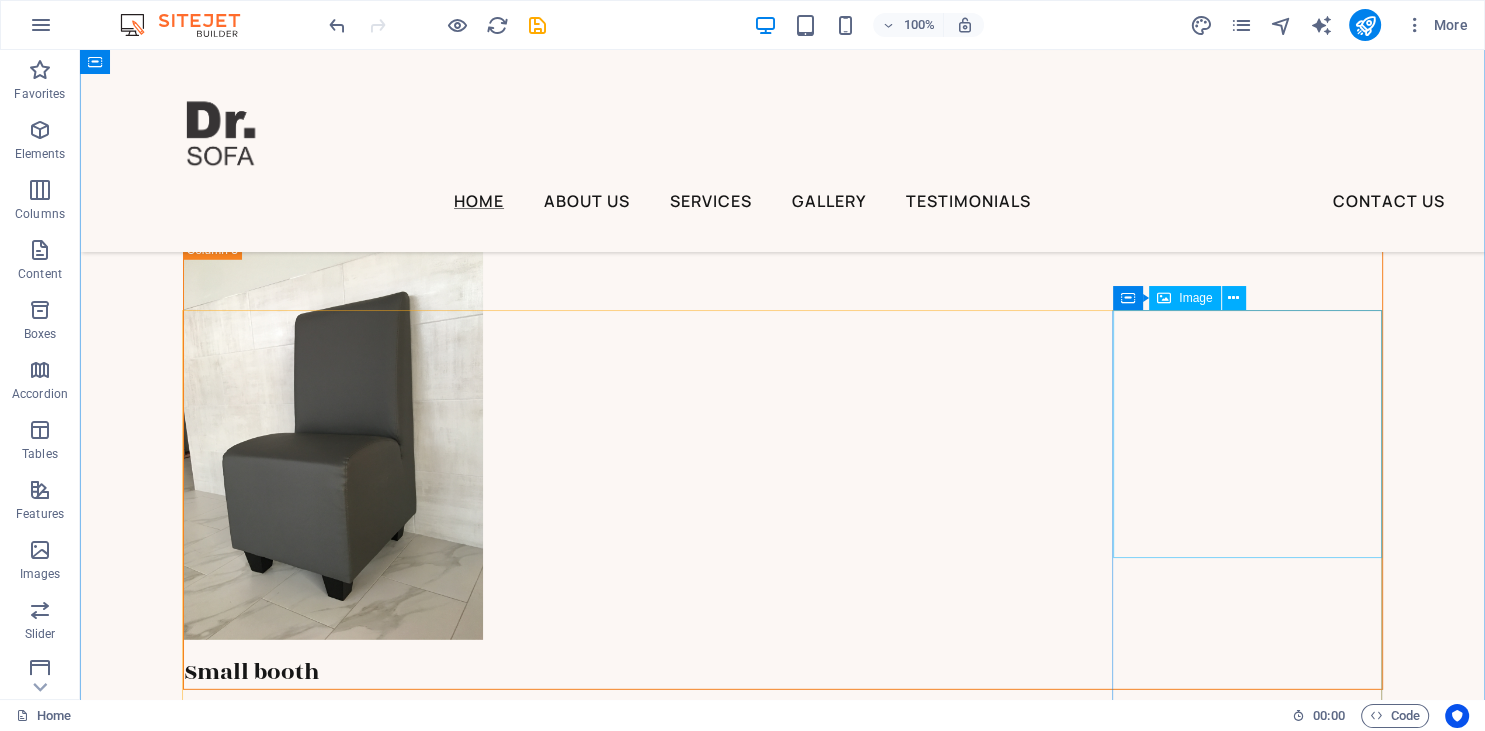 scroll, scrollTop: 5454, scrollLeft: 0, axis: vertical 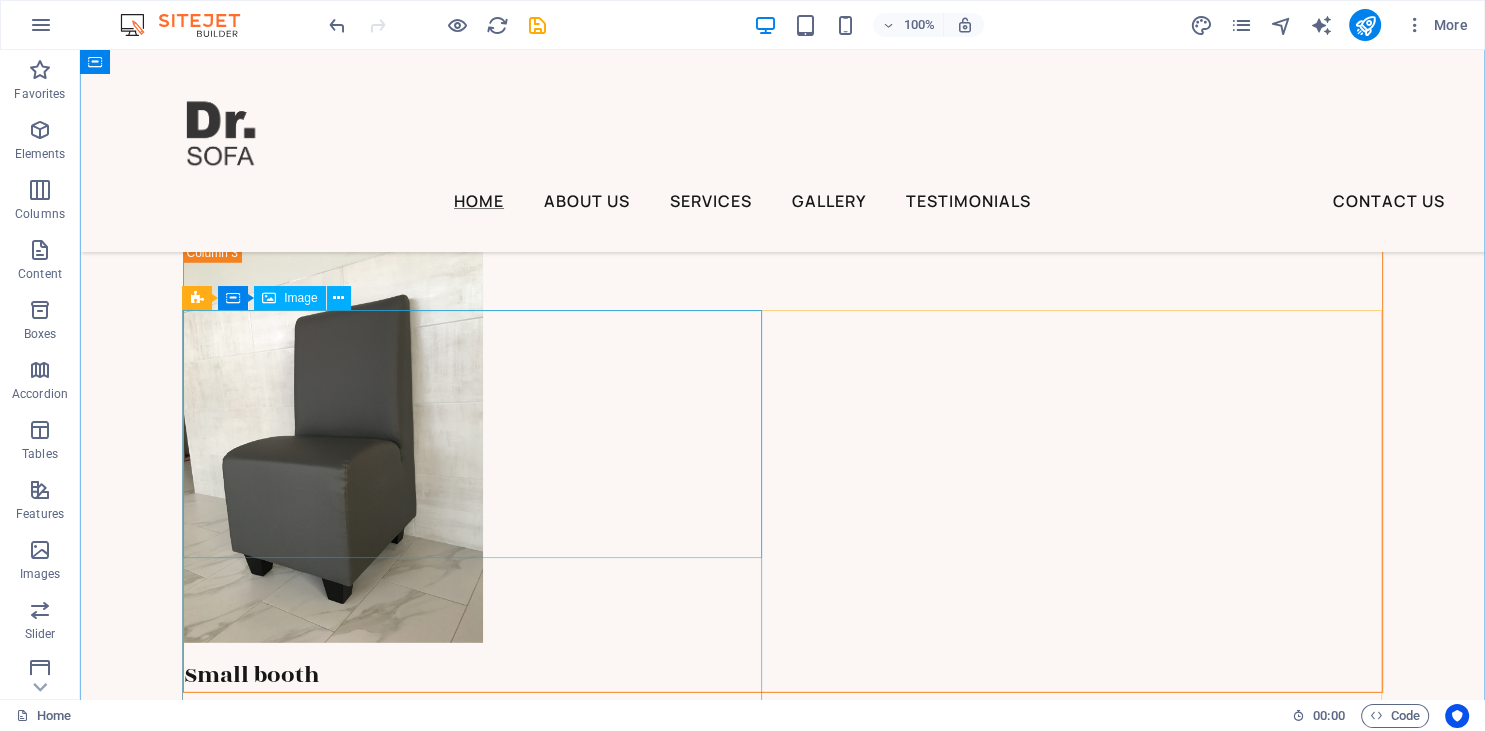 click at bounding box center [783, 2049] 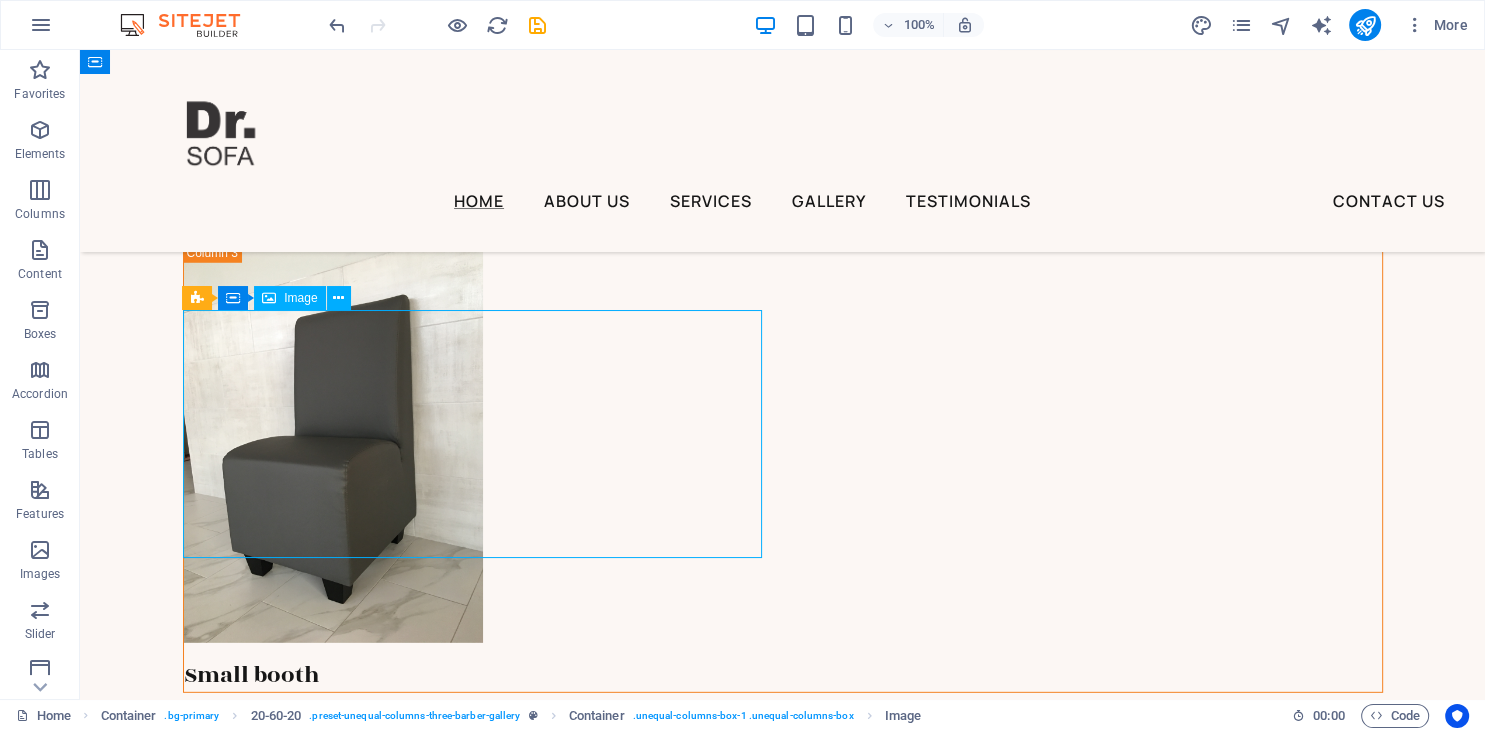 click at bounding box center (783, 2049) 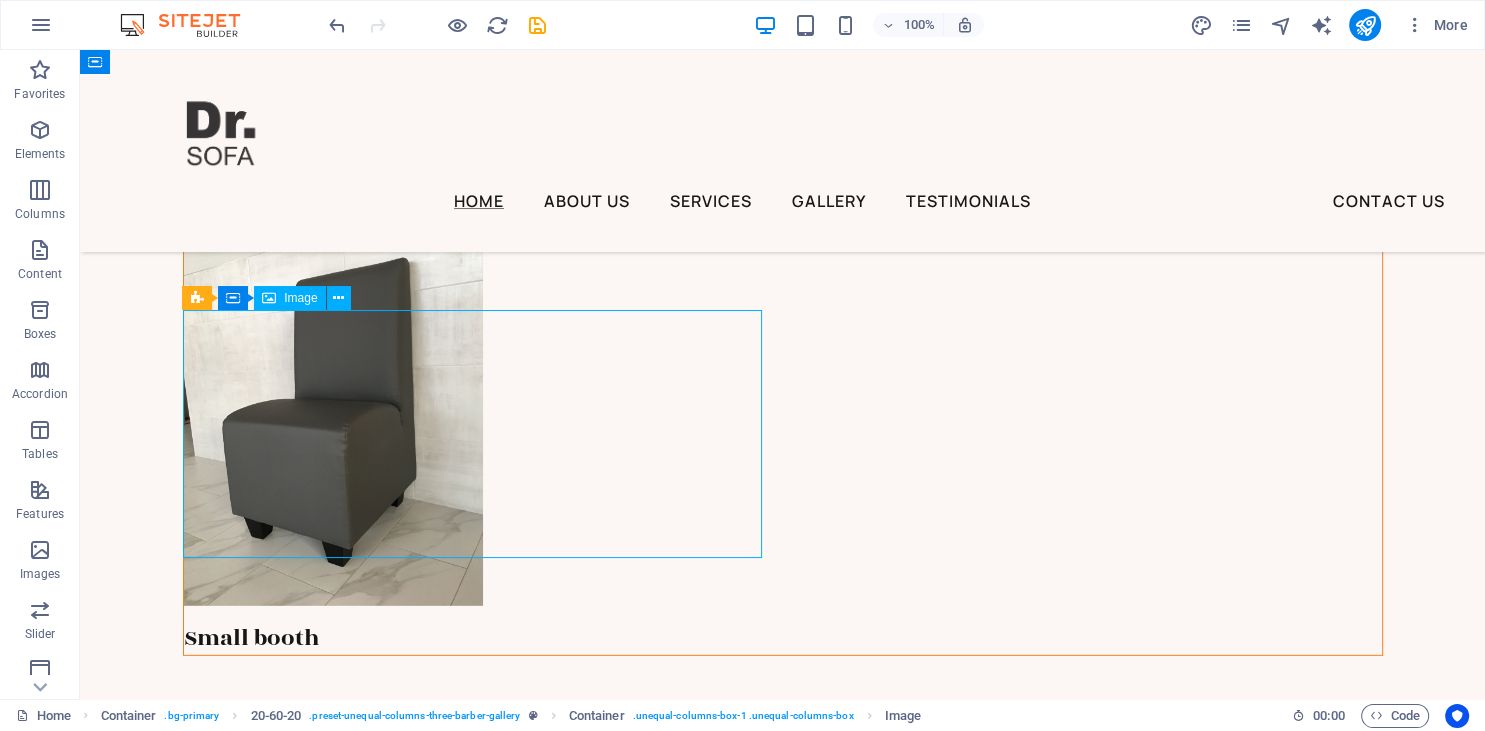 select on "vw" 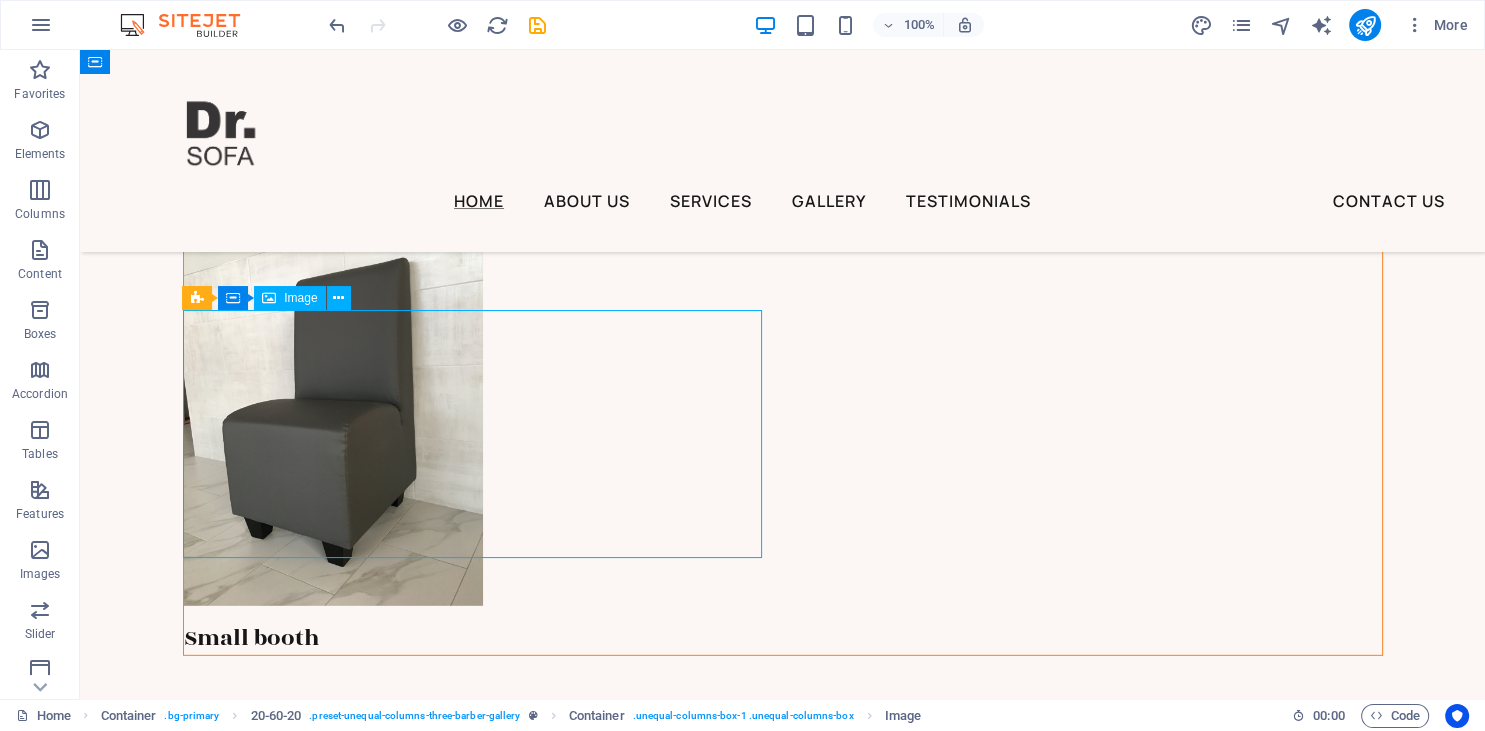 select on "px" 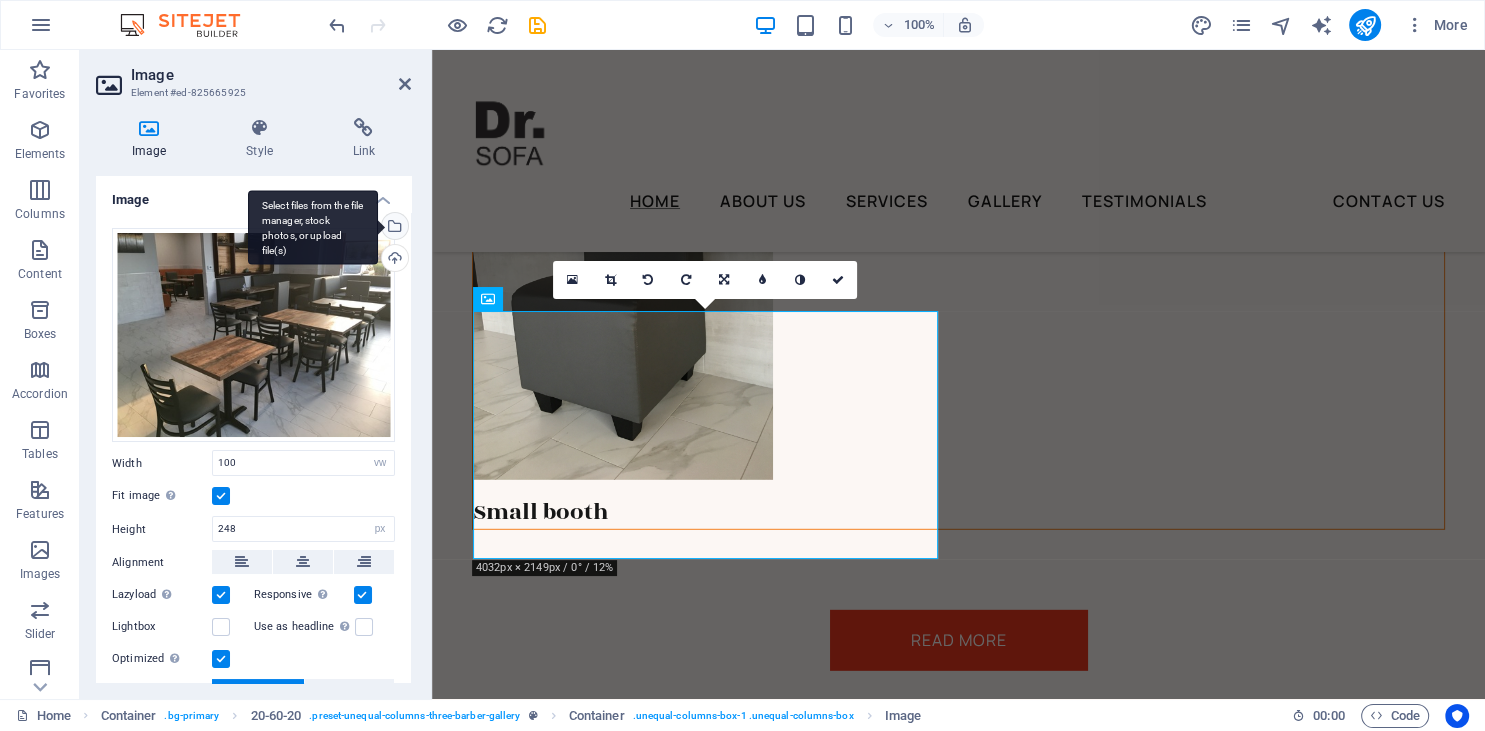 click on "Select files from the file manager, stock photos, or upload file(s)" at bounding box center (313, 227) 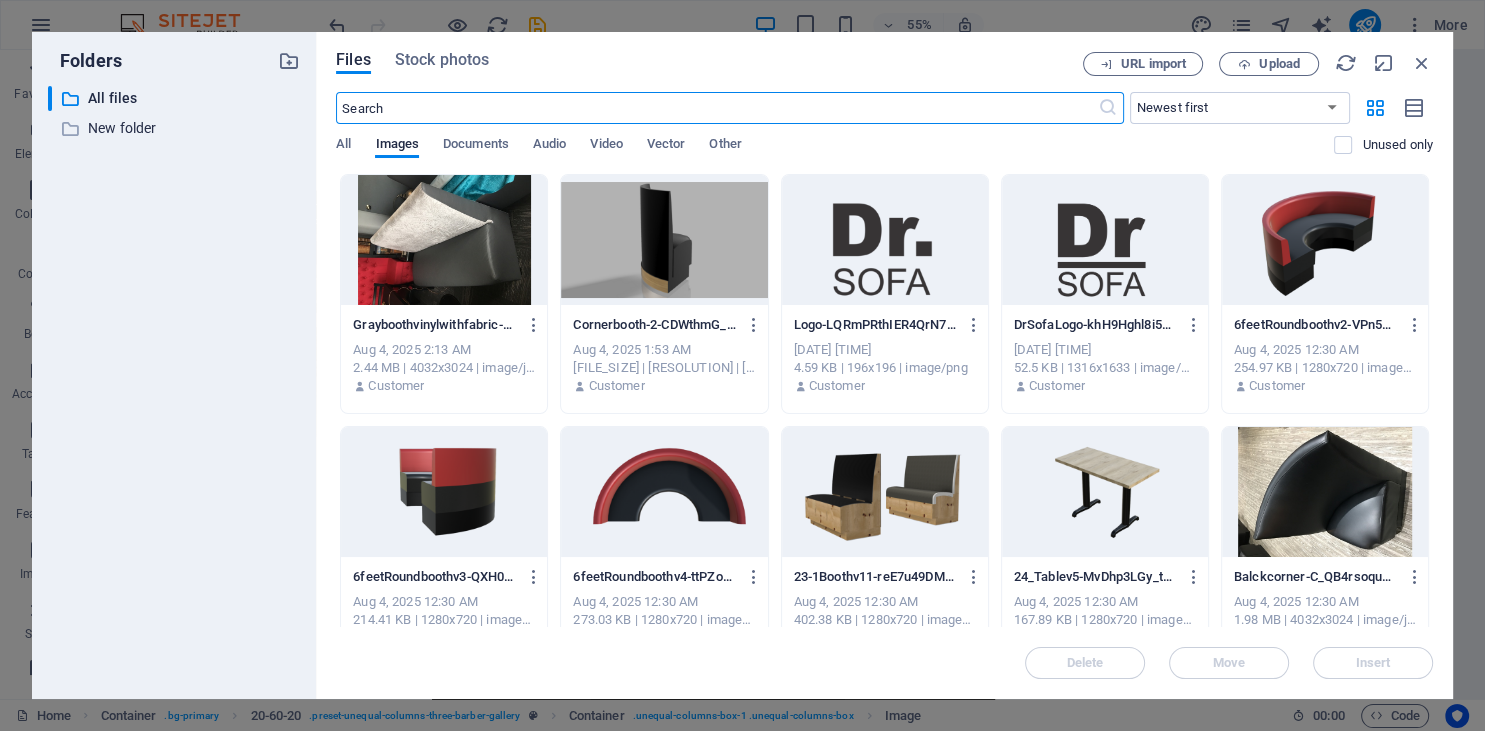 scroll, scrollTop: 5563, scrollLeft: 0, axis: vertical 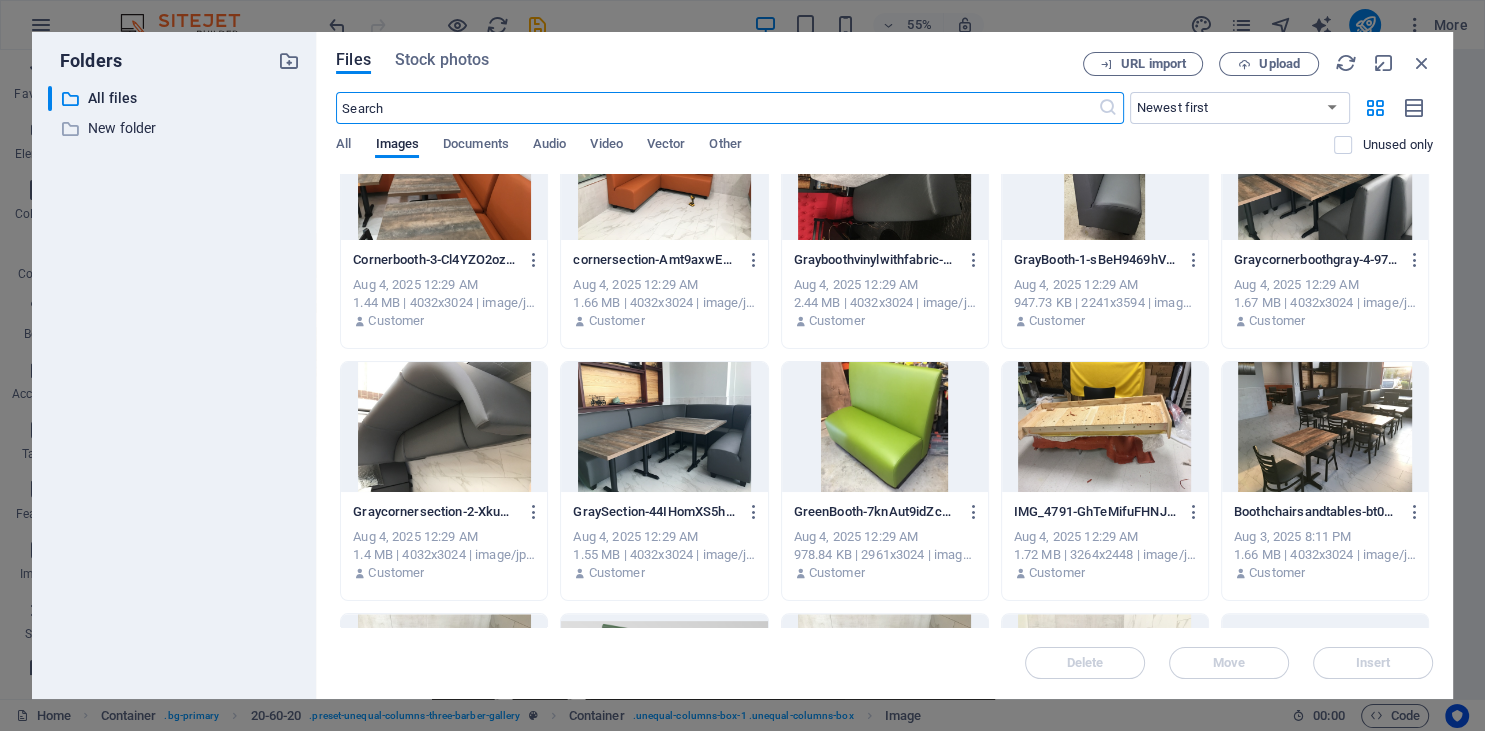 click at bounding box center (1325, 427) 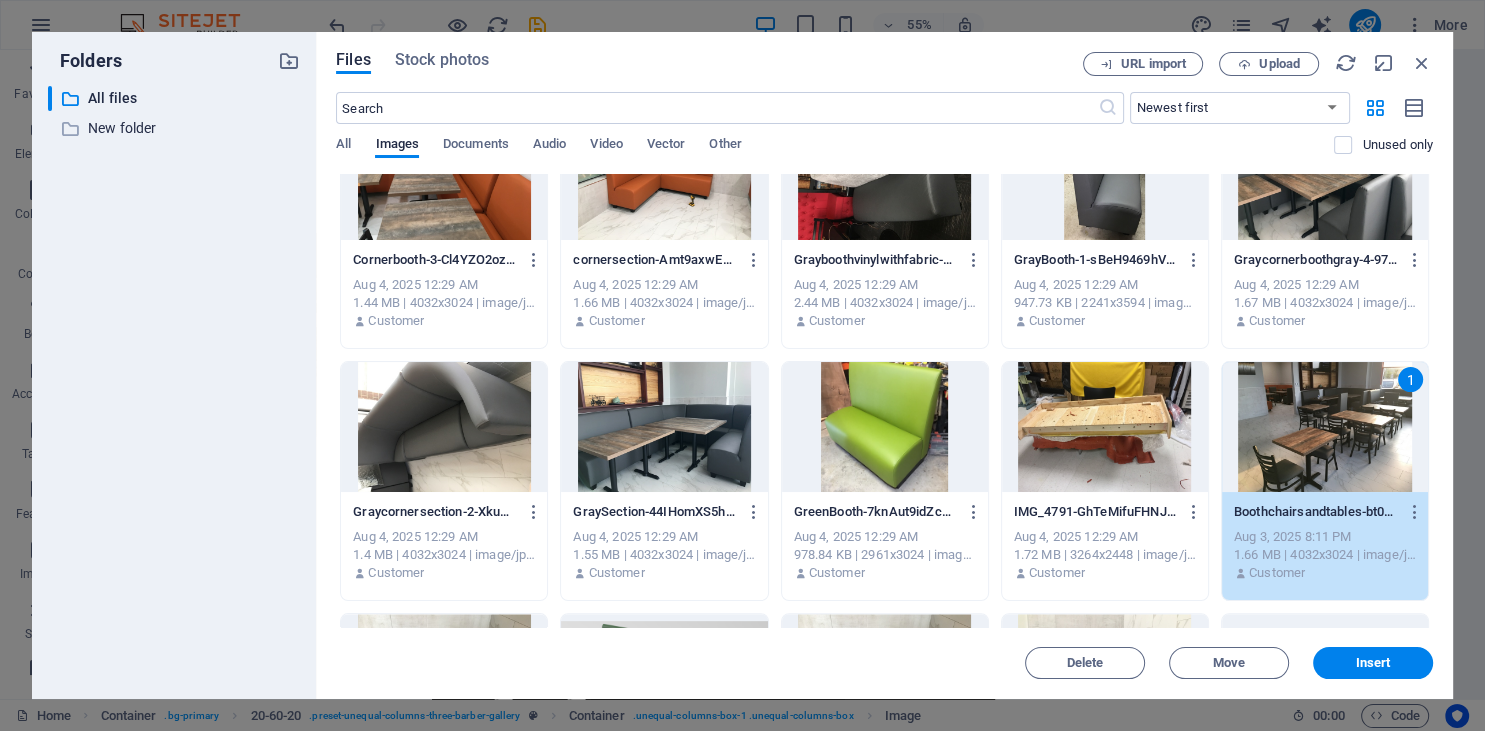 click on "1" at bounding box center [1325, 427] 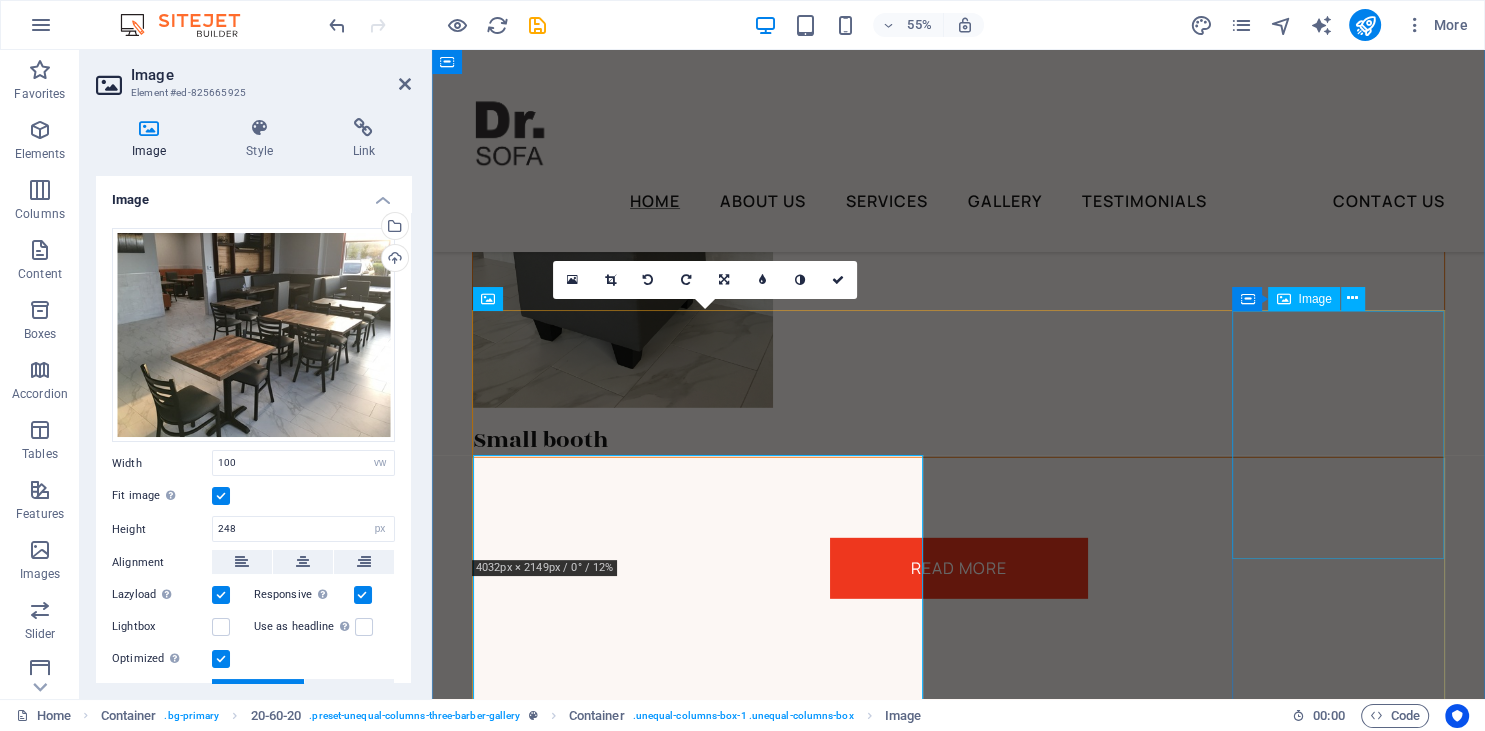 scroll, scrollTop: 5491, scrollLeft: 0, axis: vertical 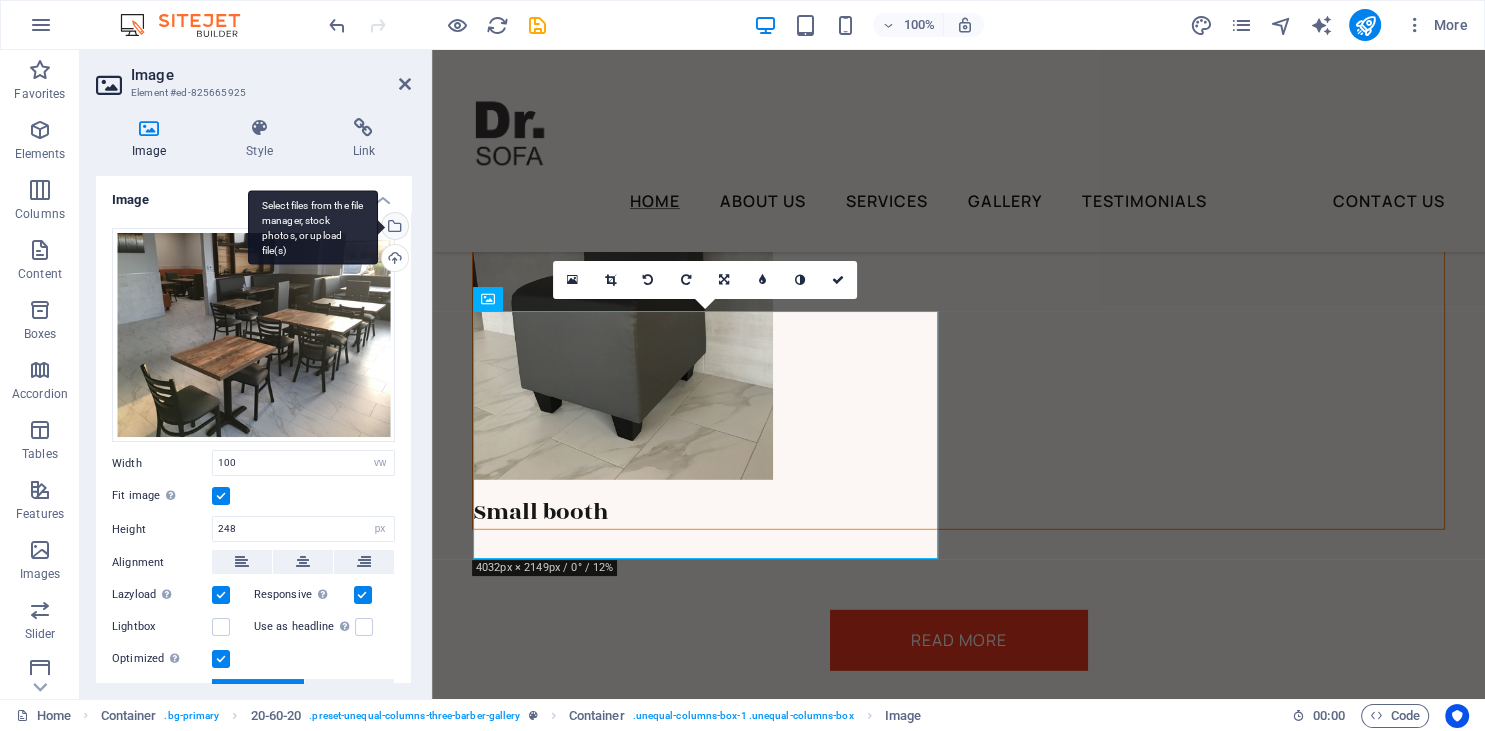 click on "Select files from the file manager, stock photos, or upload file(s)" at bounding box center [313, 227] 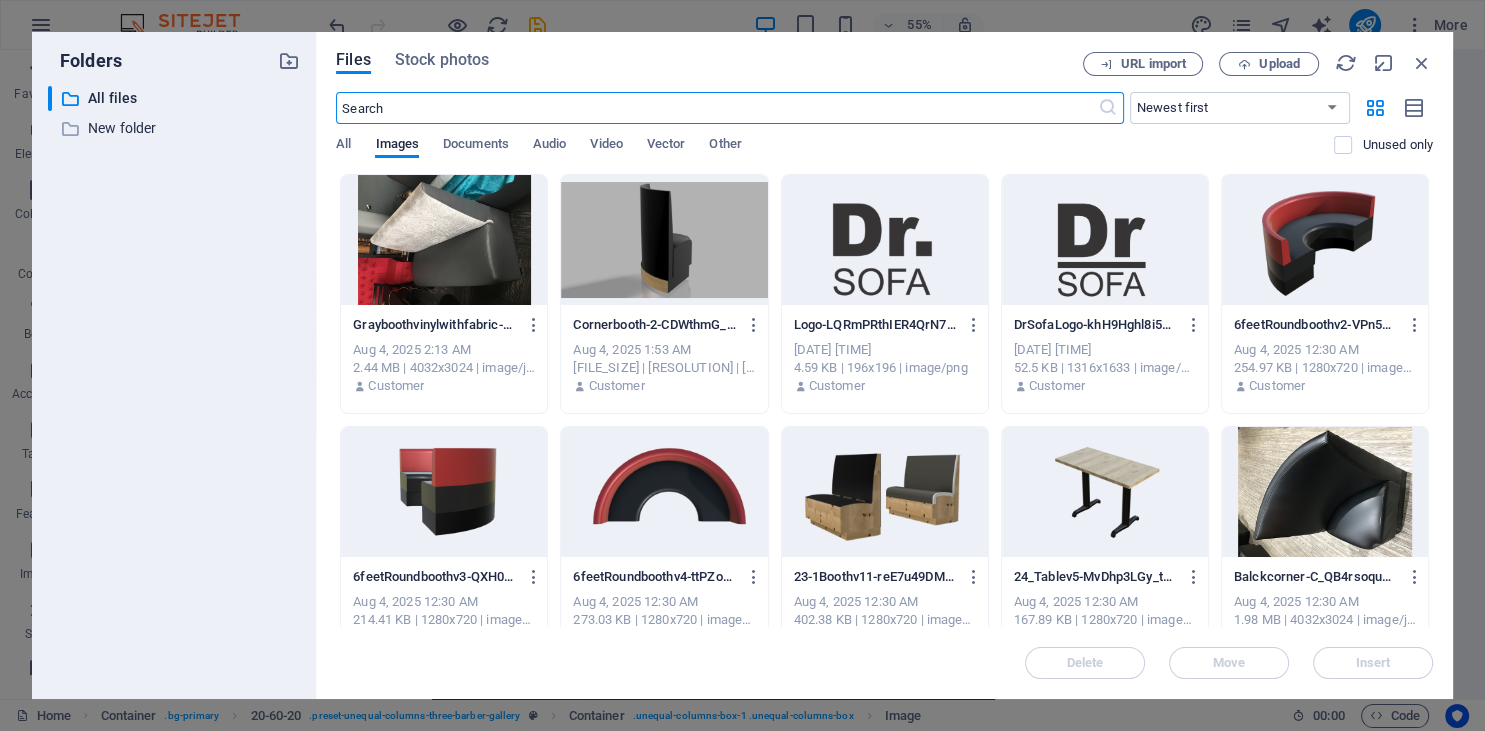 scroll, scrollTop: 5563, scrollLeft: 0, axis: vertical 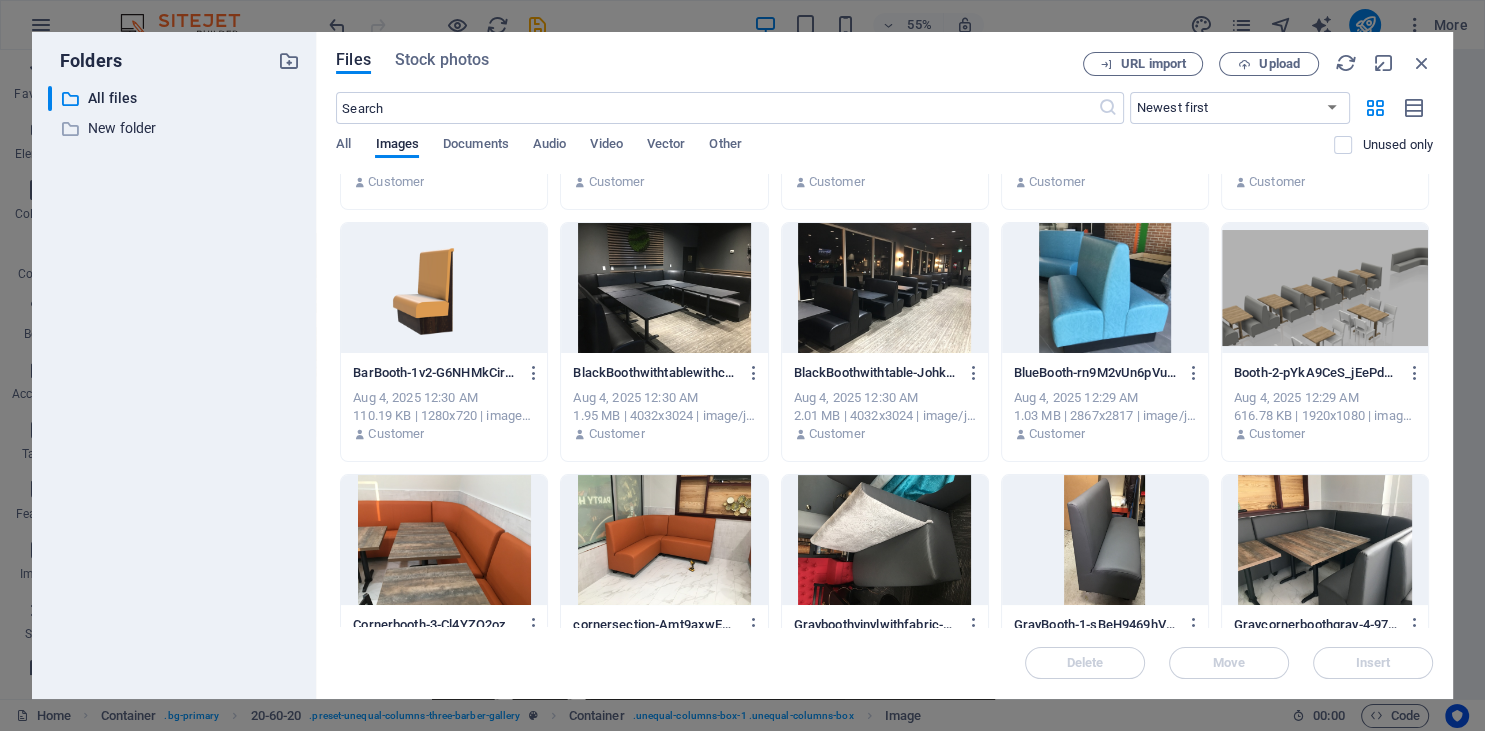 click at bounding box center (885, 288) 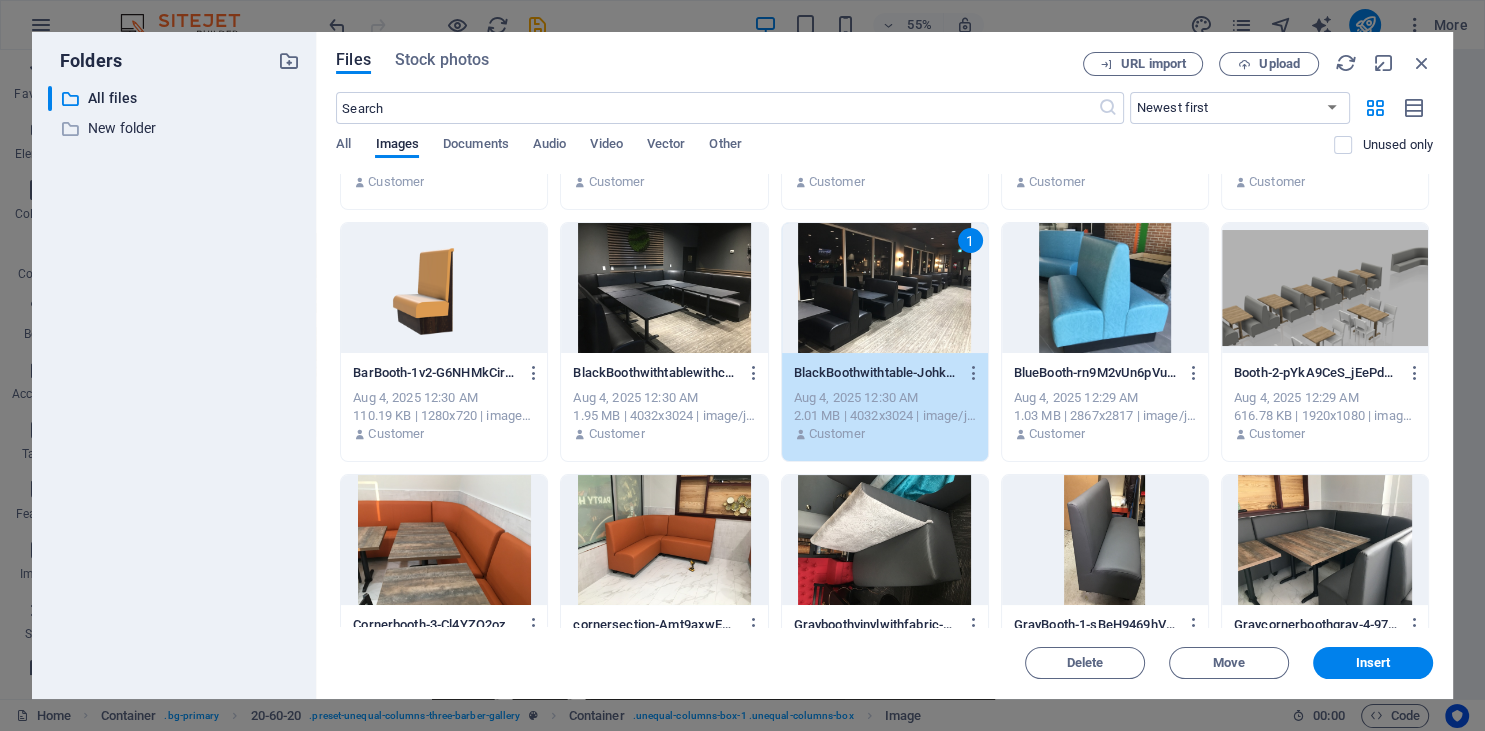 click on "1" at bounding box center [885, 288] 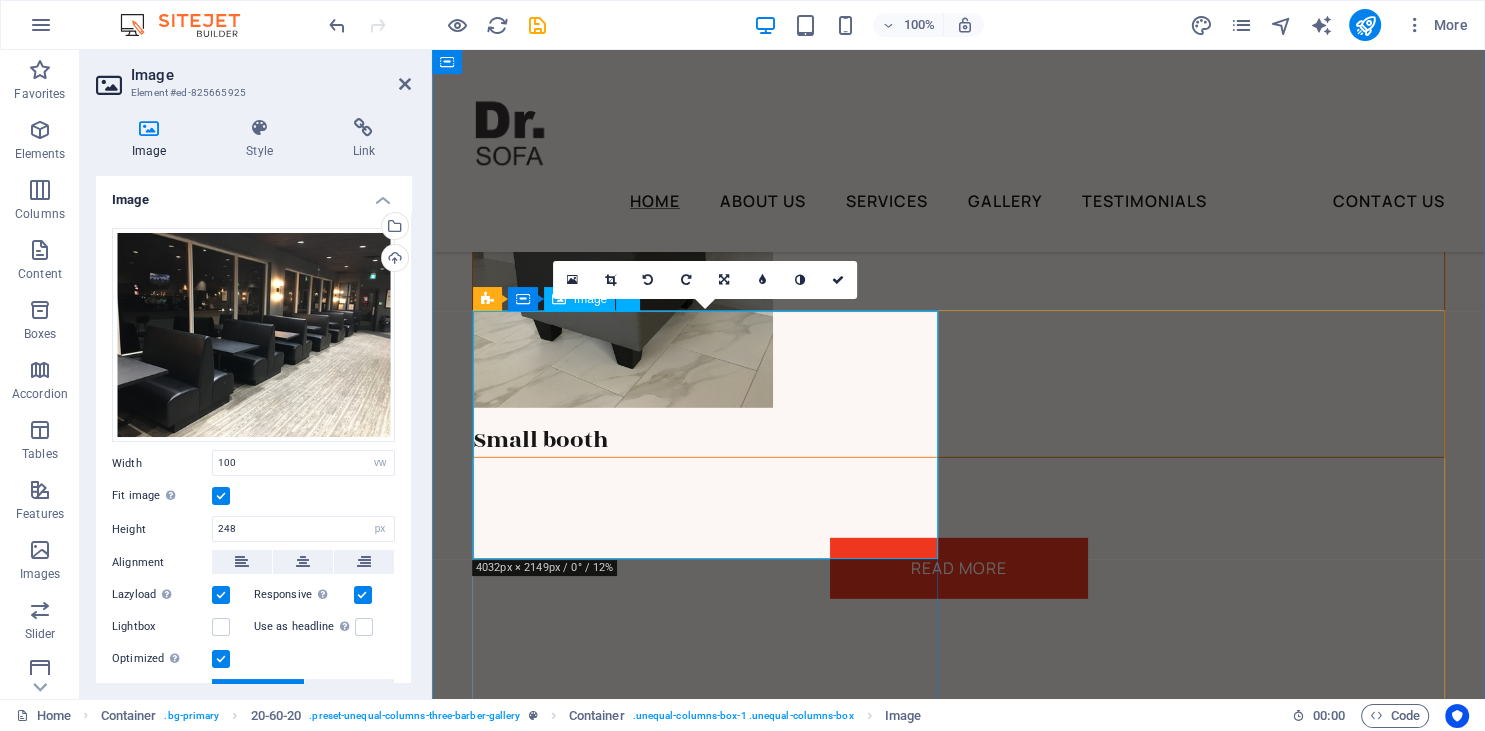 scroll, scrollTop: 5491, scrollLeft: 0, axis: vertical 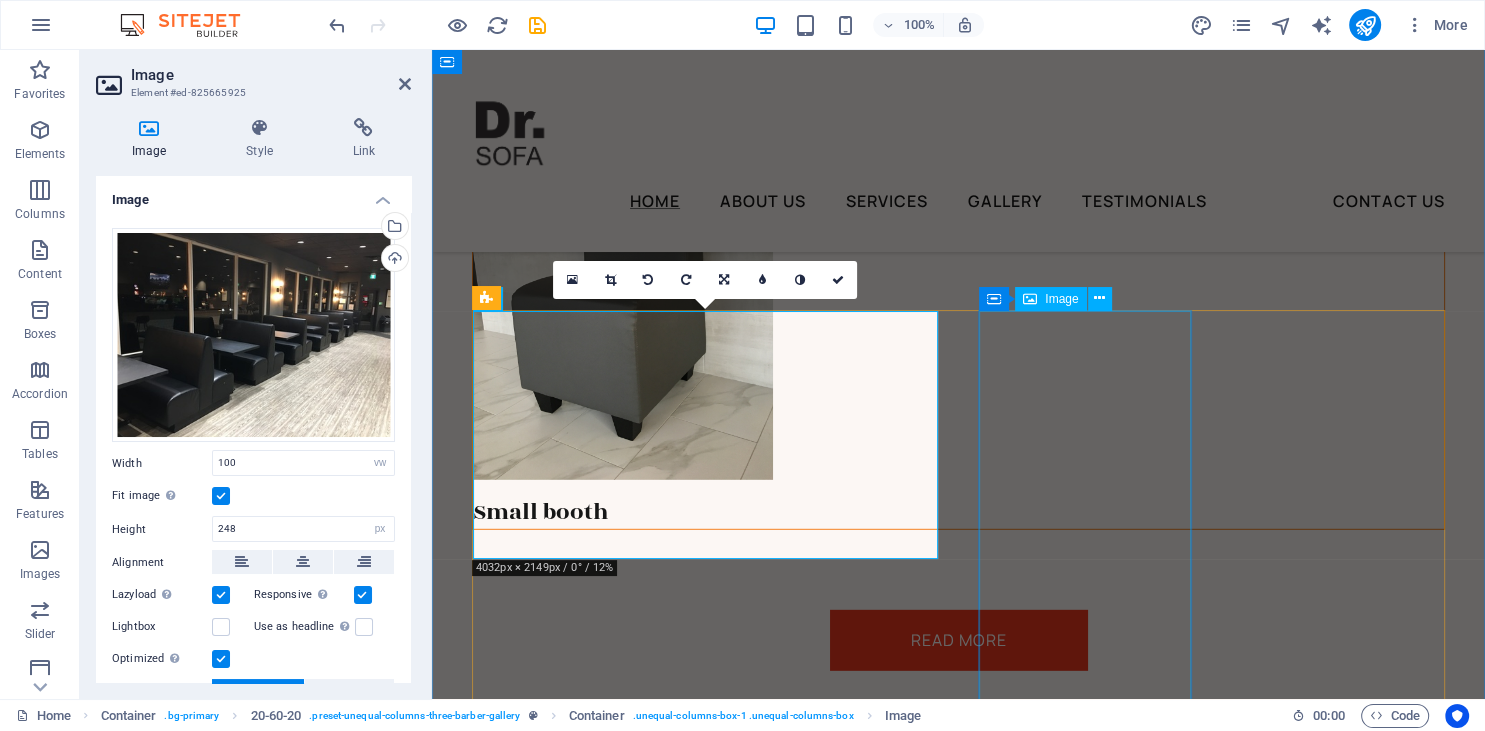 click at bounding box center (958, 3098) 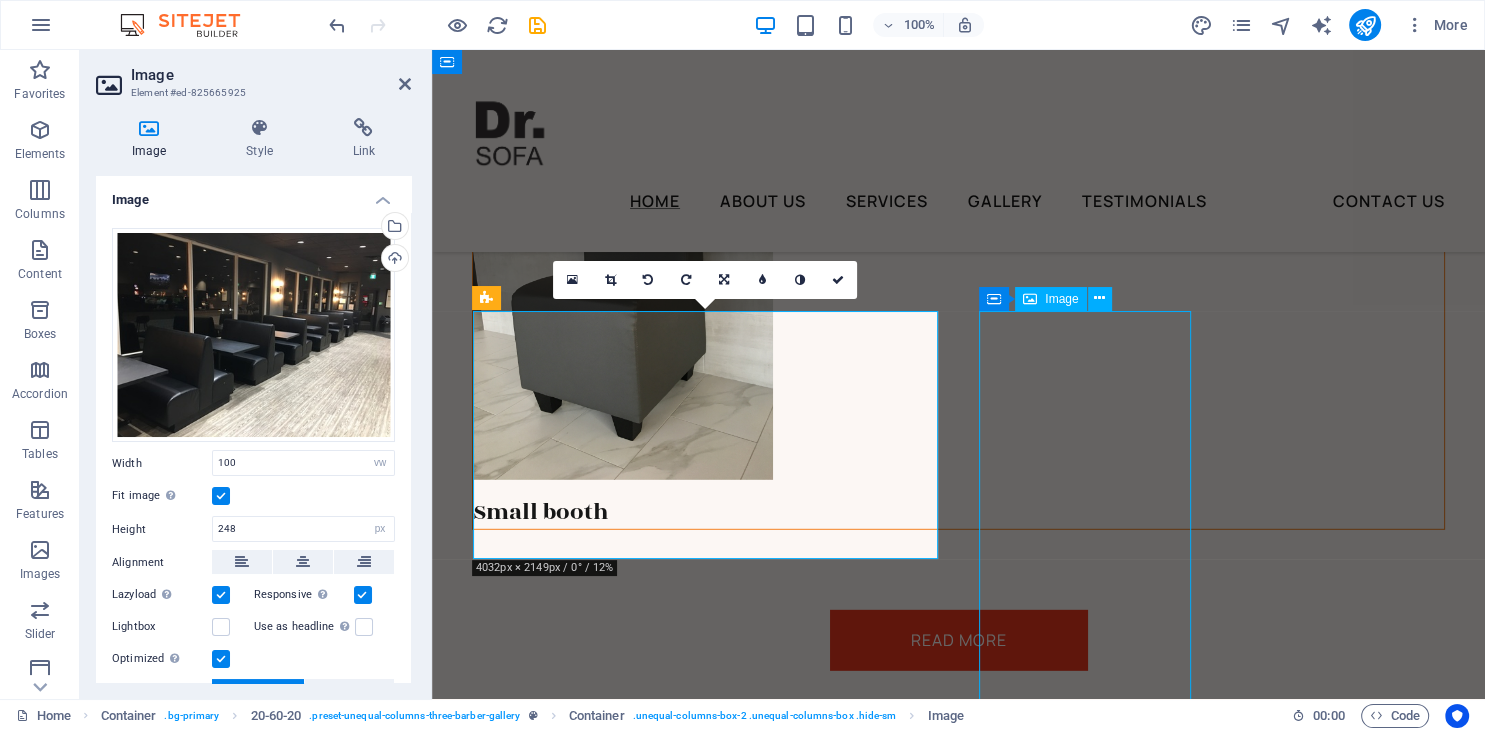 scroll, scrollTop: 5454, scrollLeft: 0, axis: vertical 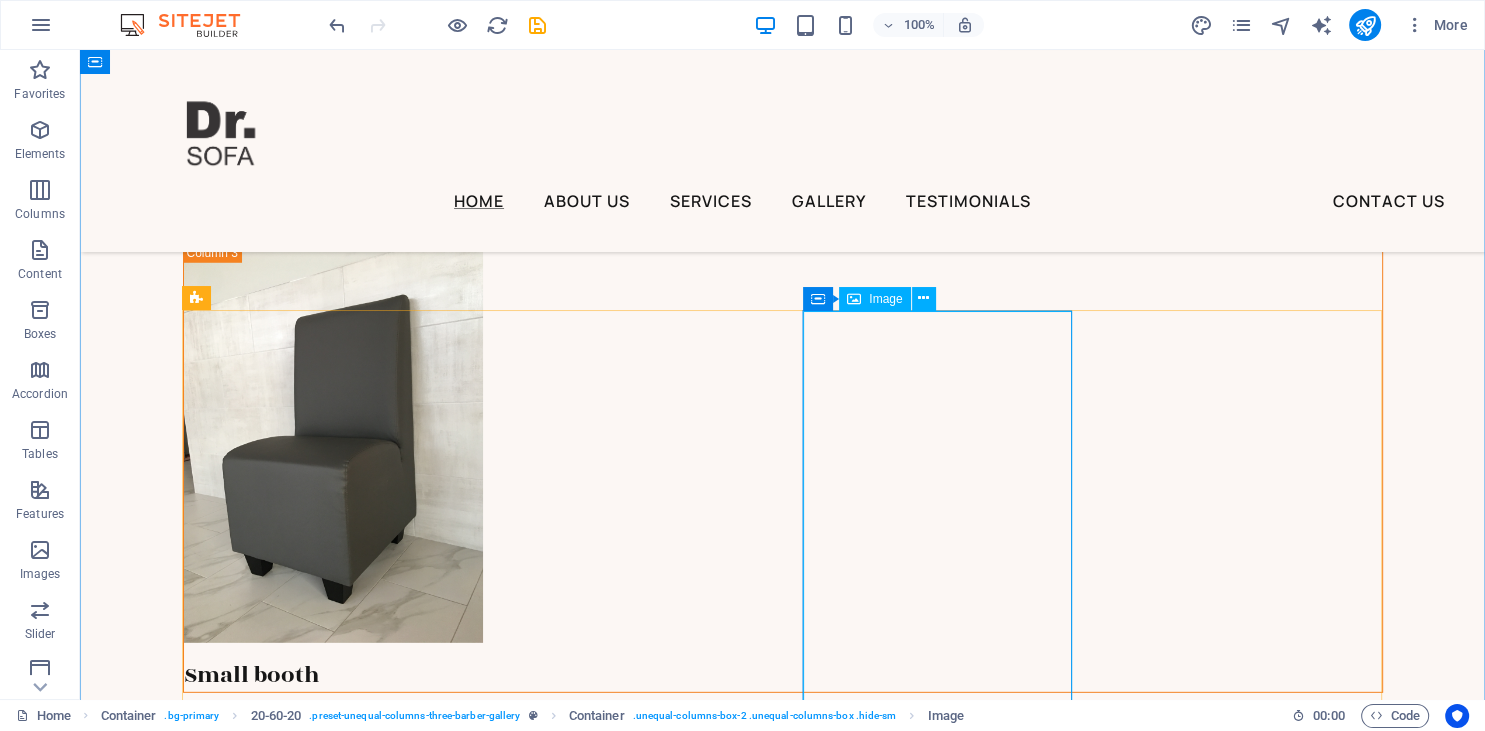 click at bounding box center (783, 3296) 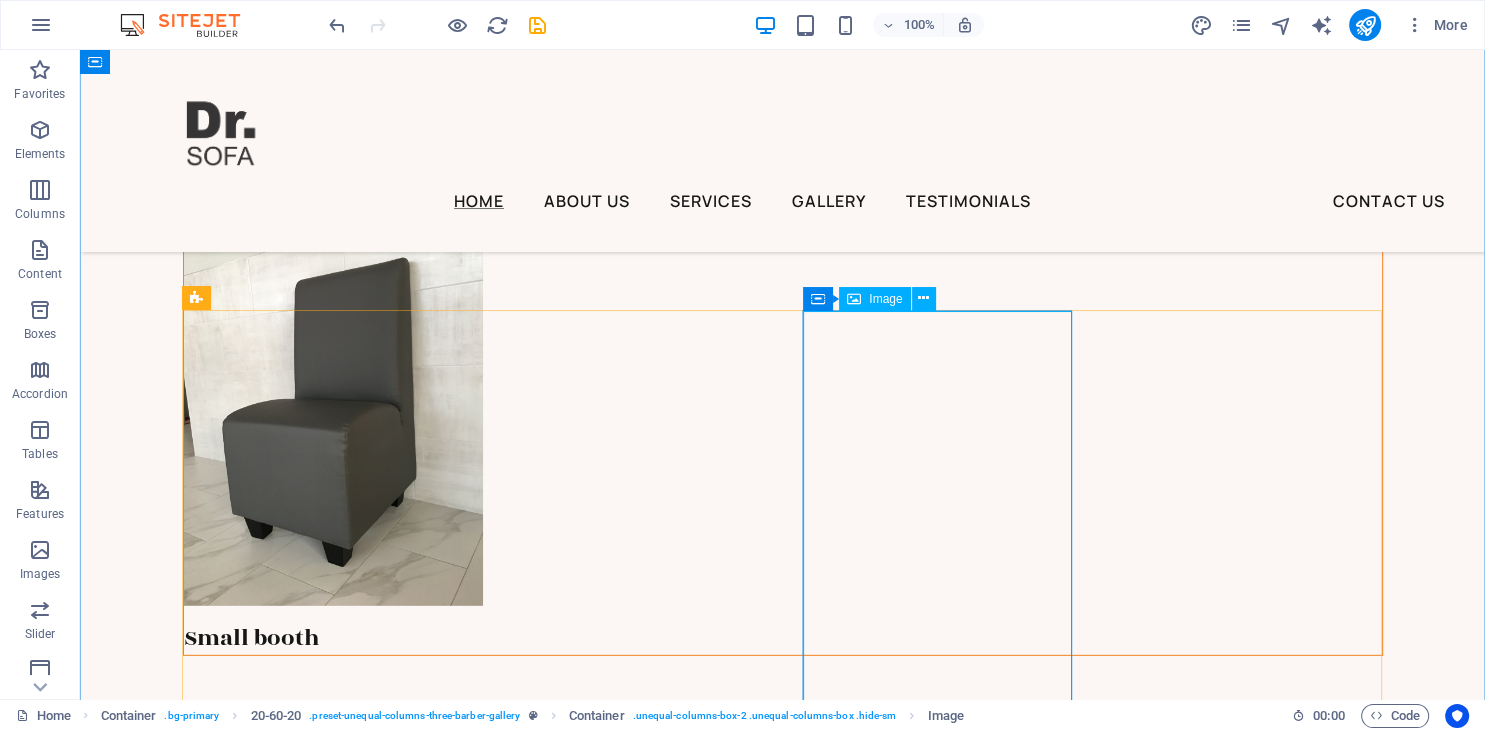 select on "px" 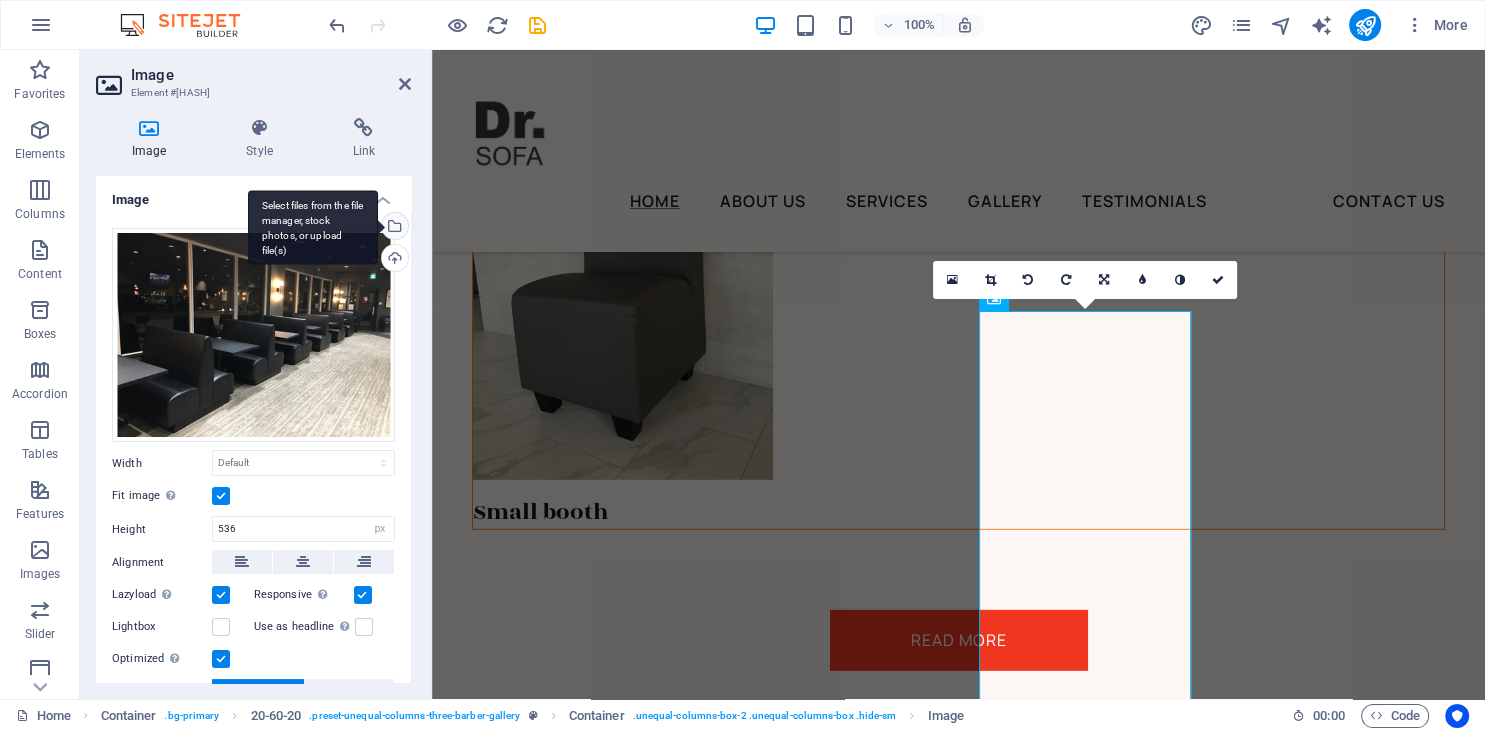 click on "Select files from the file manager, stock photos, or upload file(s)" at bounding box center (313, 227) 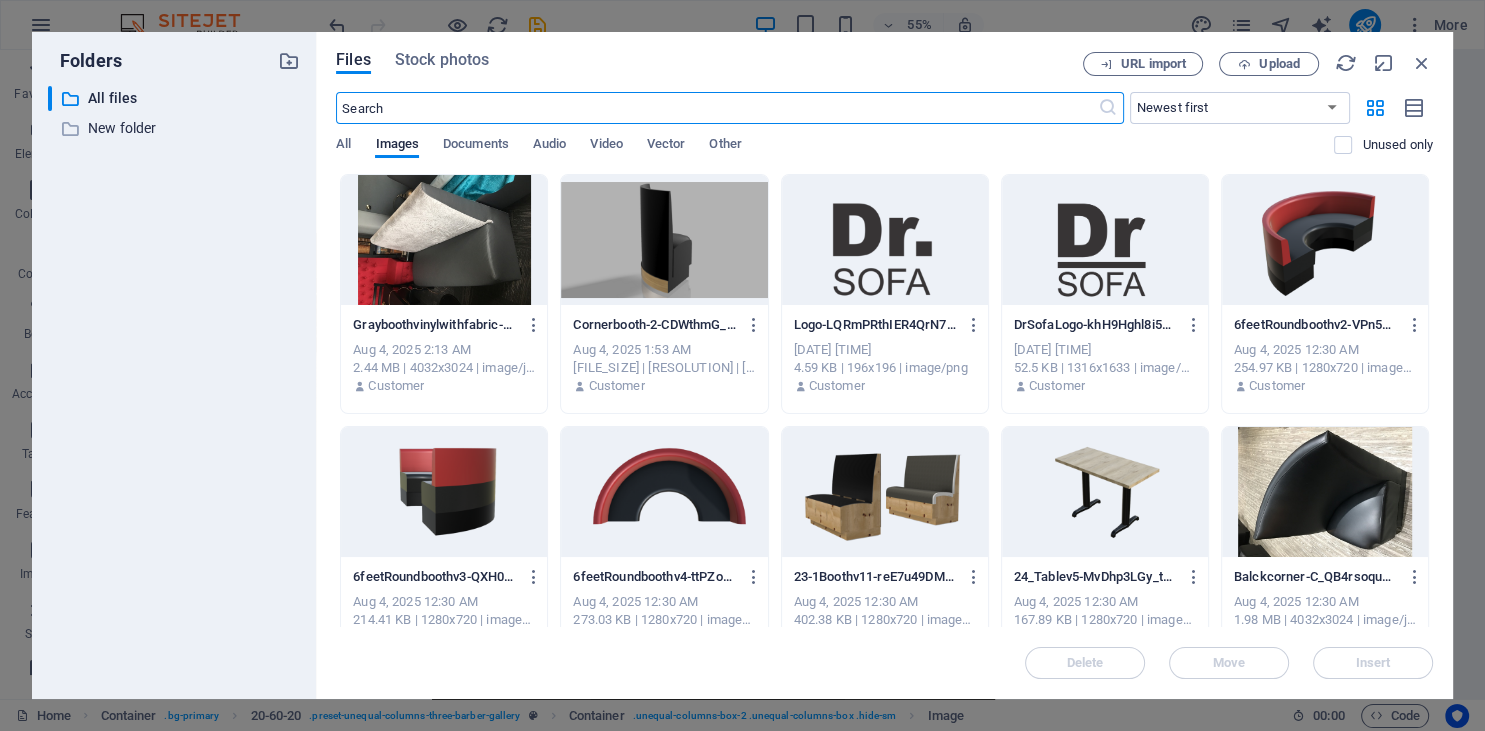 scroll, scrollTop: 5635, scrollLeft: 0, axis: vertical 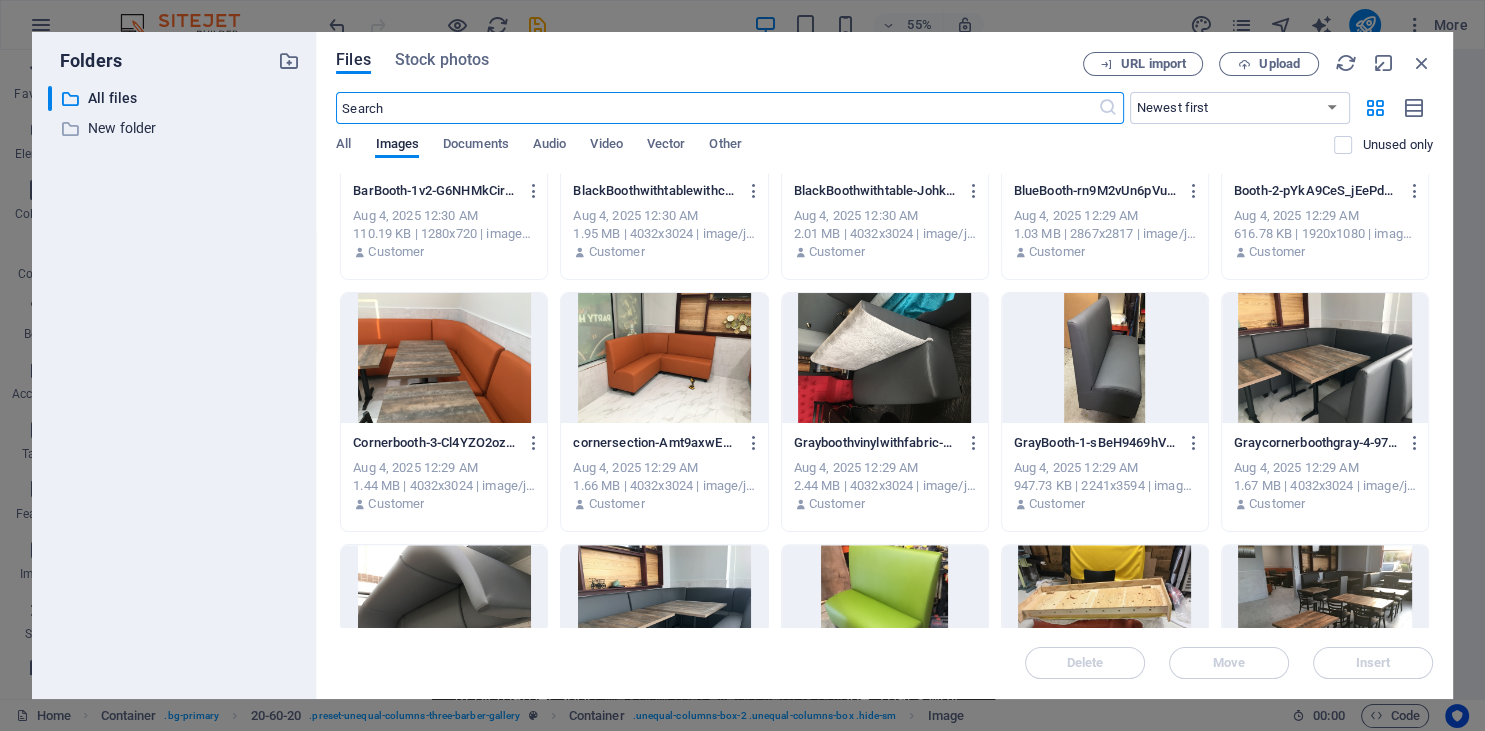 click at bounding box center (885, 358) 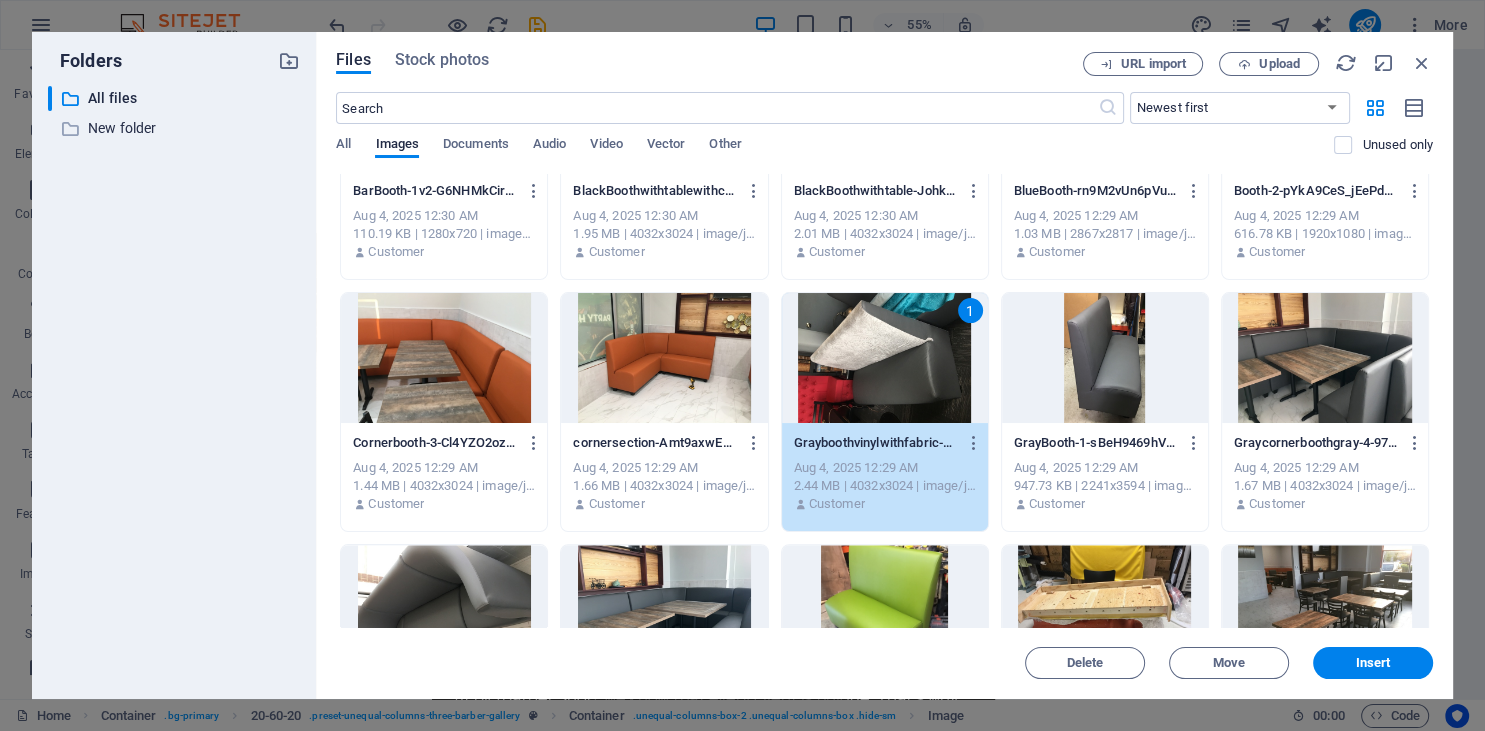 click on "1" at bounding box center [885, 358] 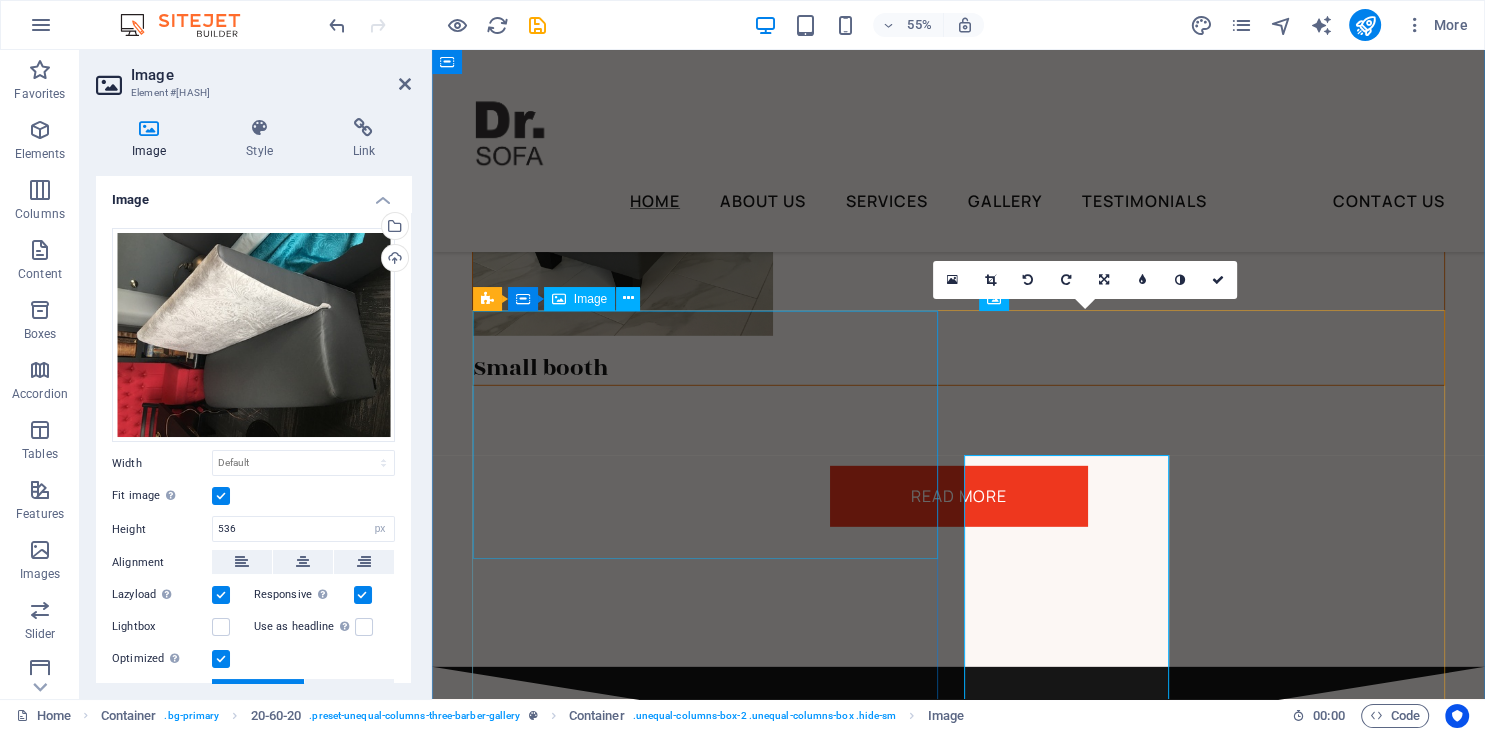 scroll, scrollTop: 5491, scrollLeft: 0, axis: vertical 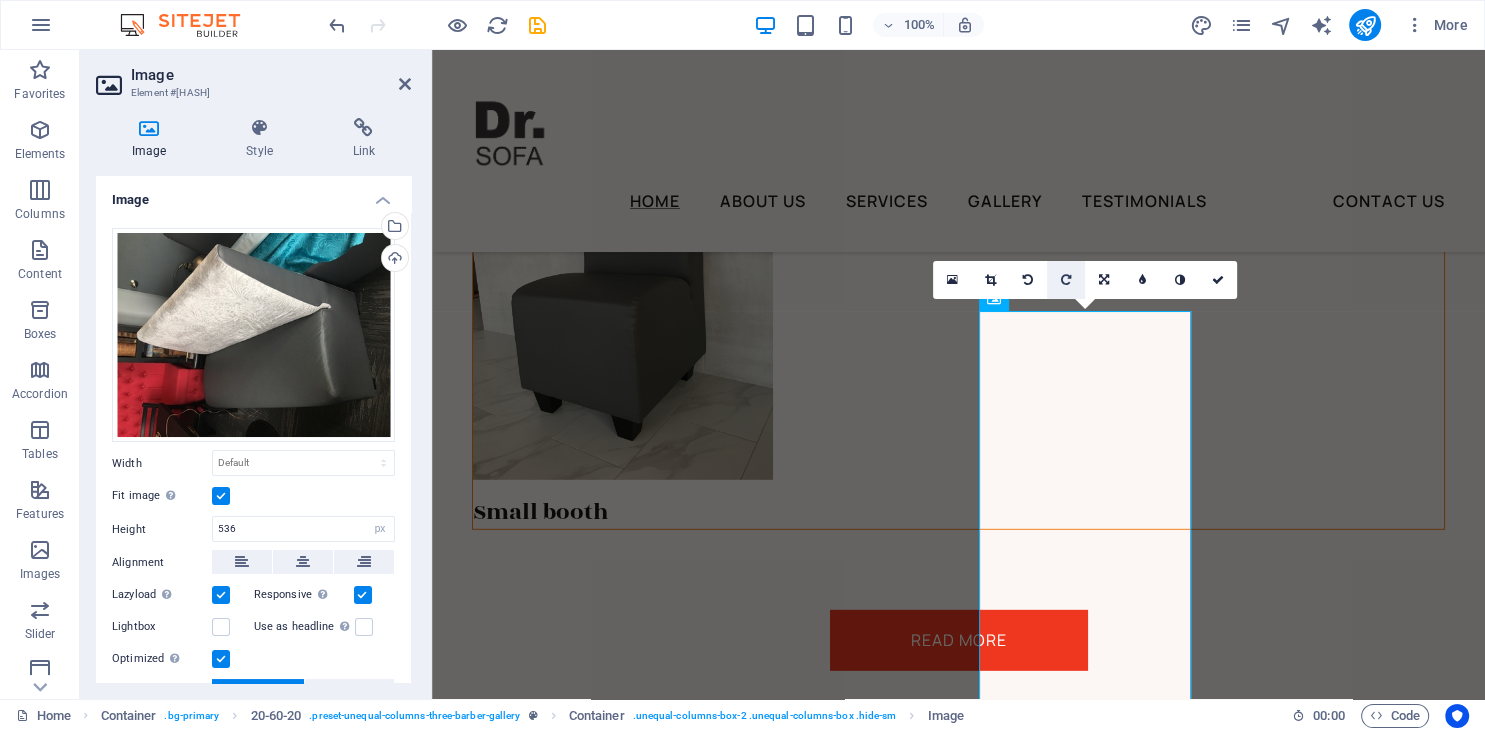 click at bounding box center [1066, 280] 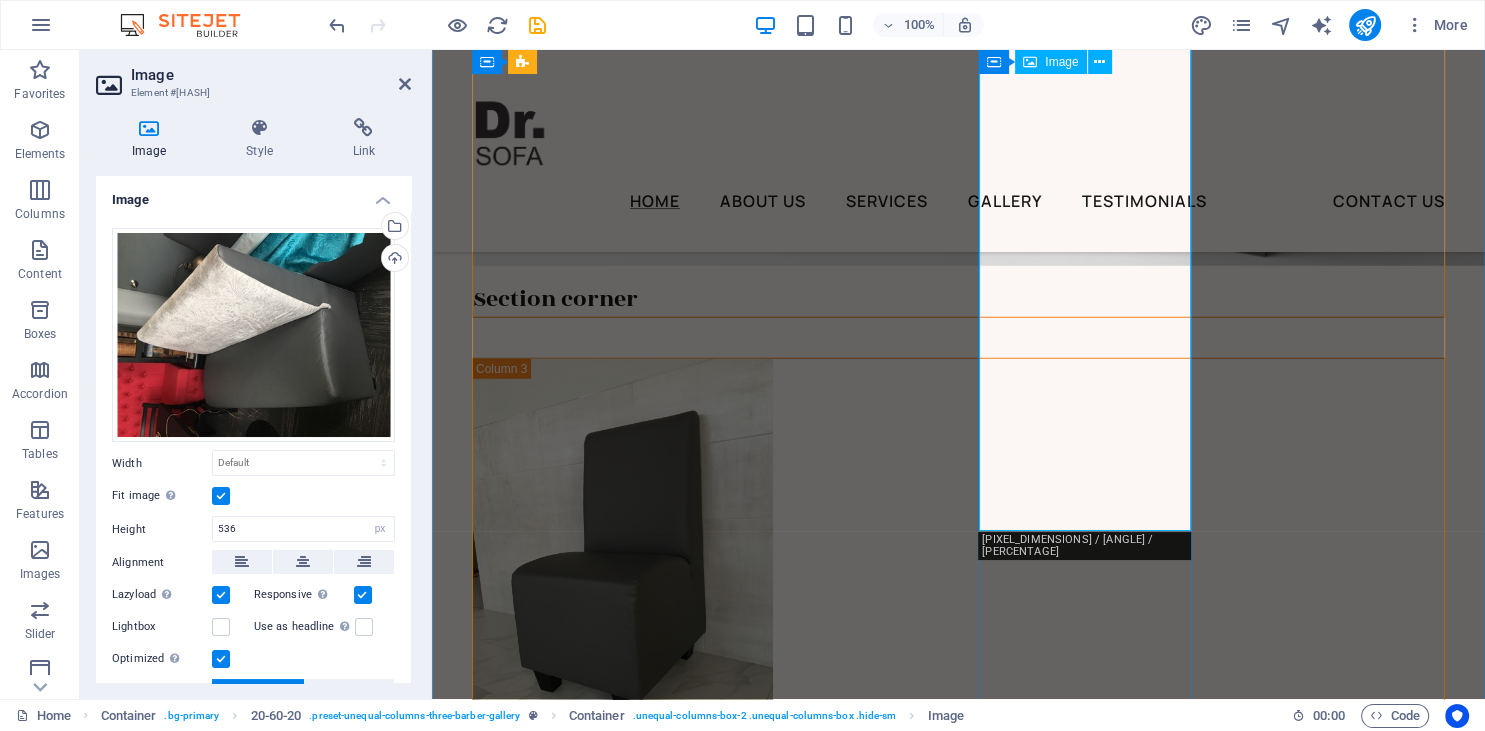 scroll, scrollTop: 5174, scrollLeft: 0, axis: vertical 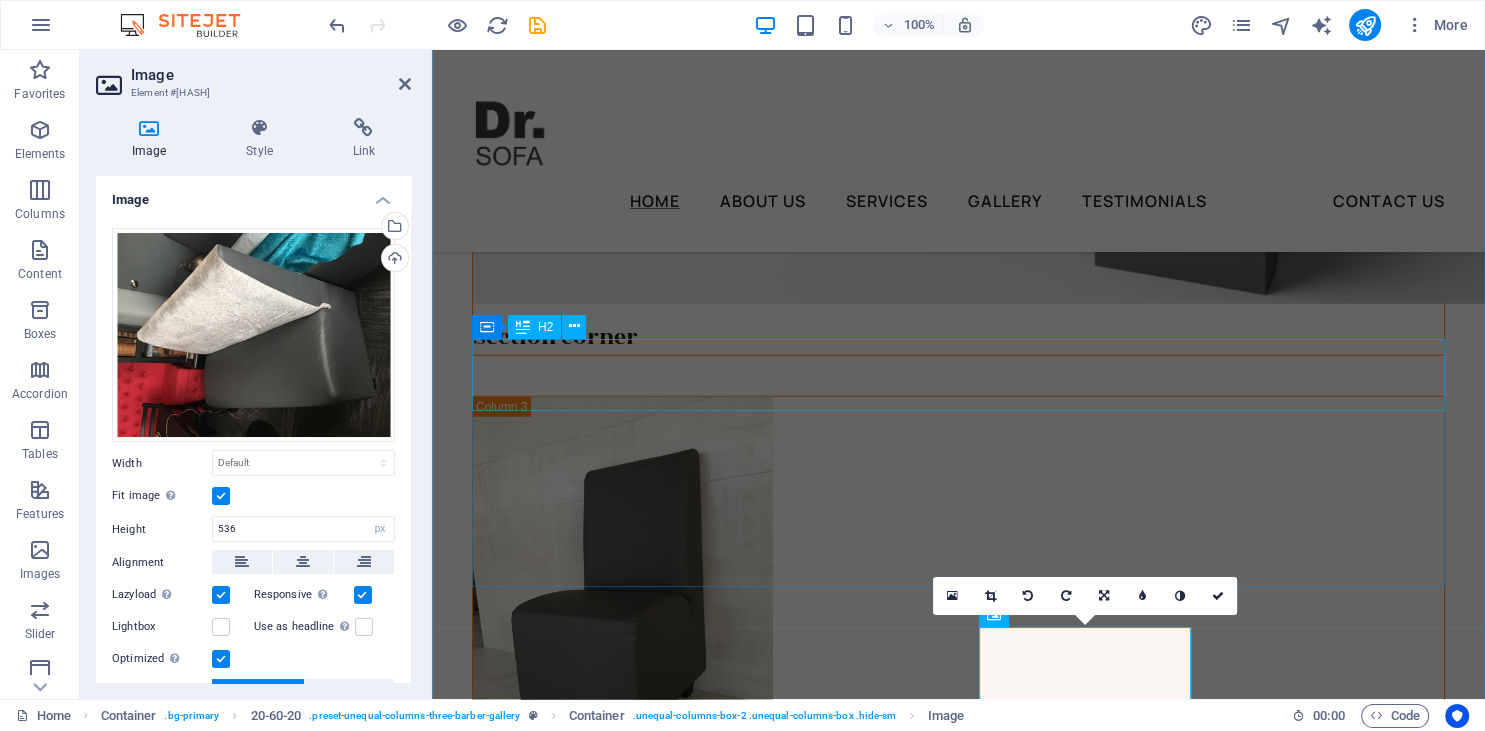 click on "Take a look at our highlights" at bounding box center (958, 1791) 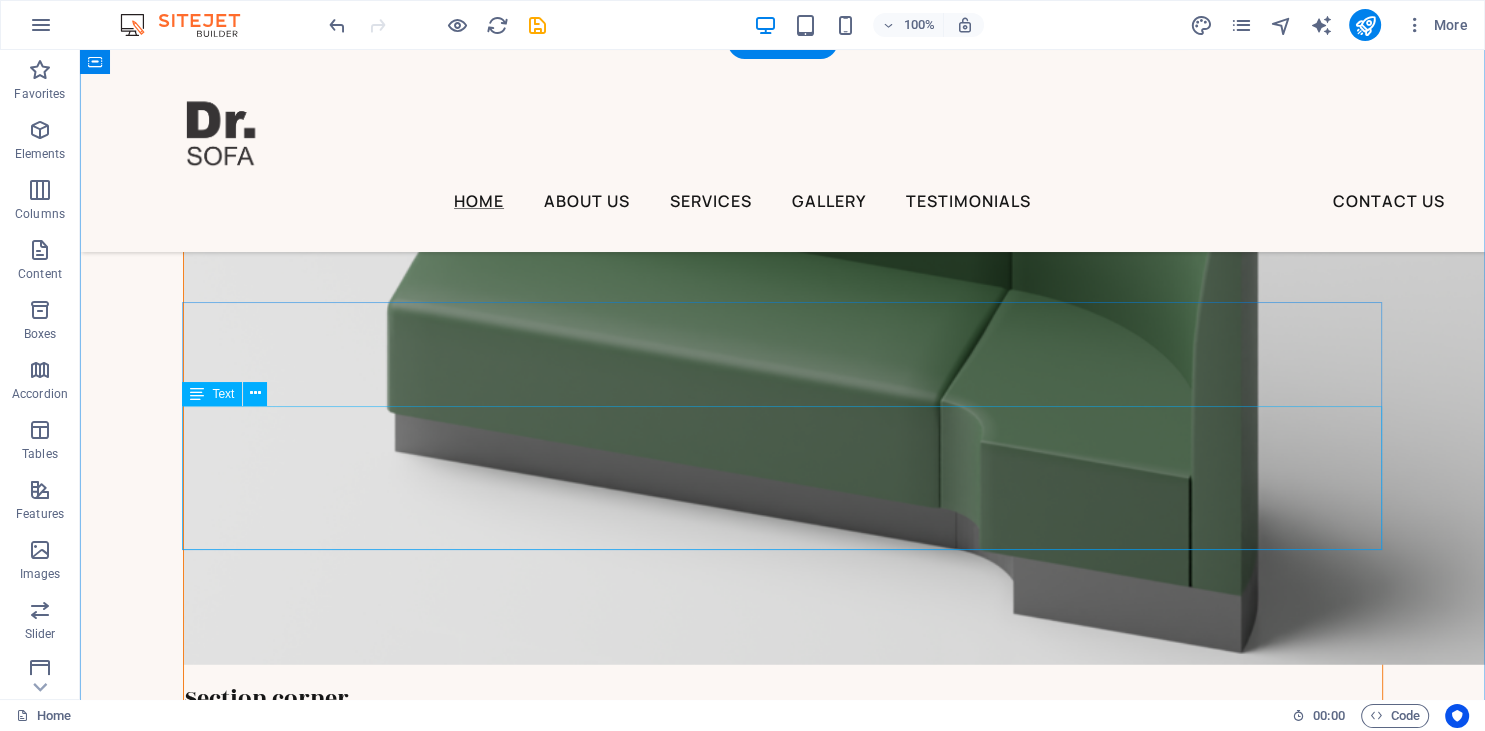 scroll, scrollTop: 4926, scrollLeft: 0, axis: vertical 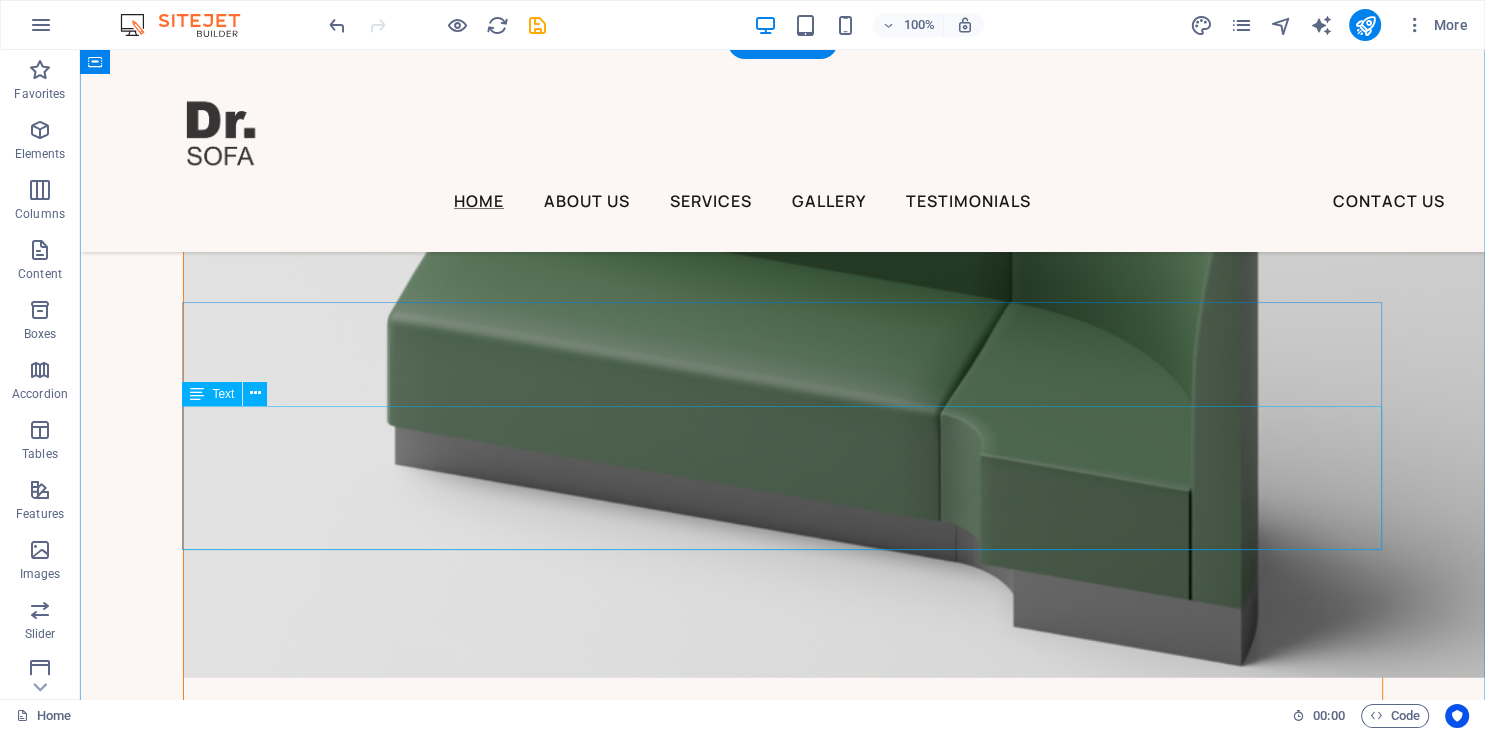 click on "At BIG Barber Shop, we know that every client is unique. That's why we offer services tailored to your needs and preferences—whether it's a simple trim or an entire makeover, we'll take care of it." at bounding box center [783, 2092] 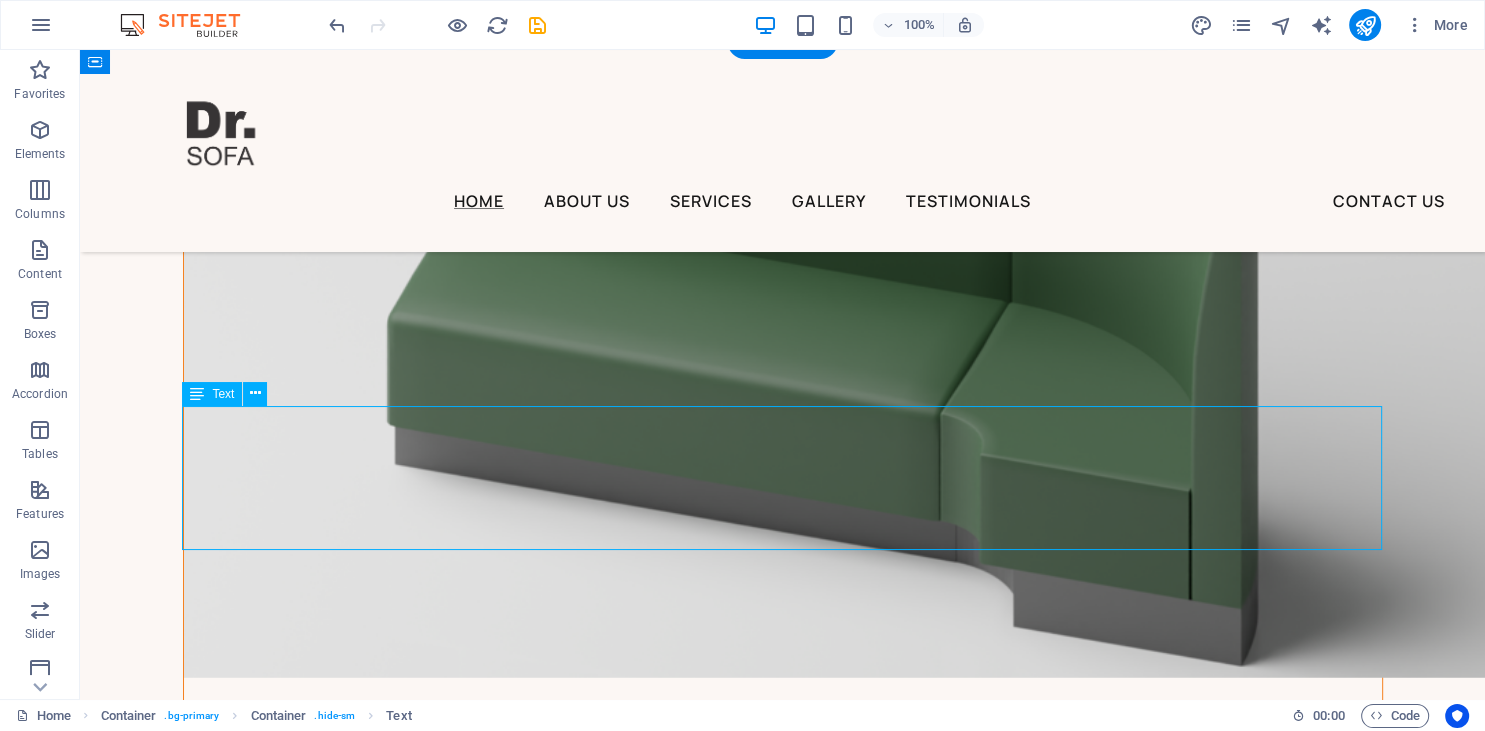 click on "At BIG Barber Shop, we know that every client is unique. That's why we offer services tailored to your needs and preferences—whether it's a simple trim or an entire makeover, we'll take care of it." at bounding box center [783, 2092] 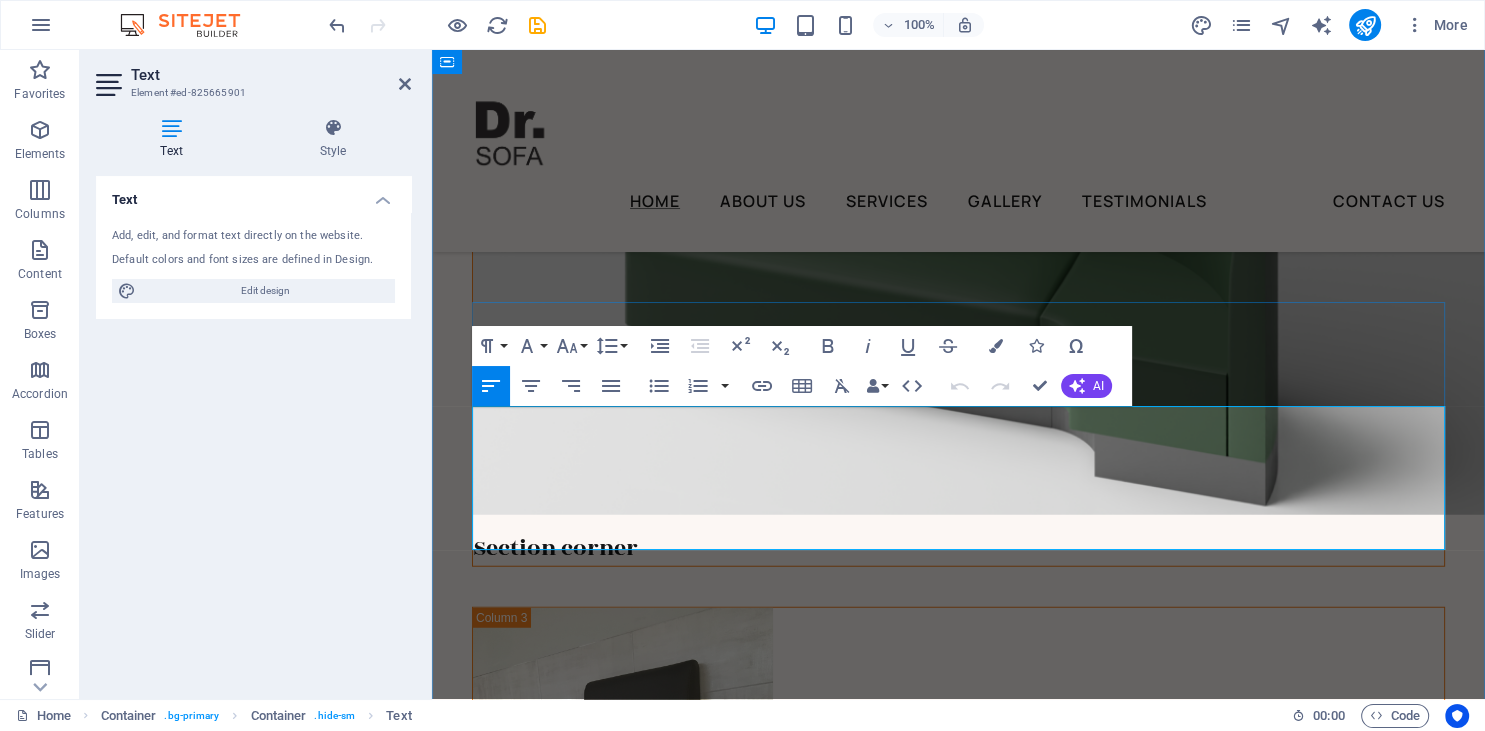 click on "At BIG Barber Shop, we know that every client is unique. That's why we offer services tailored to your needs and preferences—whether it's a simple trim or an entire makeover, we'll take care of it." at bounding box center (954, 1893) 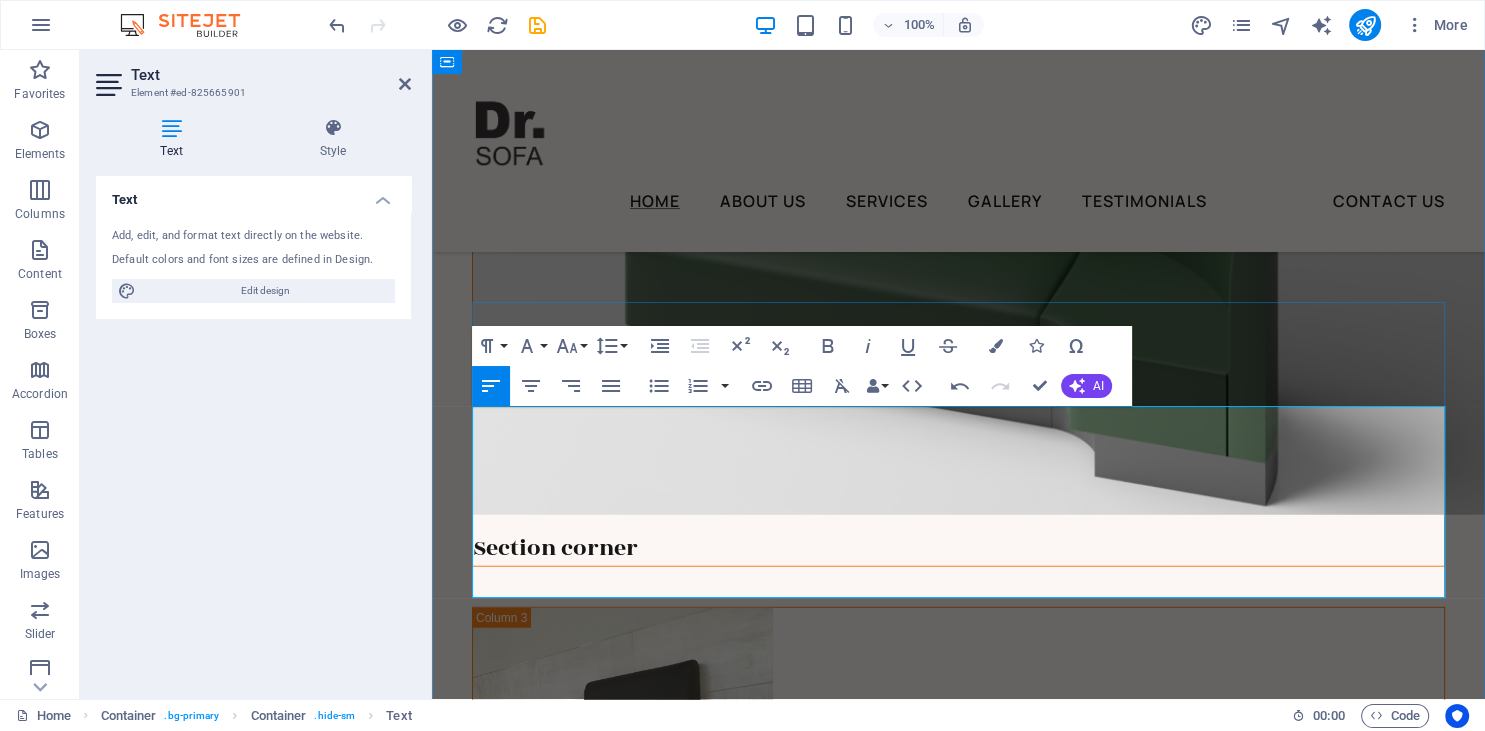 click on "  We fix broken or weakened furniture frames onsite—no moving required. Whether it’s a cracked restaurant booth or a wobbly chair at home, we reinforce or rebuild the structure to make it strong, safe, and long-lasting." at bounding box center [958, 1918] 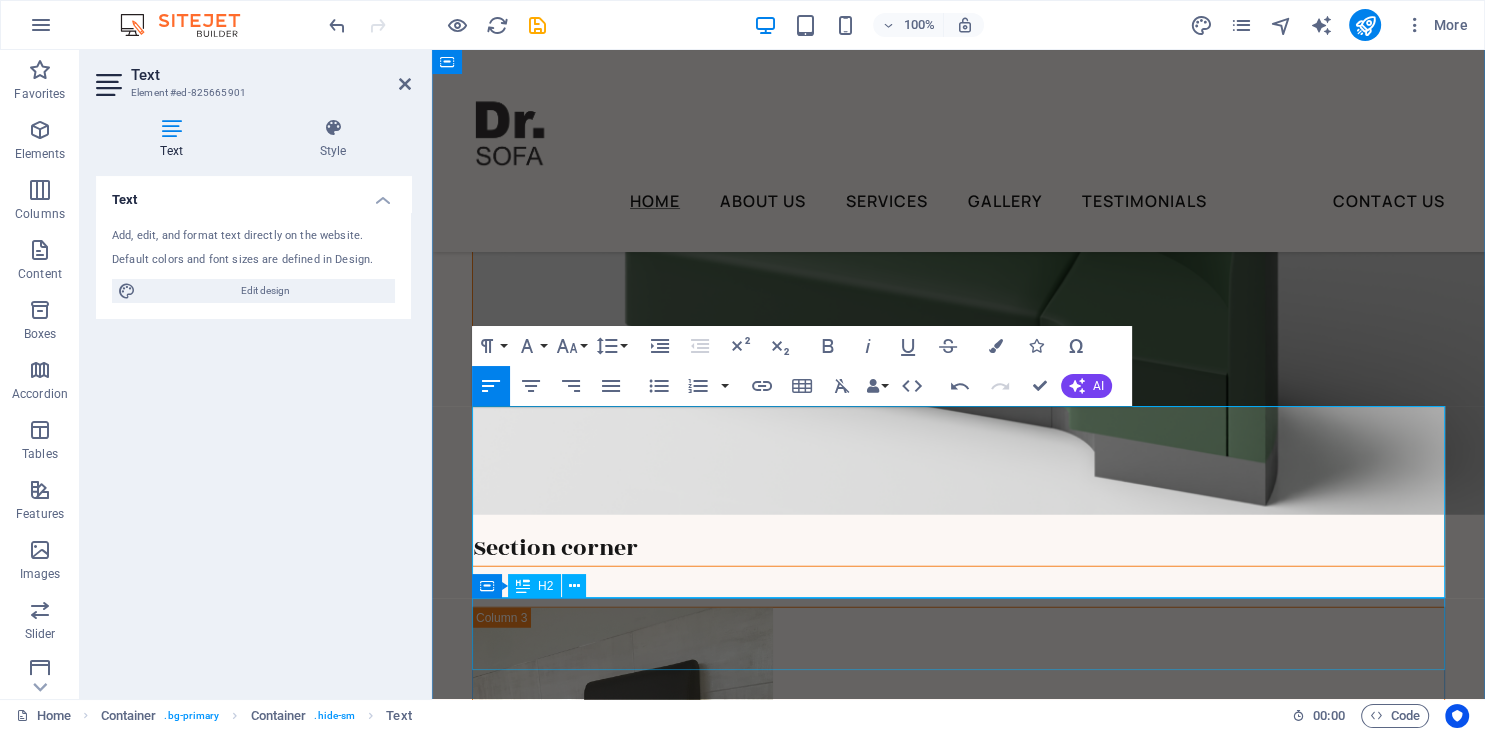click on "Take a look at our highlights" at bounding box center [958, 2050] 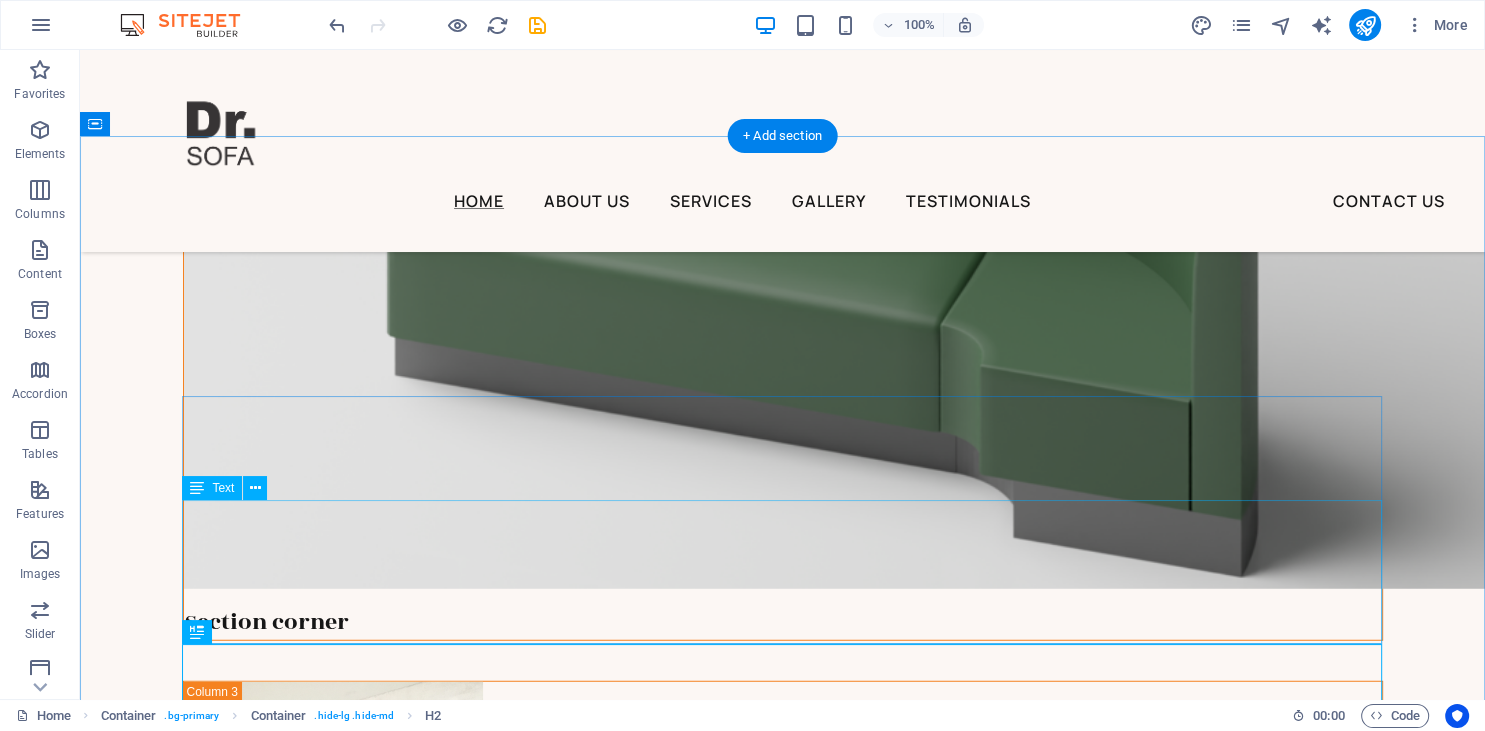 scroll, scrollTop: 5031, scrollLeft: 0, axis: vertical 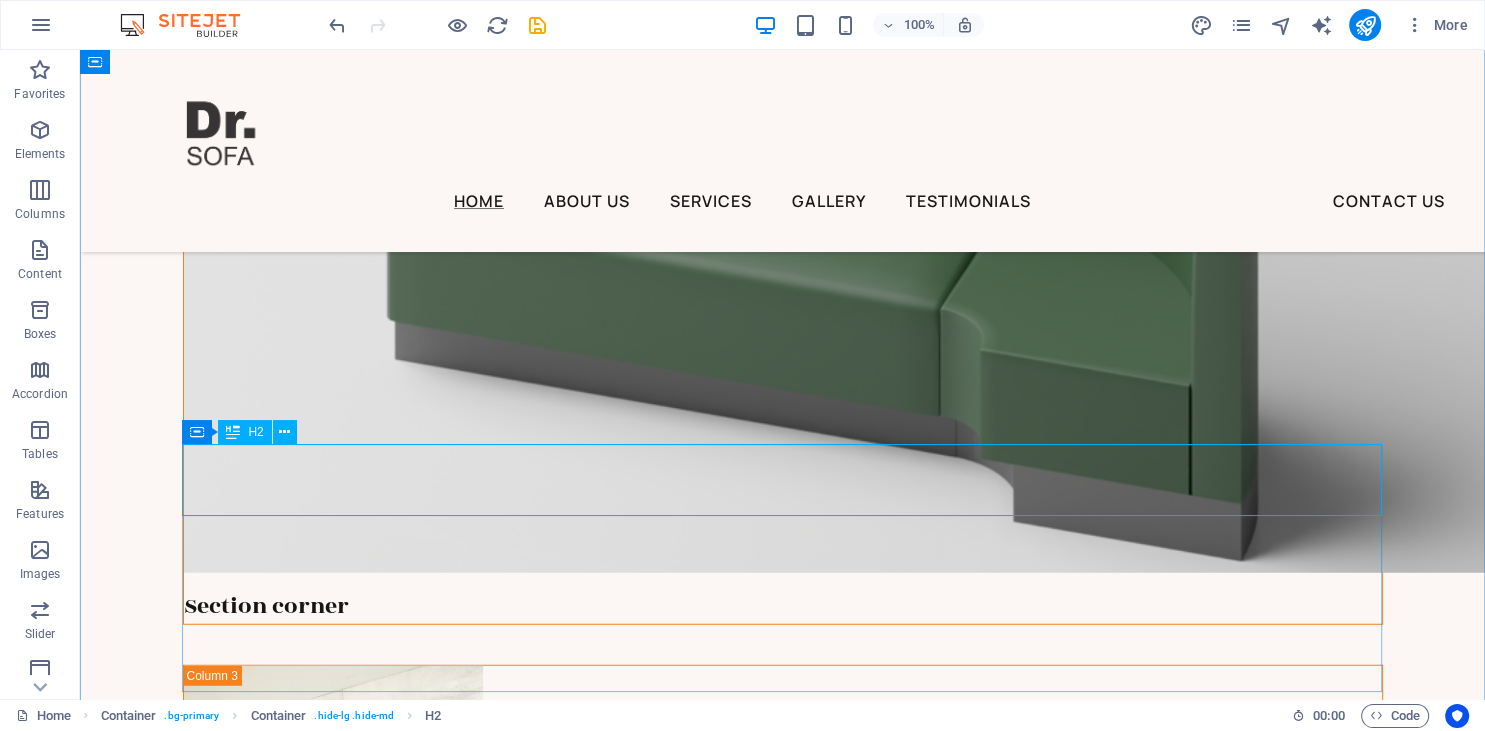 click on "Take a look at our highlights" at bounding box center [783, 2095] 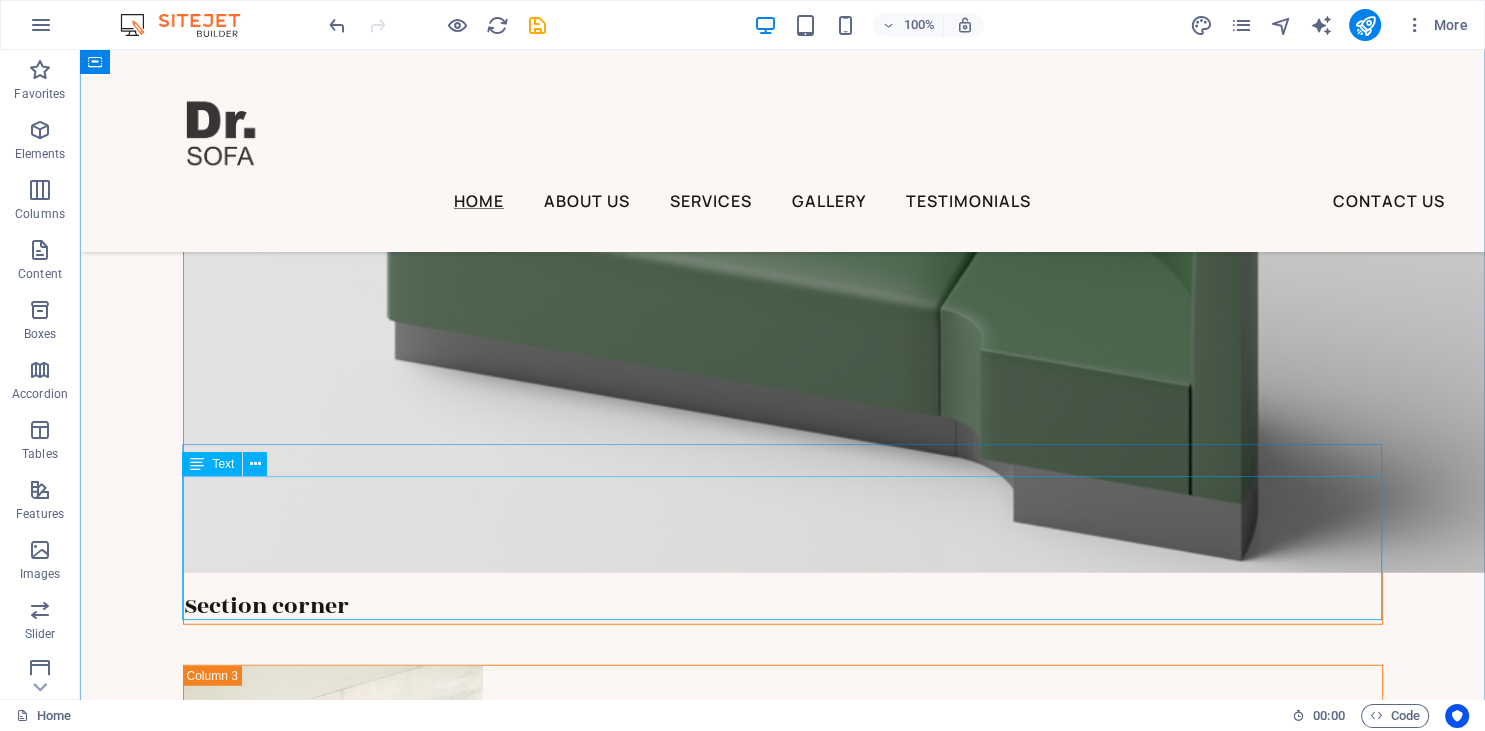 click on "At BIG Barber Shop, we know that every client is unique. That's why we offer services tailored to your needs and preferences—whether it's a simple trim or an entire makeover, we'll take care of it." at bounding box center (783, 2163) 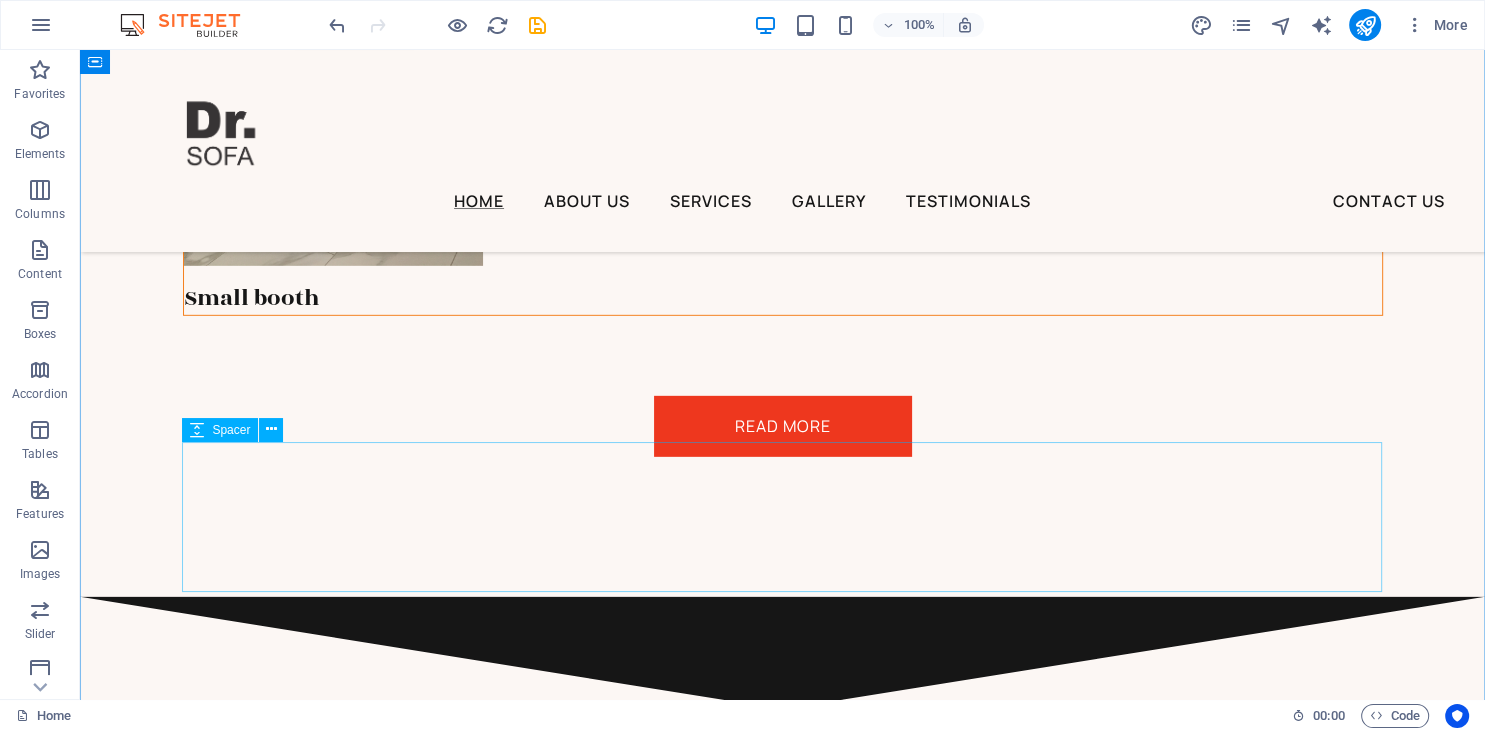 scroll, scrollTop: 5771, scrollLeft: 0, axis: vertical 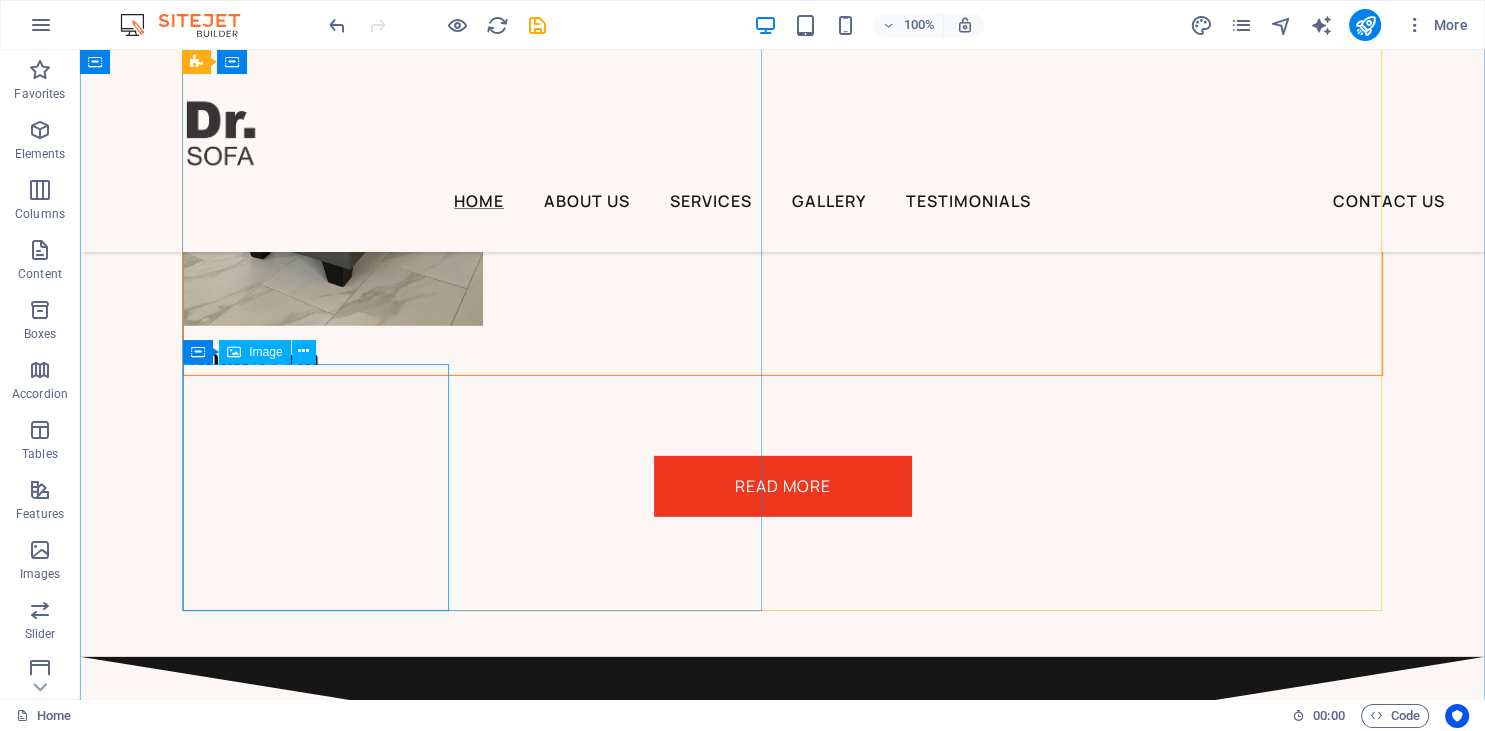 click at bounding box center (459, 2349) 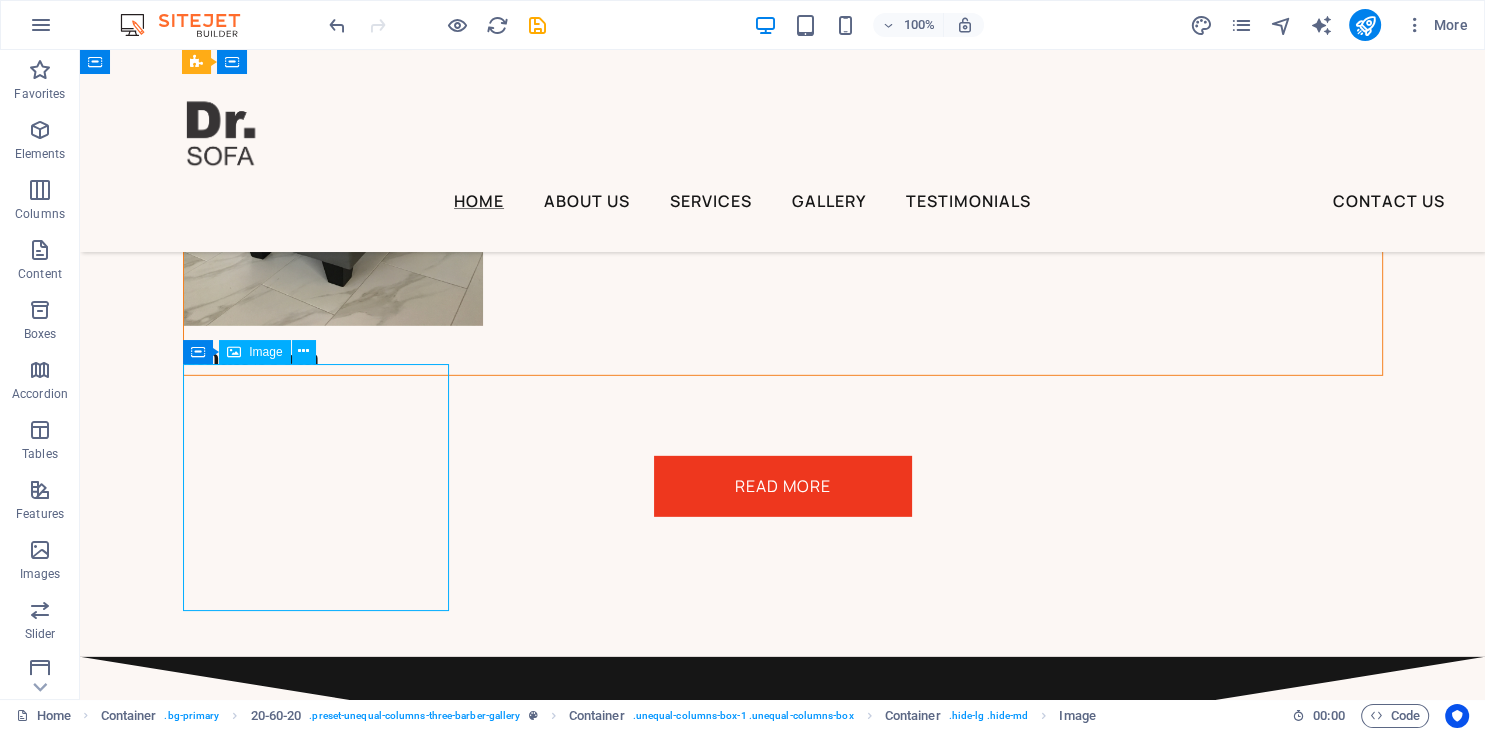 click at bounding box center (459, 2349) 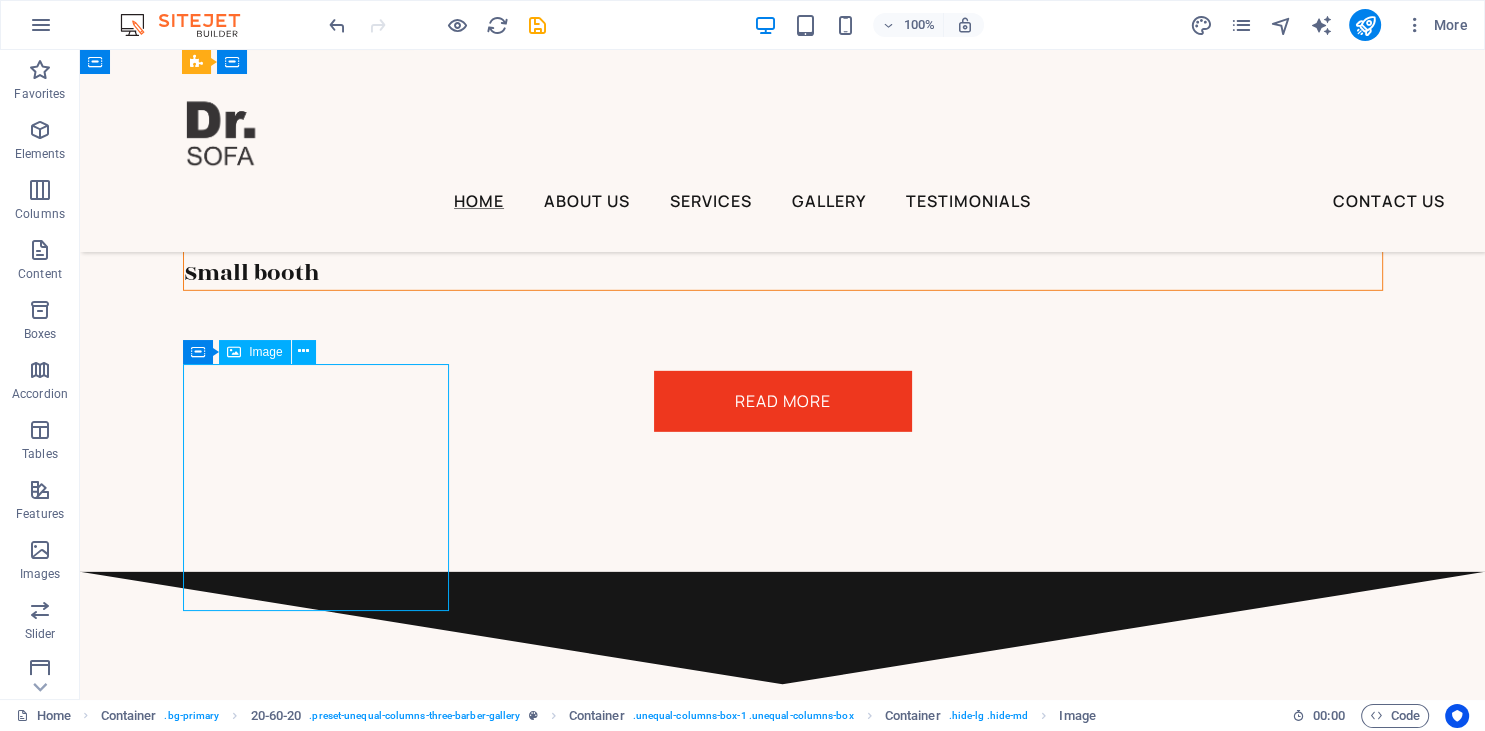 select on "px" 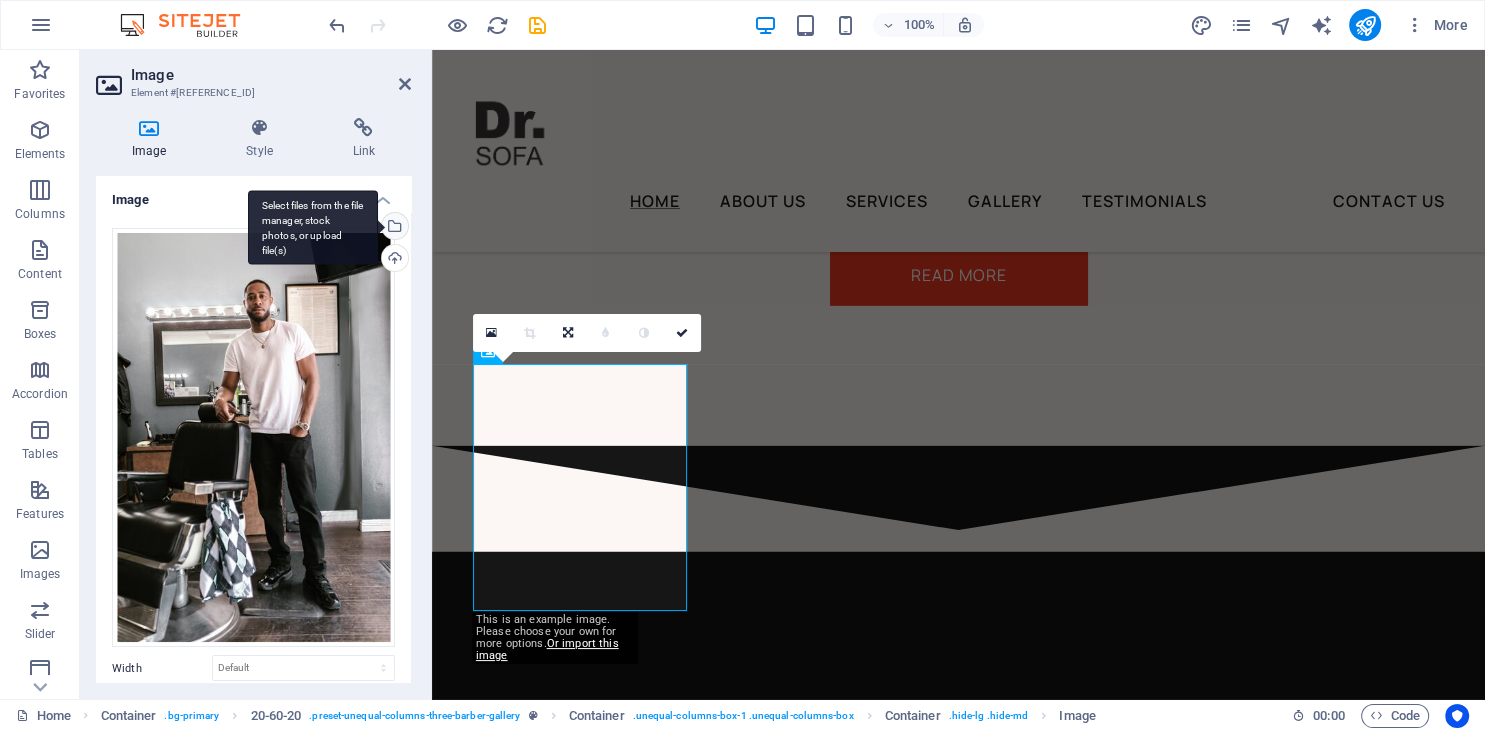 click on "Select files from the file manager, stock photos, or upload file(s)" at bounding box center [393, 228] 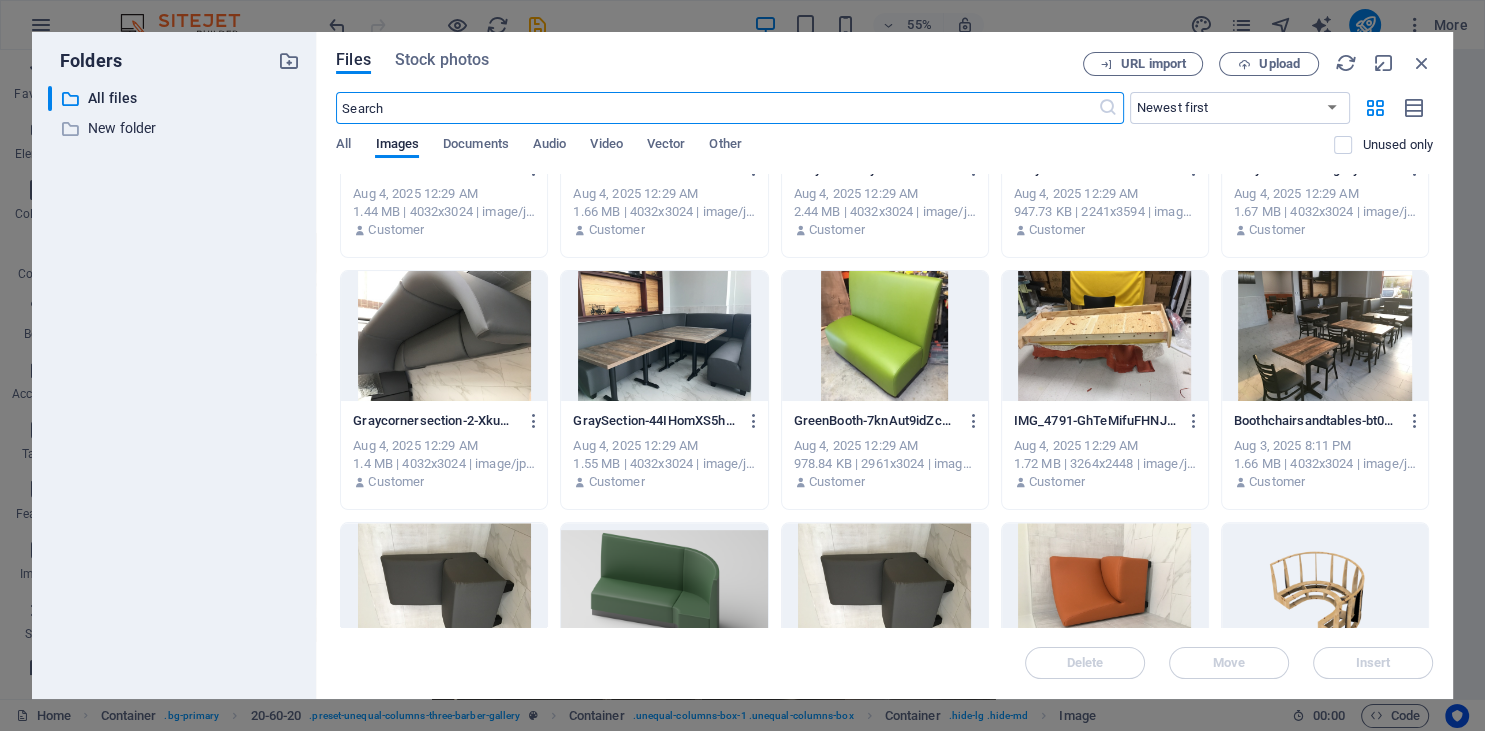 scroll, scrollTop: 364, scrollLeft: 0, axis: vertical 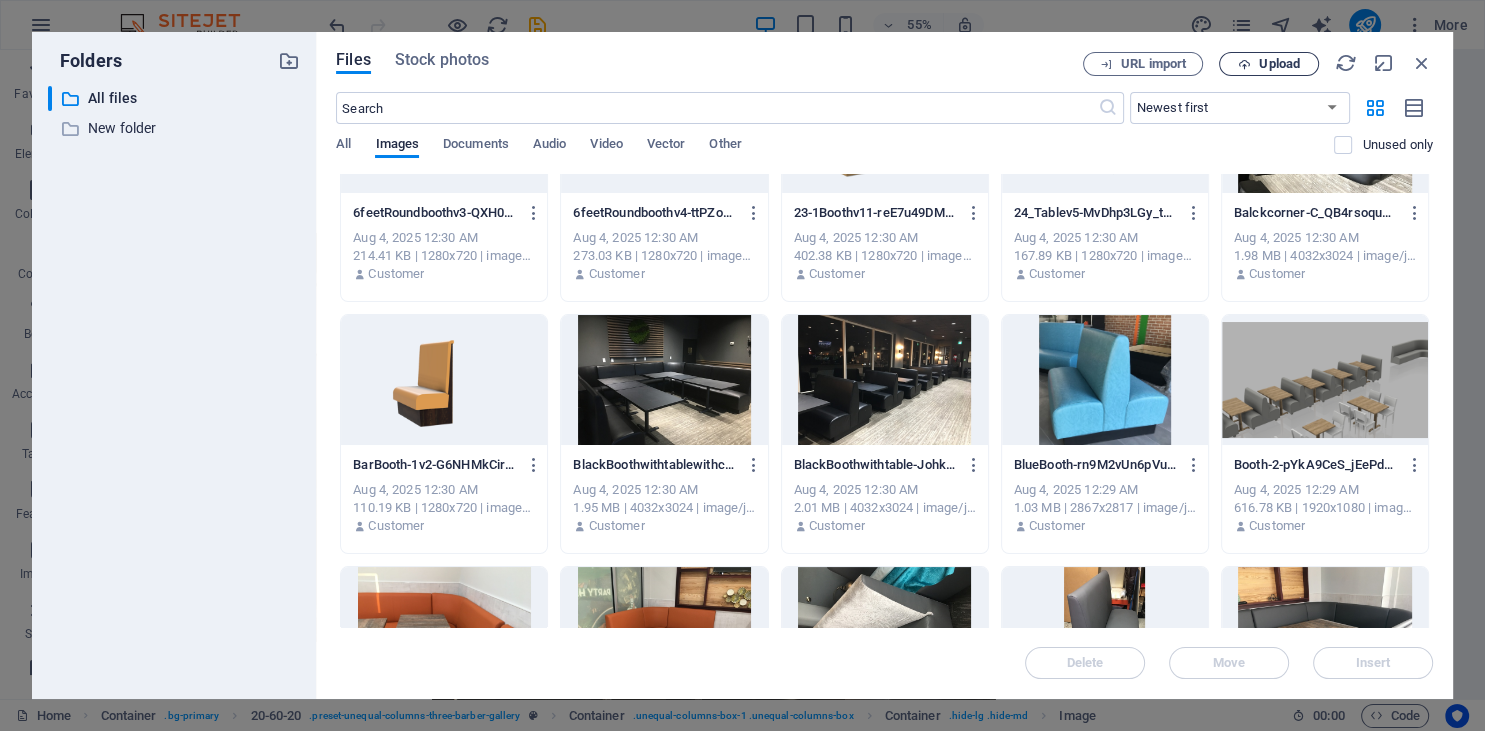 click on "Upload" at bounding box center [1279, 64] 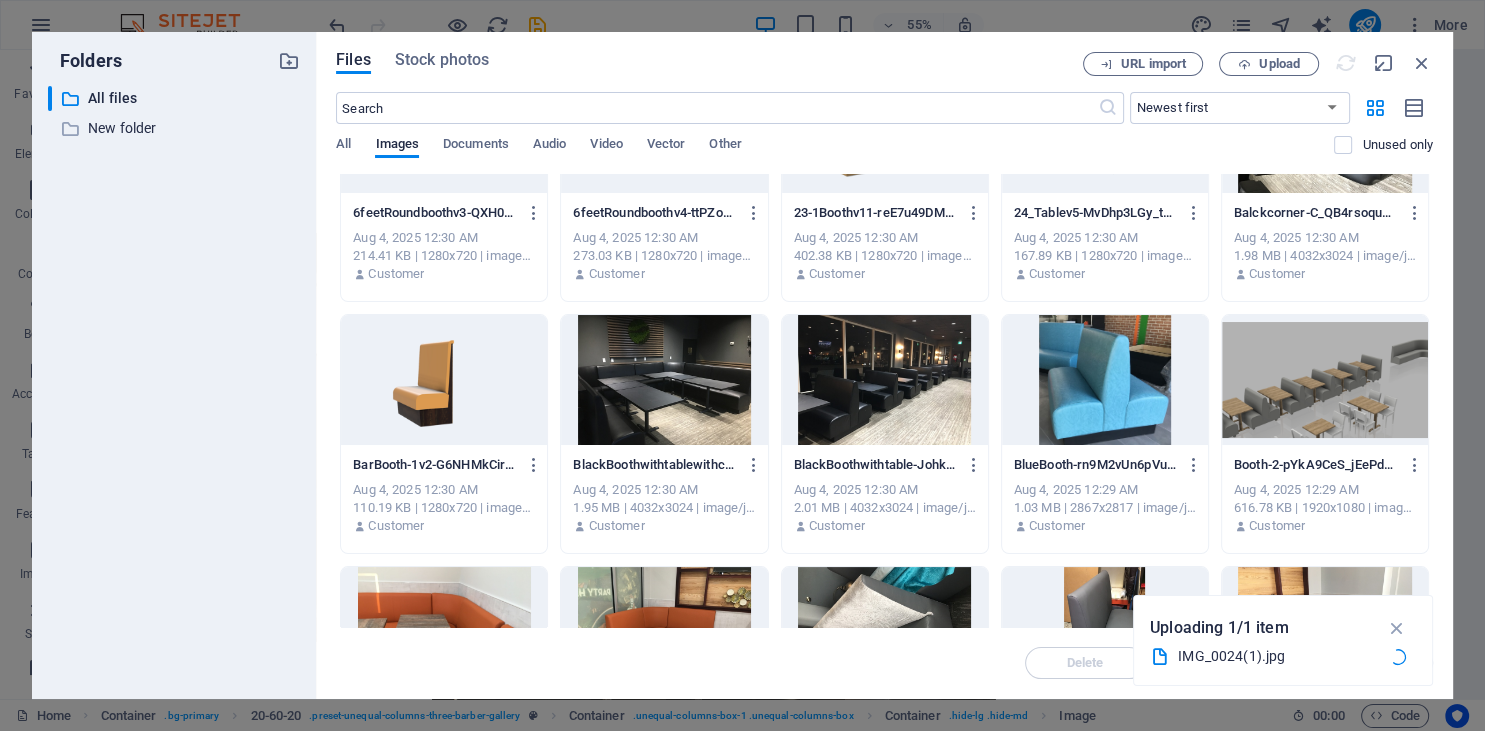 scroll, scrollTop: 5856, scrollLeft: 0, axis: vertical 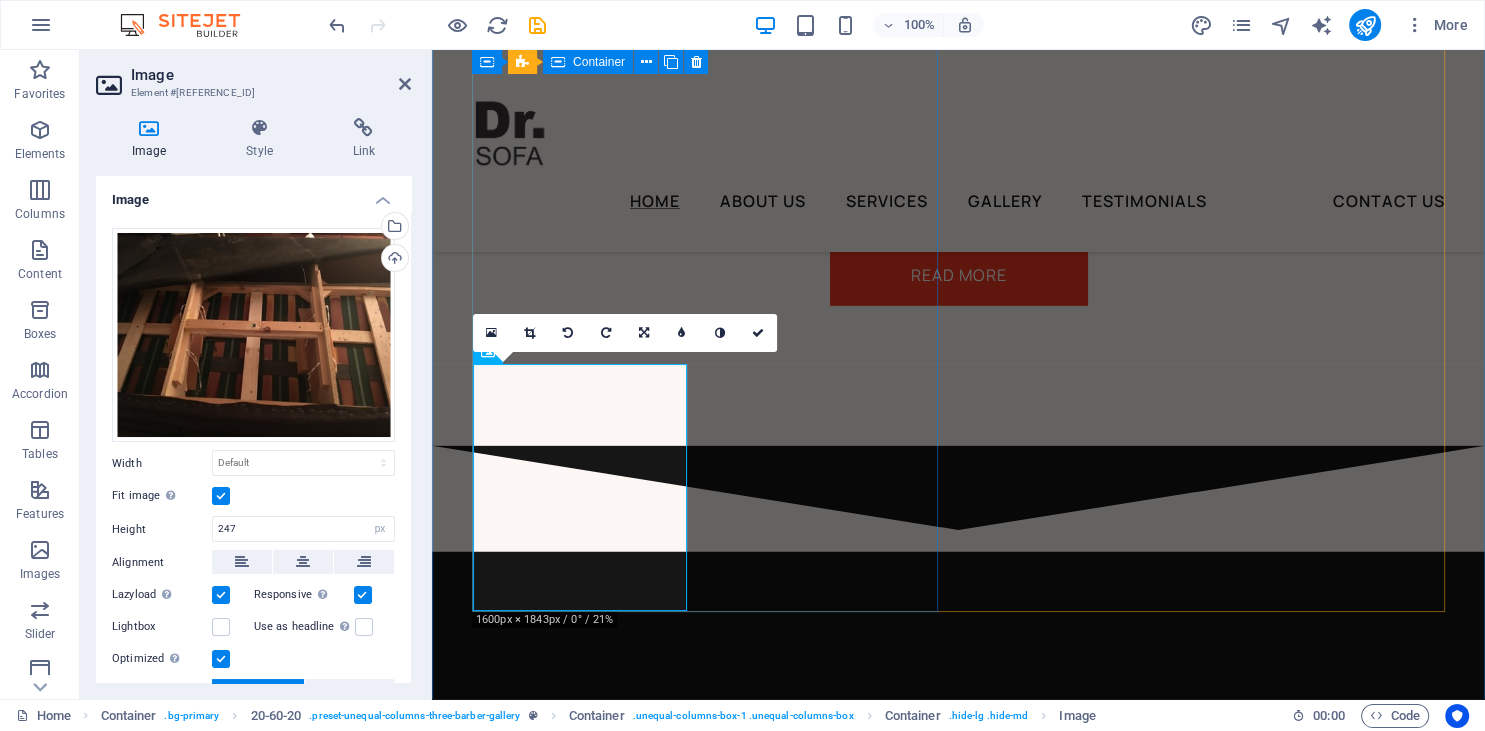 click at bounding box center (958, 1734) 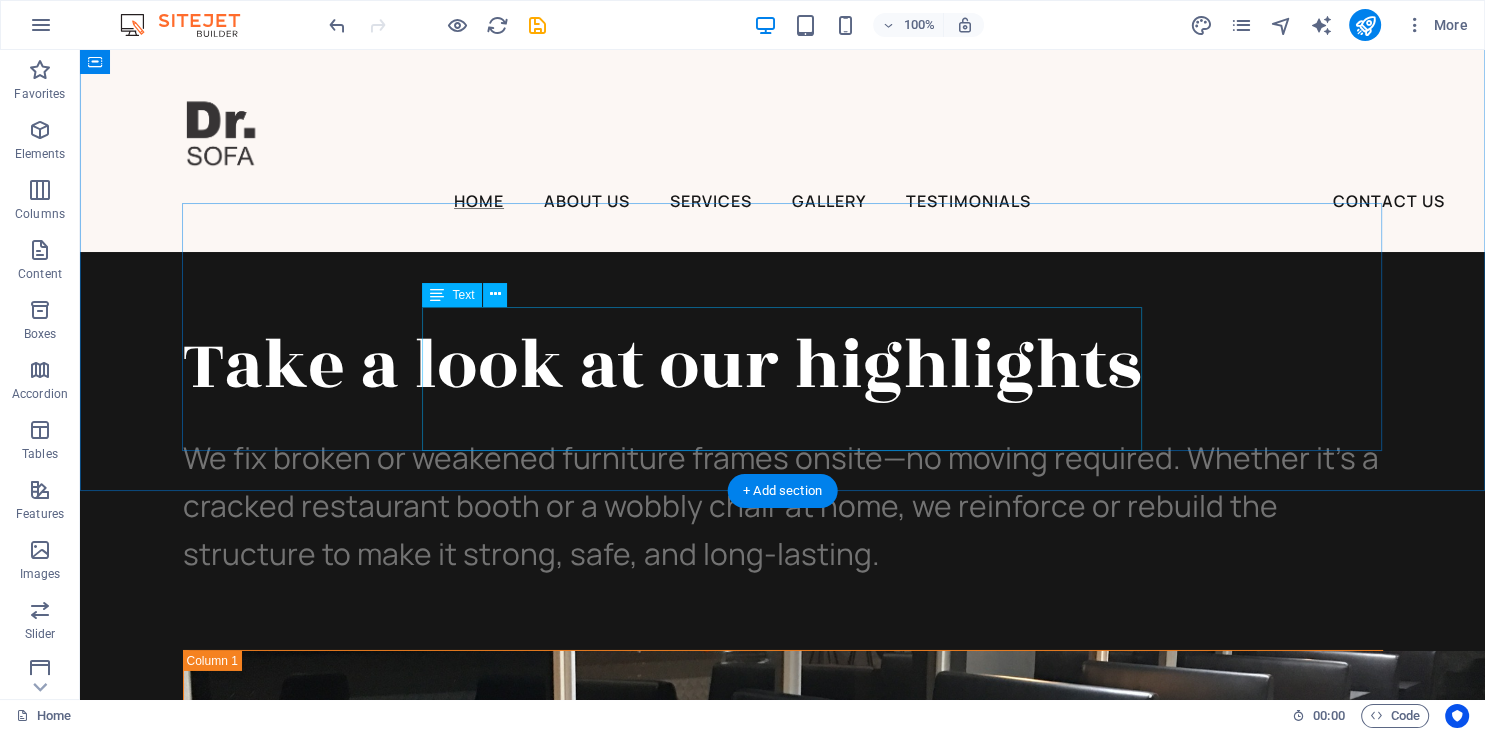scroll, scrollTop: 6510, scrollLeft: 0, axis: vertical 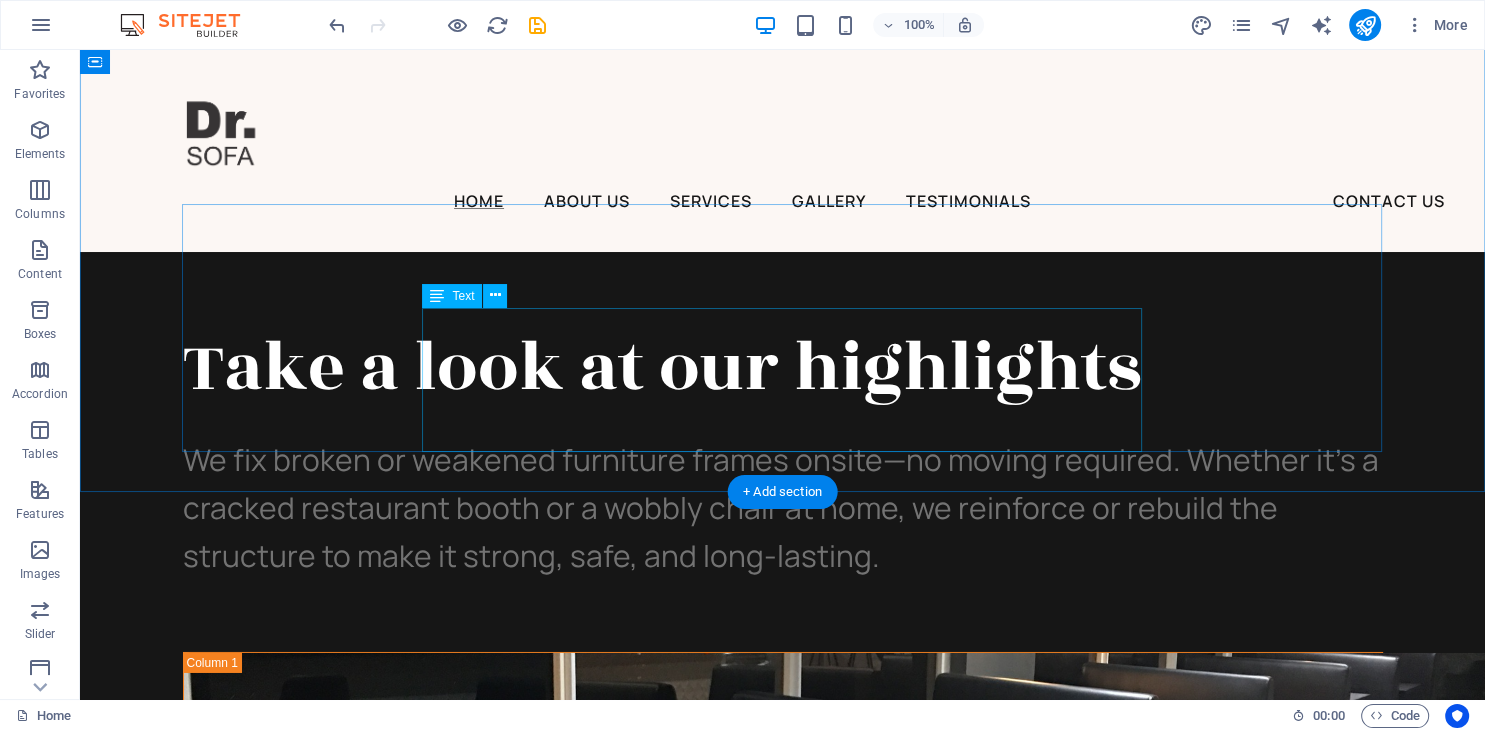 click on "Don’t take our word for it. Have a look at our hundreds of happy clients who got rejuvenated with our treatments." at bounding box center (783, 3334) 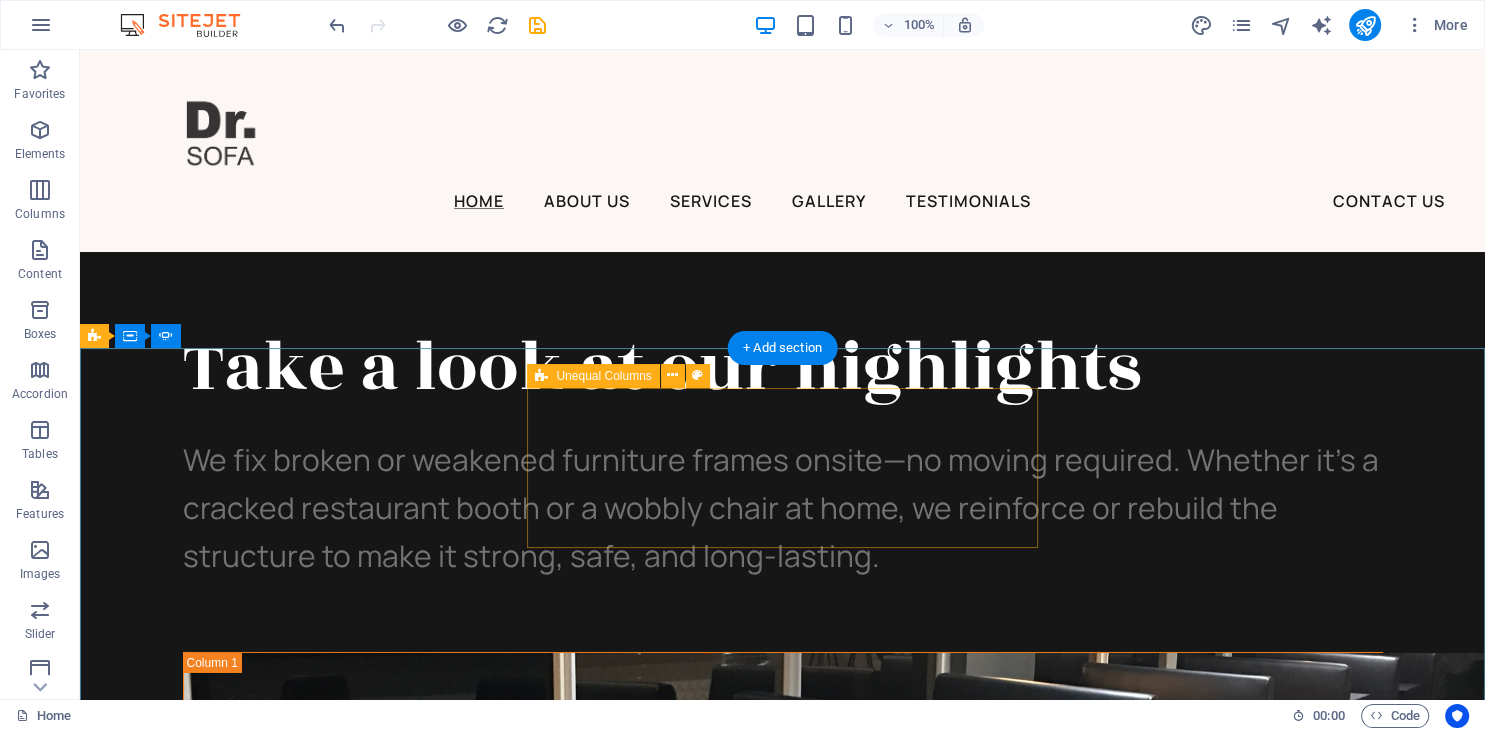 click on "Jackie Jones" at bounding box center (-1622, 12246) 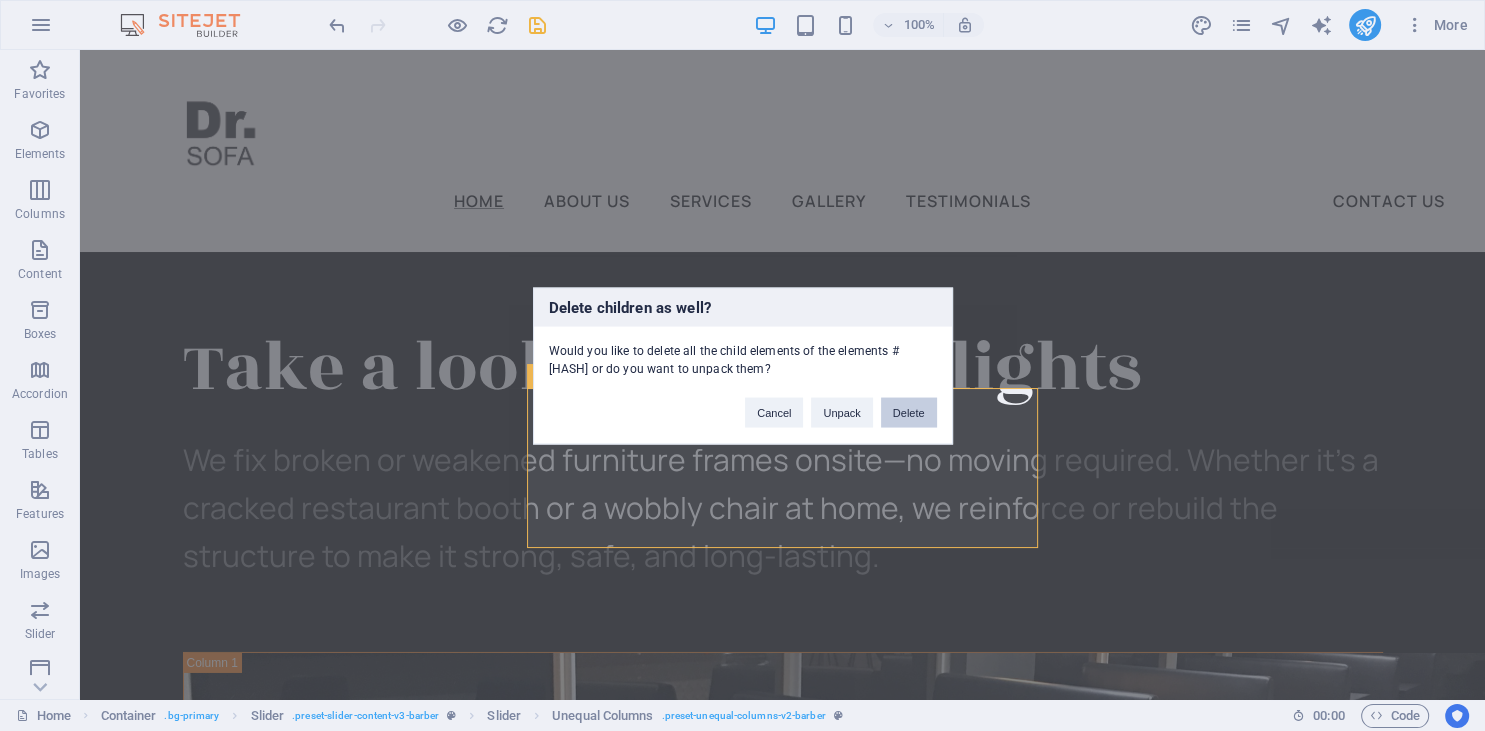 click on "Delete" at bounding box center (909, 412) 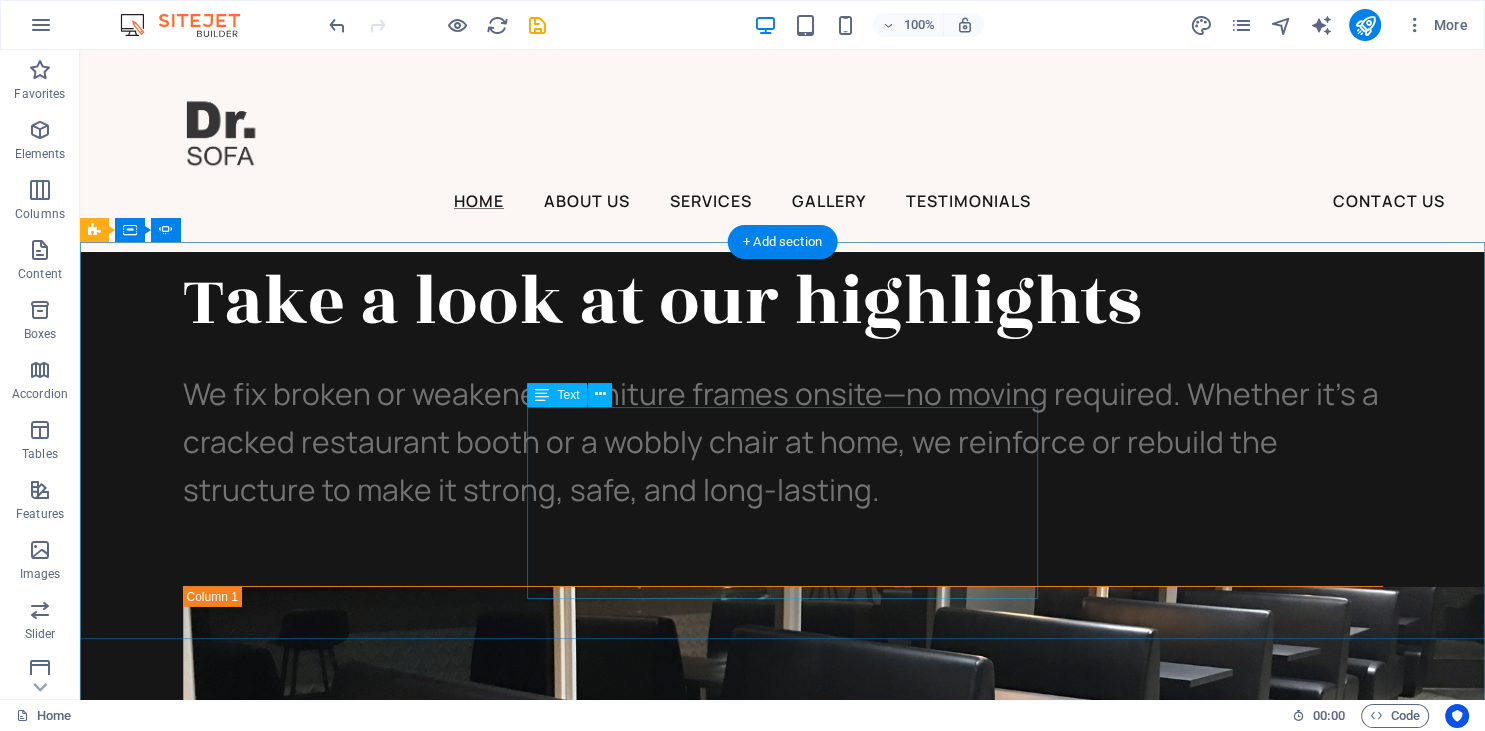 scroll, scrollTop: 6615, scrollLeft: 0, axis: vertical 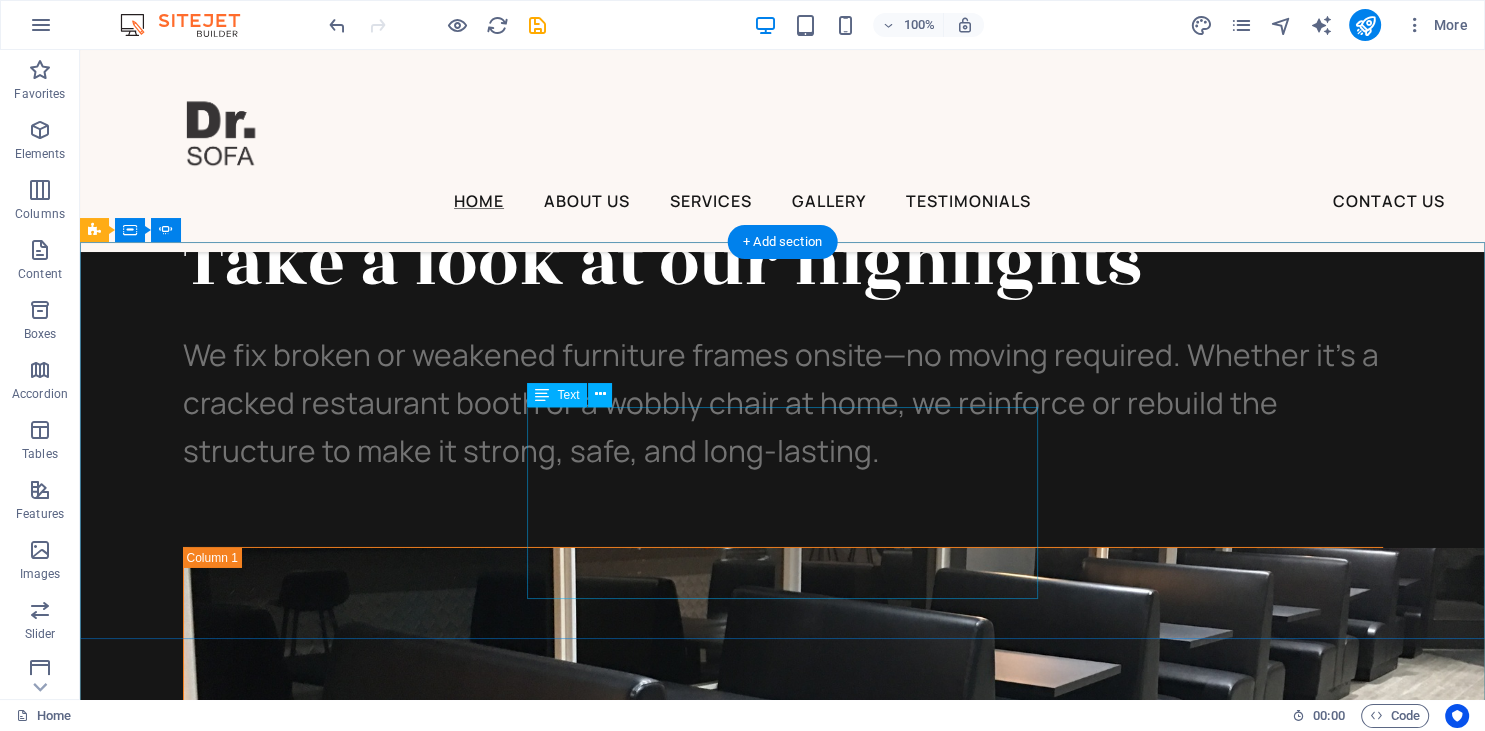 click on "Nec dolor in molestie lacus. Orci cursus a in elementum aliquet. Platea risus volutpat scelerisque feugiat quis massa sollicitudin egestas. Vitae eros suspendisse nunc aliquam curabitur faucibus odio lobortis metus. Duis rhoncus scelerisque vulputate tortor." at bounding box center [-1622, 9808] 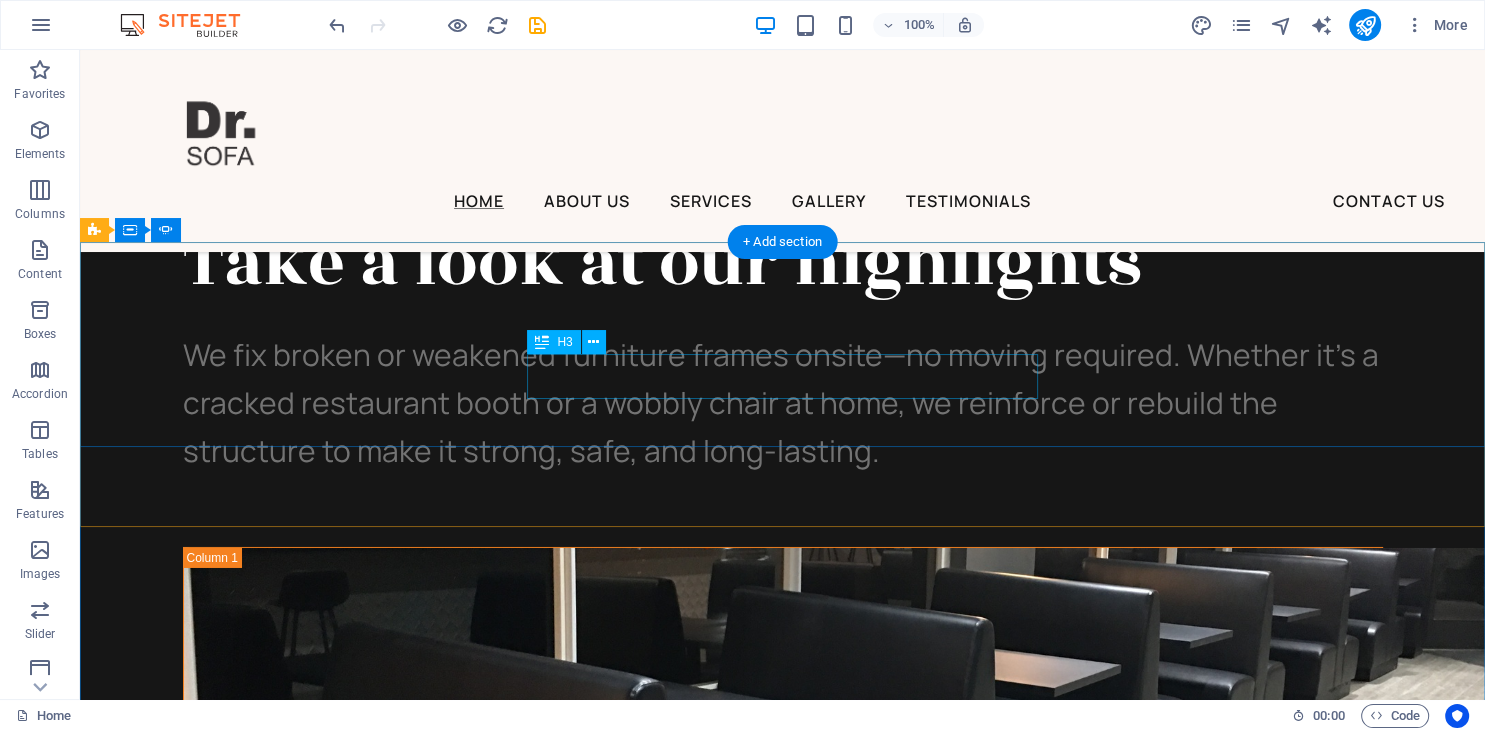 click on "“...would recommend...”" at bounding box center (-1622, 9417) 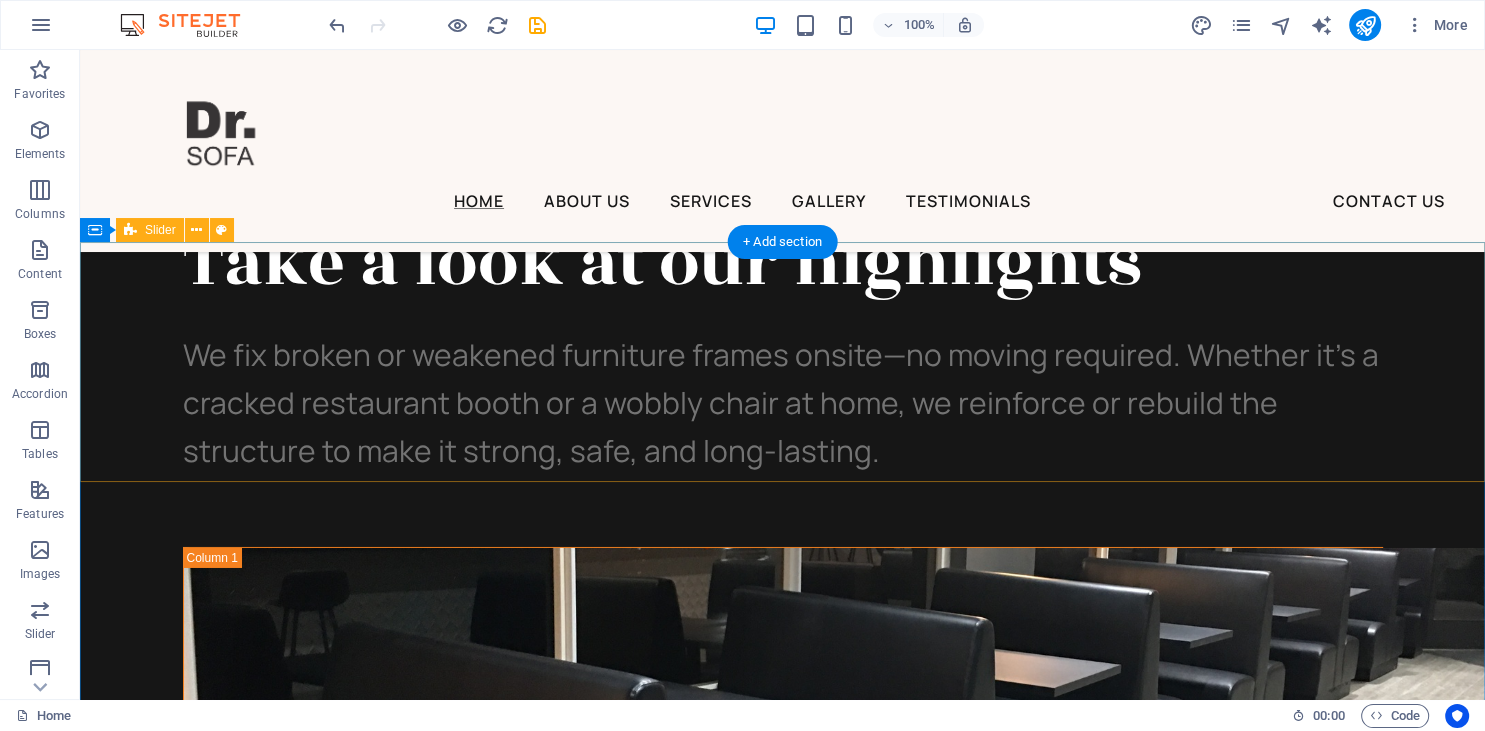 scroll, scrollTop: 6299, scrollLeft: 0, axis: vertical 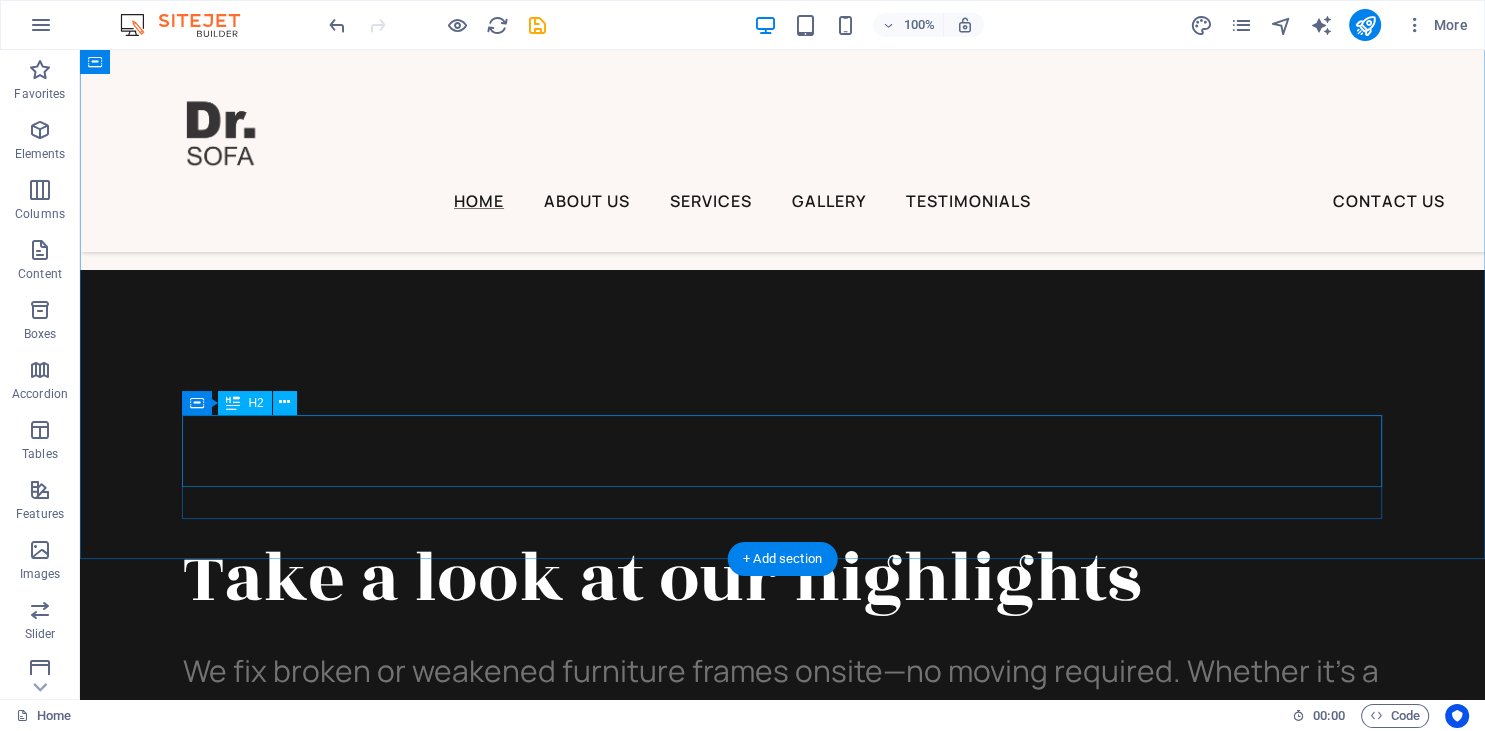 click on "Your kind words have an impact" at bounding box center (783, 3429) 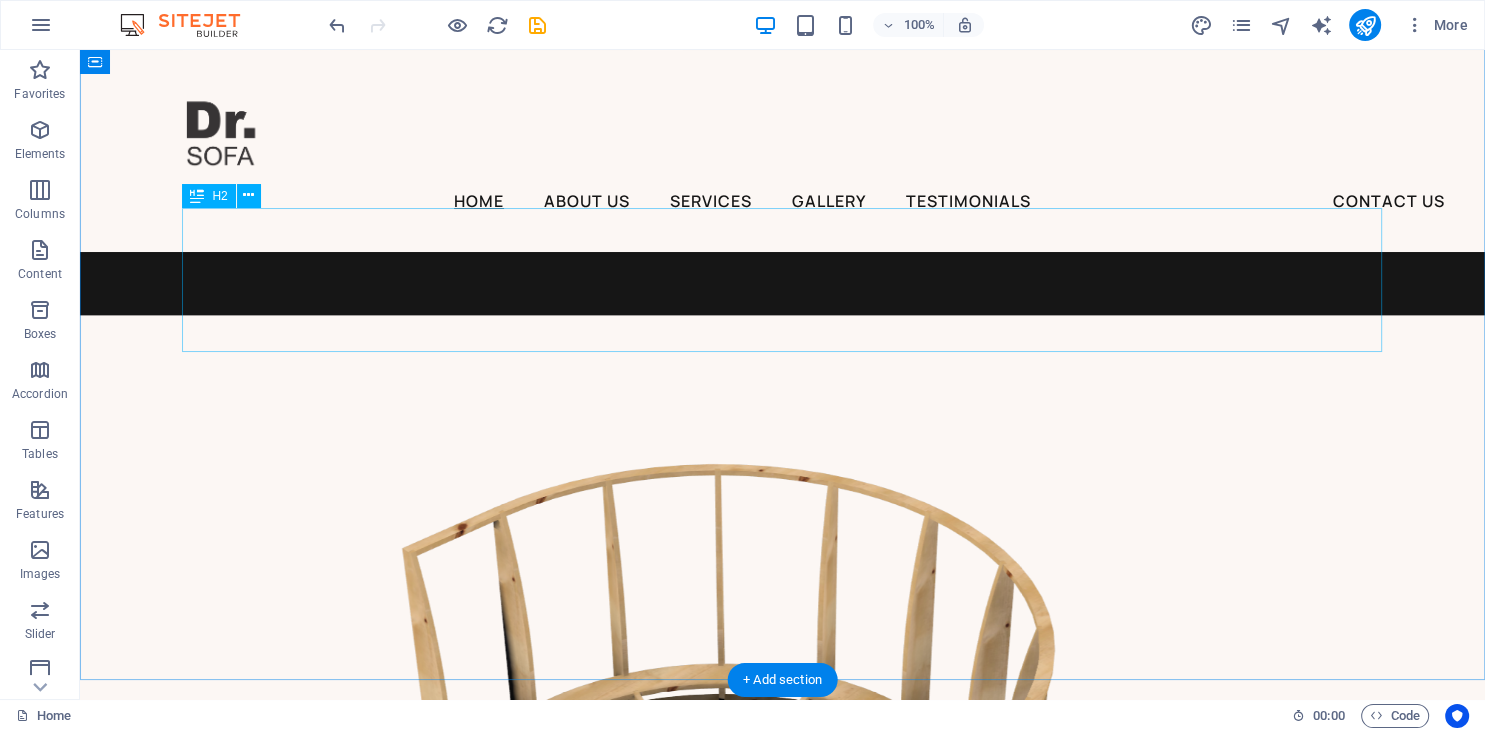 scroll, scrollTop: 2391, scrollLeft: 0, axis: vertical 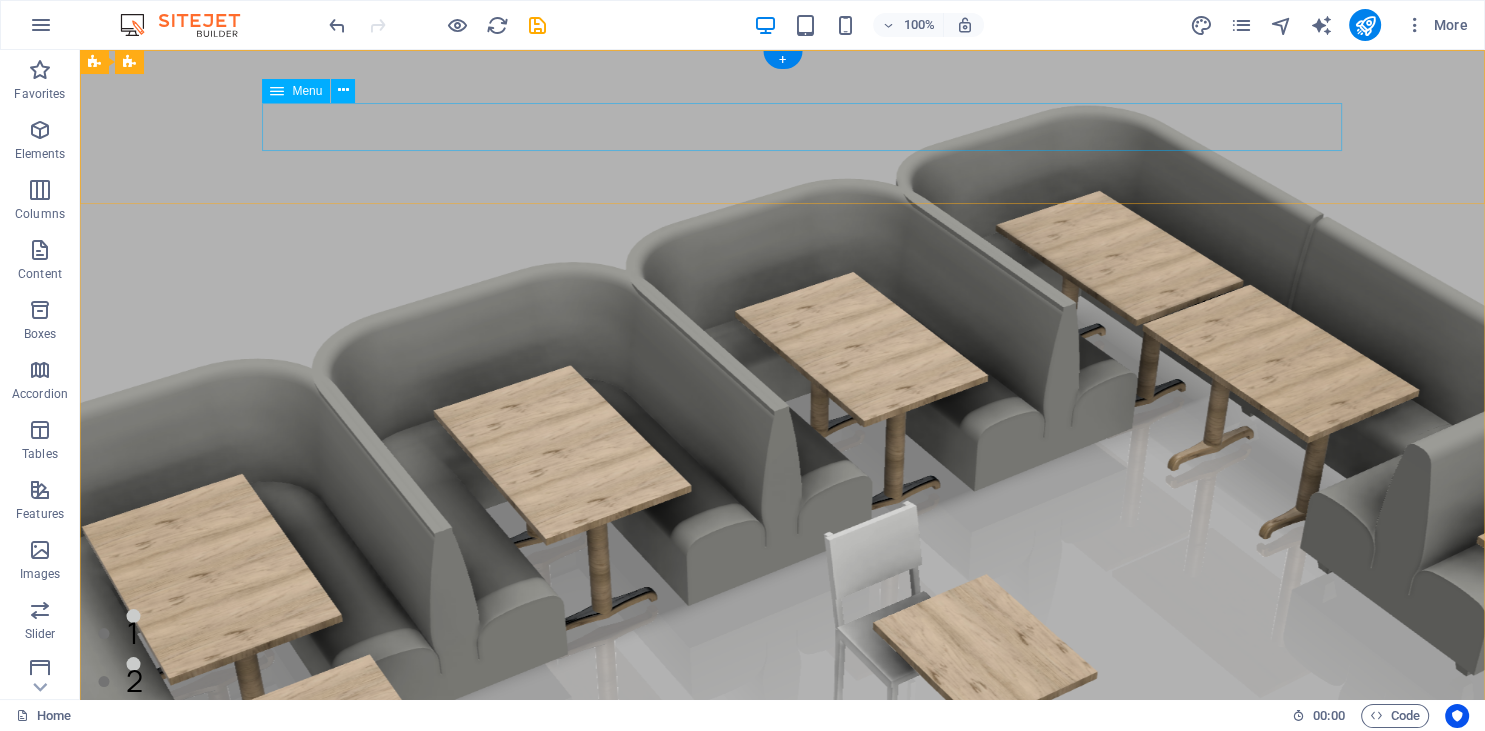 click on "Home About Us Services Gallery Testimonials Contact Us" at bounding box center (763, 996) 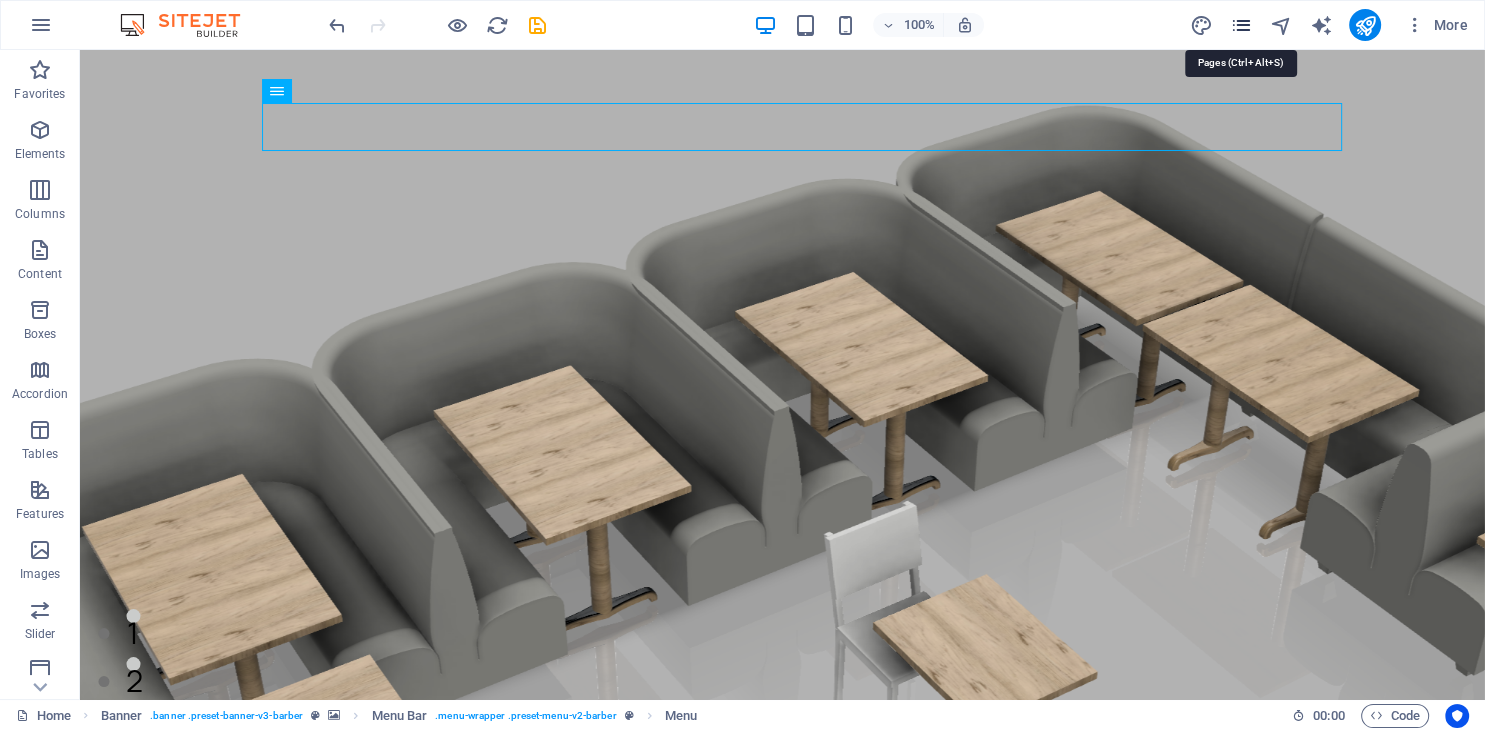 click at bounding box center (1240, 25) 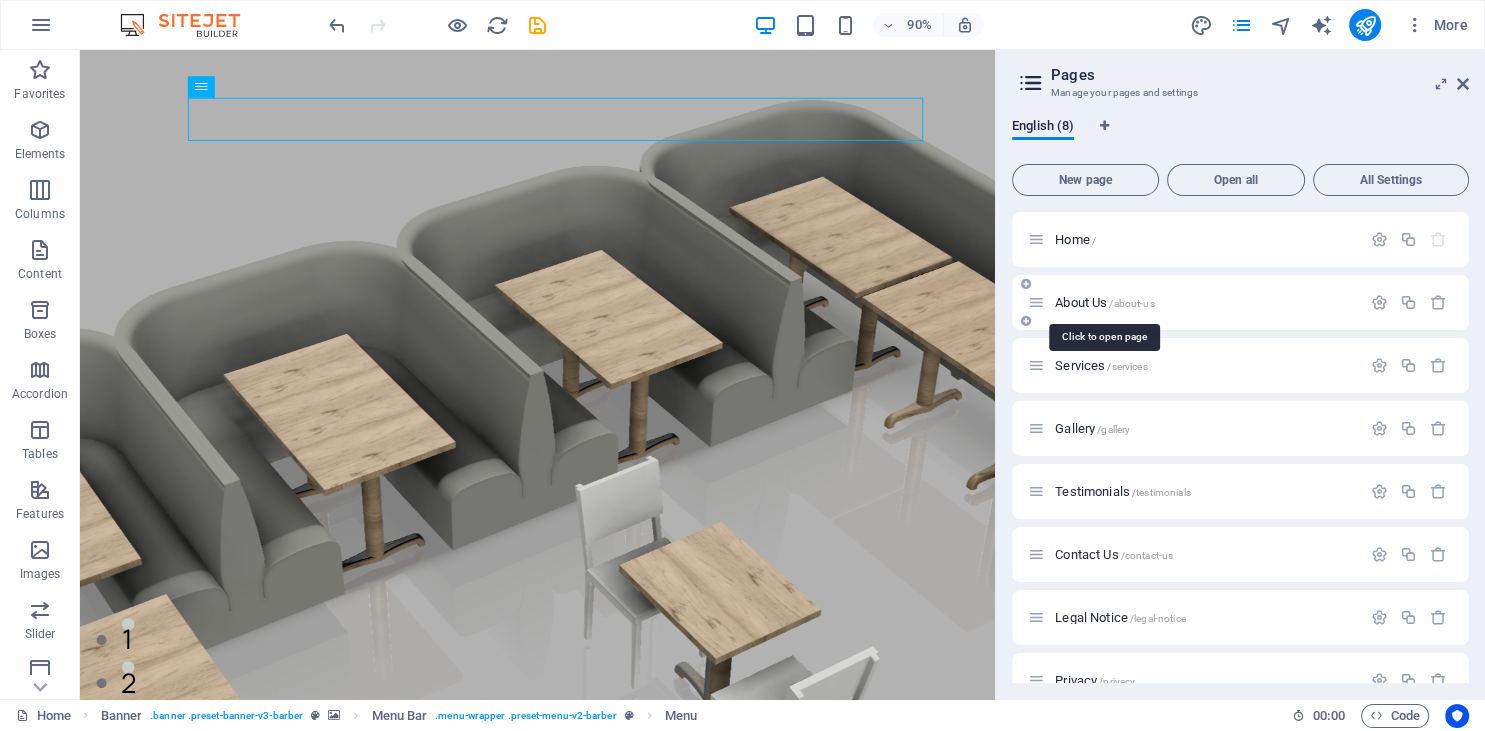 click on "About Us /about-us" at bounding box center (1104, 302) 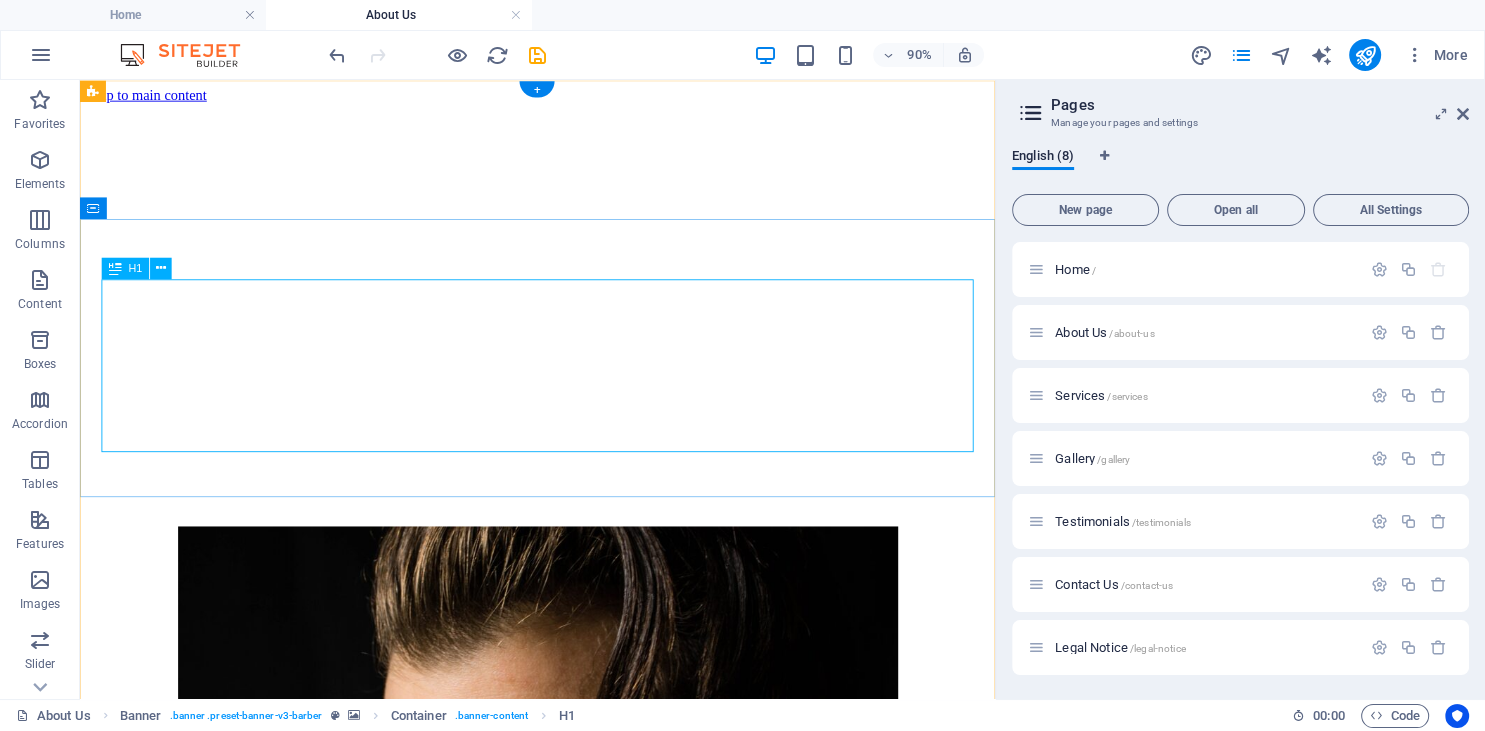 scroll, scrollTop: 0, scrollLeft: 0, axis: both 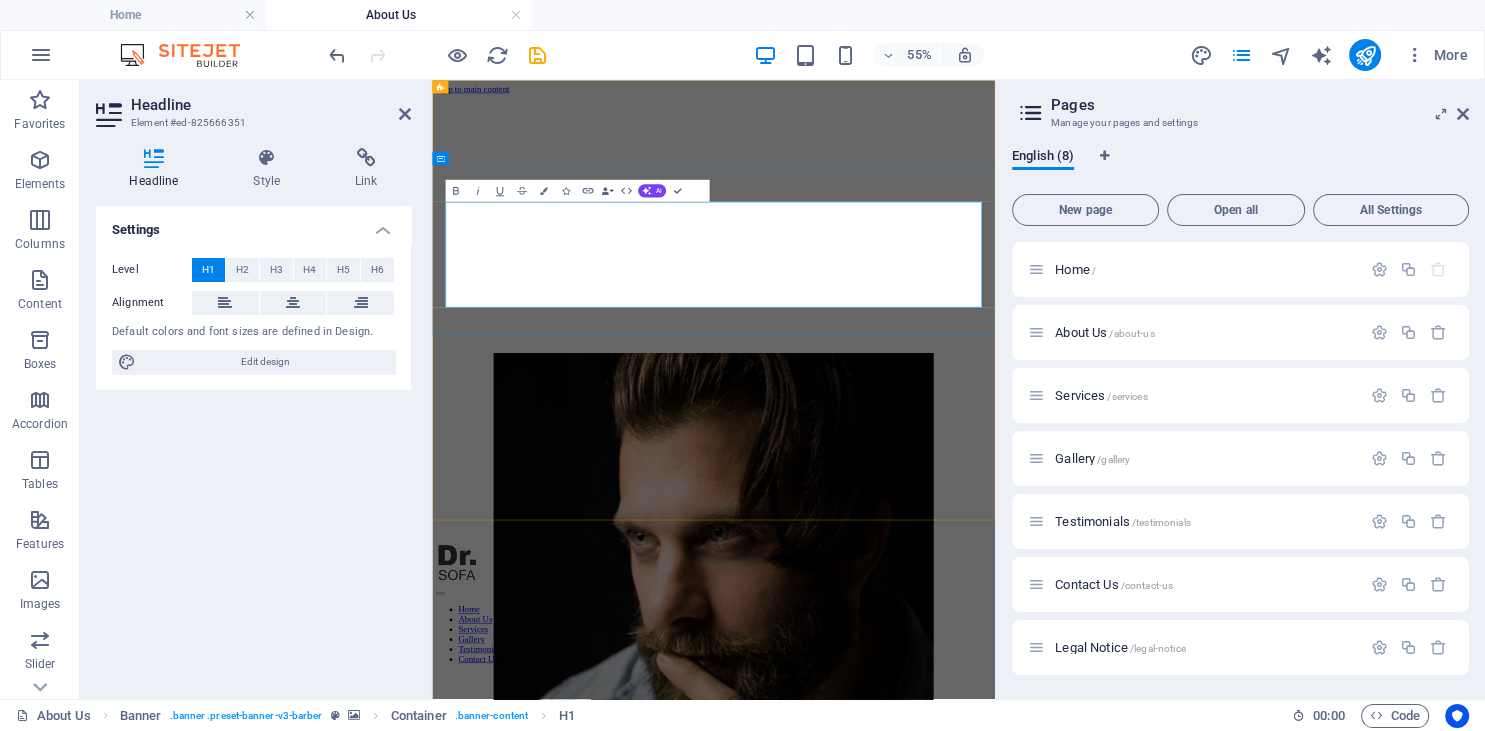type 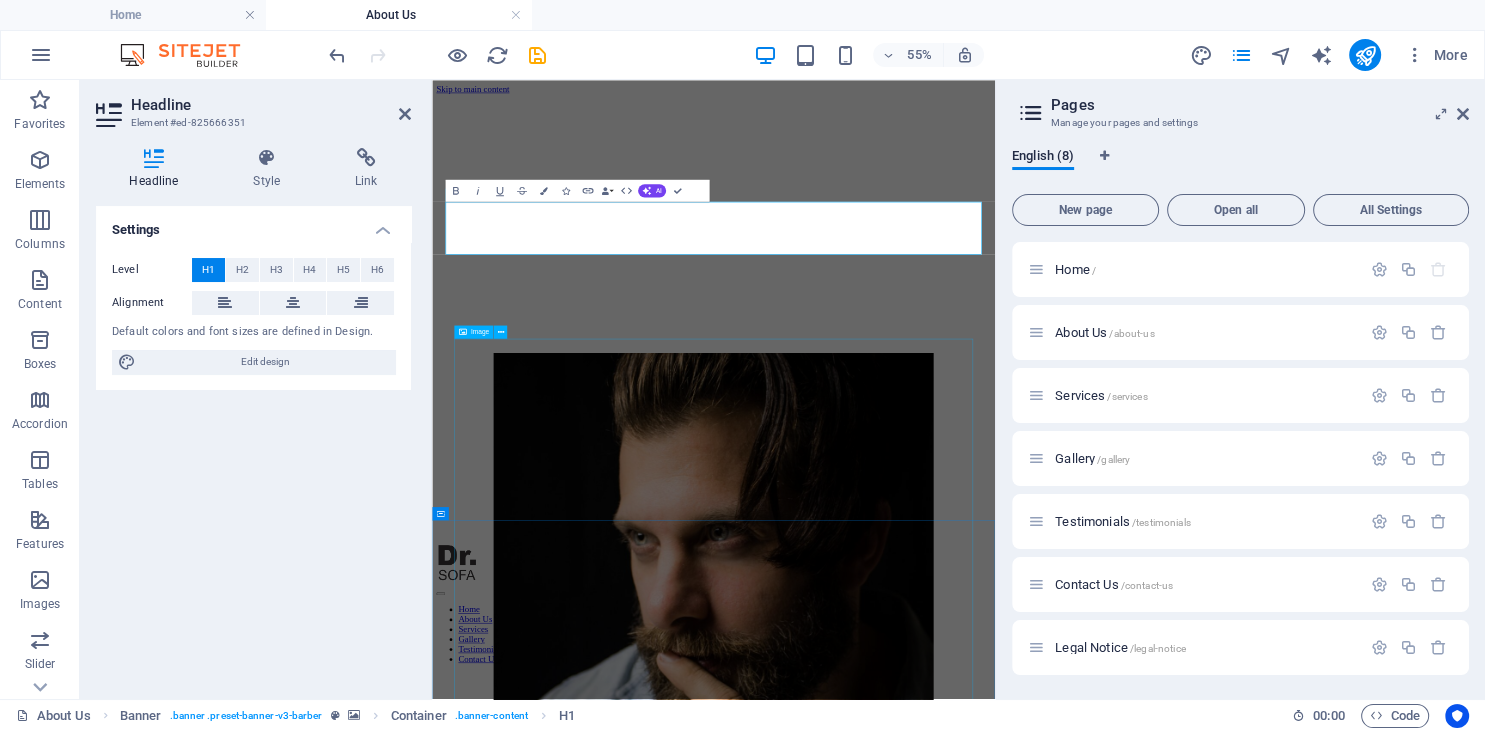 click at bounding box center [944, 1028] 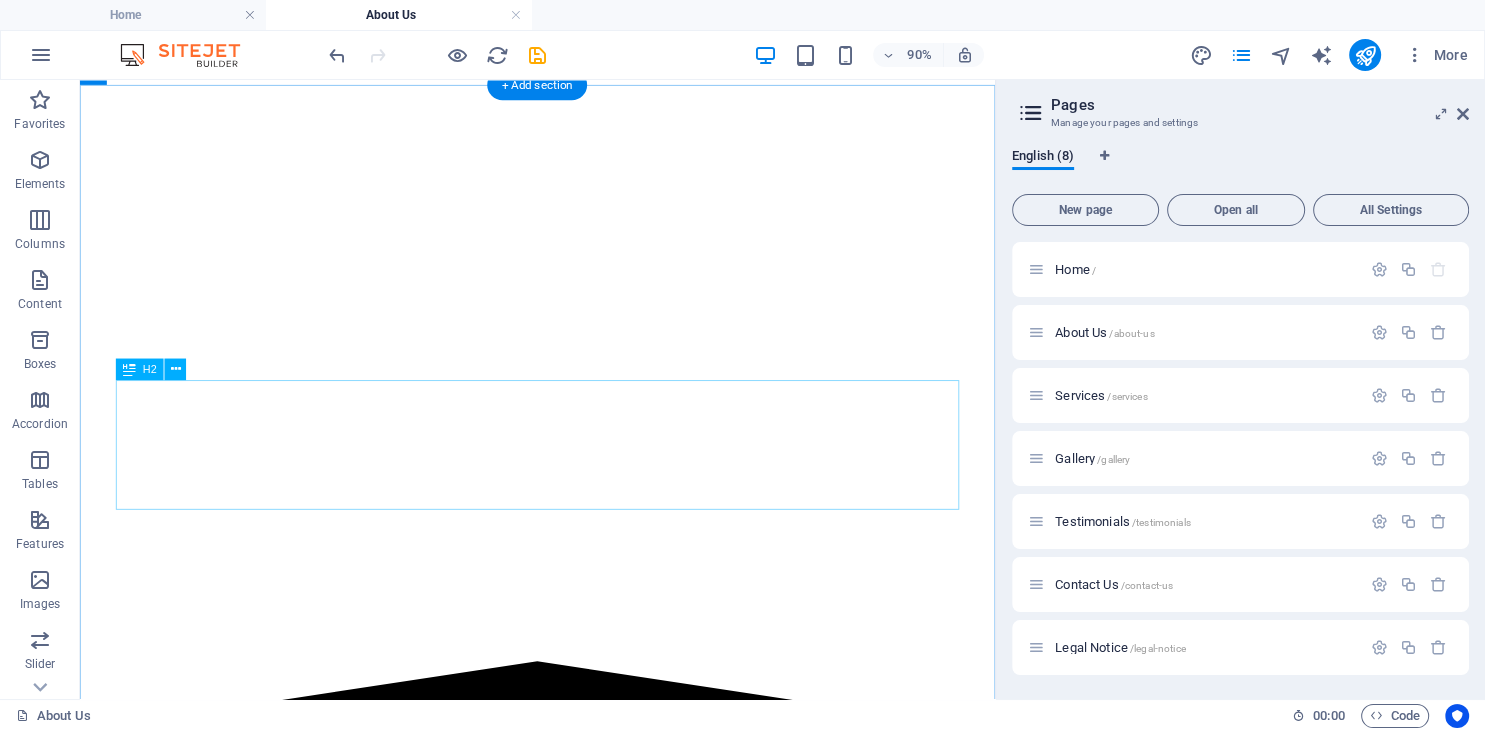 scroll, scrollTop: 1478, scrollLeft: 0, axis: vertical 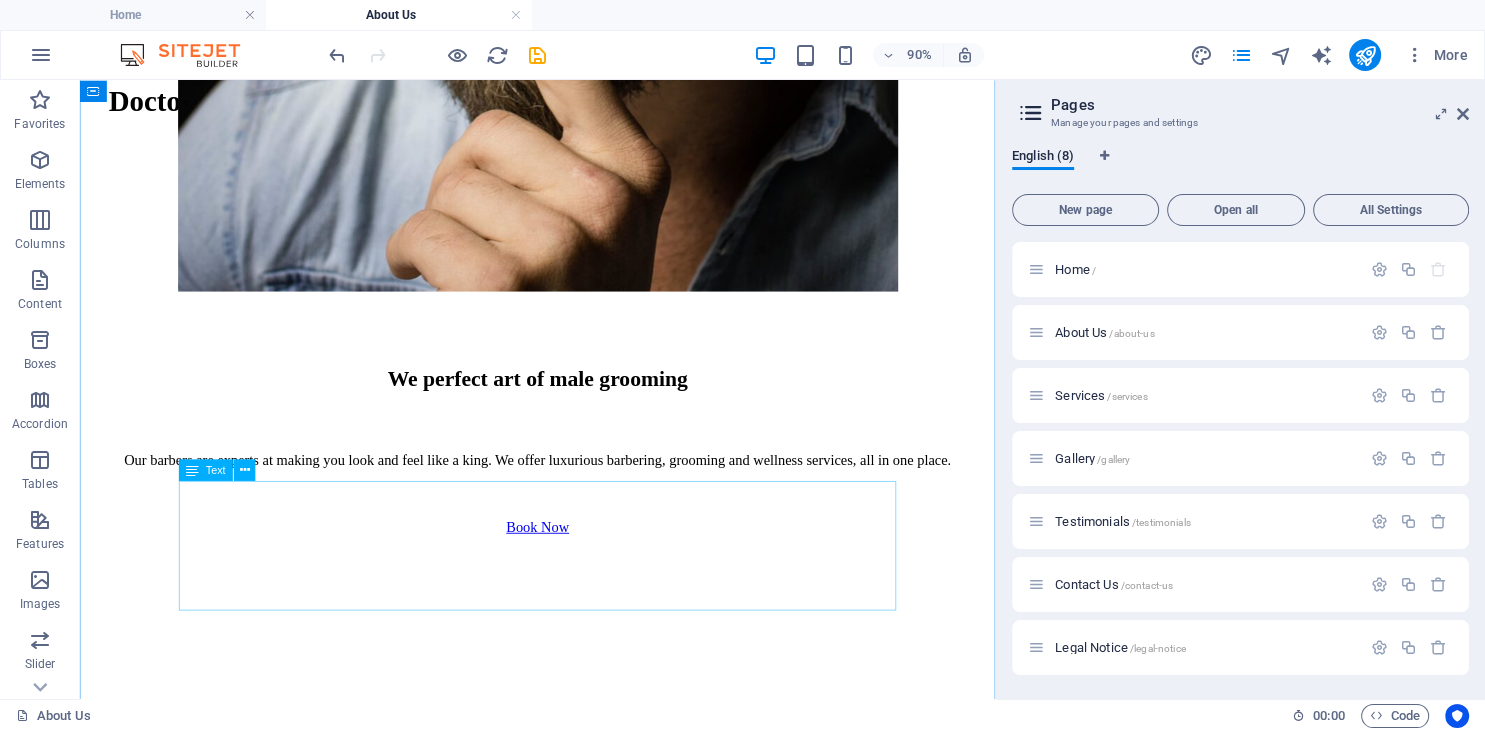 click on "Our barbers are experts at making you look and feel like a king. We offer luxurious barbering, grooming and wellness services, all in one place." at bounding box center (588, 503) 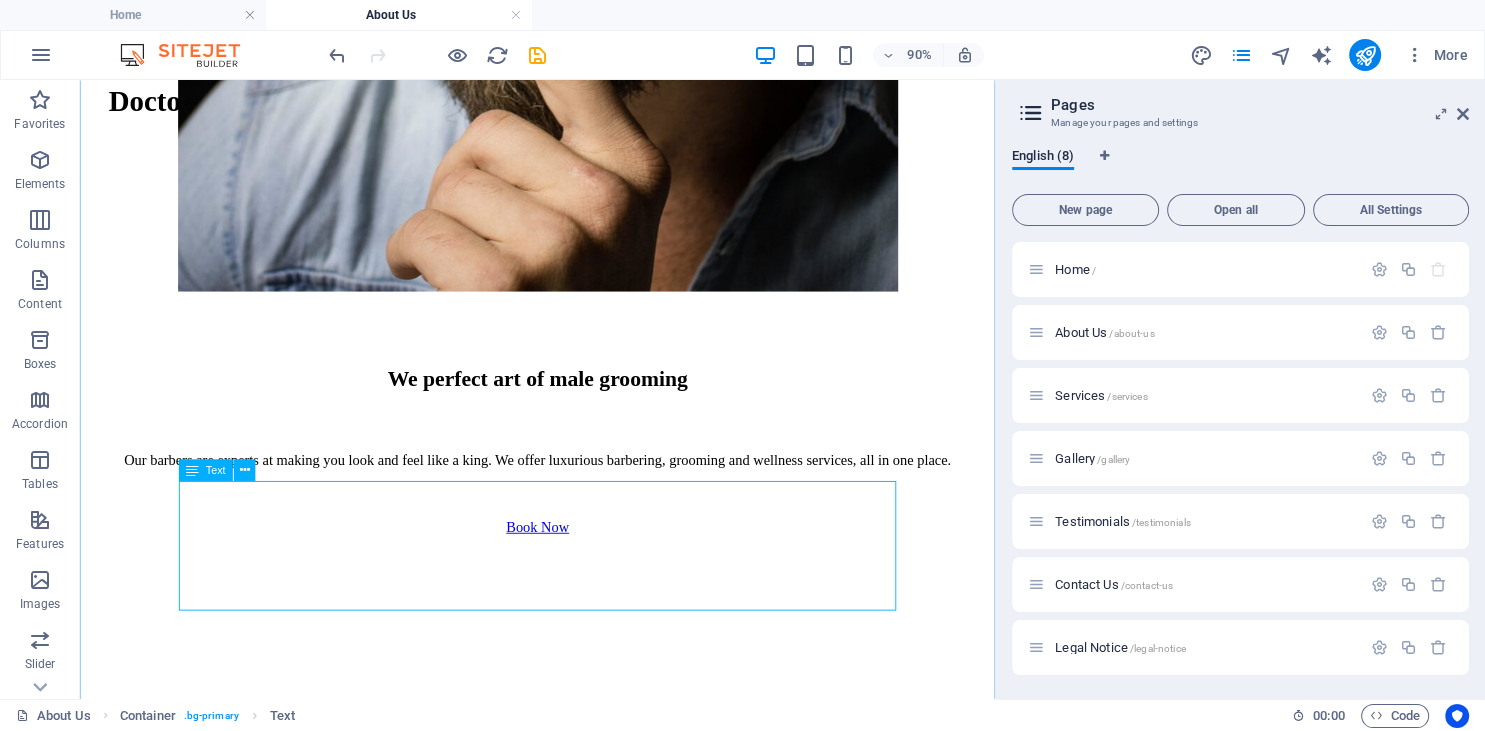 click on "Our barbers are experts at making you look and feel like a king. We offer luxurious barbering, grooming and wellness services, all in one place." at bounding box center [588, 503] 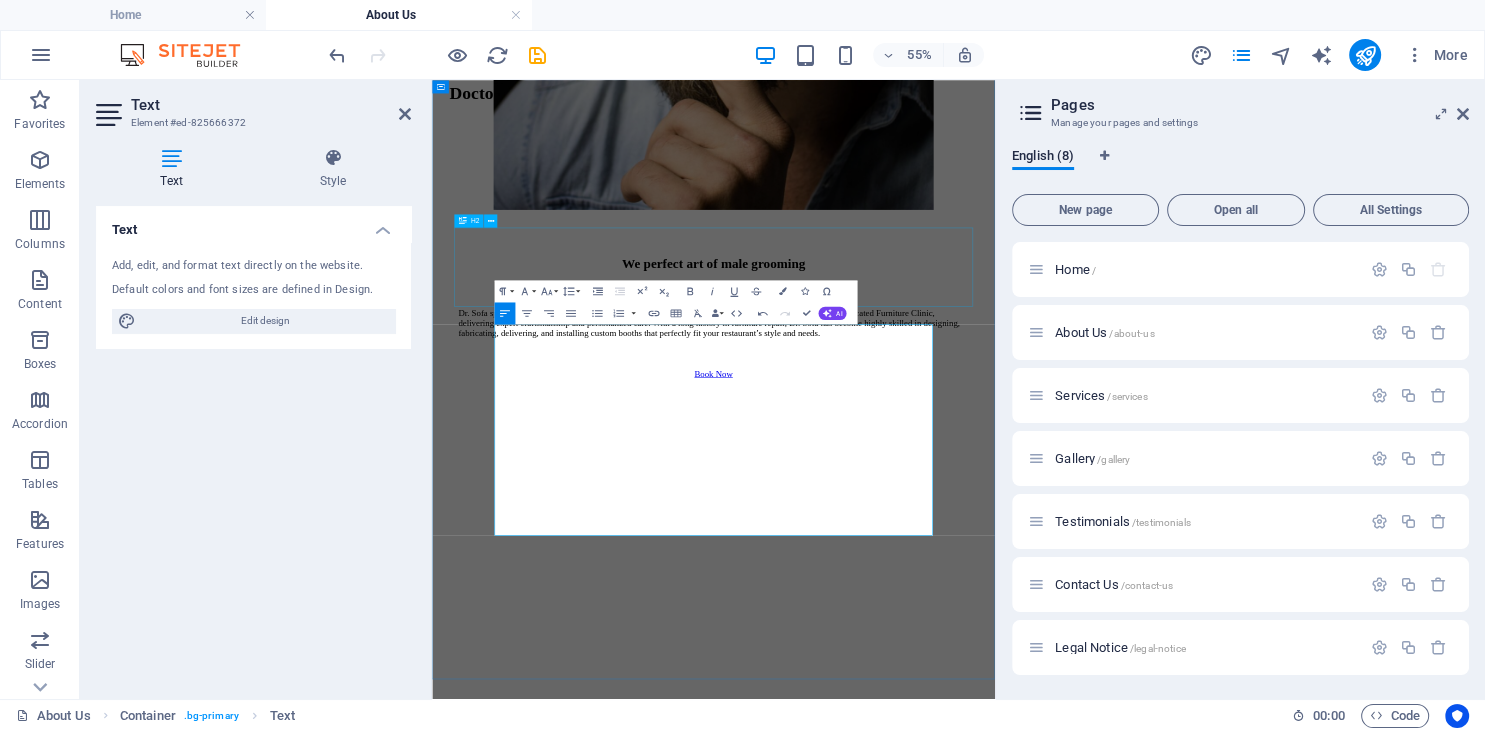 click on "We perfect art of male grooming" at bounding box center (944, 412) 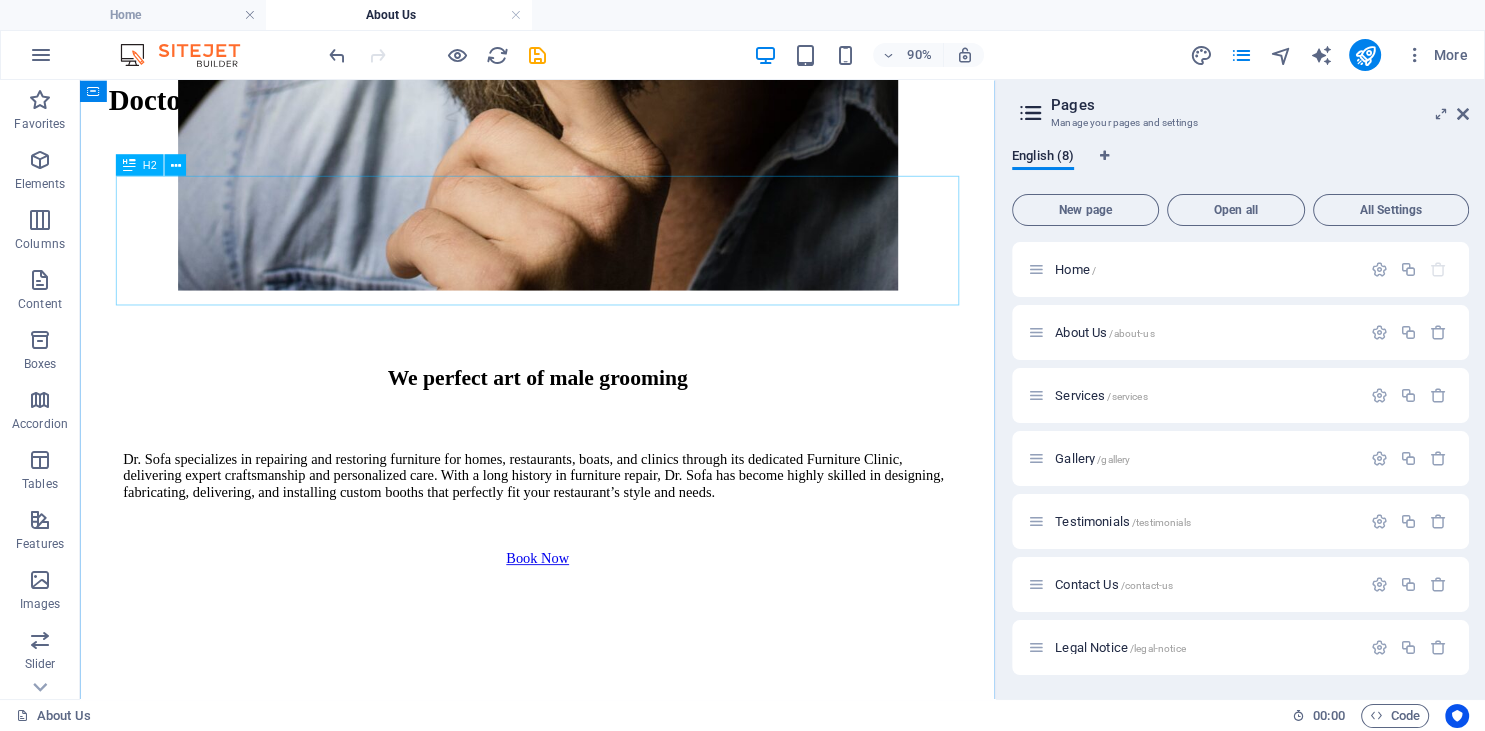 scroll, scrollTop: 1161, scrollLeft: 0, axis: vertical 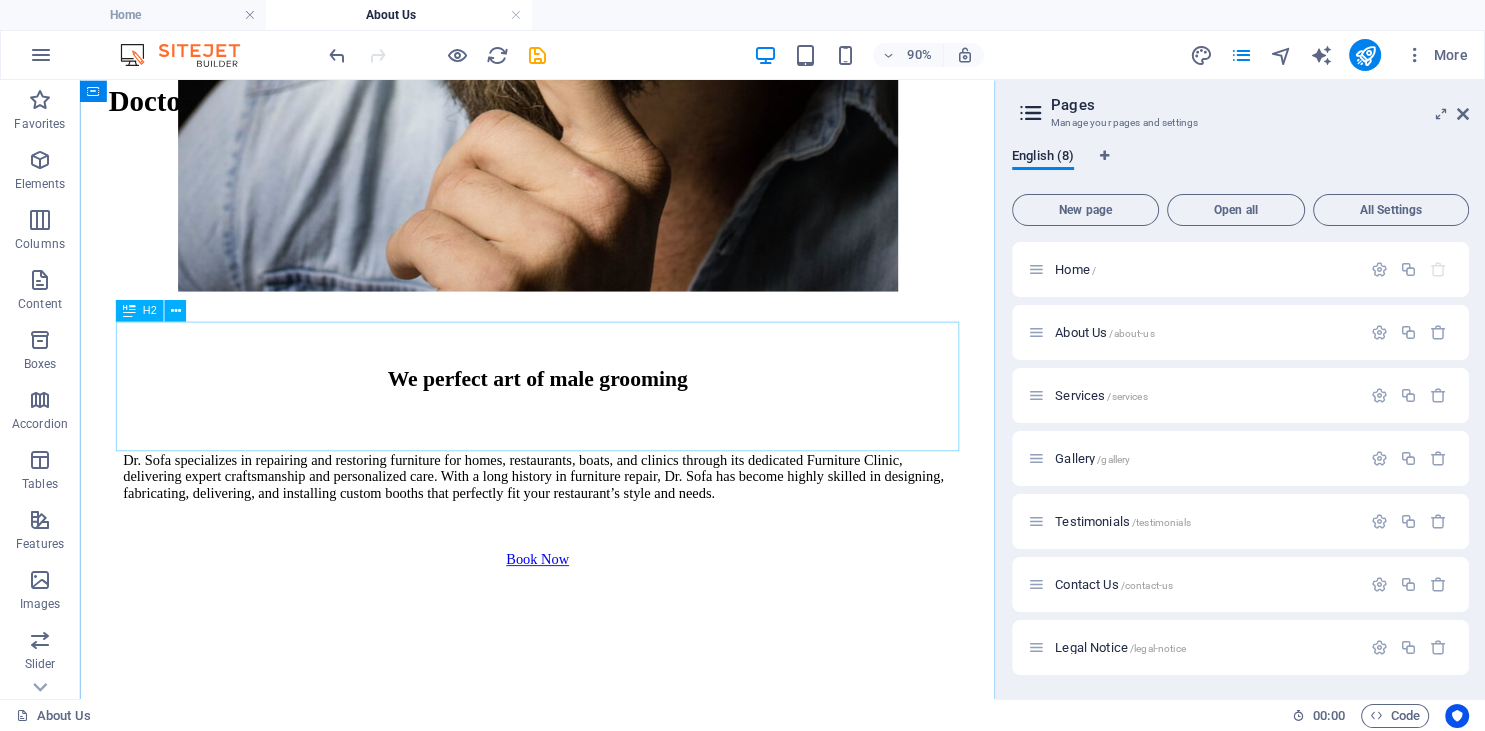 click on "We perfect art of male grooming" at bounding box center (588, 412) 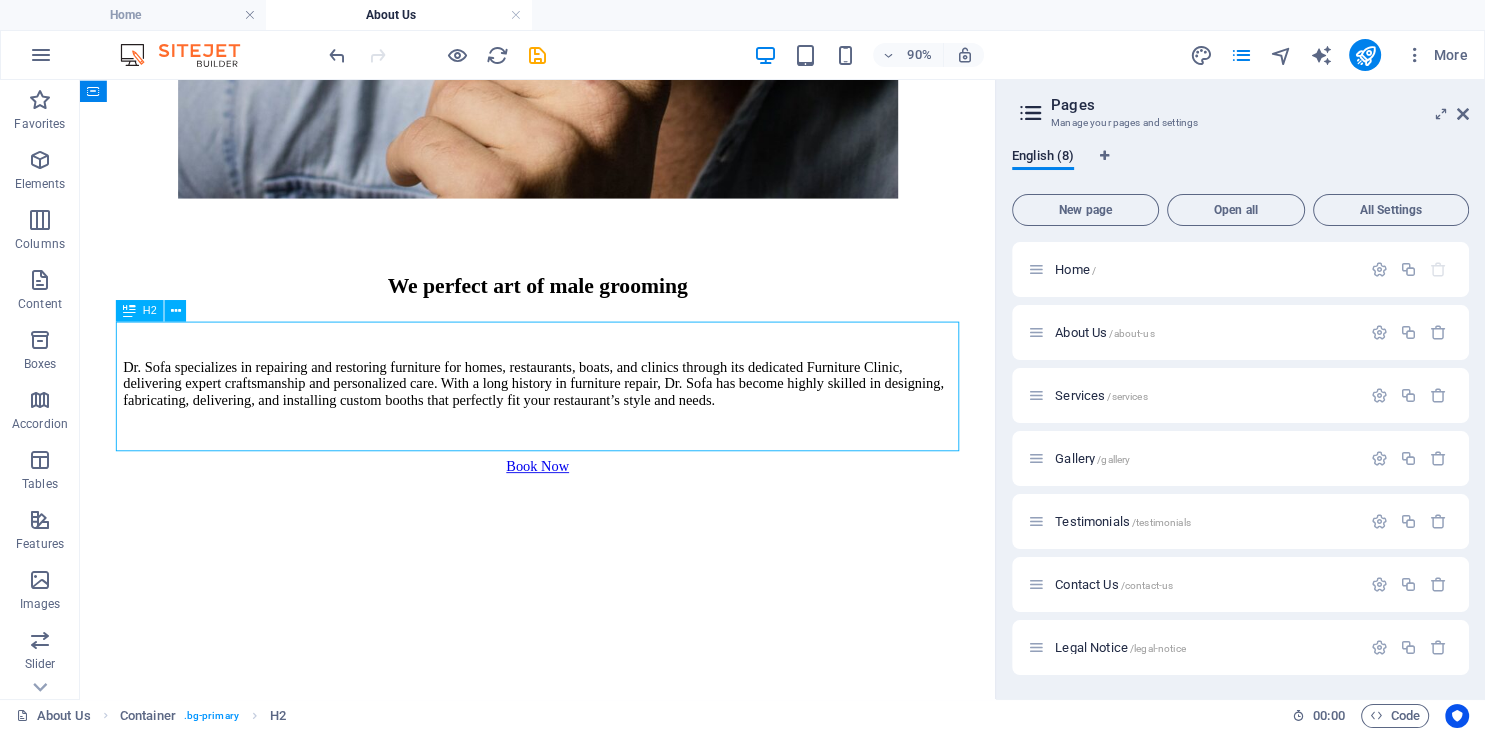 scroll, scrollTop: 1267, scrollLeft: 0, axis: vertical 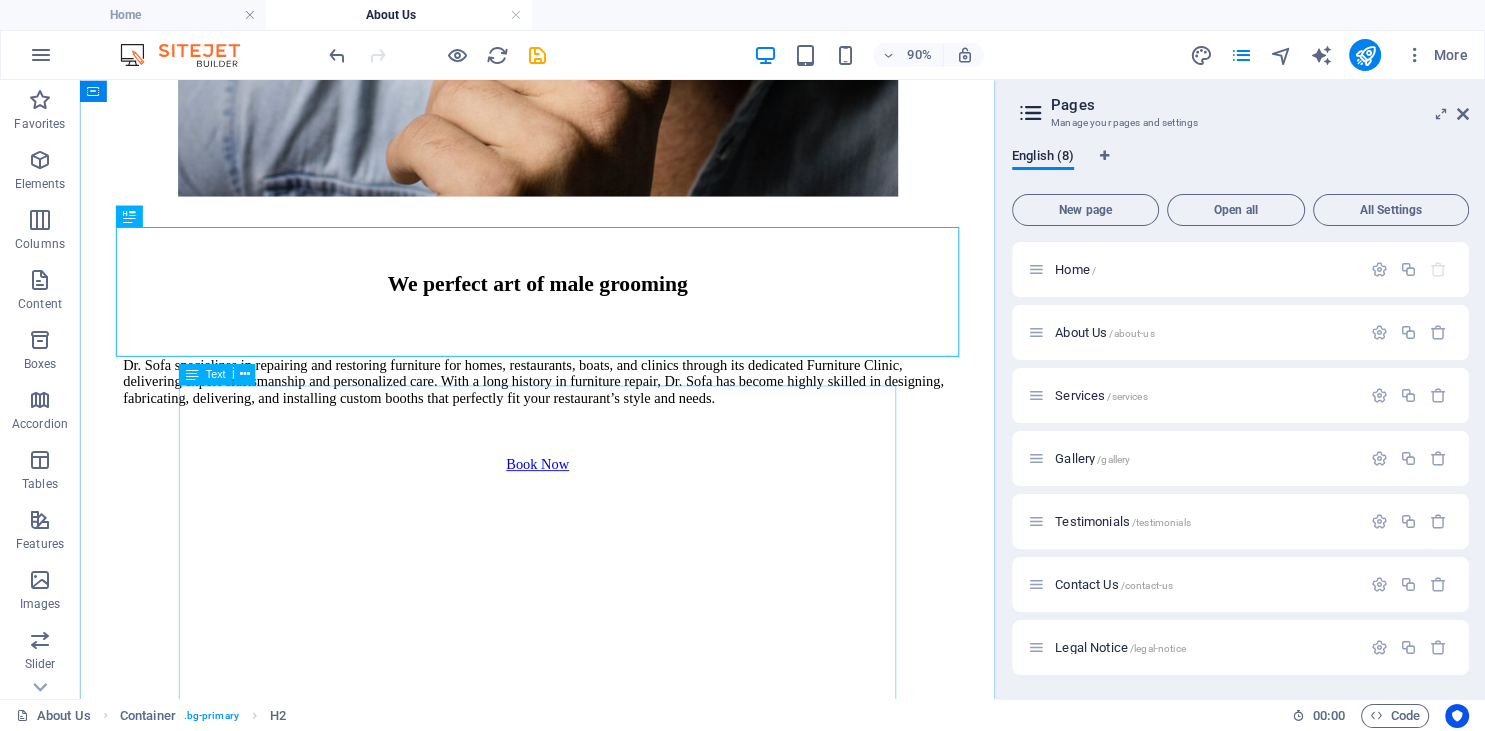 click on "Dr. Sofa specializes in repairing and restoring furniture for homes, restaurants, boats, and clinics through its dedicated Furniture Clinic, delivering expert craftsmanship and personalized care. With a long history in furniture repair, Dr. Sofa has become highly skilled in designing, fabricating, delivering, and installing custom booths that perfectly fit your restaurant’s style and needs." at bounding box center [588, 415] 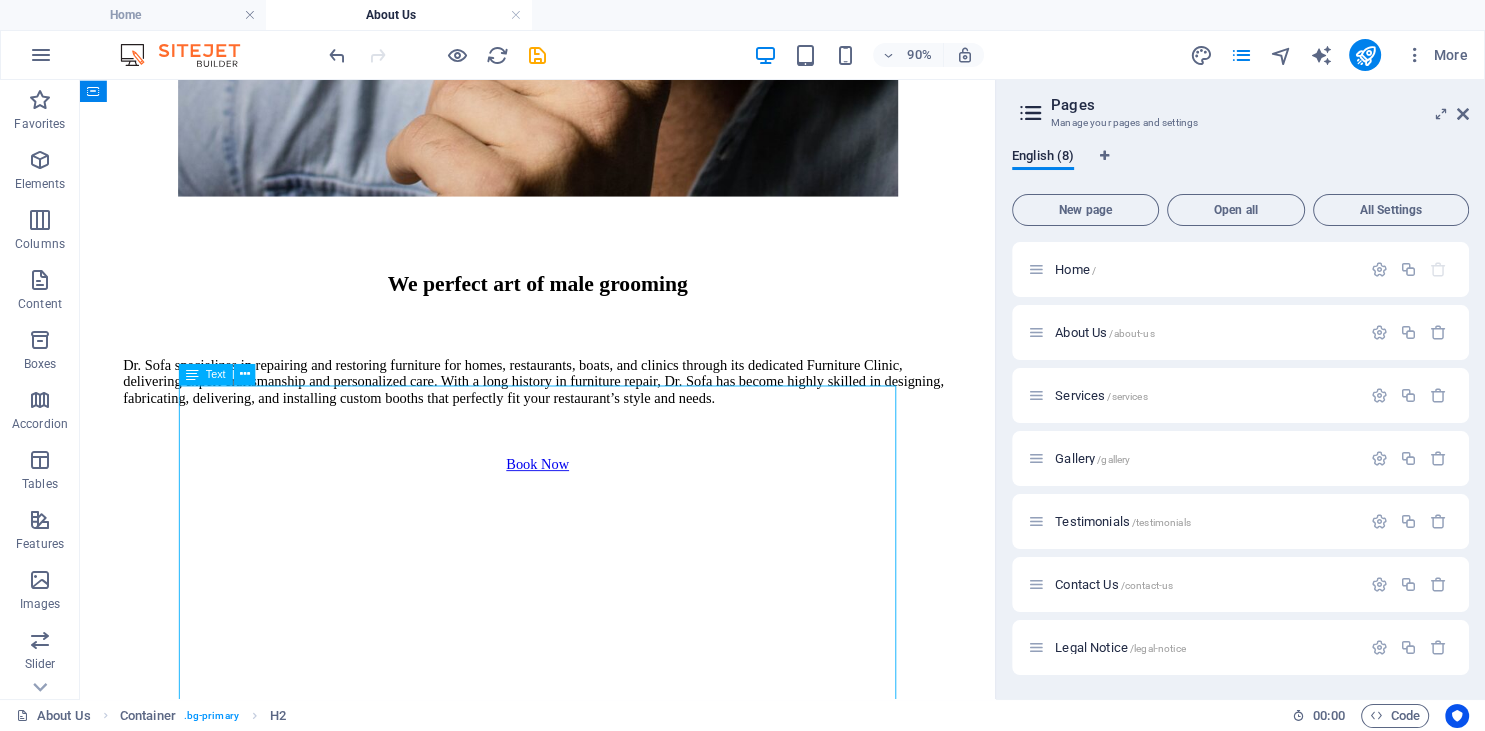 click on "Dr. Sofa specializes in repairing and restoring furniture for homes, restaurants, boats, and clinics through its dedicated Furniture Clinic, delivering expert craftsmanship and personalized care. With a long history in furniture repair, Dr. Sofa has become highly skilled in designing, fabricating, delivering, and installing custom booths that perfectly fit your restaurant’s style and needs." at bounding box center [588, 415] 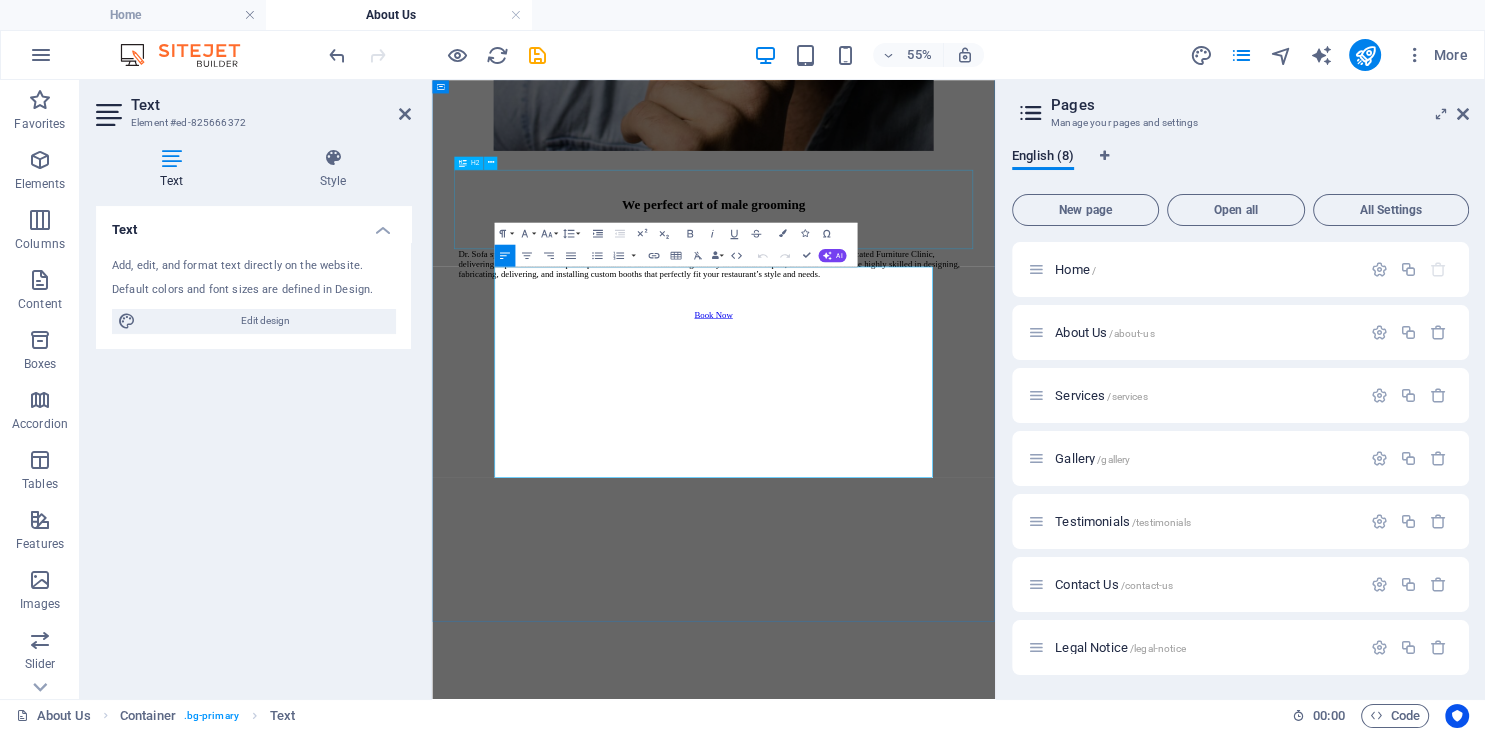 click on "Home About Us Services Gallery Testimonials Contact Us Doctor sofa We perfect art of male grooming Dr. Sofa specializes in repairing and restoring furniture for homes, restaurants, boats, and clinics through its dedicated Furniture Clinic, delivering expert craftsmanship and personalized care. With a long history in furniture repair, Dr. Sofa has become highly skilled in designing, fabricating, delivering, and installing custom booths that perfectly fit your restaurant’s style and needs. Book Now A luxurious getaway for men Meet Marcus - our founder We'll take care of everything from mohawks to mullets, beards and mustaches, to giving you that perfect fade so that everyone knows who's boss. And we'll do it with style — we want our customers to leave feeling like they're walking on air. We'll take care of everything from mohawks to mullets, beards and mustaches, to giving you that perfect fade so that everyone knows who's boss. Book Now Meet Marcus - our founder Book Now Meet our team Meet our team Street" at bounding box center (944, 5911) 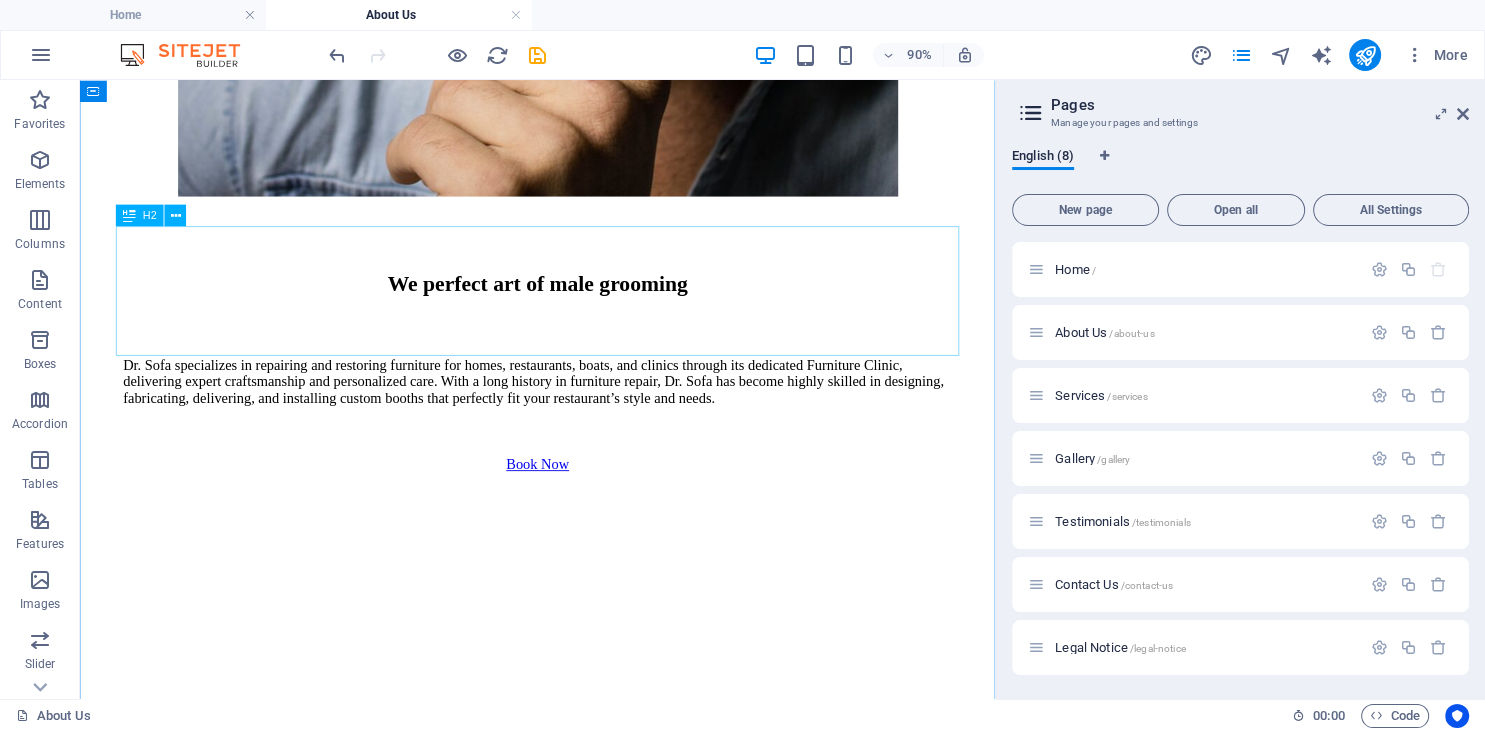 click on "We perfect art of male grooming" at bounding box center [588, 306] 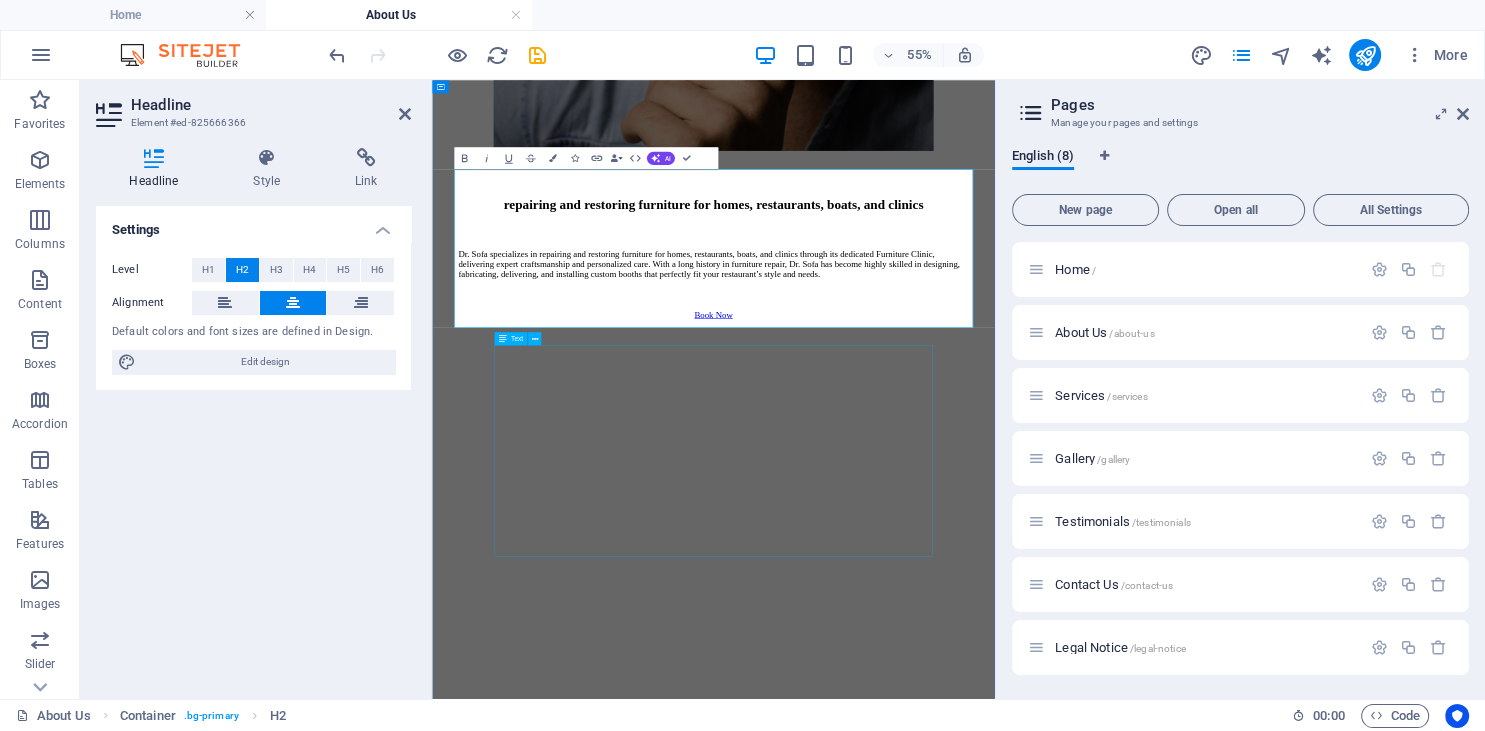 click on "Dr. Sofa specializes in repairing and restoring furniture for homes, restaurants, boats, and clinics through its dedicated Furniture Clinic, delivering expert craftsmanship and personalized care. With a long history in furniture repair, Dr. Sofa has become highly skilled in designing, fabricating, delivering, and installing custom booths that perfectly fit your restaurant’s style and needs." at bounding box center [944, 415] 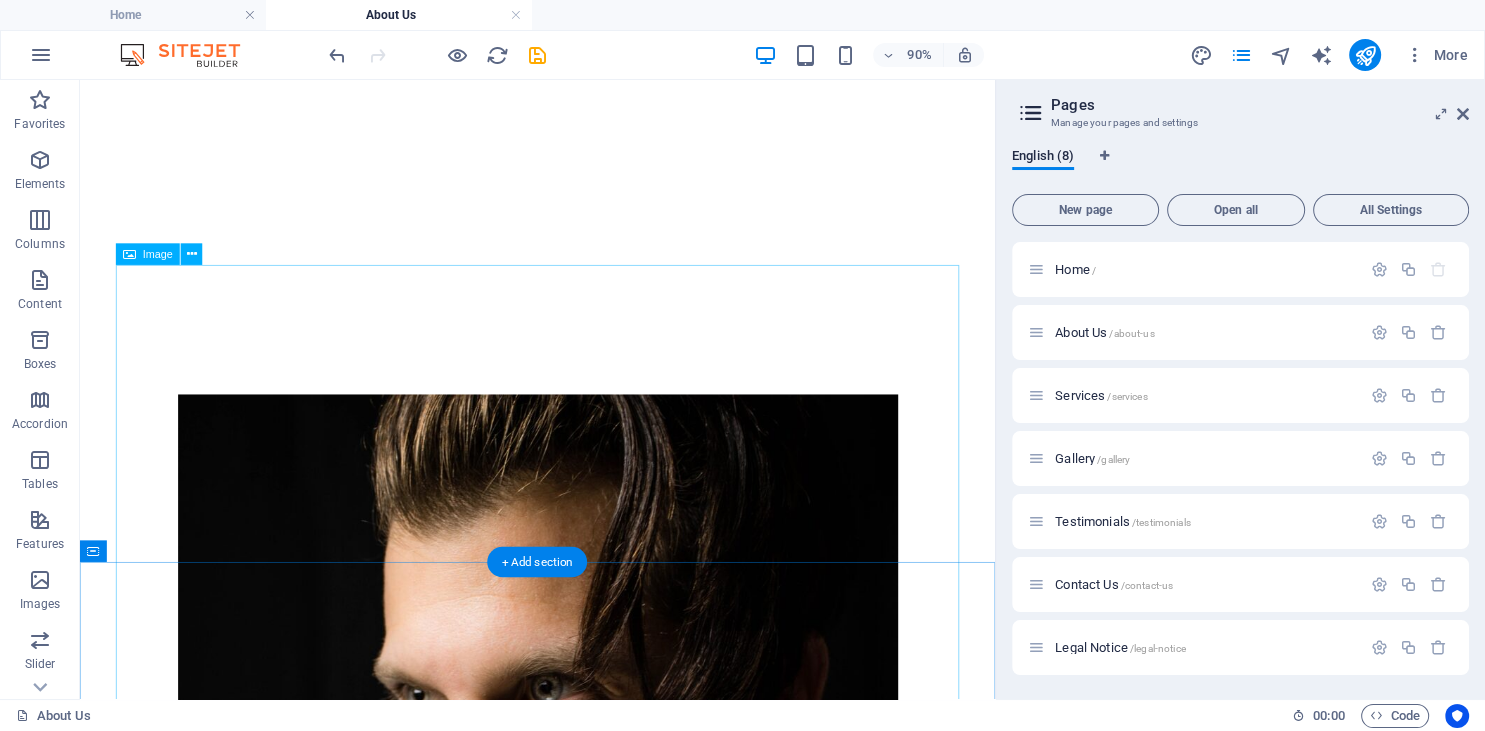 scroll, scrollTop: 422, scrollLeft: 0, axis: vertical 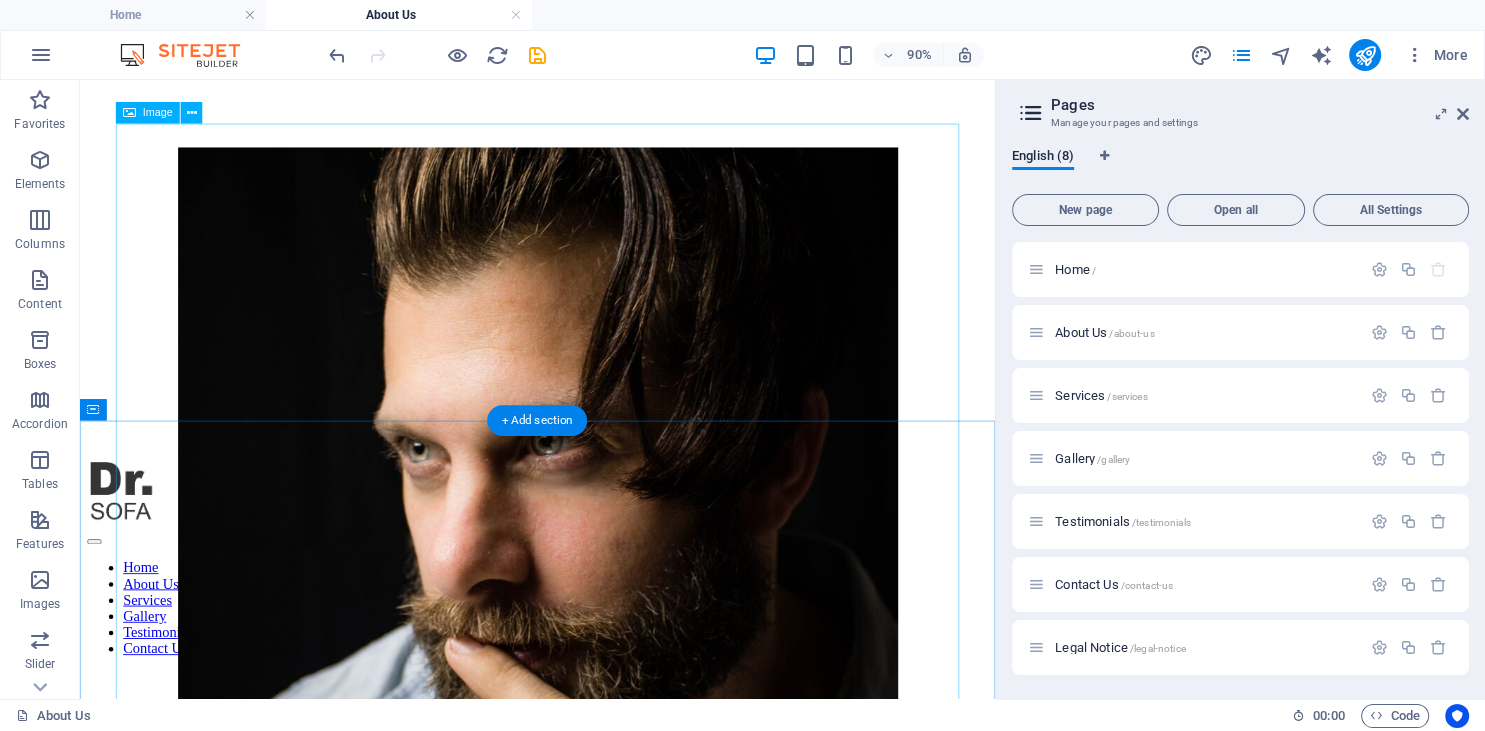 click at bounding box center [588, 606] 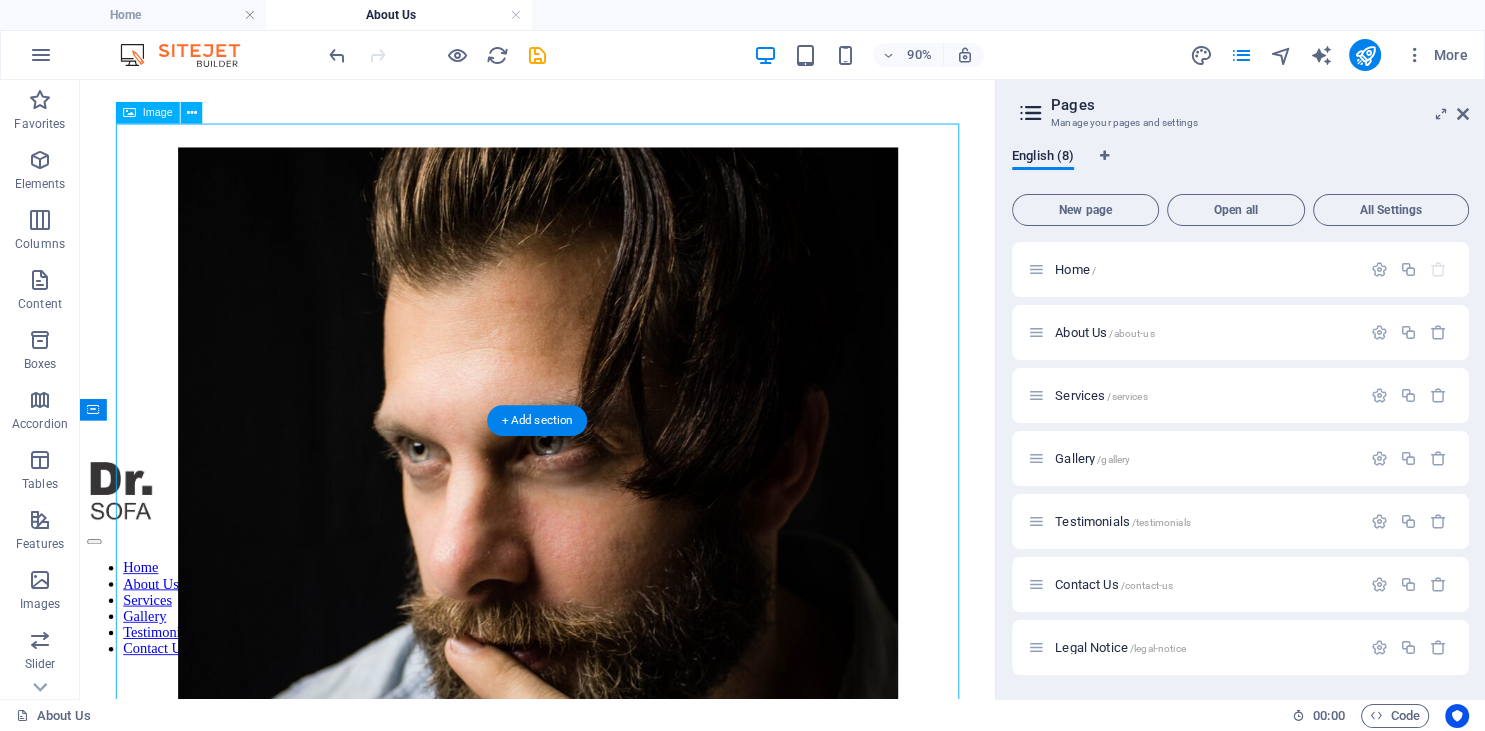 click at bounding box center [588, 606] 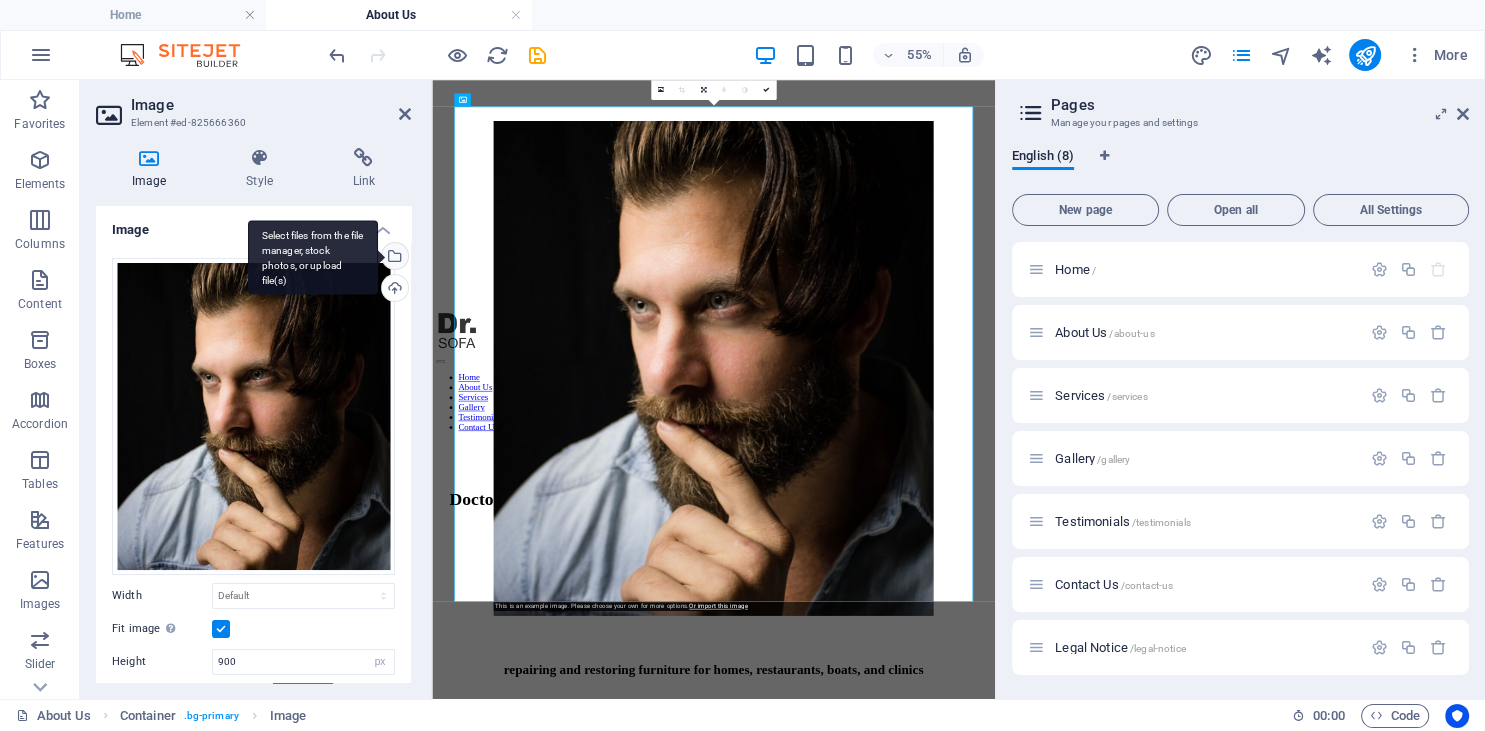 click on "Select files from the file manager, stock photos, or upload file(s)" at bounding box center [393, 258] 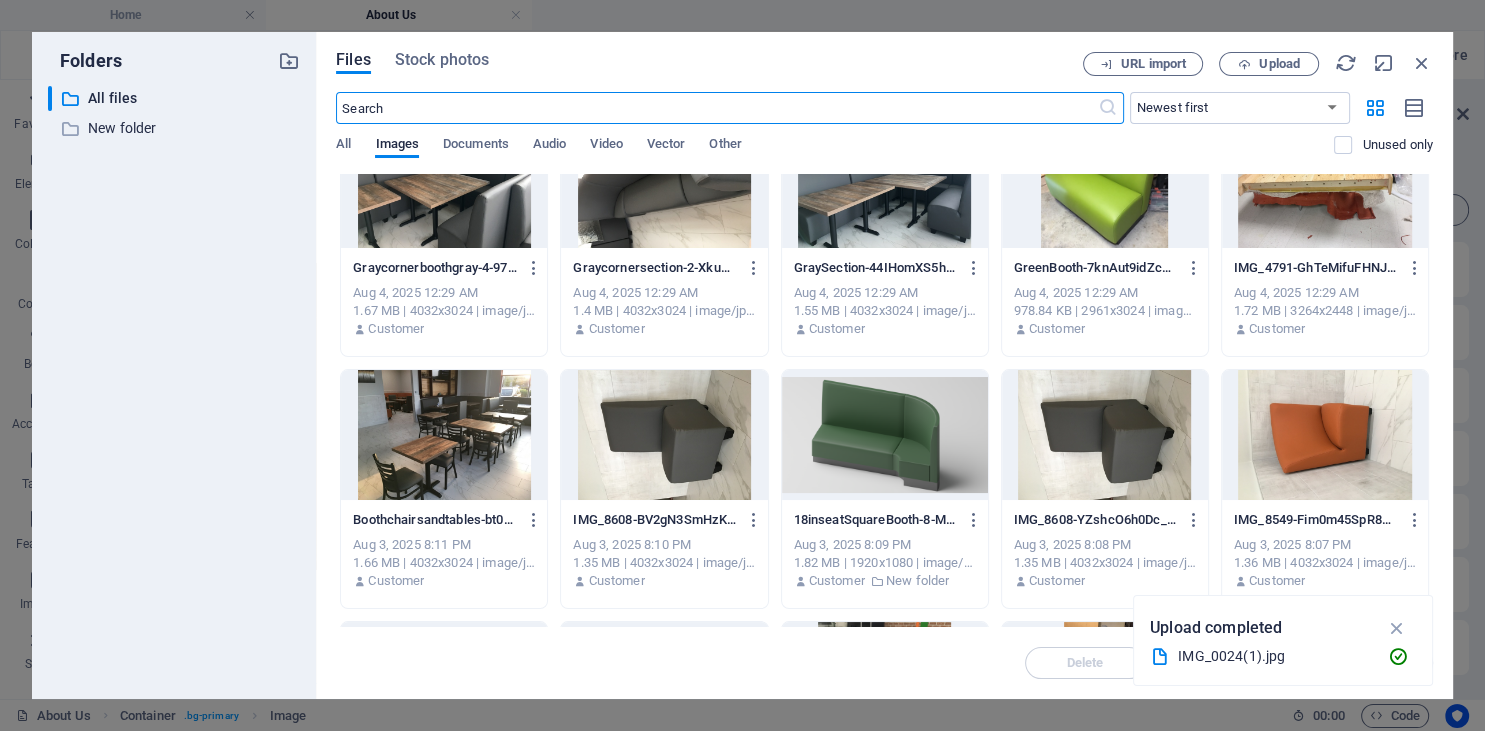 scroll, scrollTop: 1004, scrollLeft: 0, axis: vertical 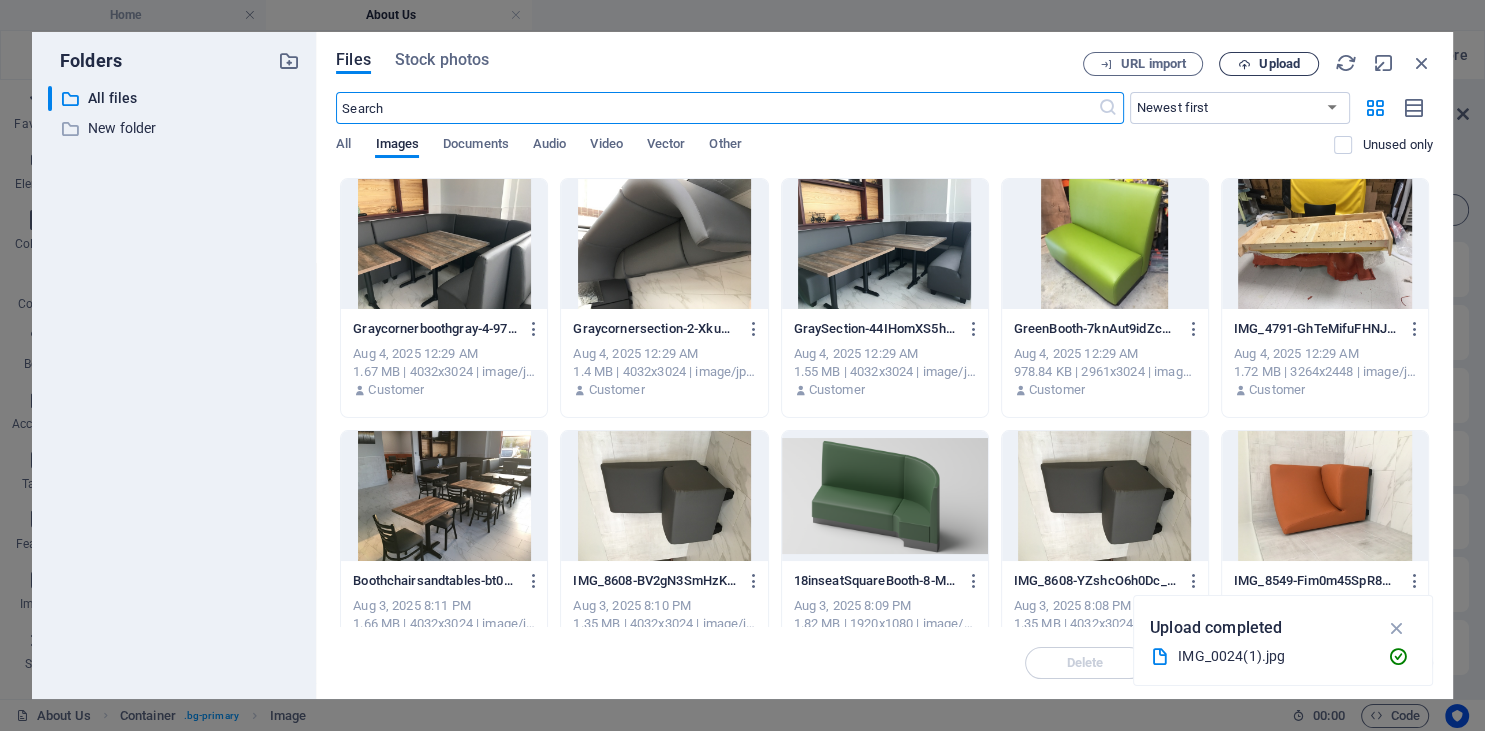click on "Upload" at bounding box center (1279, 64) 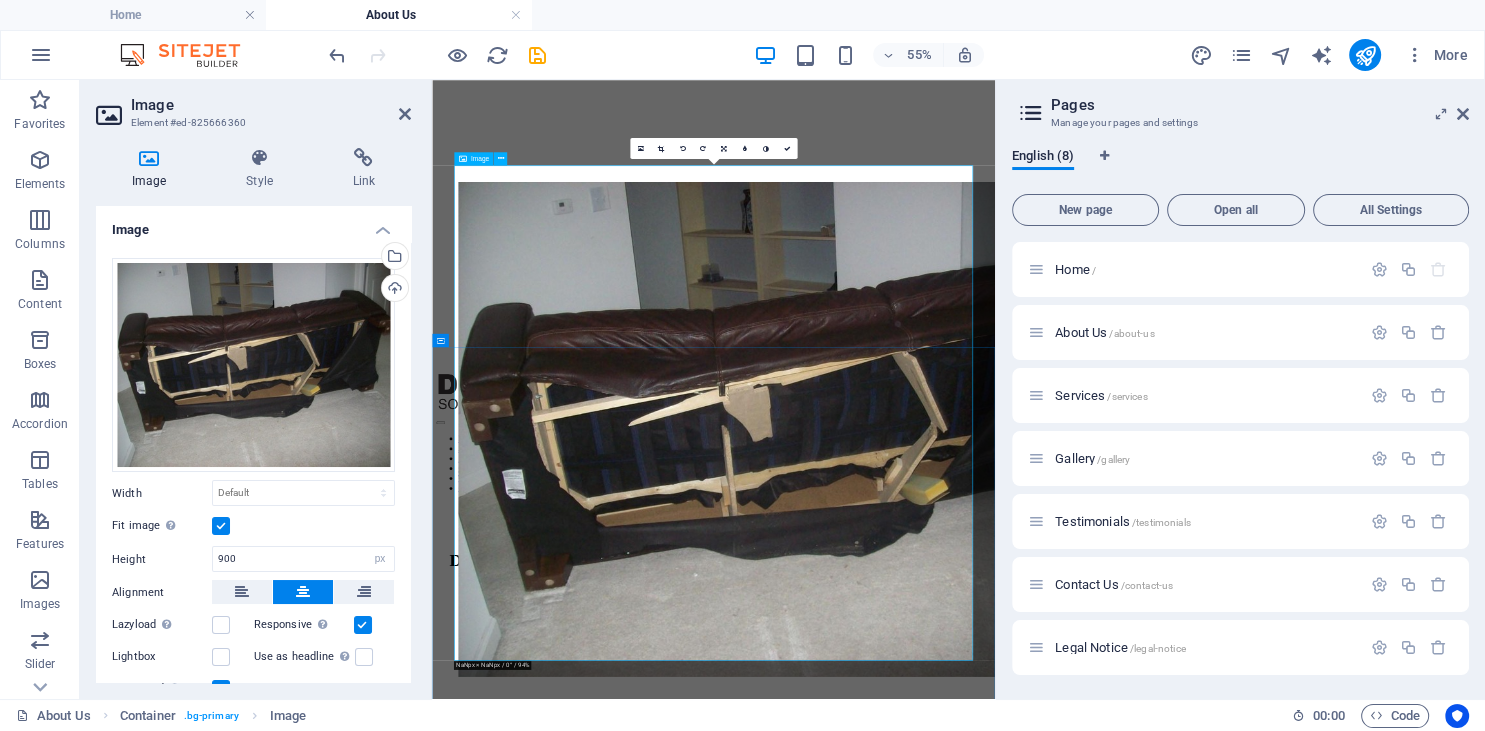 scroll, scrollTop: 316, scrollLeft: 0, axis: vertical 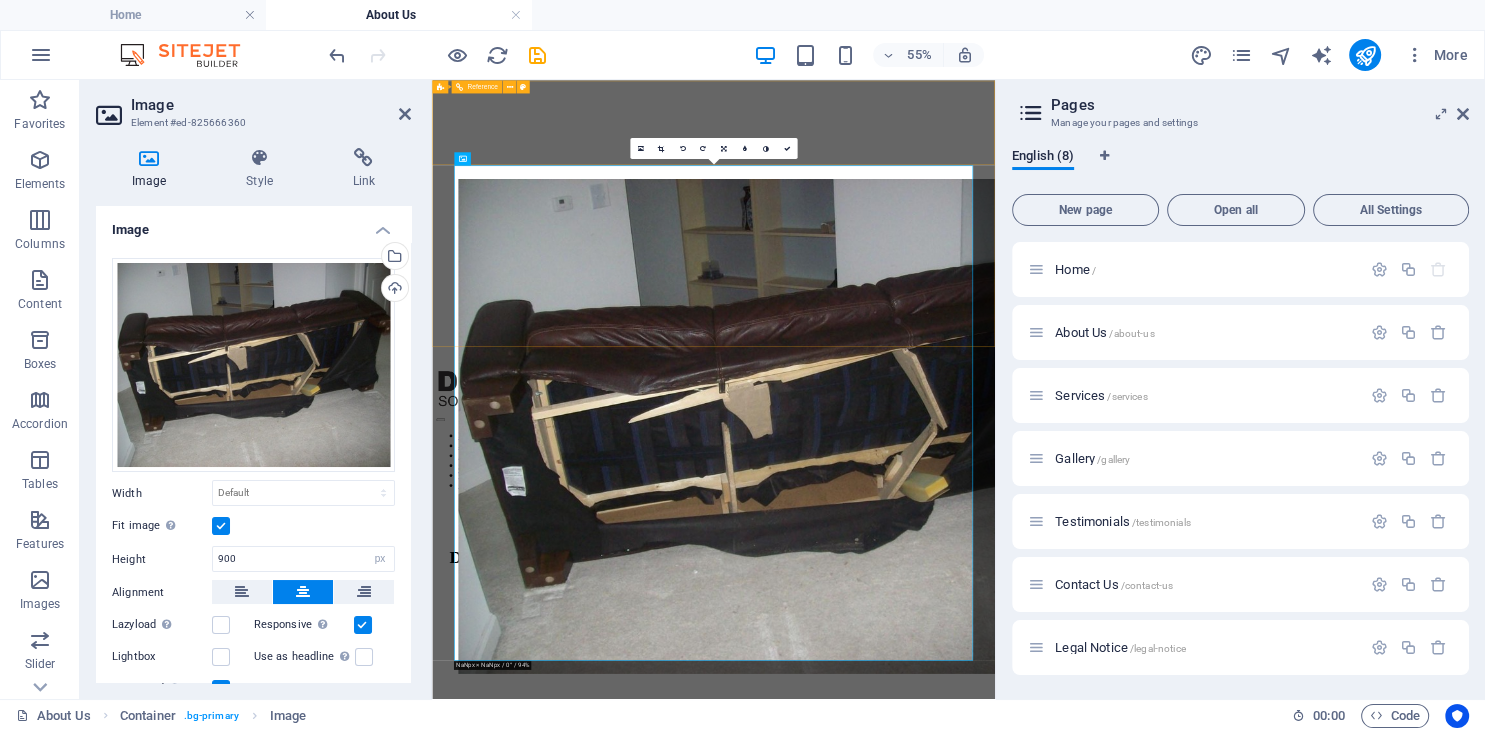 click on "Home About Us Services Gallery Testimonials Contact Us" at bounding box center (944, 708) 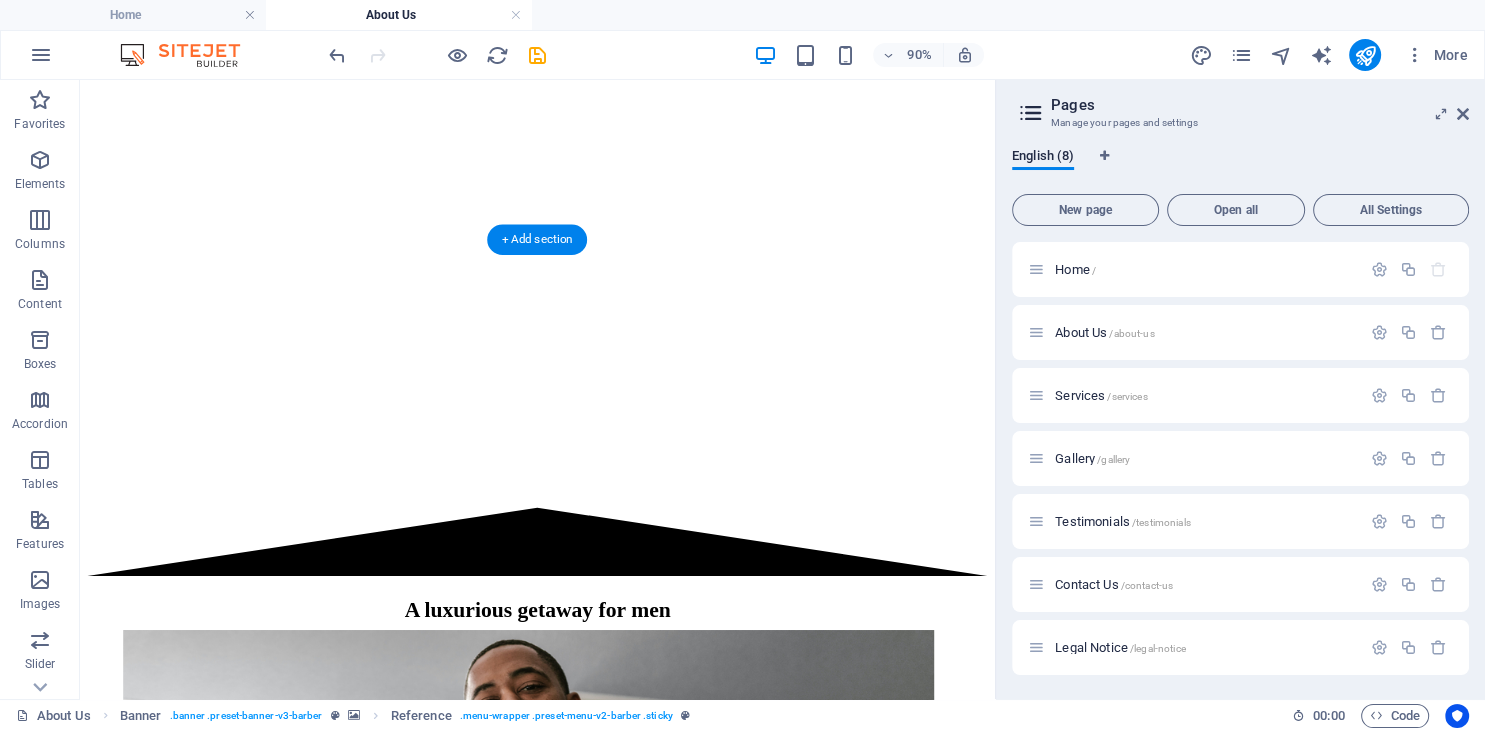 scroll, scrollTop: 2217, scrollLeft: 0, axis: vertical 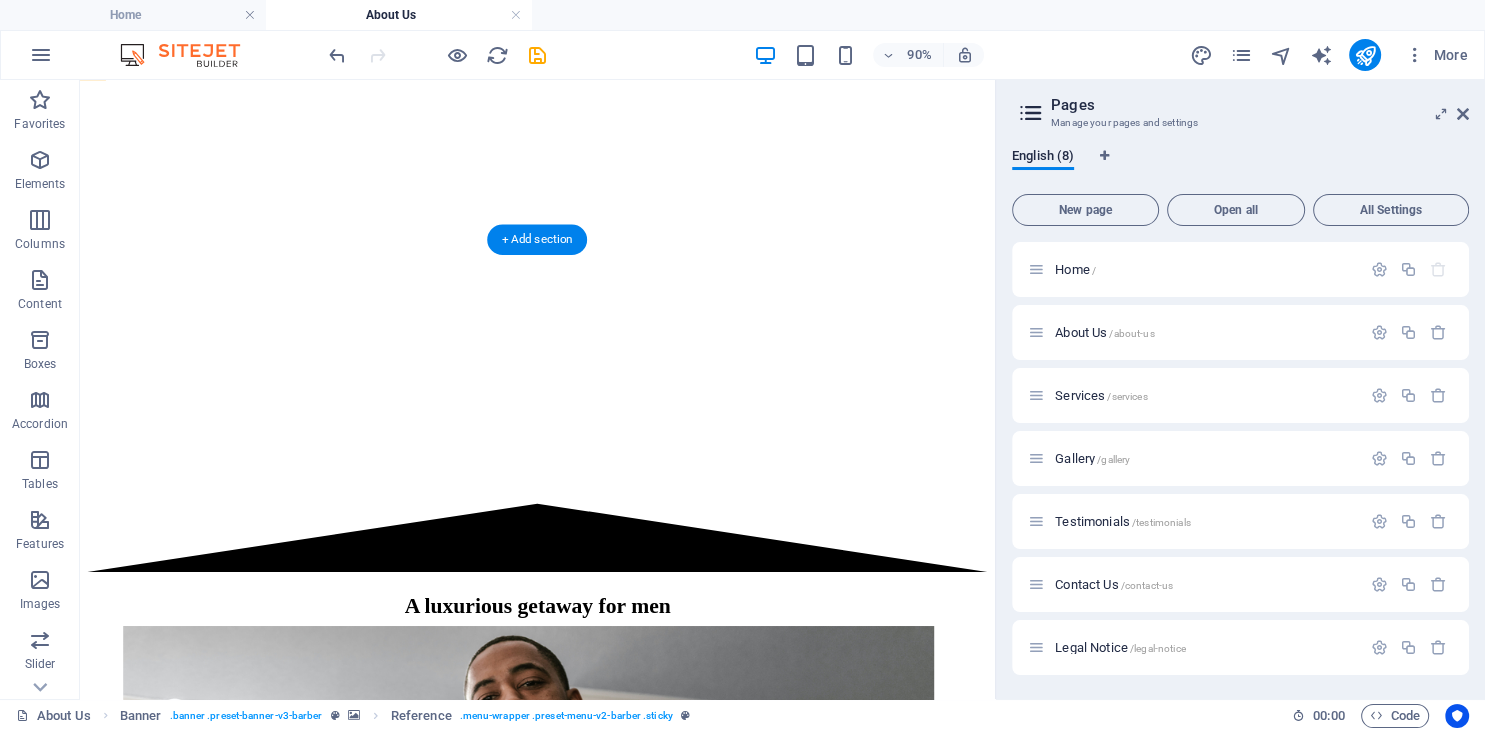 click at bounding box center [588, -274] 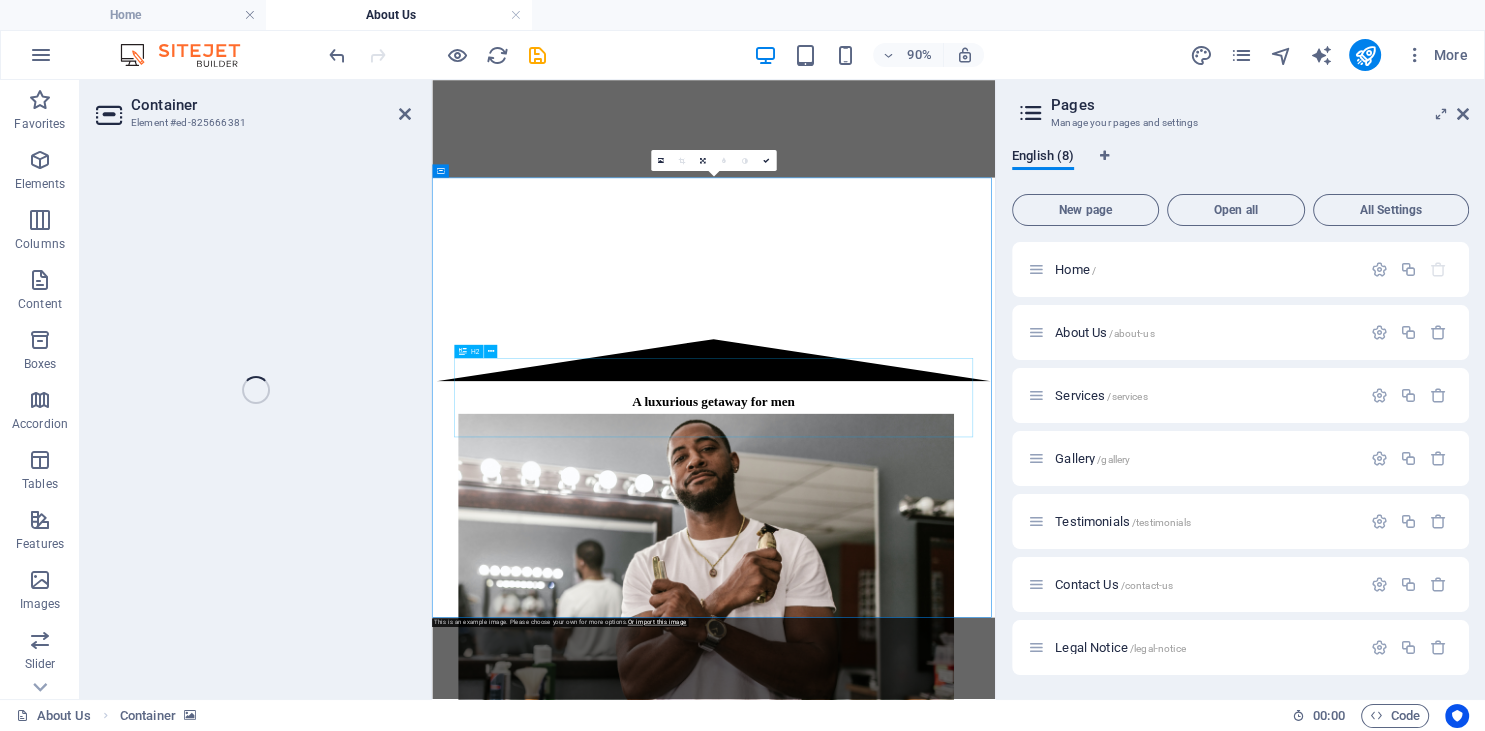 select on "px" 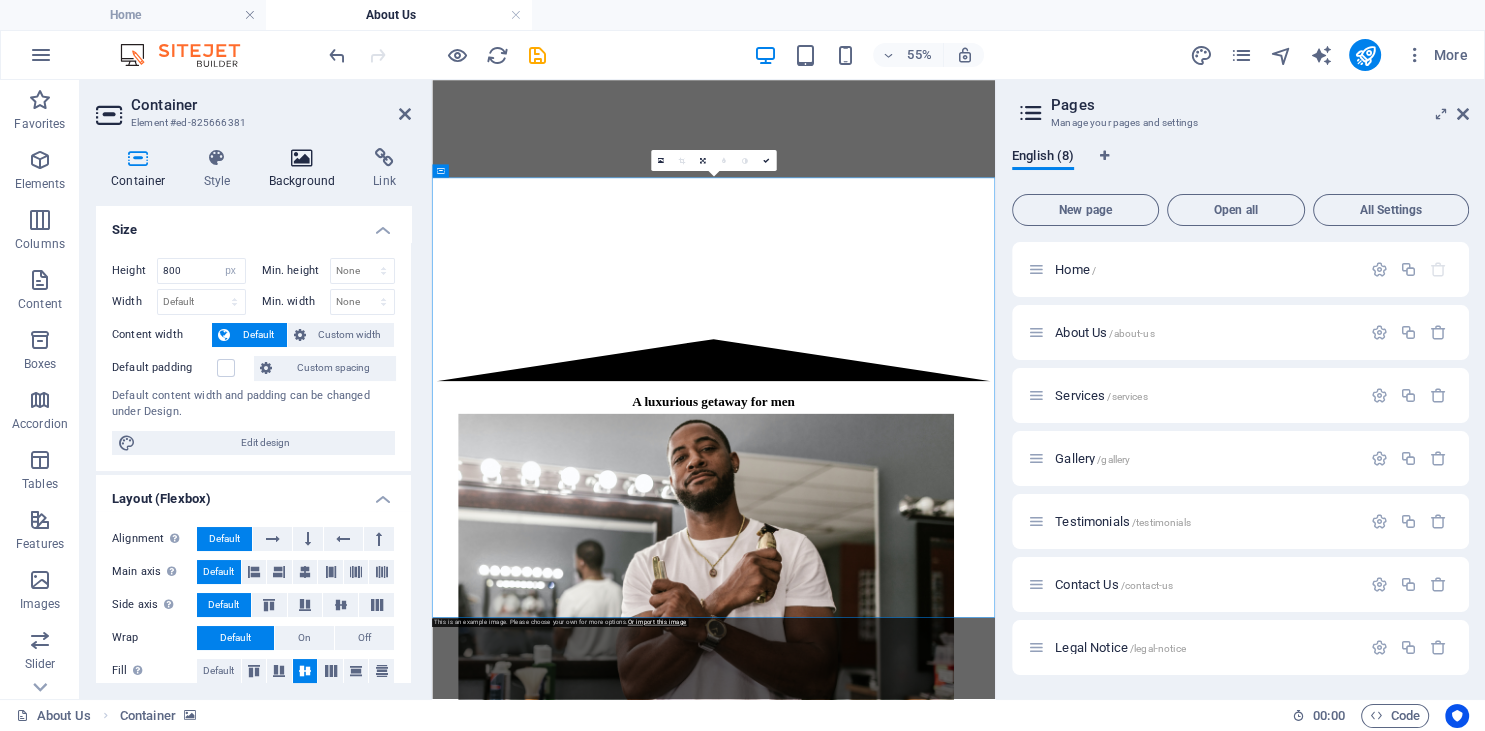 click at bounding box center (302, 158) 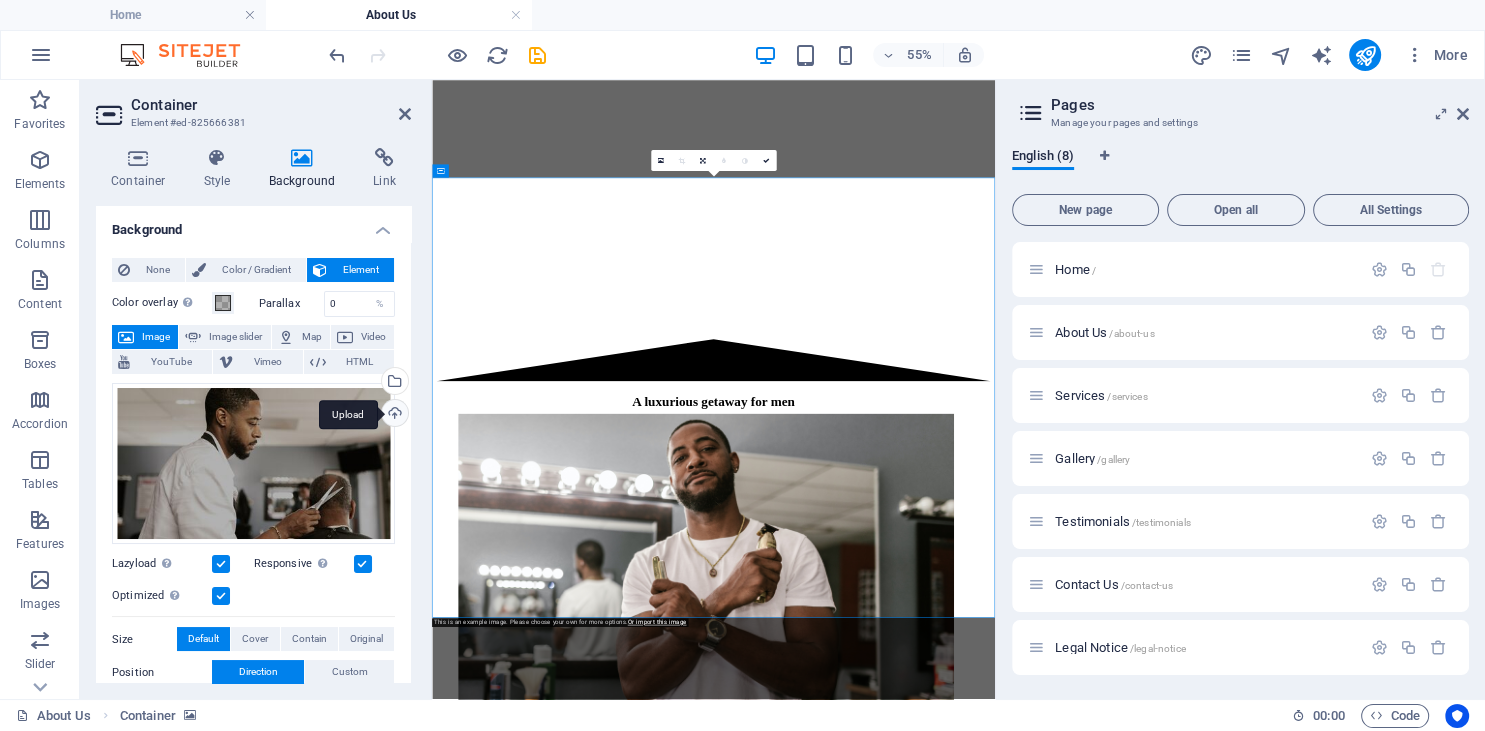 click on "Upload" at bounding box center (393, 415) 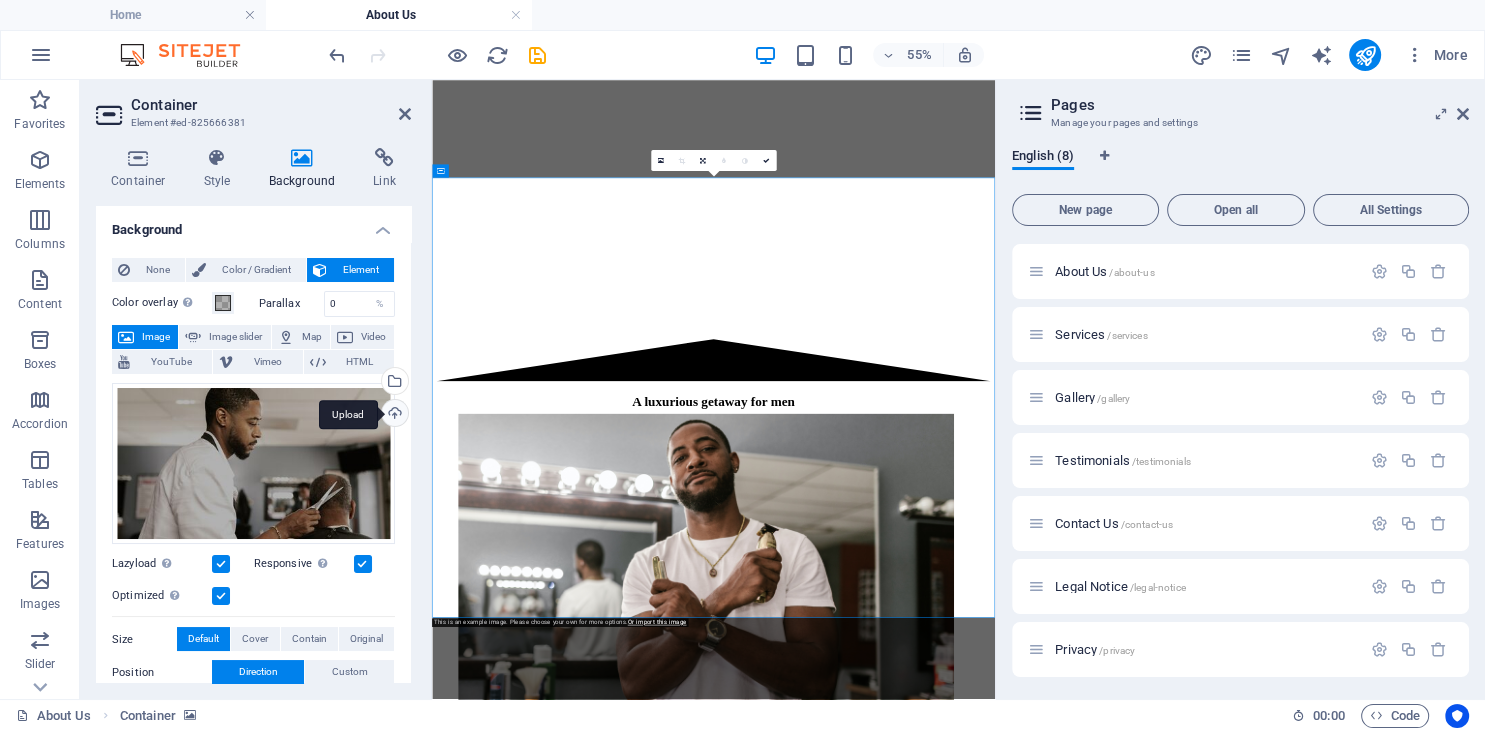 scroll, scrollTop: 63, scrollLeft: 0, axis: vertical 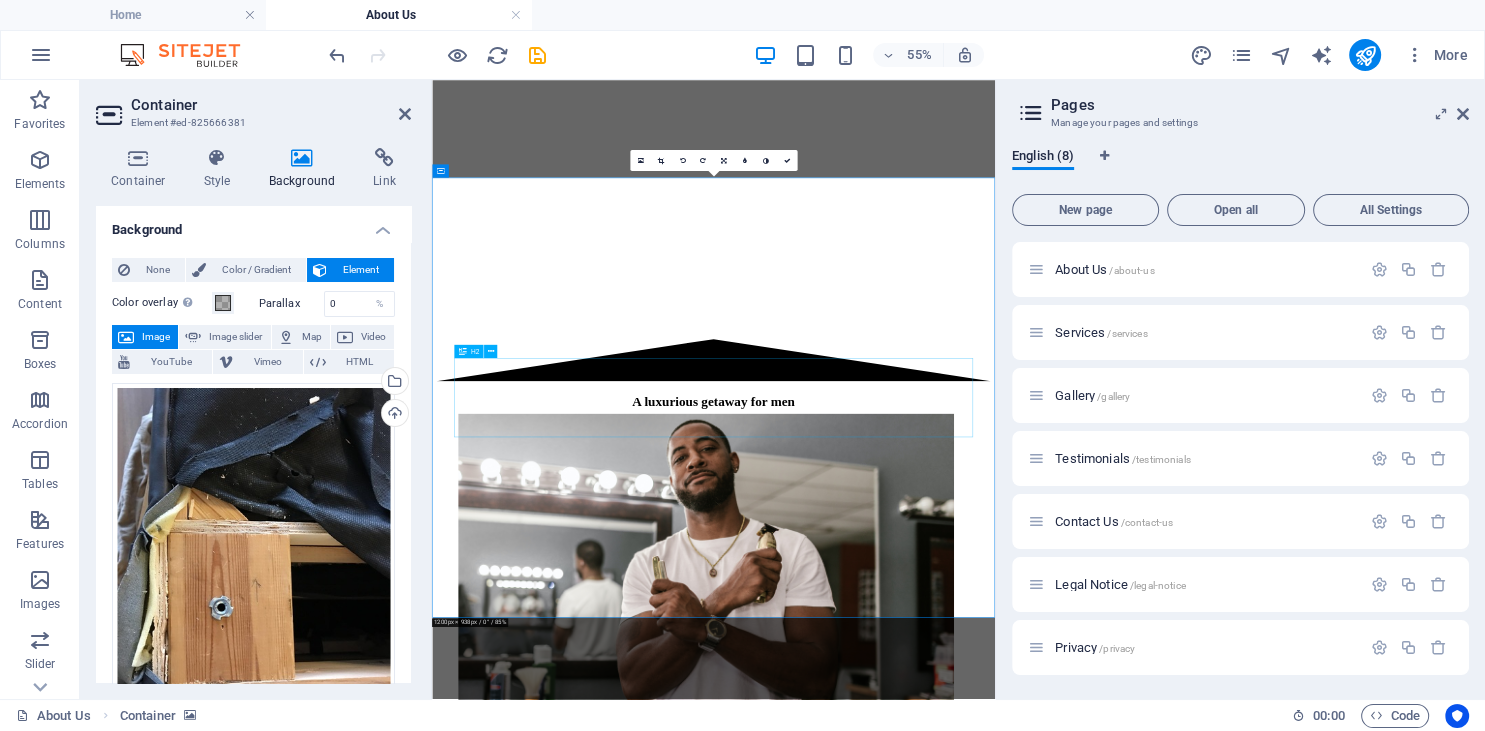 click on "A luxurious getaway for men" at bounding box center [944, 664] 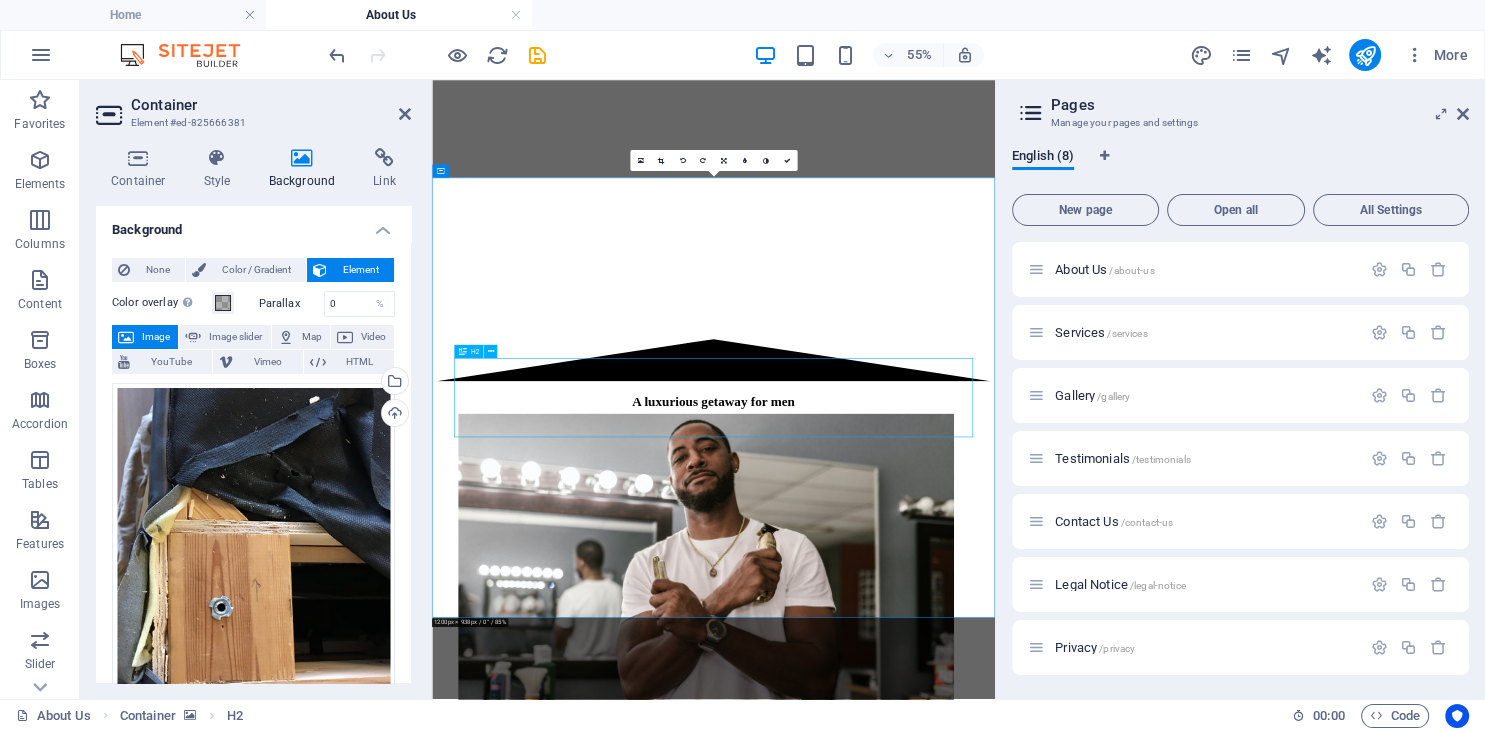 click on "A luxurious getaway for men" at bounding box center (944, 664) 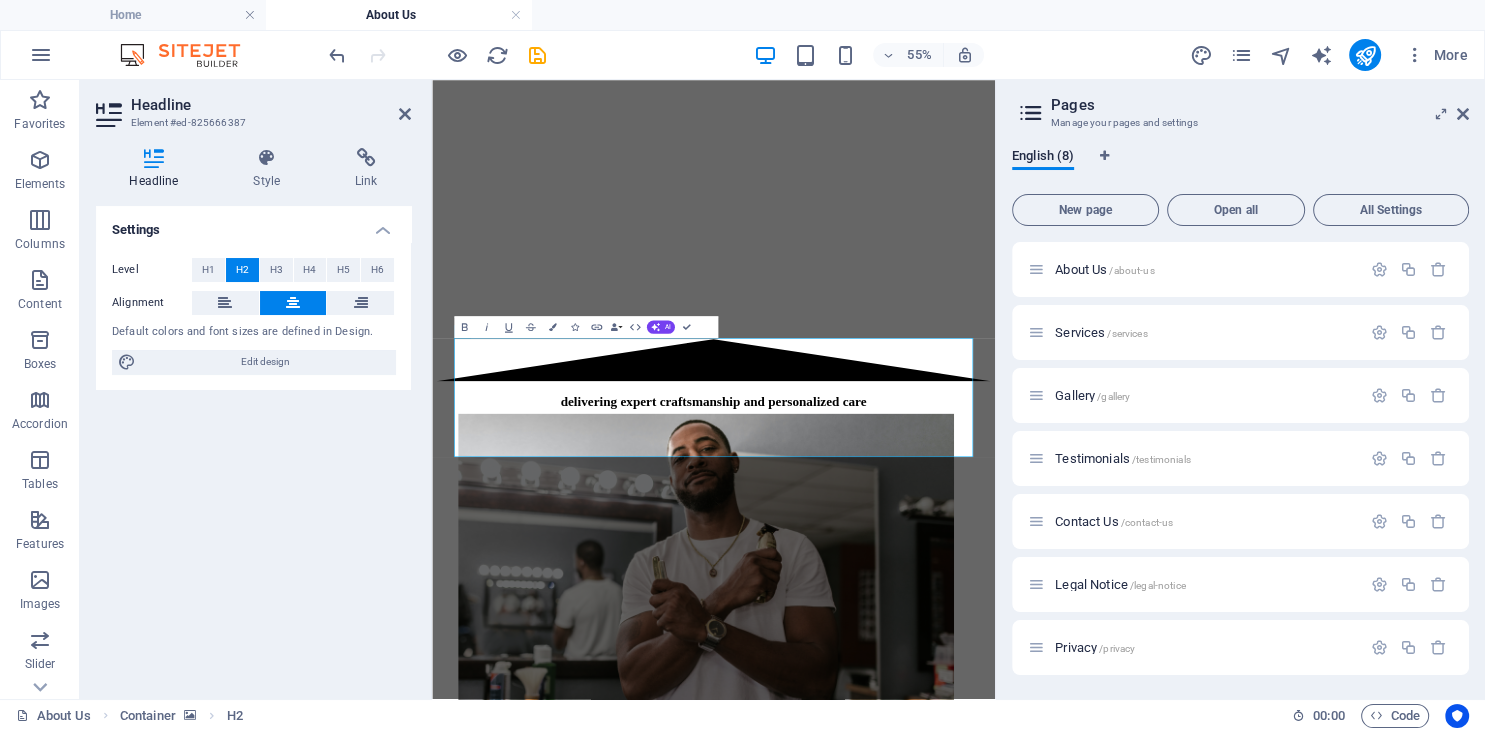 click at bounding box center (944, -274) 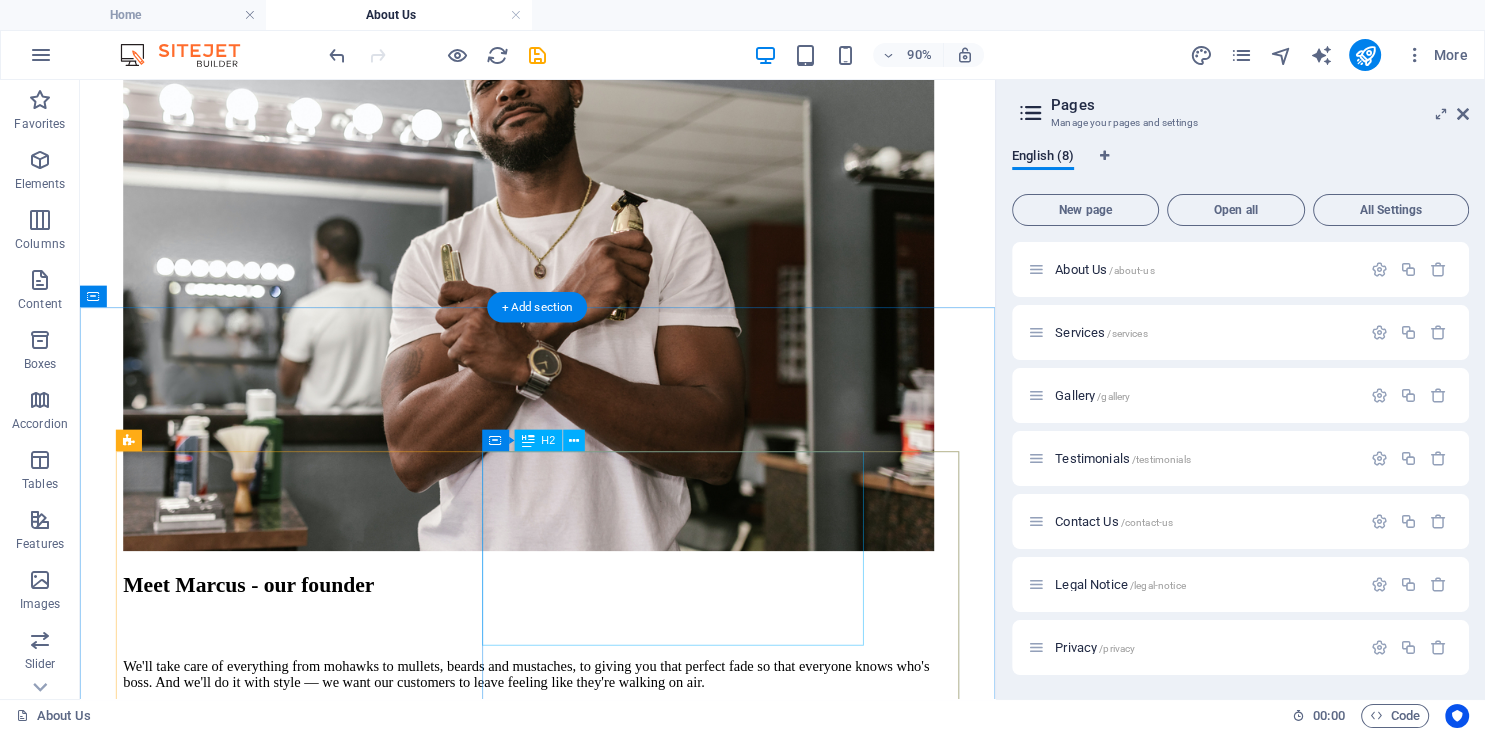 scroll, scrollTop: 2956, scrollLeft: 0, axis: vertical 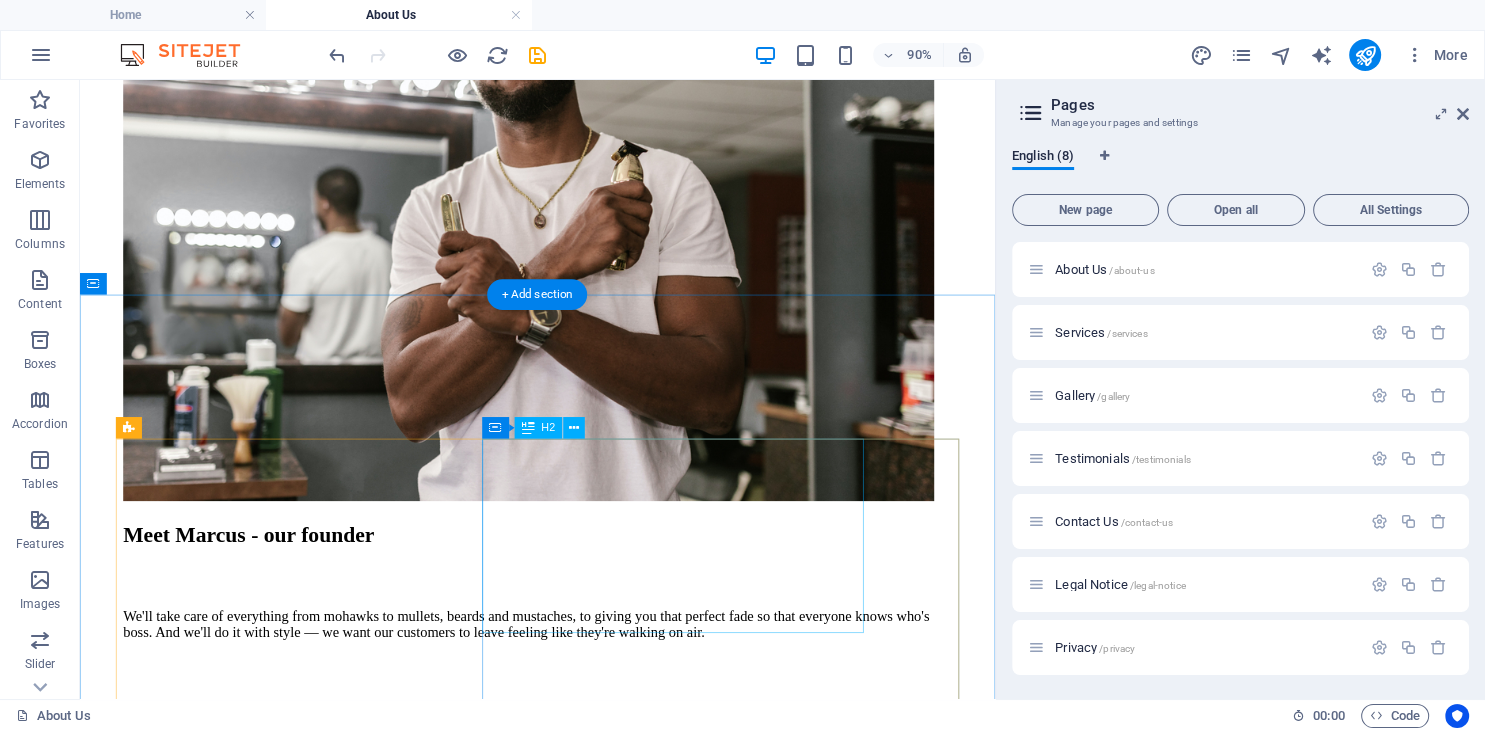 click on "Meet Marcus - our founder" at bounding box center (588, 584) 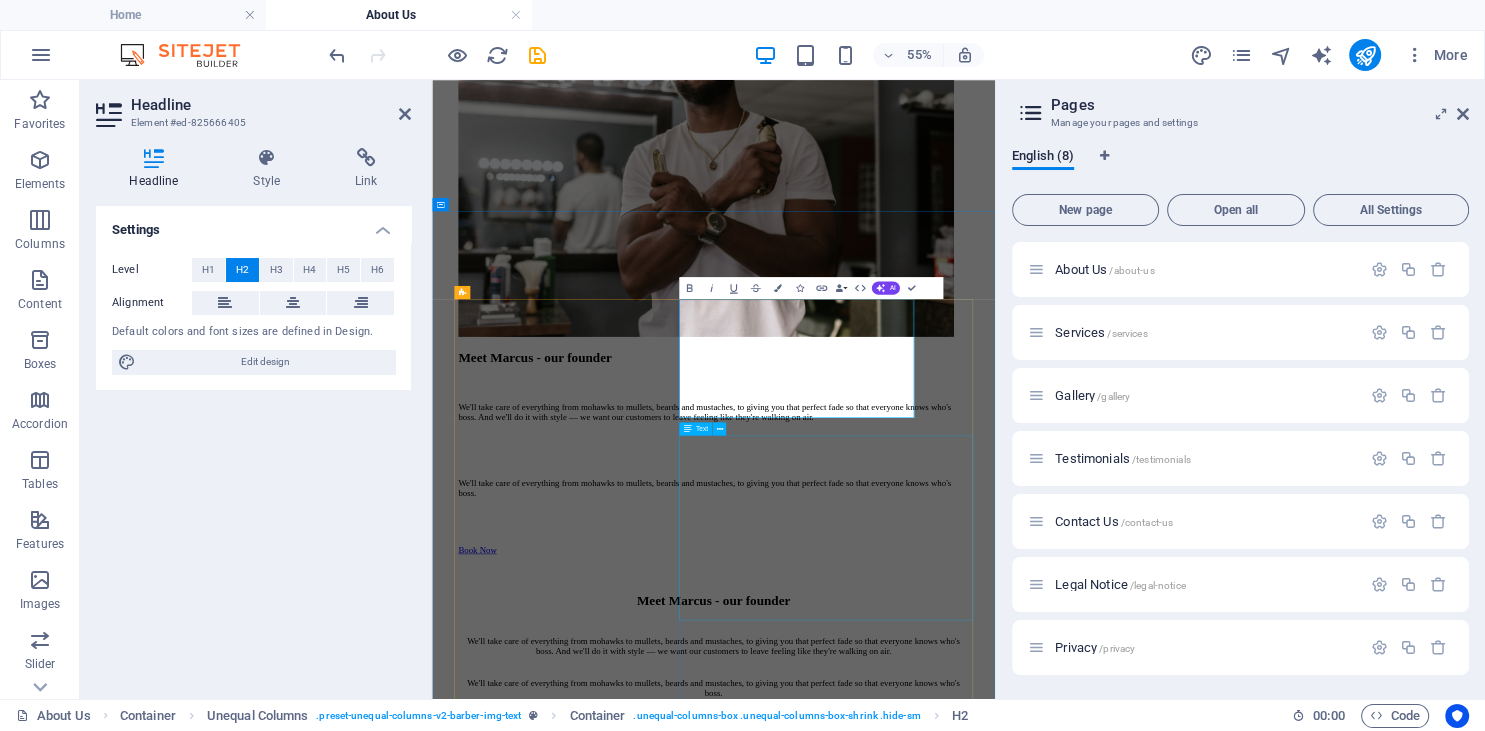 click on "Meet Marcus - our founder We'll take care of everything from mohawks to mullets, beards and mustaches, to giving you that perfect fade so that everyone knows who's boss. And we'll do it with style — we want our customers to leave feeling like they're walking on air. We'll take care of everything from mohawks to mullets, beards and mustaches, to giving you that perfect fade so that everyone knows who's boss. Book Now" at bounding box center [944, 757] 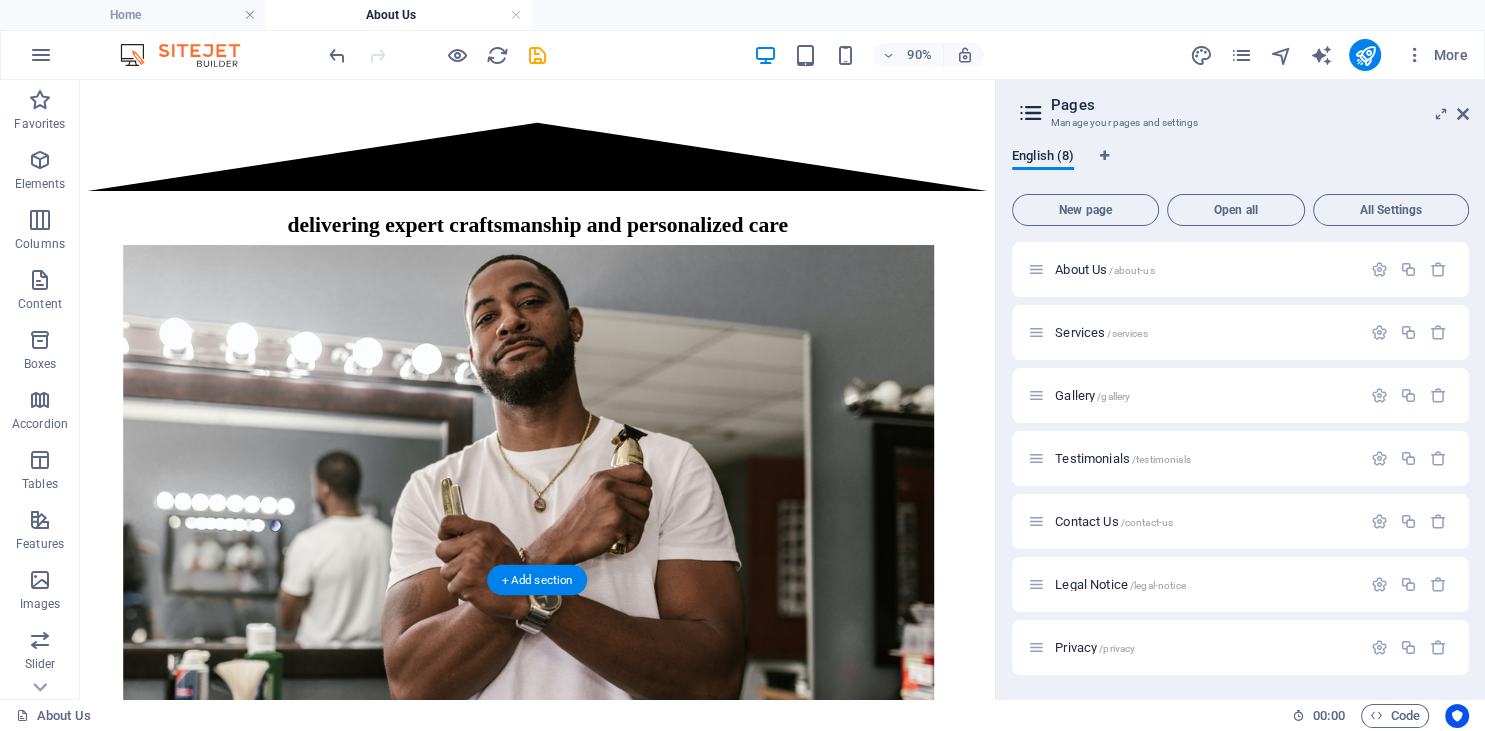 scroll, scrollTop: 2851, scrollLeft: 0, axis: vertical 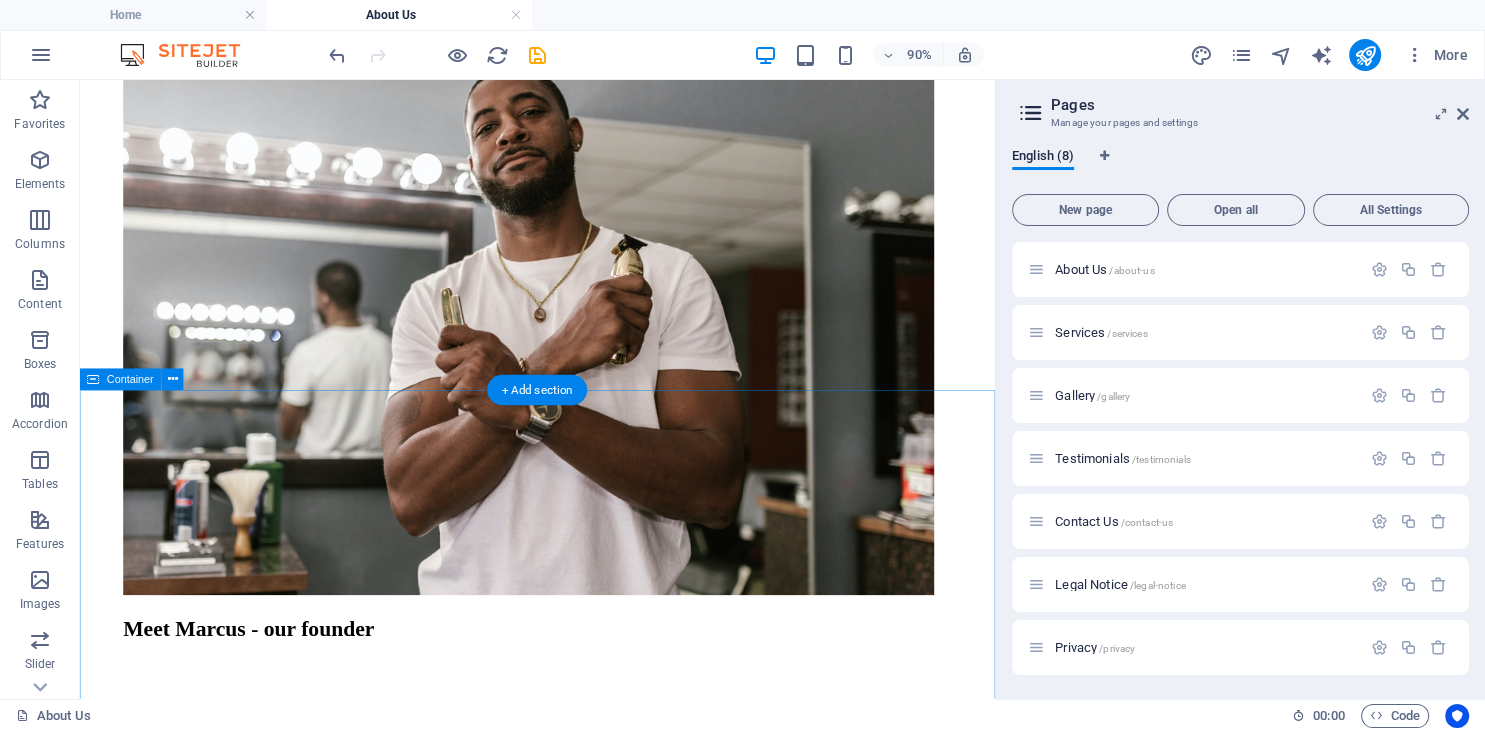 click on "Meet Marcus - our founder We'll take care of everything from mohawks to mullets, beards and mustaches, to giving you that perfect fade so that everyone knows who's boss. And we'll do it with style — we want our customers to leave feeling like they're walking on air. We'll take care of everything from mohawks to mullets, beards and mustaches, to giving you that perfect fade so that everyone knows who's boss. Book Now Meet Marcus - our founder We'll take care of everything from mohawks to mullets, beards and mustaches, to giving you that perfect fade so that everyone knows who's boss. And we'll do it with style — we want our customers to leave feeling like they're walking on air. We'll take care of everything from mohawks to mullets, beards and mustaches, to giving you that perfect fade so that everyone knows who's boss. Book Now" at bounding box center [588, 708] 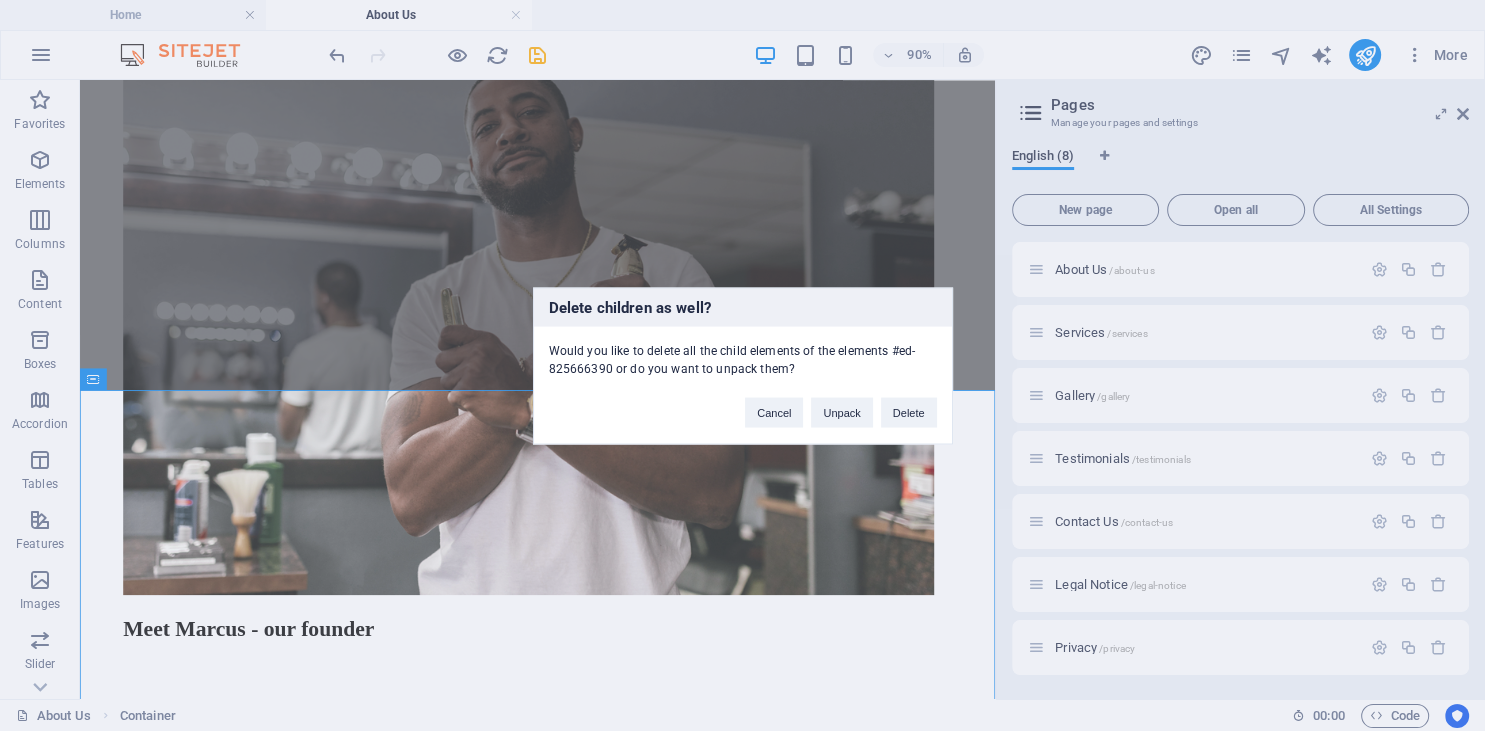 type 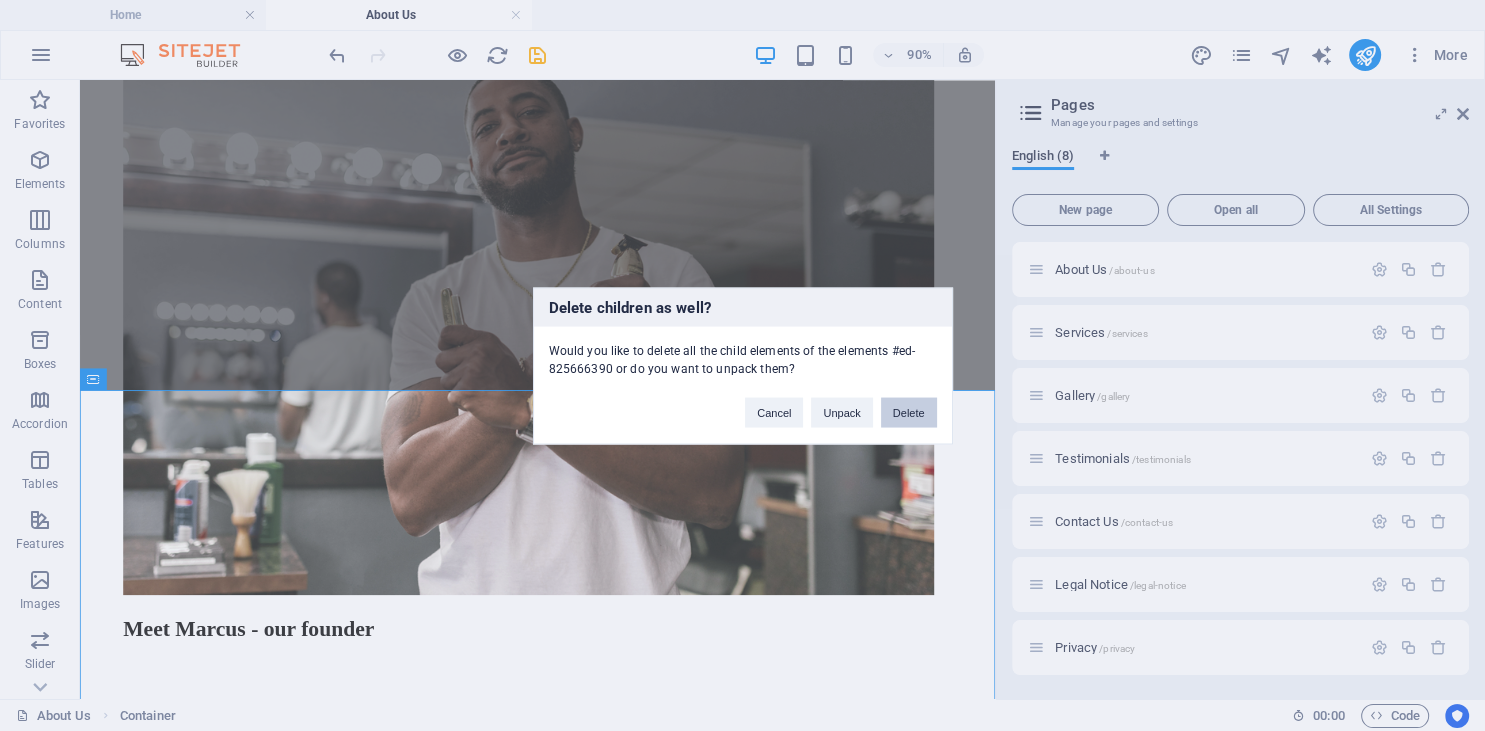 click on "Delete" at bounding box center [909, 412] 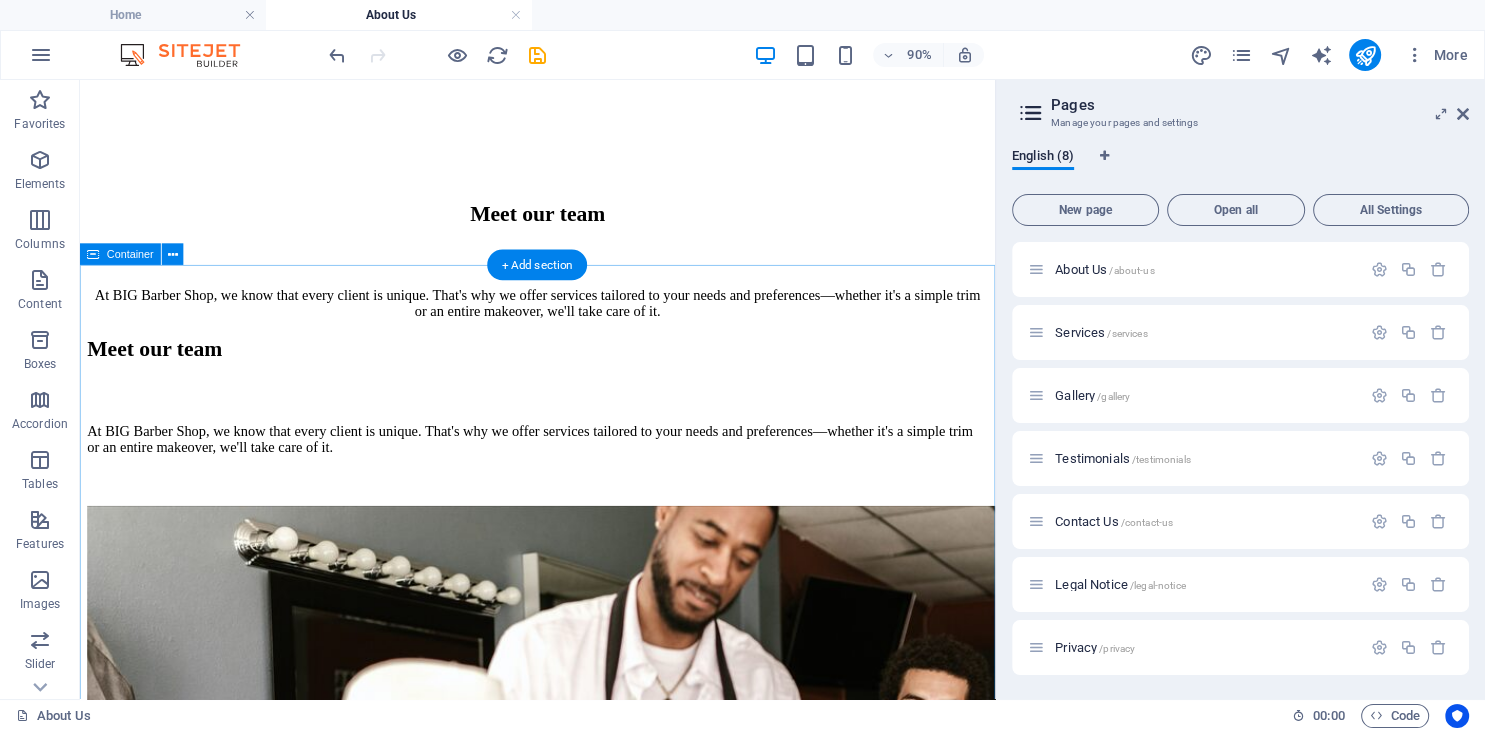 scroll, scrollTop: 3273, scrollLeft: 0, axis: vertical 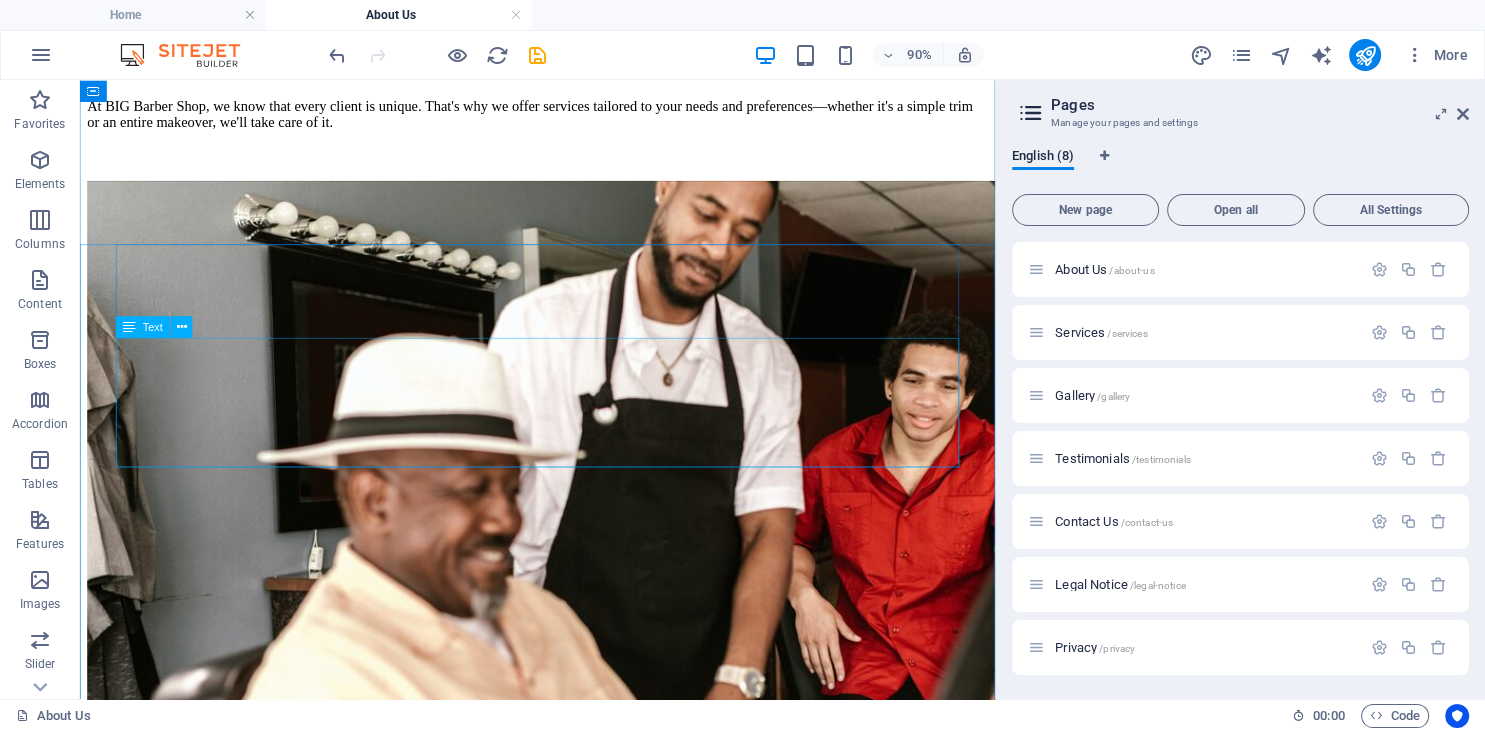 click on "At BIG Barber Shop, we know that every client is unique. That's why we offer services tailored to your needs and preferences—whether it's a simple trim or an entire makeover, we'll take care of it." at bounding box center (588, -33) 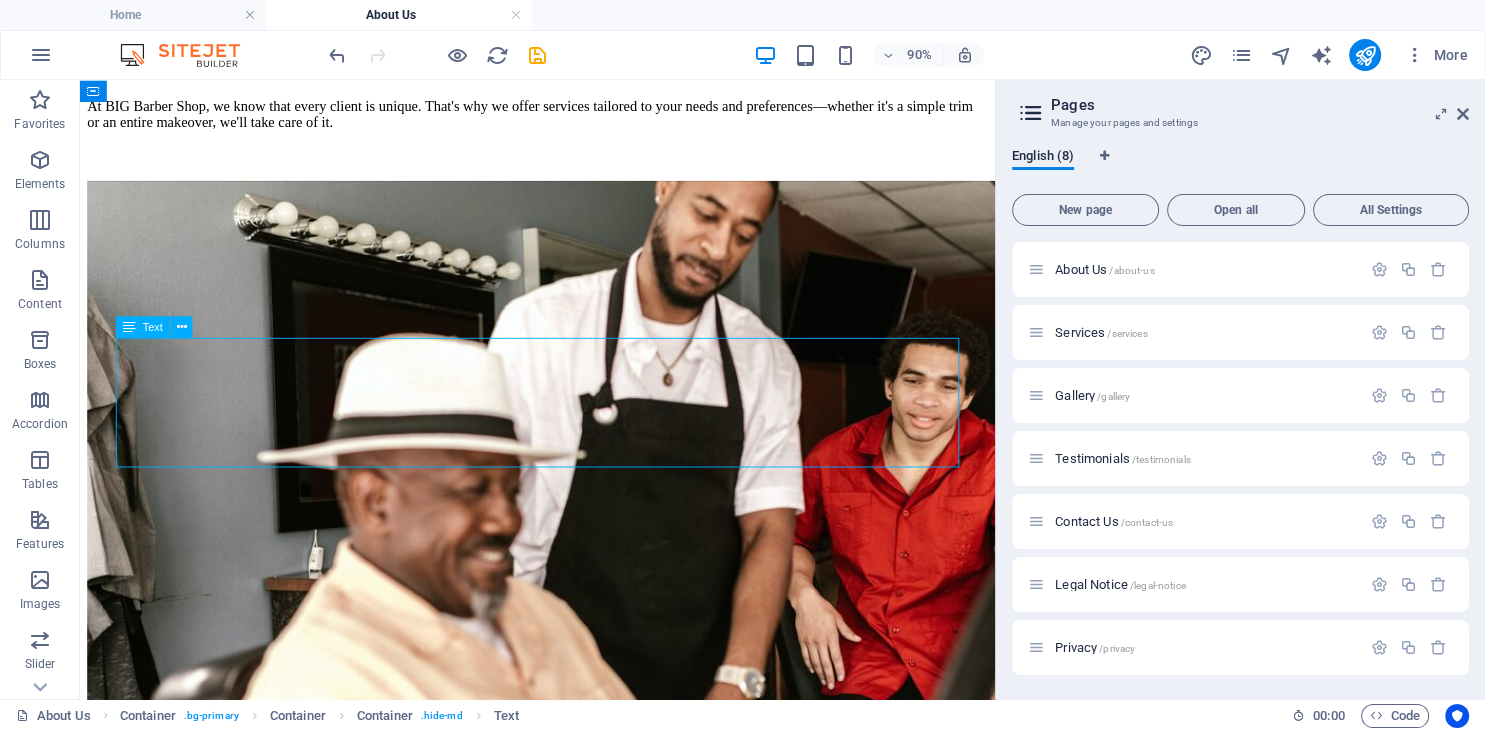 click on "At BIG Barber Shop, we know that every client is unique. That's why we offer services tailored to your needs and preferences—whether it's a simple trim or an entire makeover, we'll take care of it." at bounding box center [588, -33] 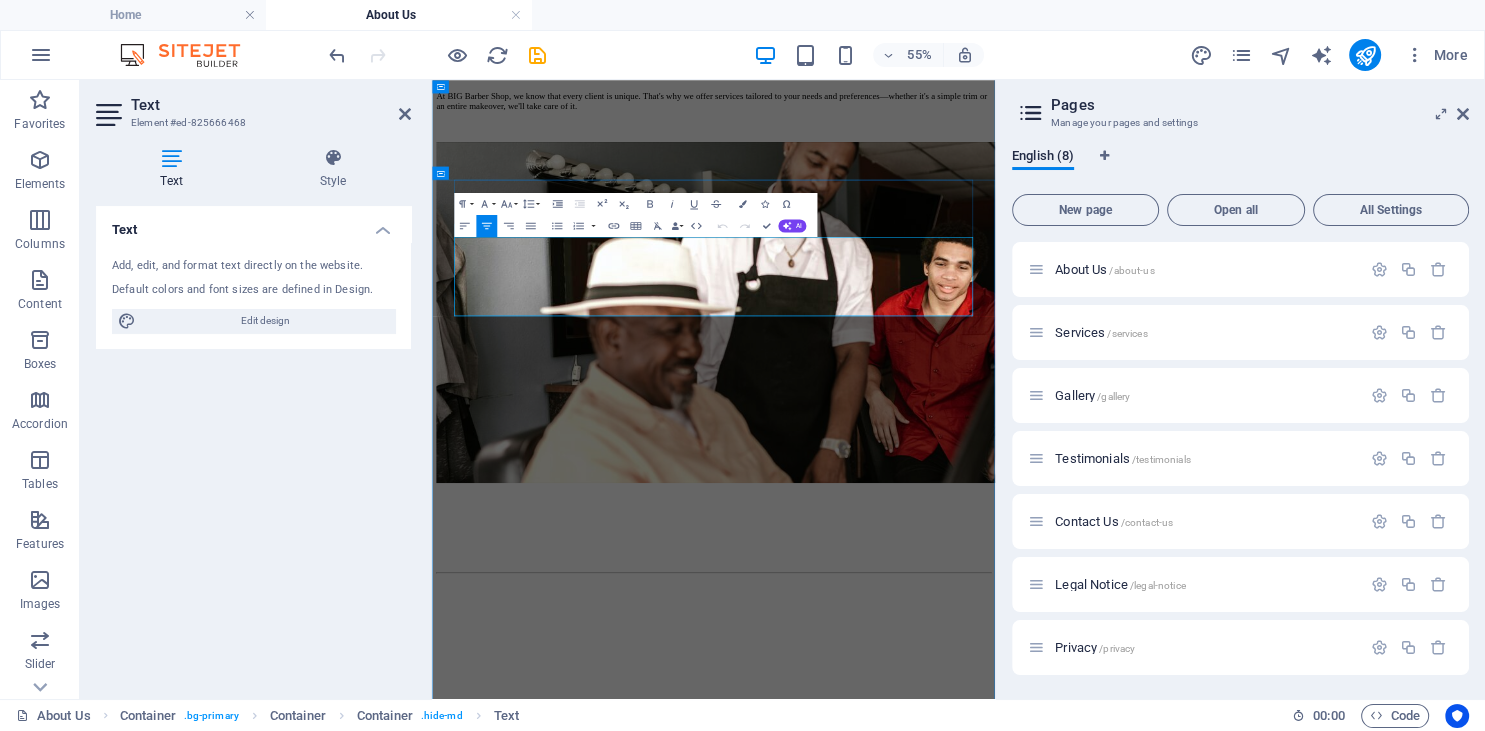 drag, startPoint x: 1357, startPoint y: 474, endPoint x: 483, endPoint y: 390, distance: 878.02734 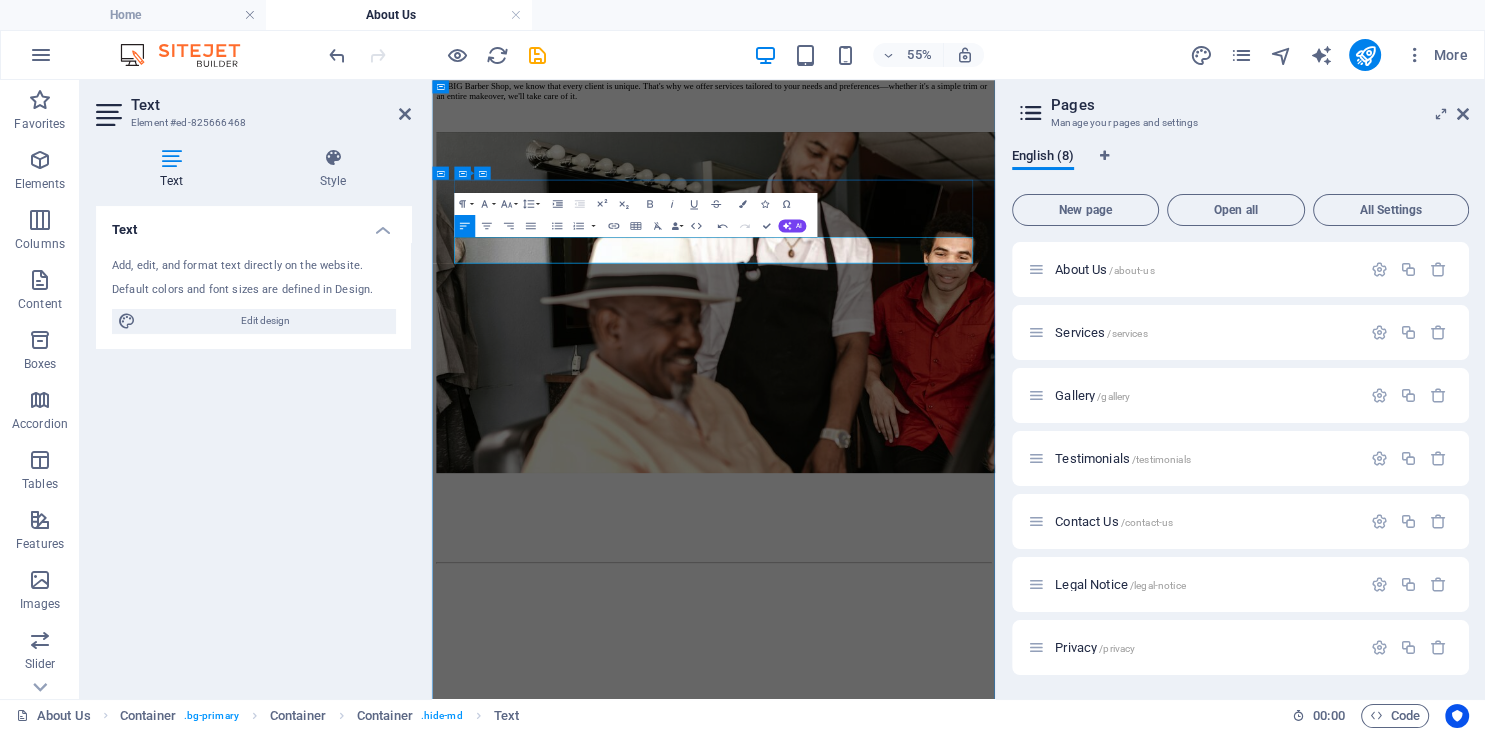 click at bounding box center (944, -42) 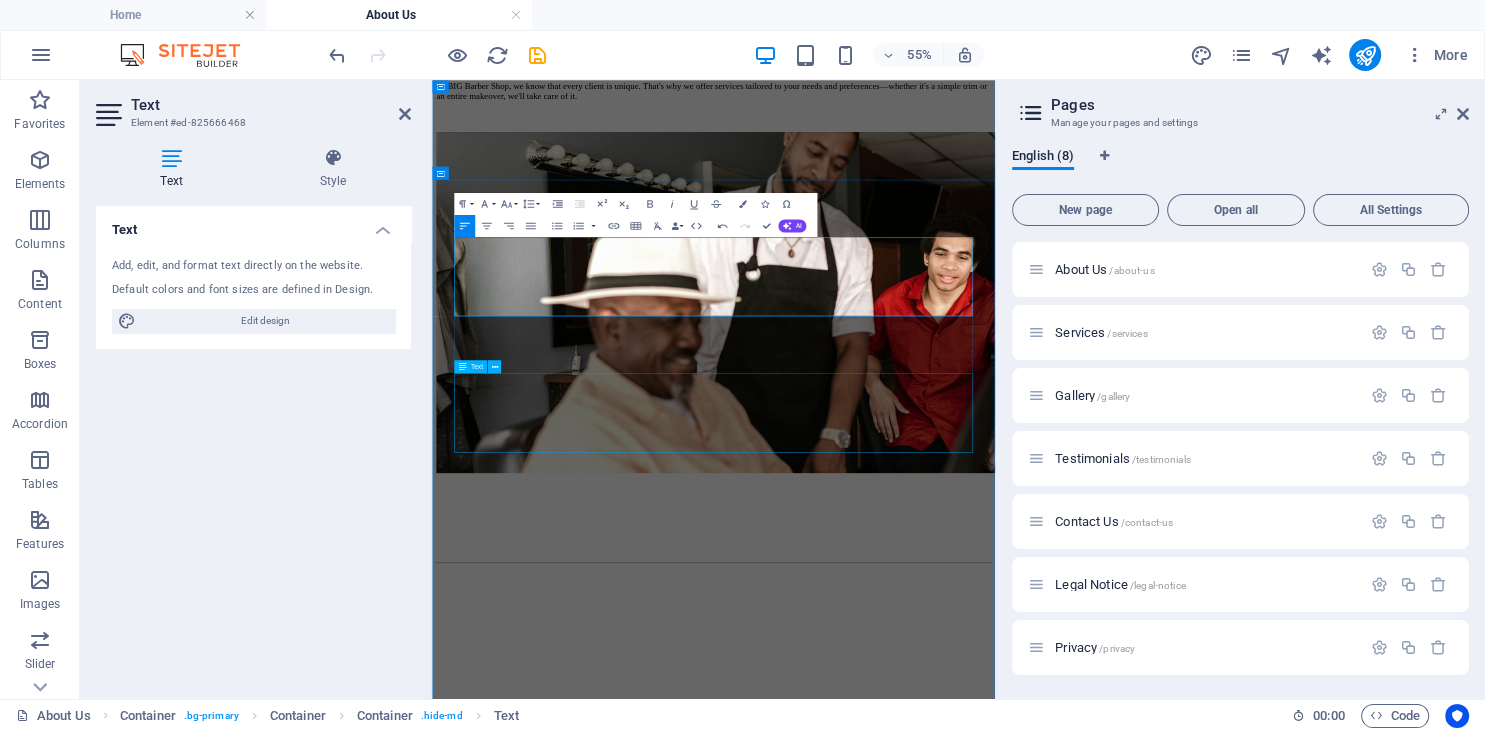 click on "At BIG Barber Shop, we know that every client is unique. That's why we offer services tailored to your needs and preferences—whether it's a simple trim or an entire makeover, we'll take care of it." at bounding box center (944, 100) 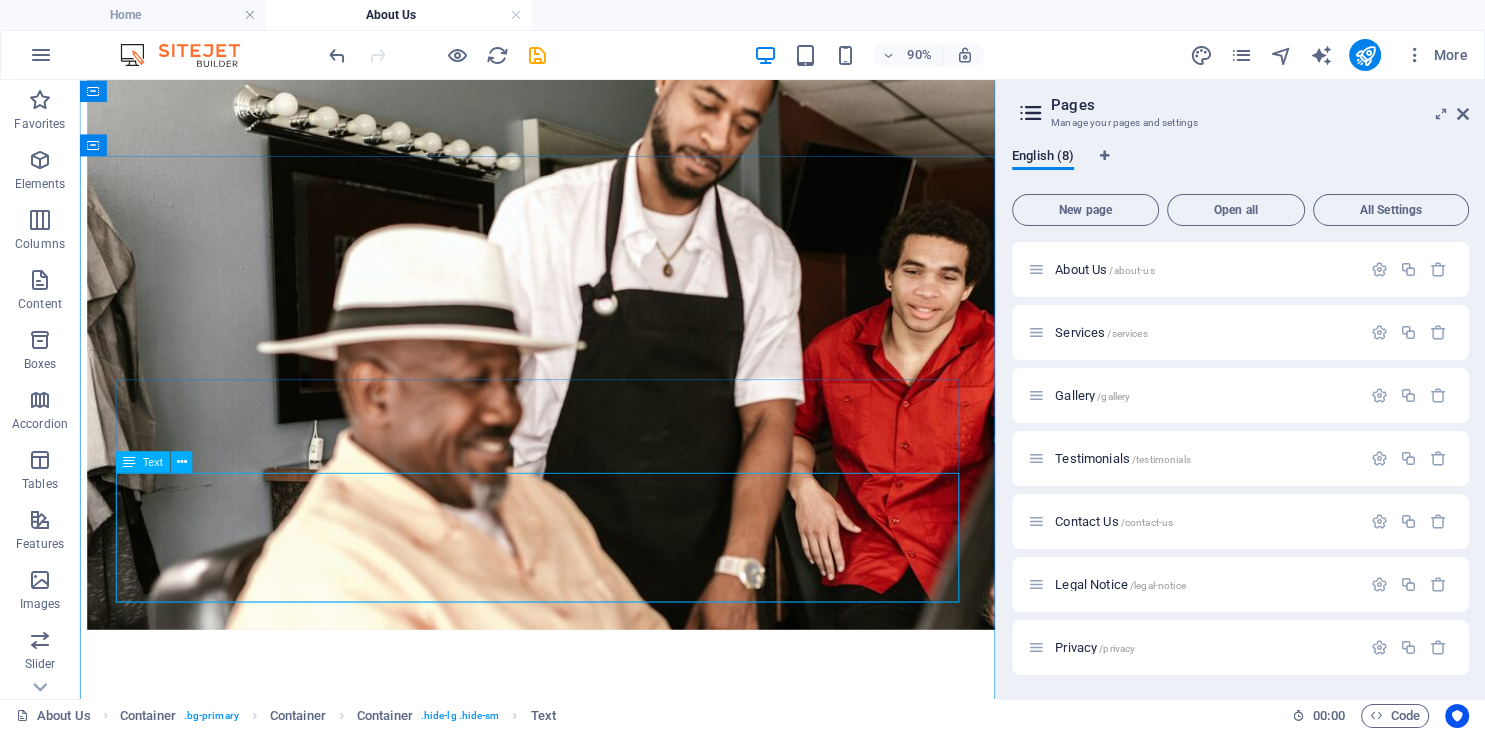 scroll, scrollTop: 3379, scrollLeft: 0, axis: vertical 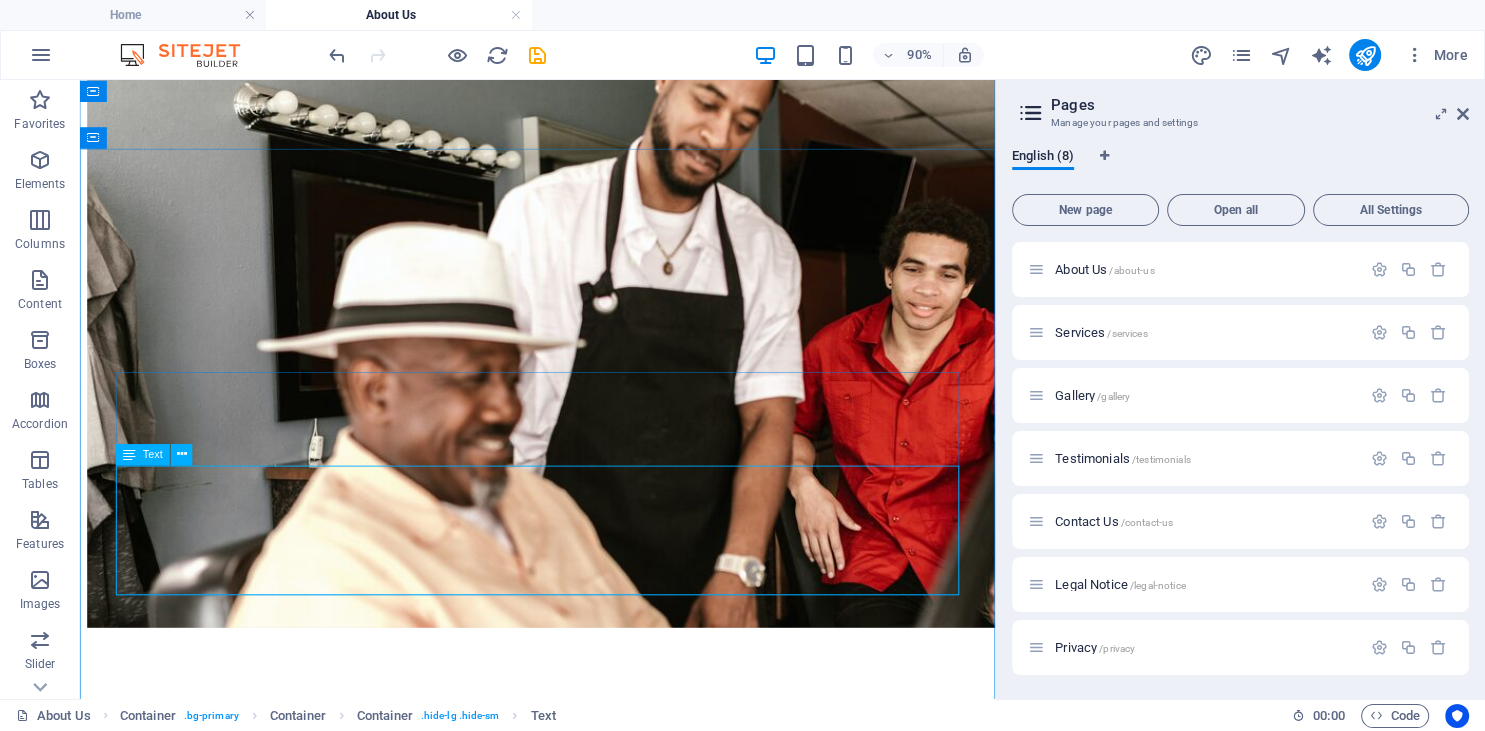 click on "At BIG Barber Shop, we know that every client is unique. That's why we offer services tailored to your needs and preferences—whether it's a simple trim or an entire makeover, we'll take care of it." at bounding box center [588, -6] 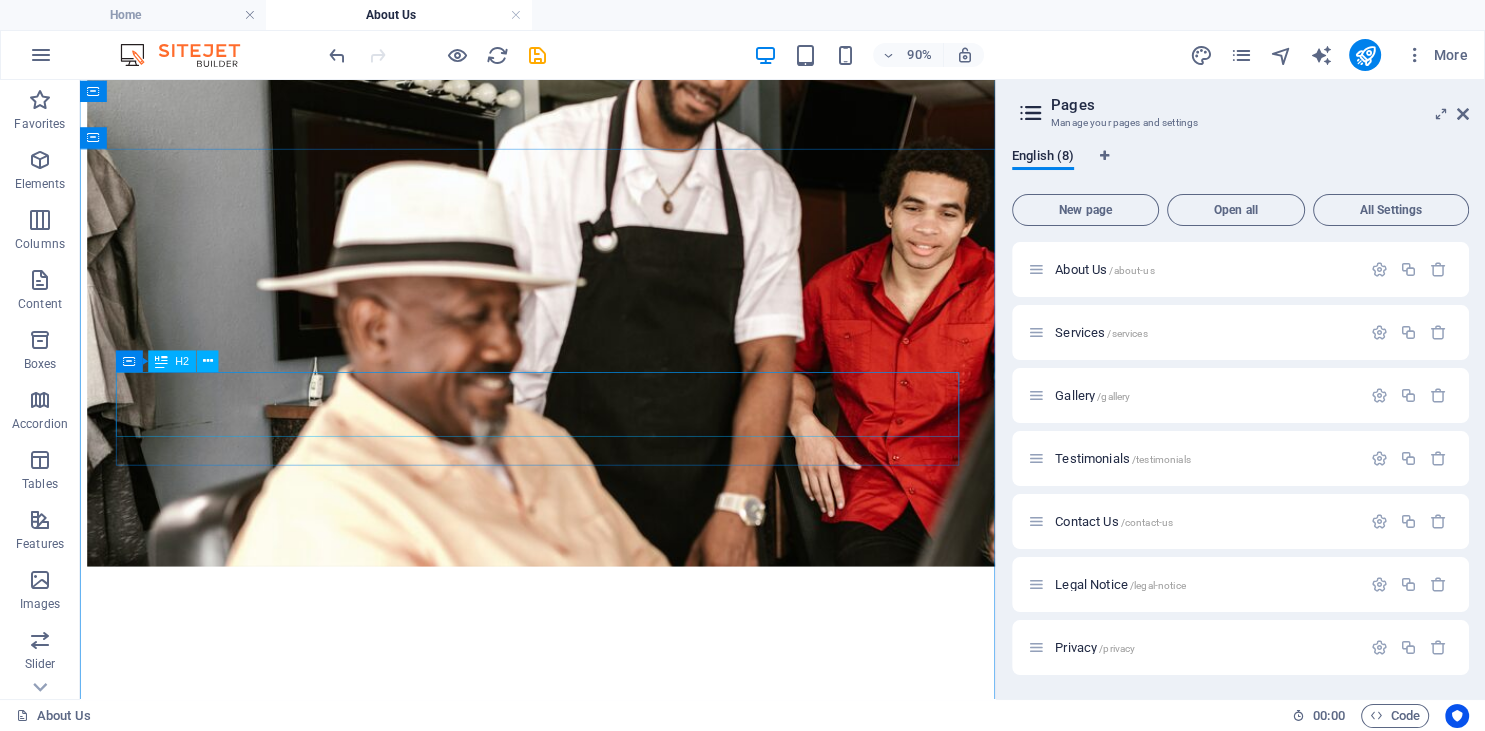 click on "Meet our team" at bounding box center (588, -106) 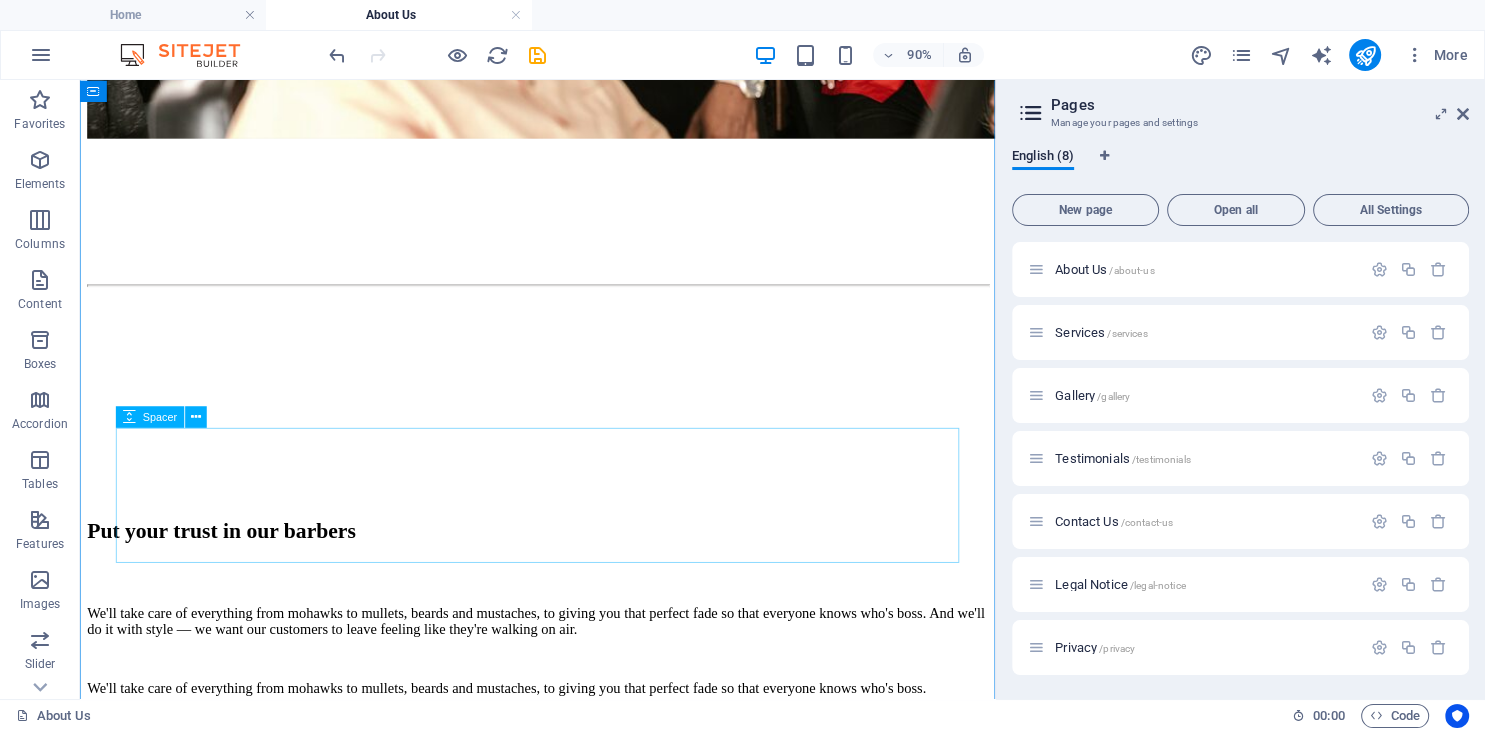 scroll, scrollTop: 3801, scrollLeft: 0, axis: vertical 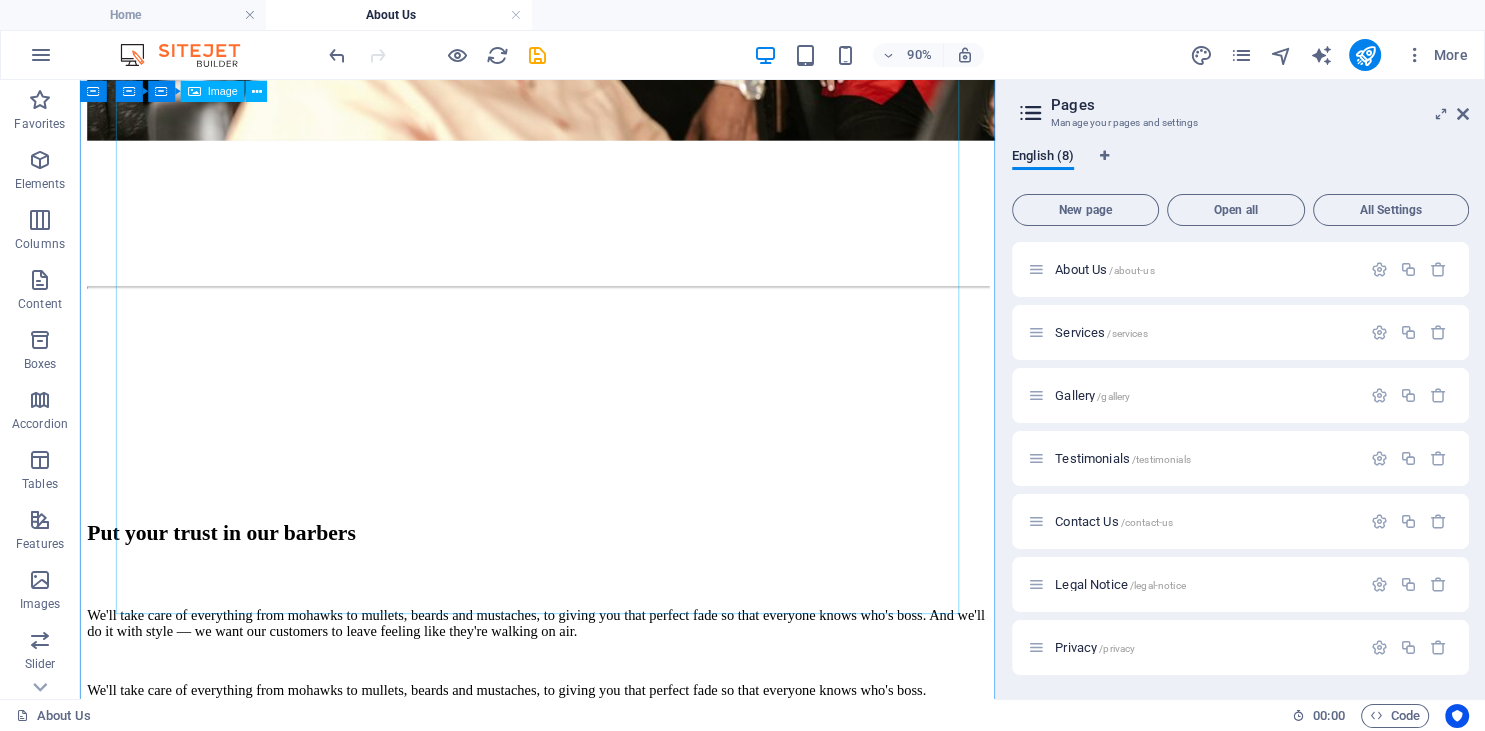 click at bounding box center (588, -161) 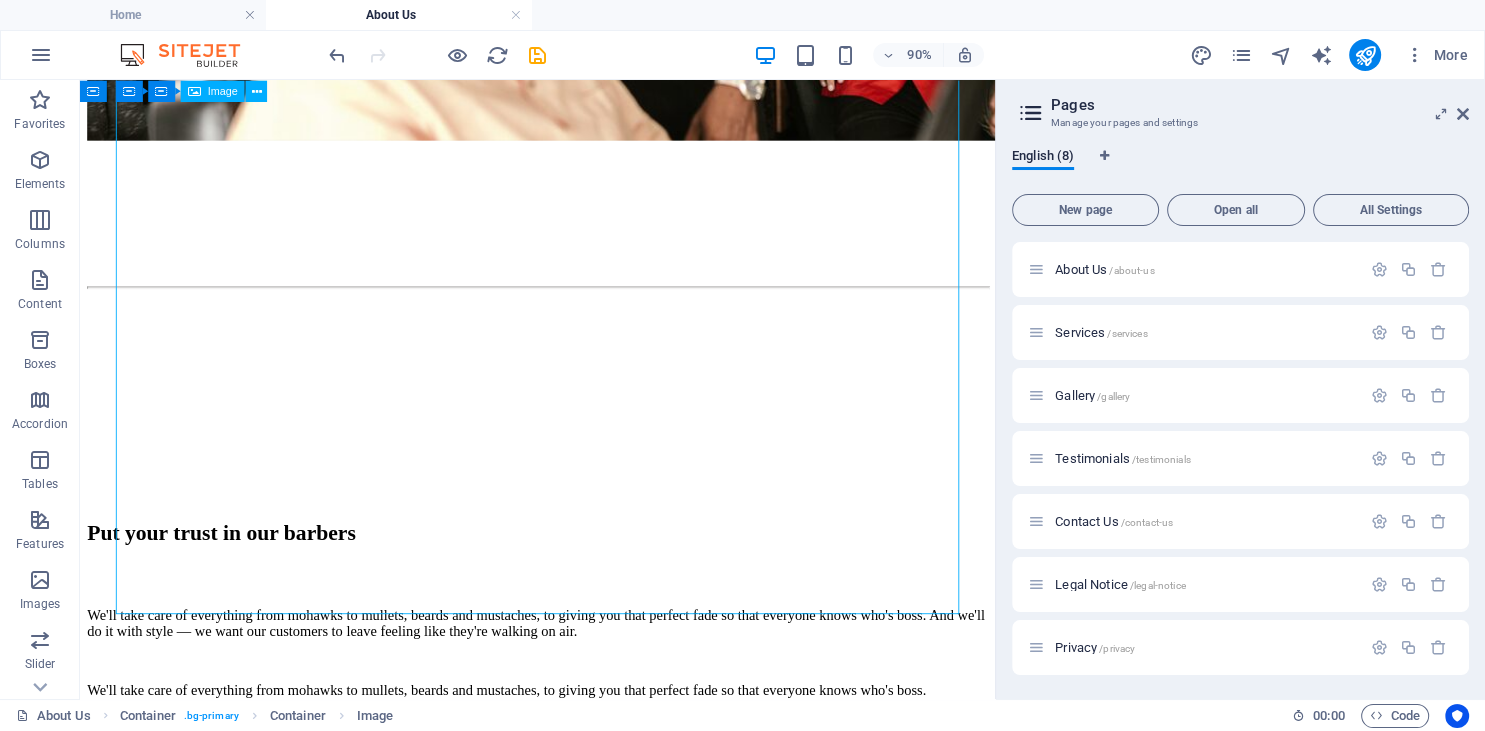 click at bounding box center [588, -161] 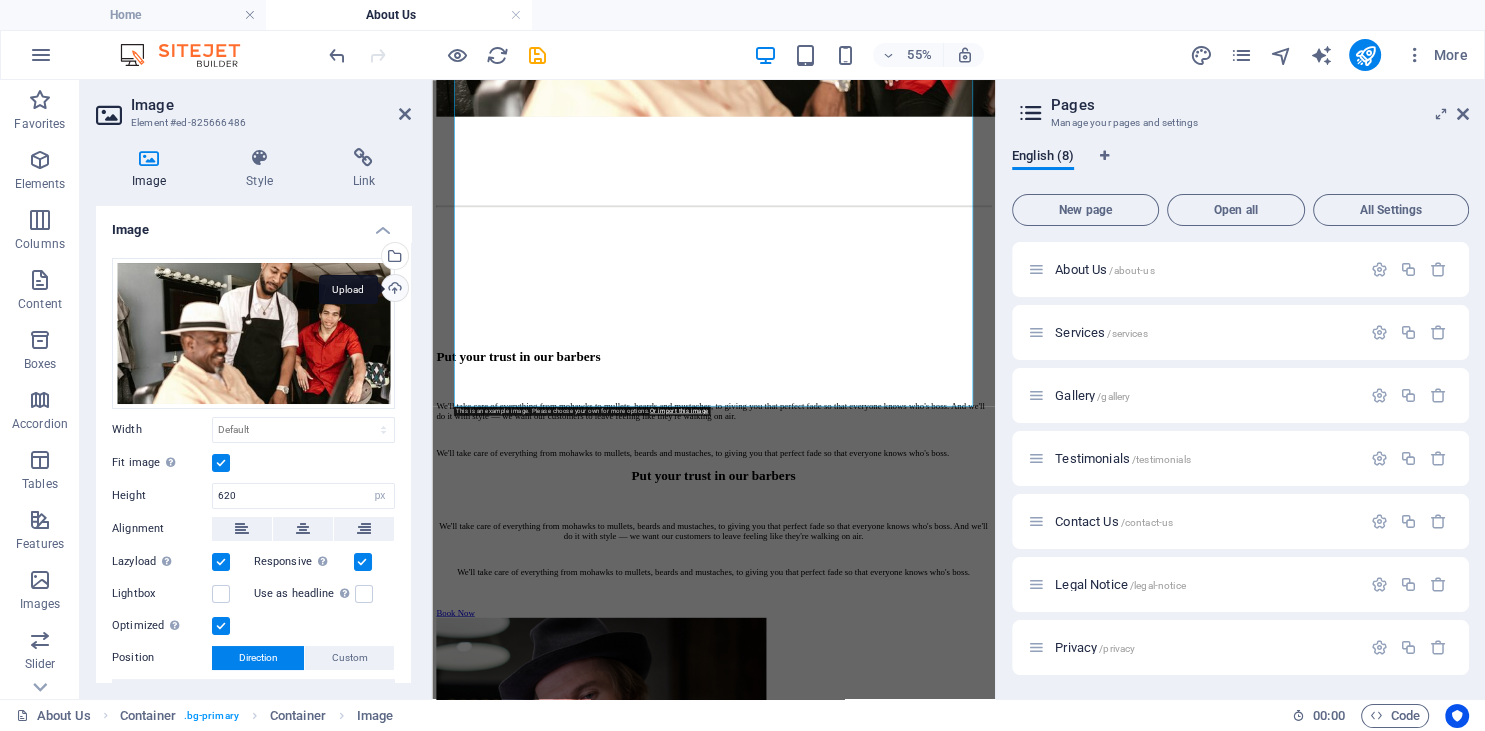 click on "Upload" at bounding box center [393, 290] 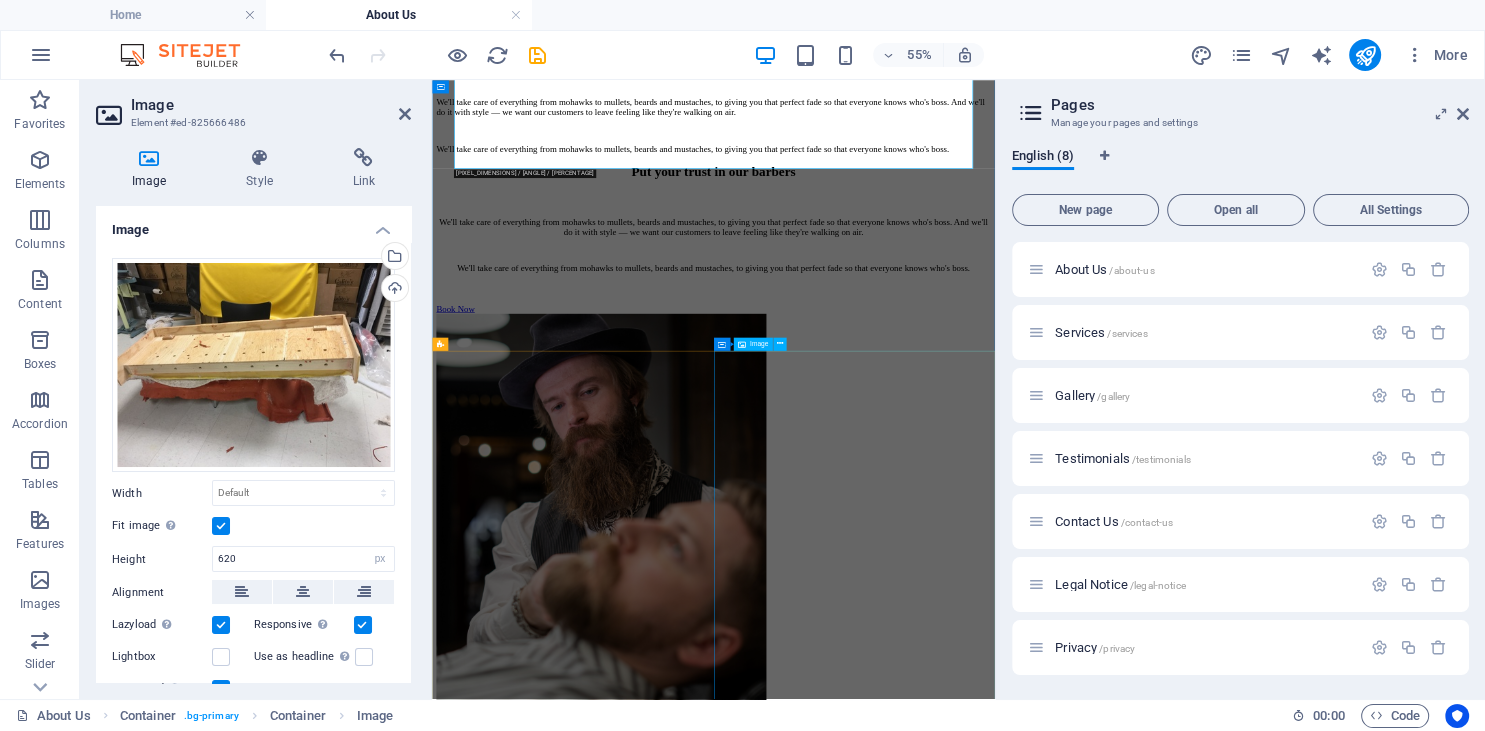 scroll, scrollTop: 4435, scrollLeft: 0, axis: vertical 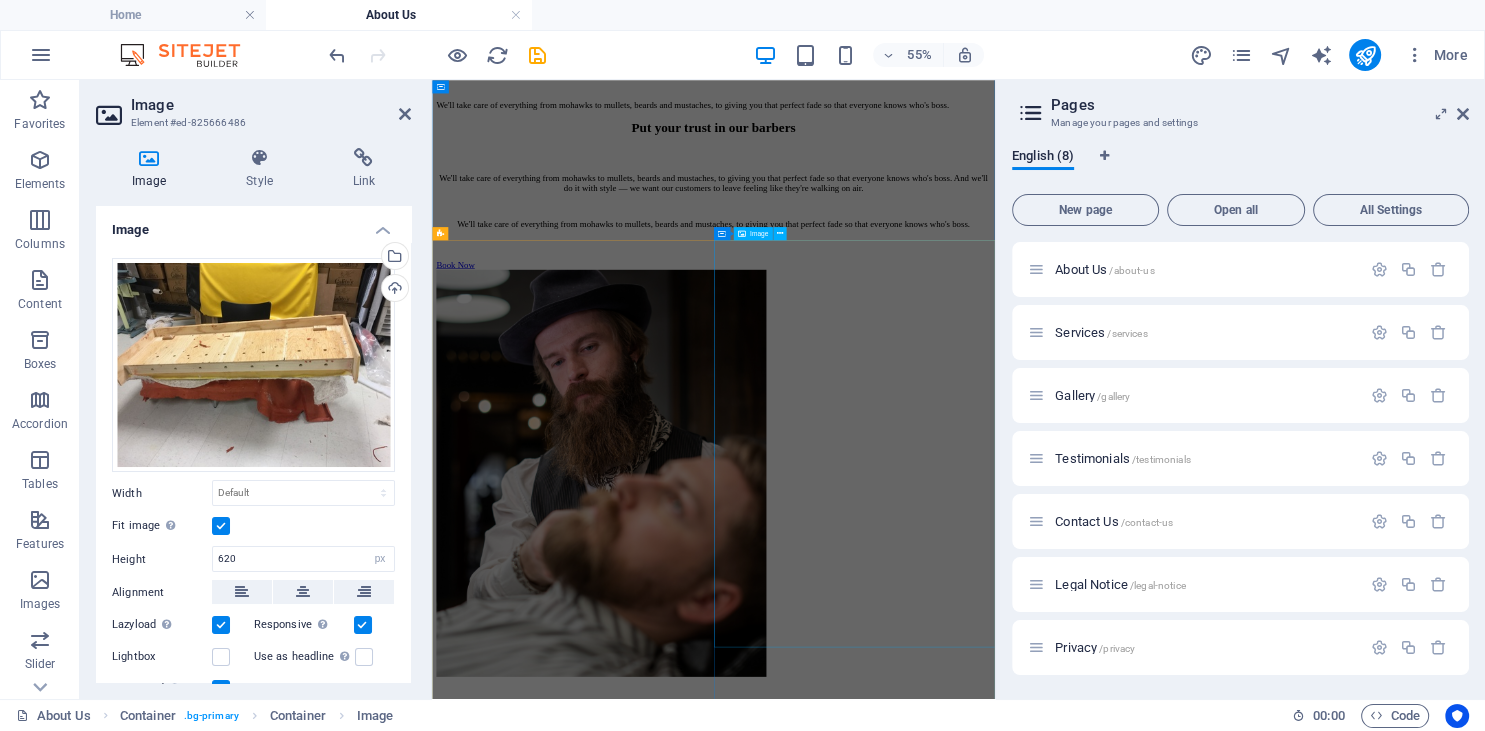 click at bounding box center [692, 796] 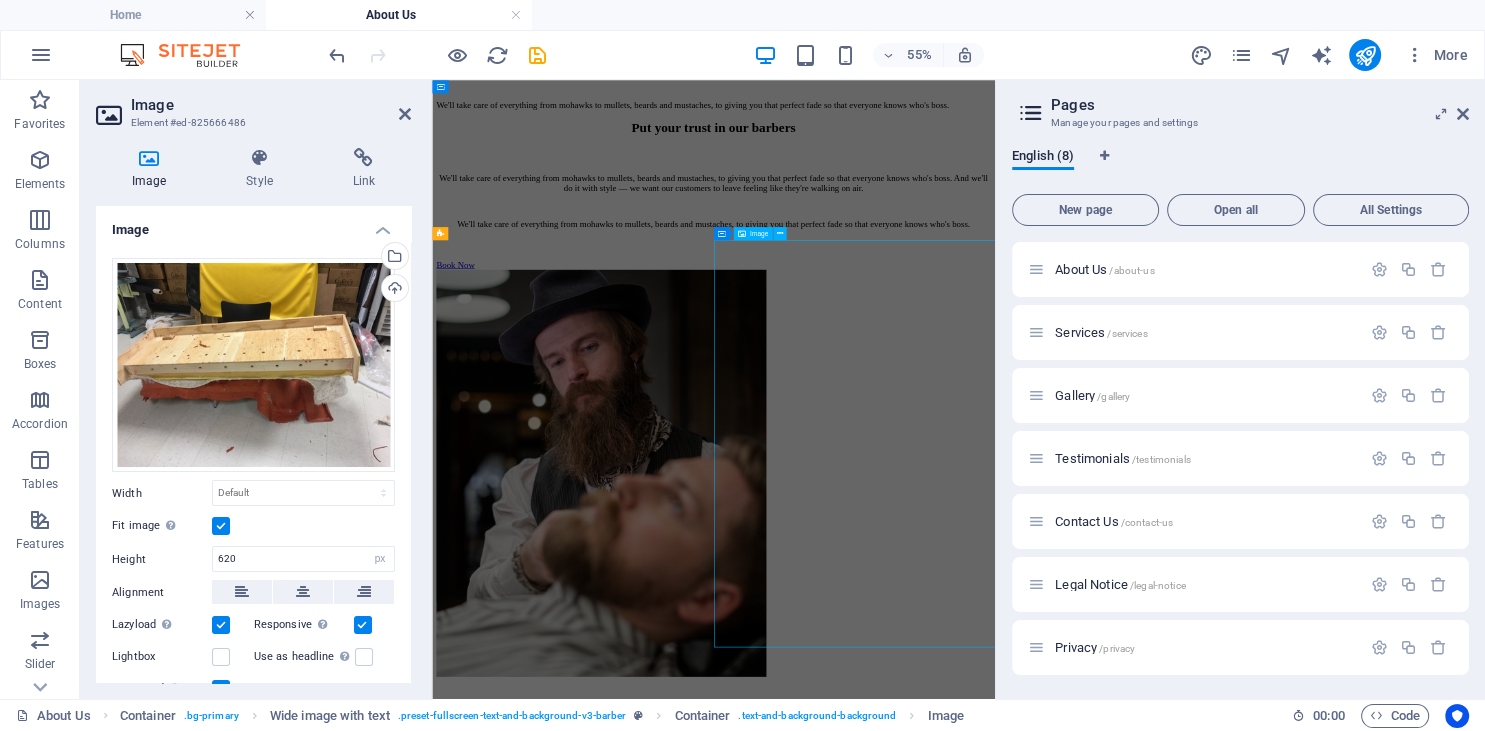click at bounding box center (692, 796) 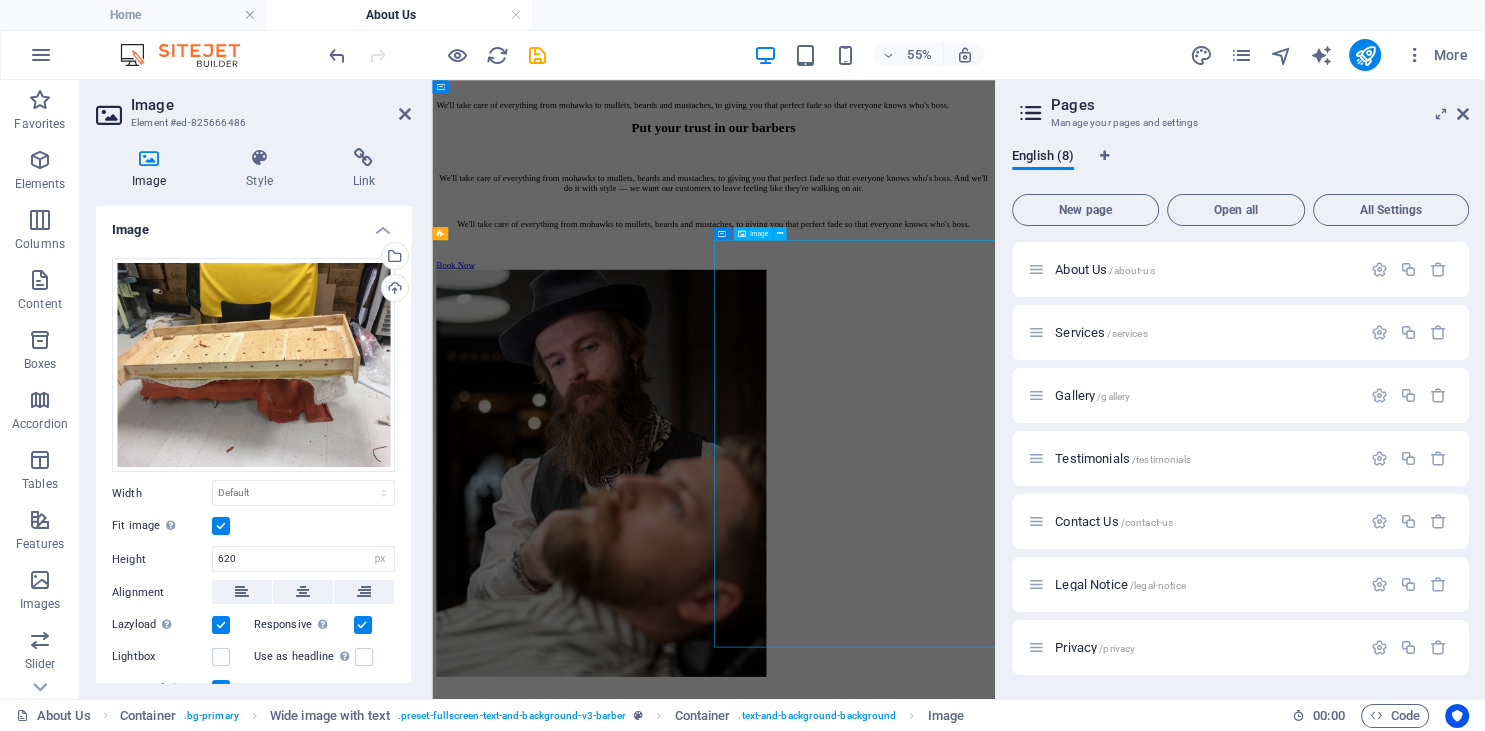 select on "px" 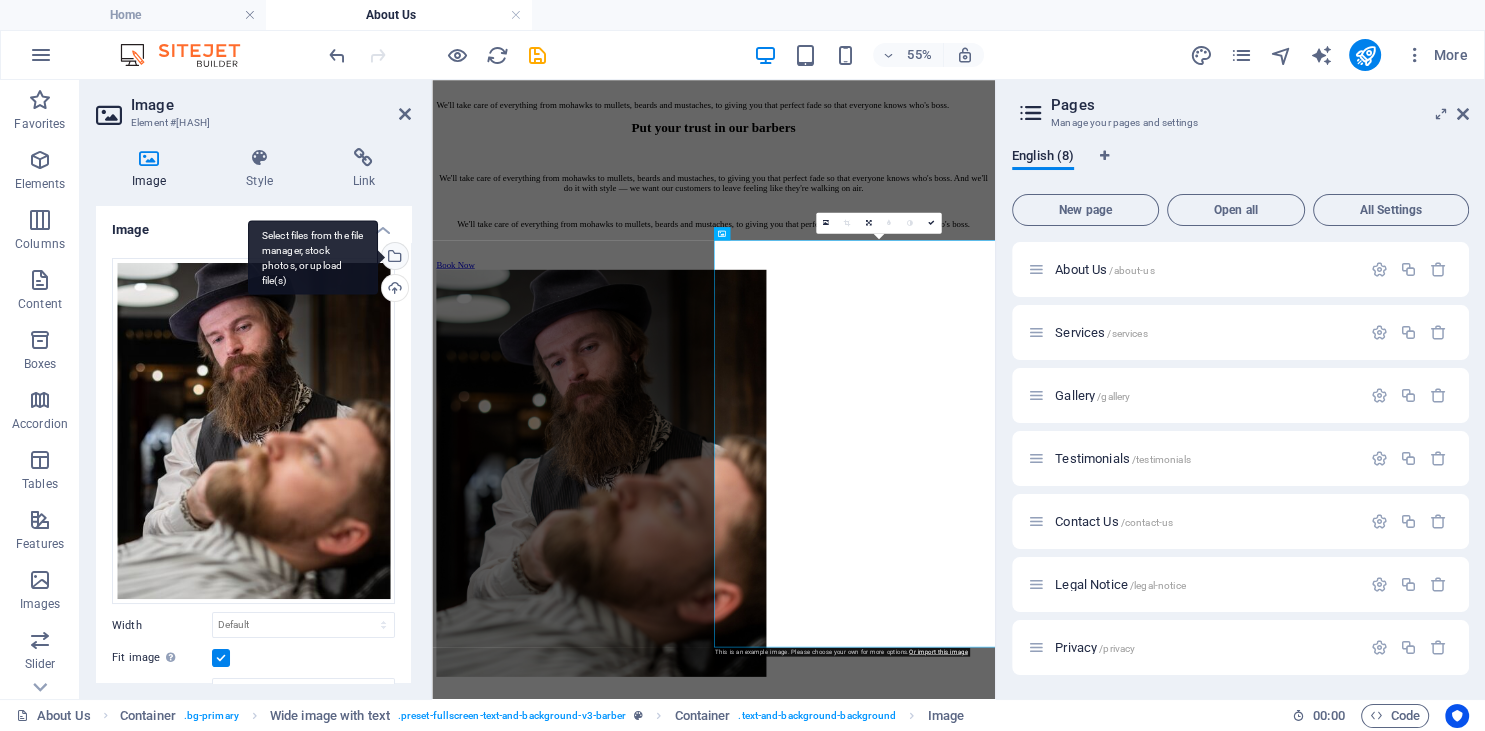 click on "Select files from the file manager, stock photos, or upload file(s)" at bounding box center (313, 257) 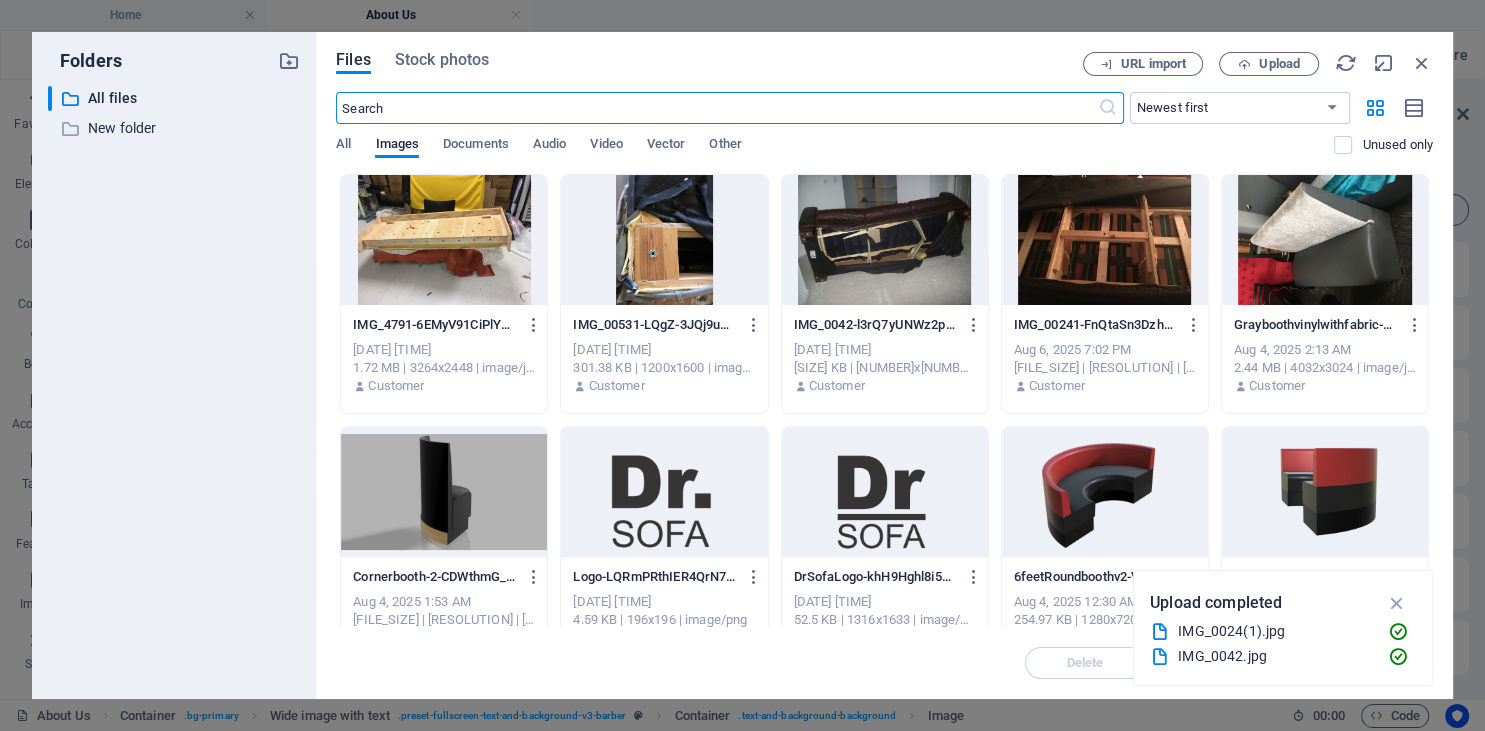 scroll, scrollTop: 616, scrollLeft: 0, axis: vertical 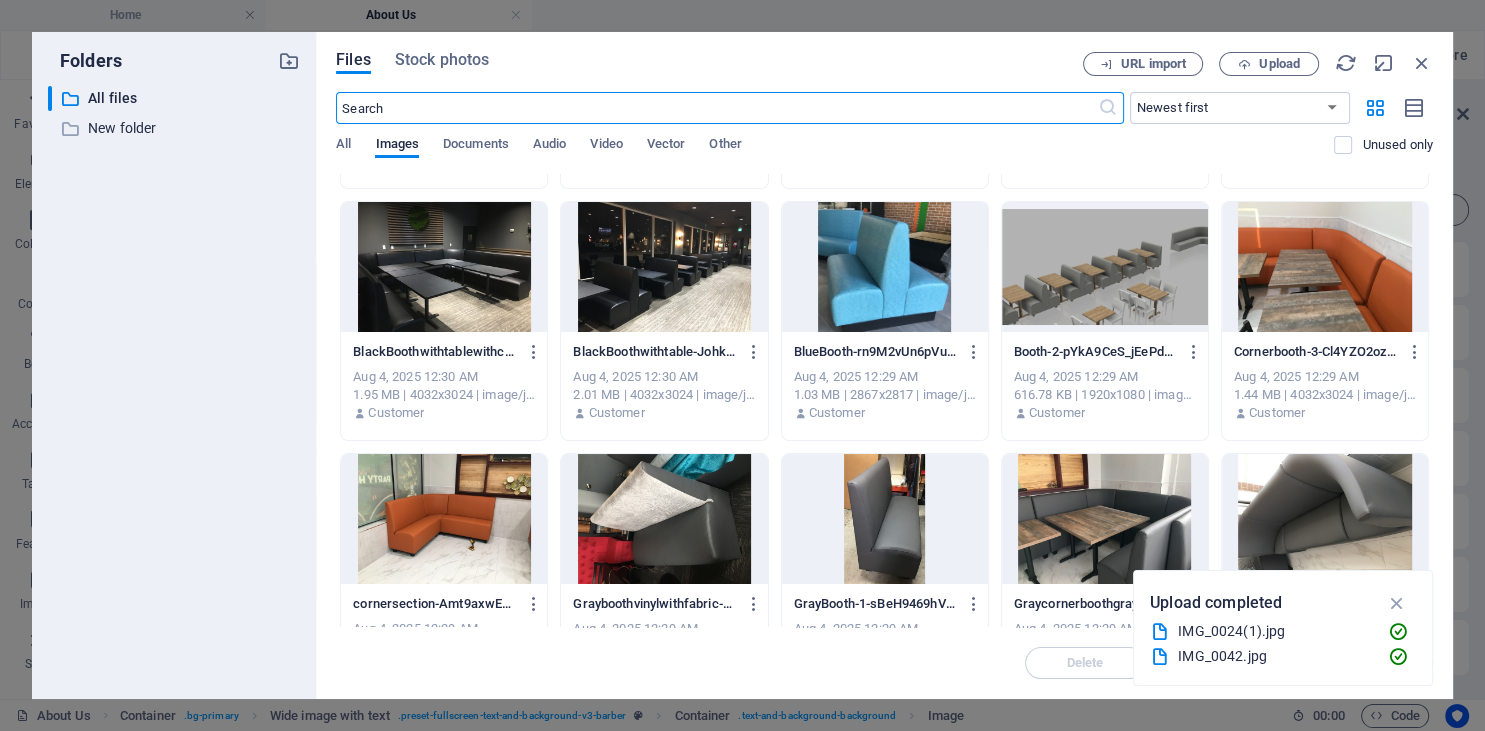 click at bounding box center [885, 267] 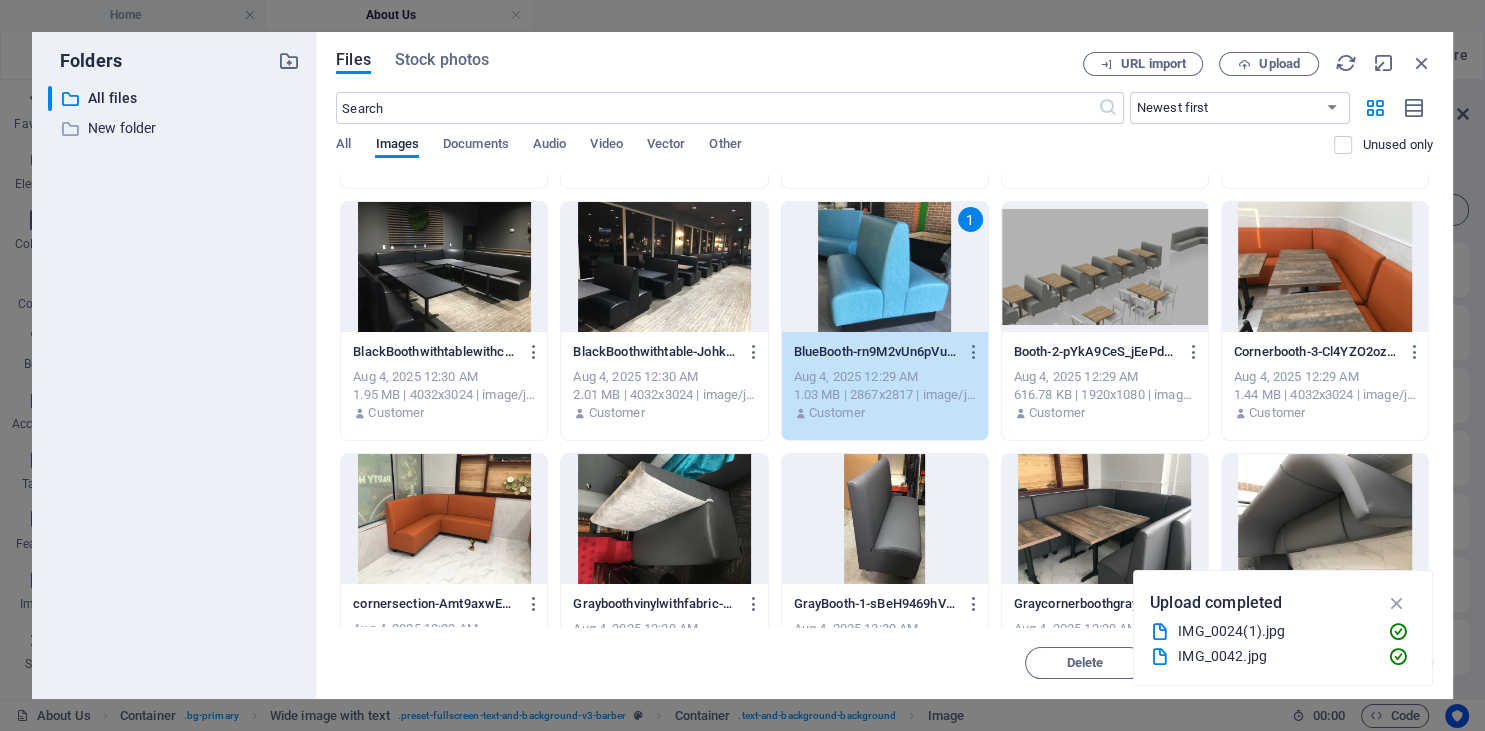 click on "1" at bounding box center (885, 267) 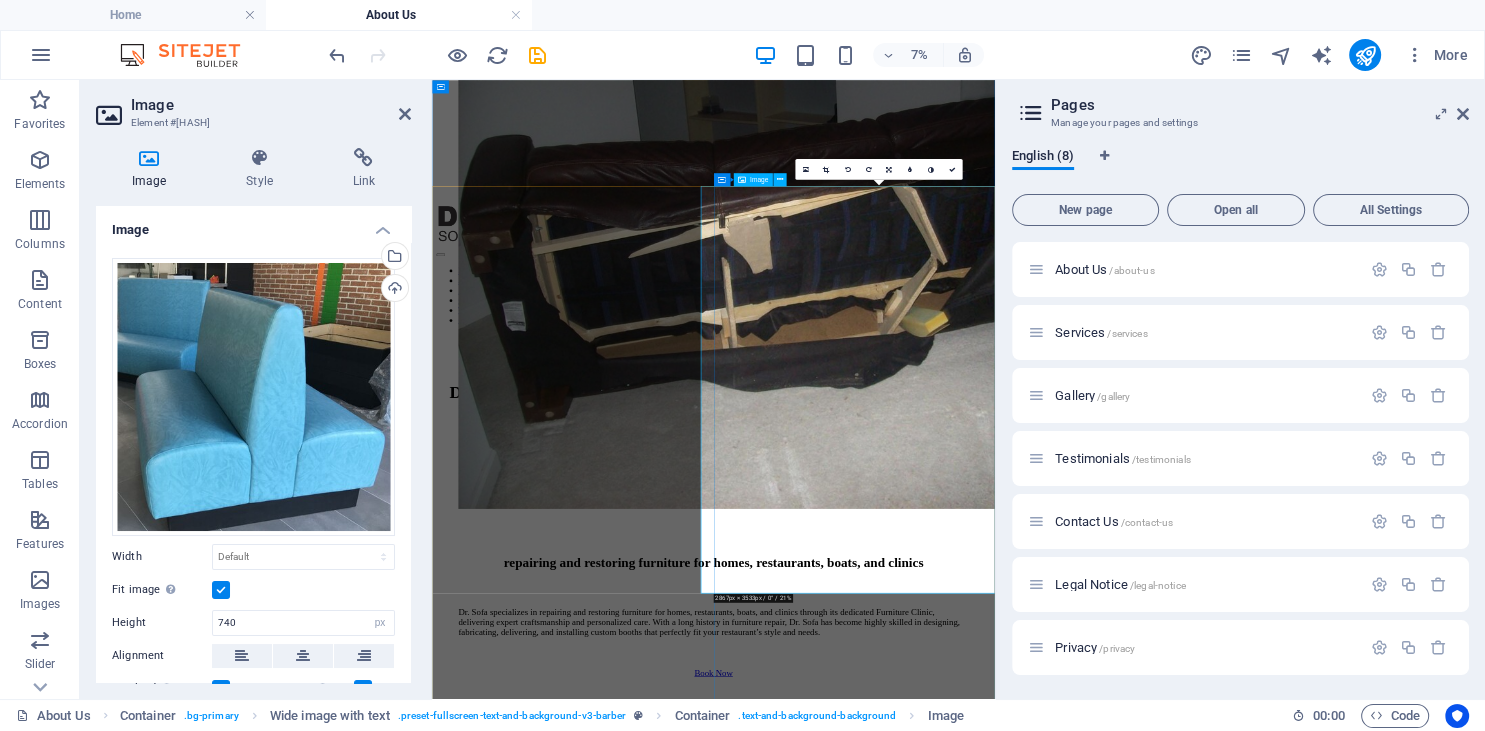 scroll, scrollTop: 4533, scrollLeft: 0, axis: vertical 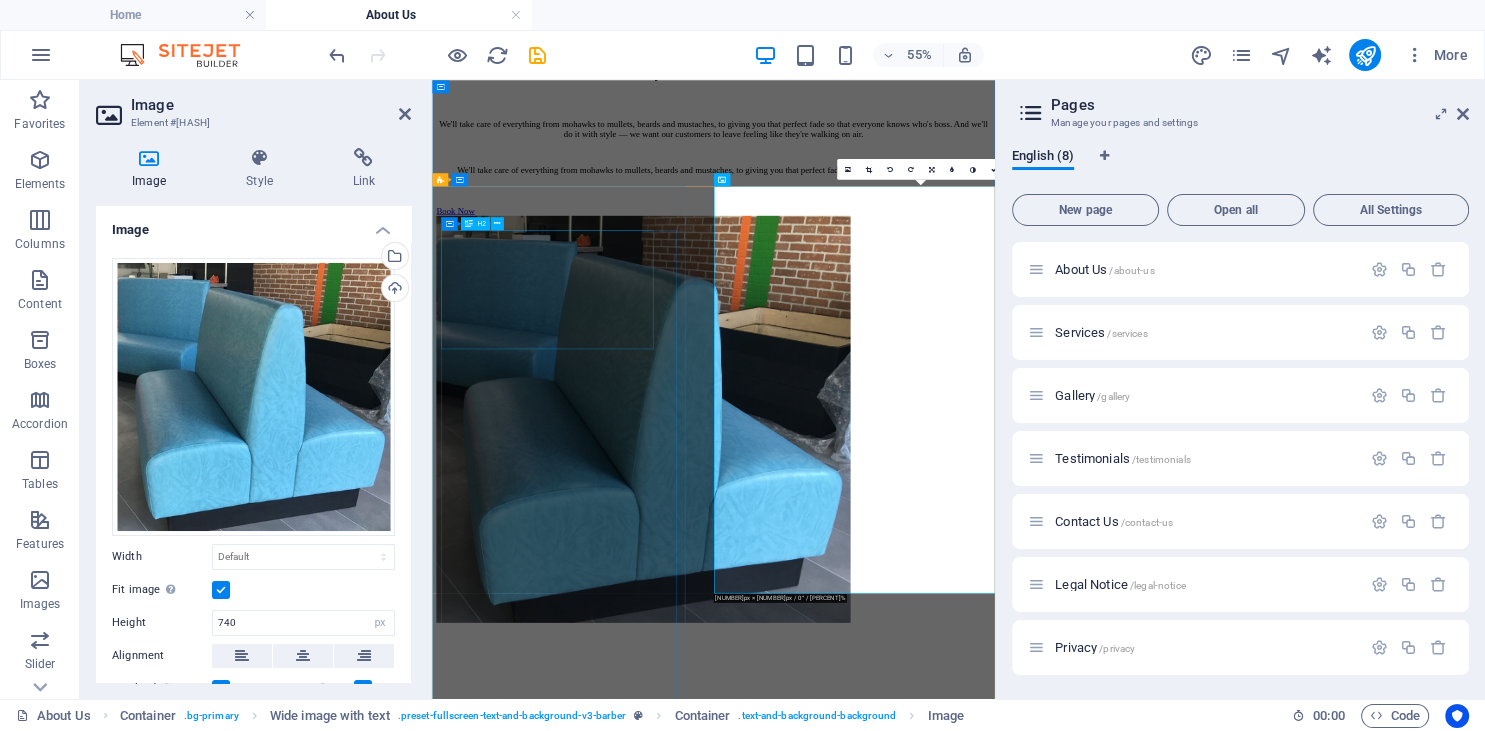 click on "Put your trust in our barbers" at bounding box center (944, -149) 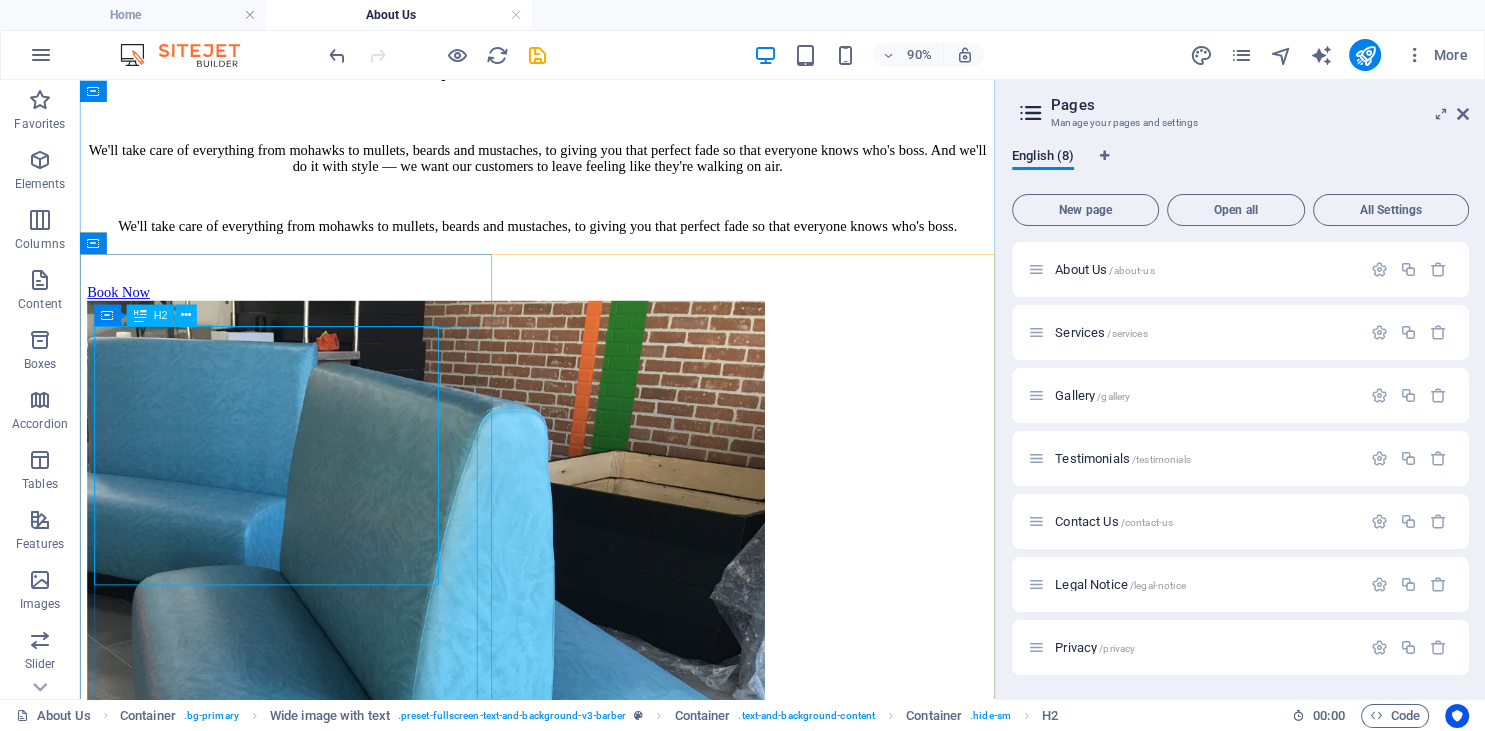 click on "Put your trust in our barbers" at bounding box center [588, -149] 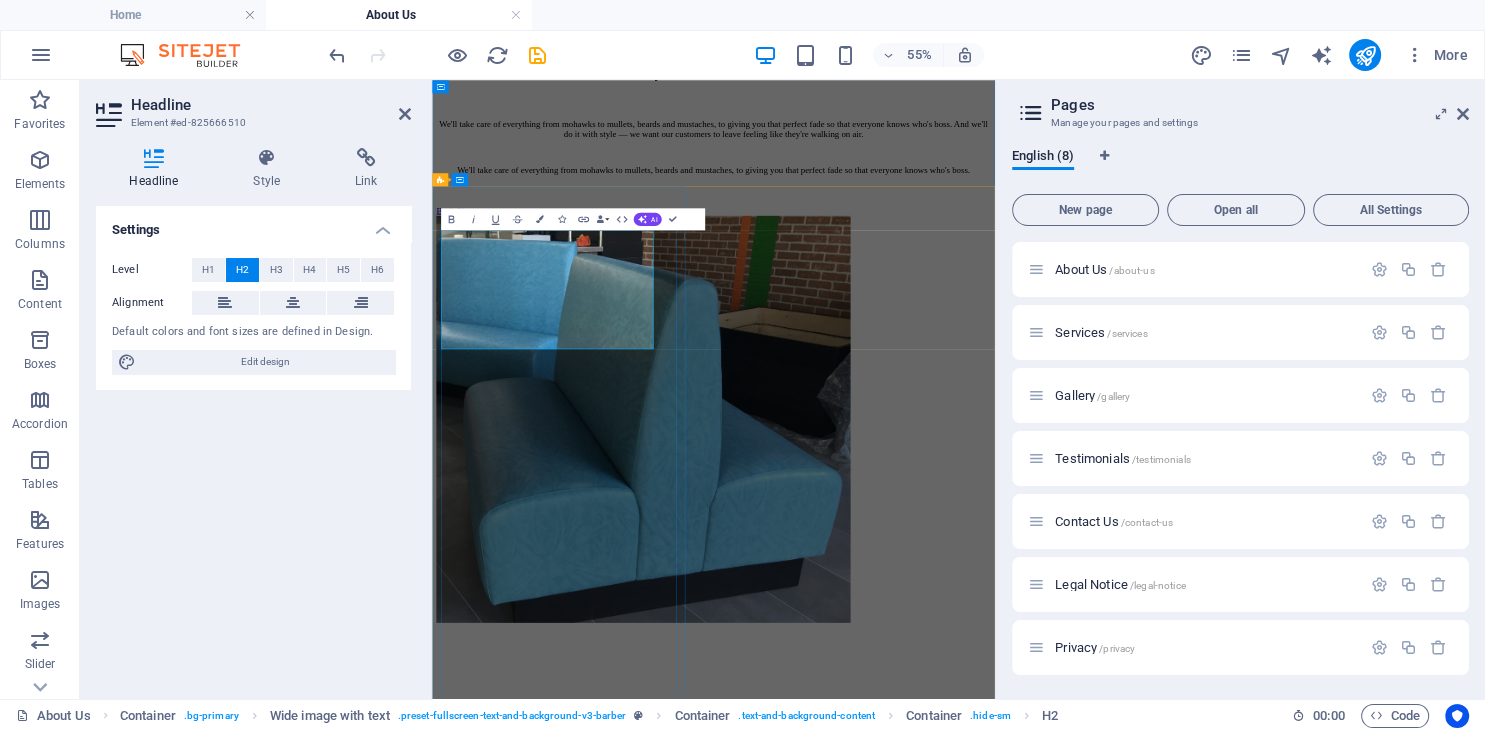 click on "Put your trust in our barbers" at bounding box center (944, -149) 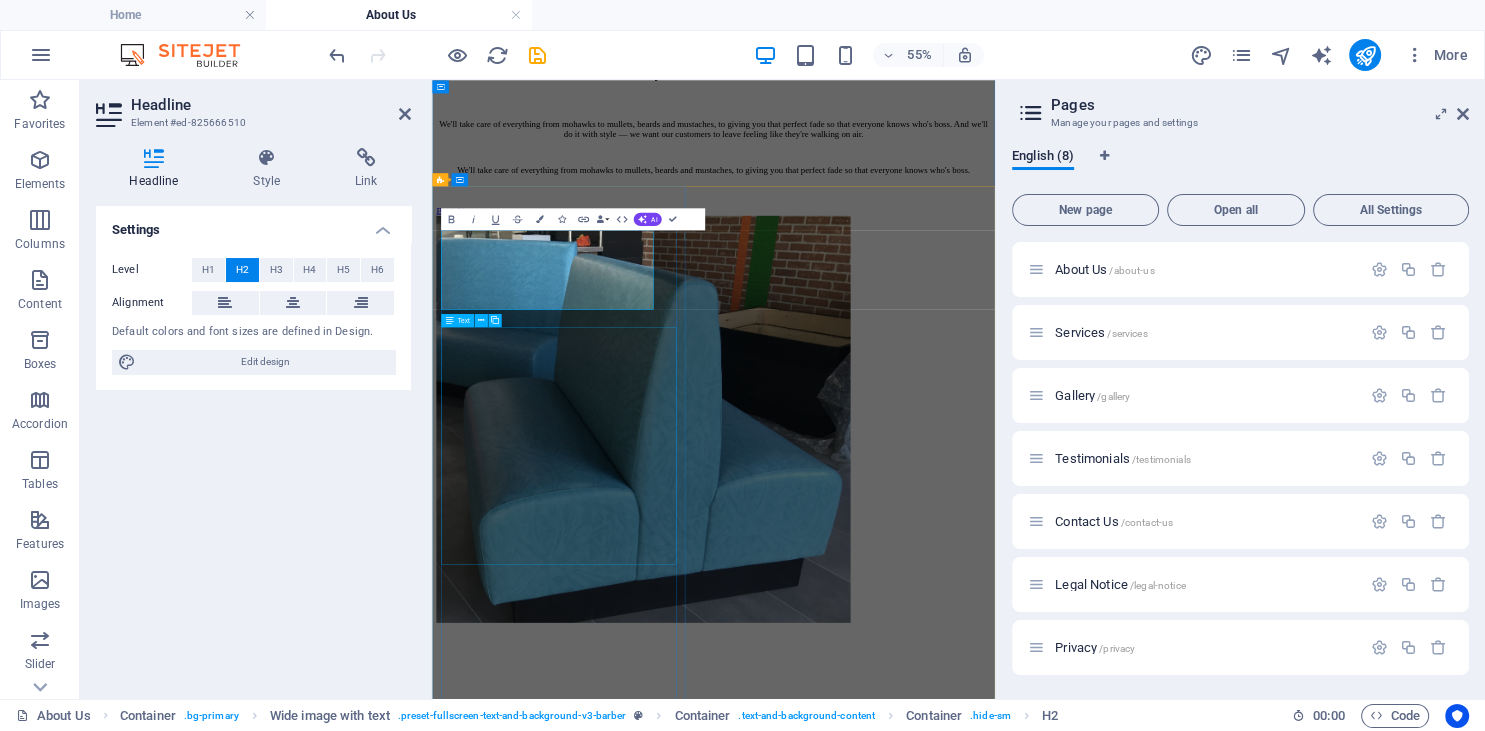 type 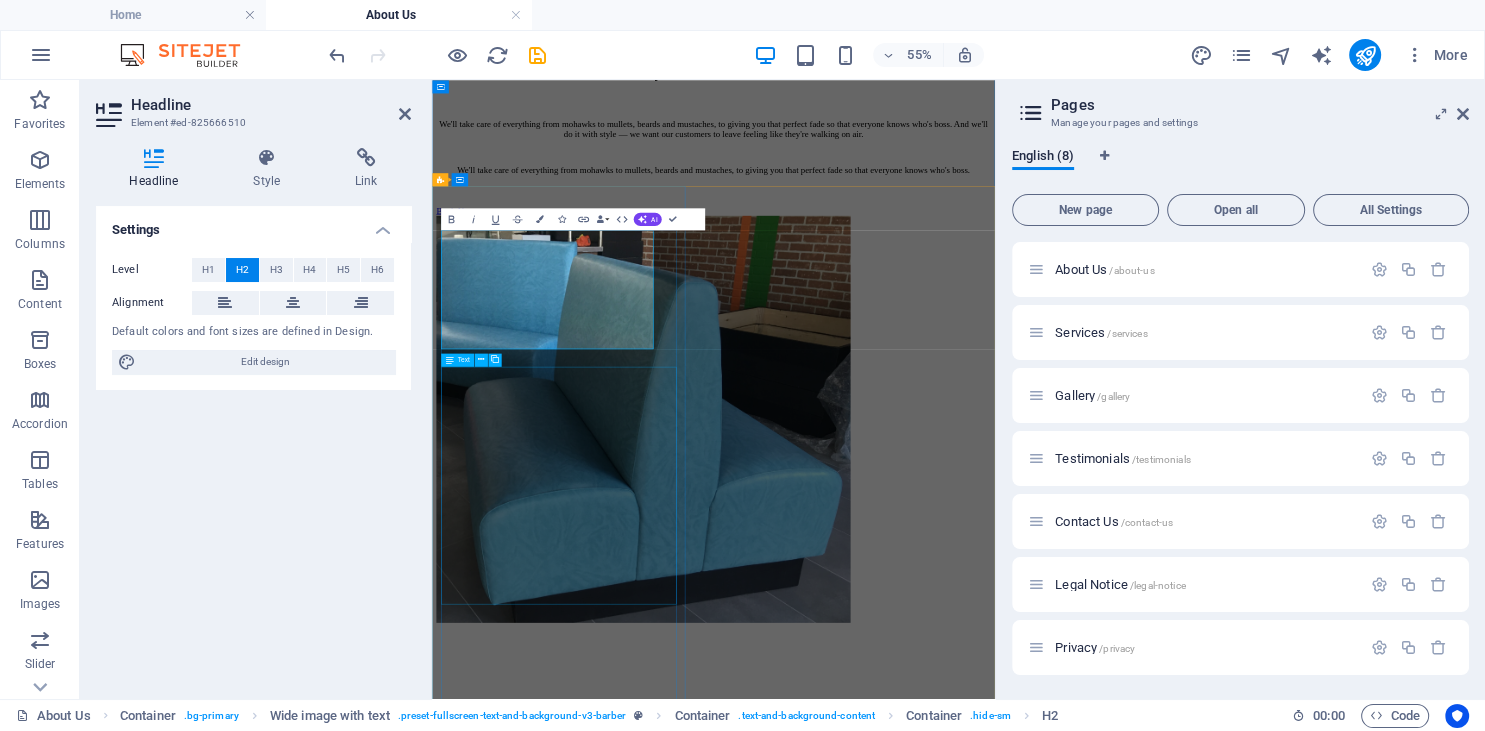 click on "We'll take care of everything from mohawks to mullets, beards and mustaches, to giving you that perfect fade so that everyone knows who's boss. And we'll do it with style — we want our customers to leave feeling like they're walking on air." at bounding box center [944, -49] 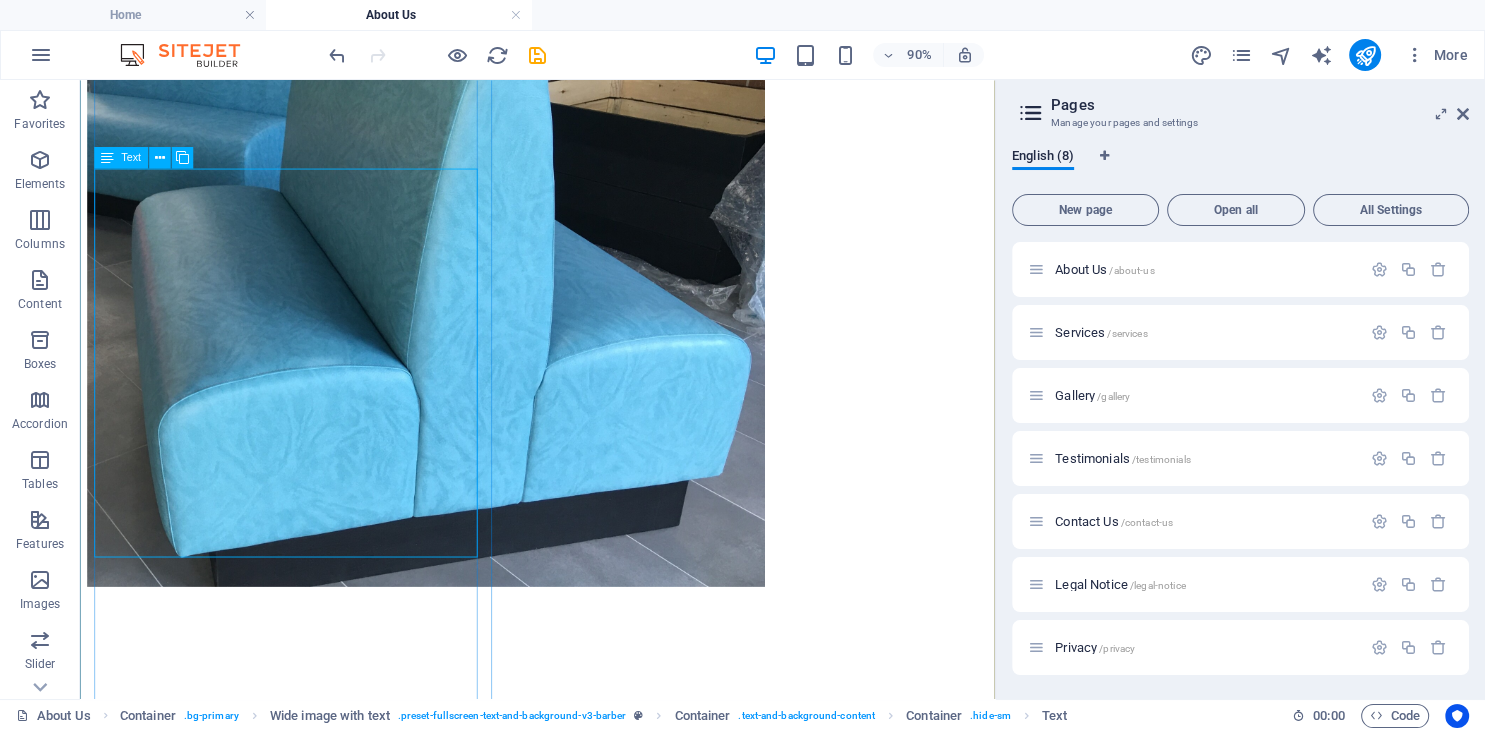 scroll, scrollTop: 5166, scrollLeft: 0, axis: vertical 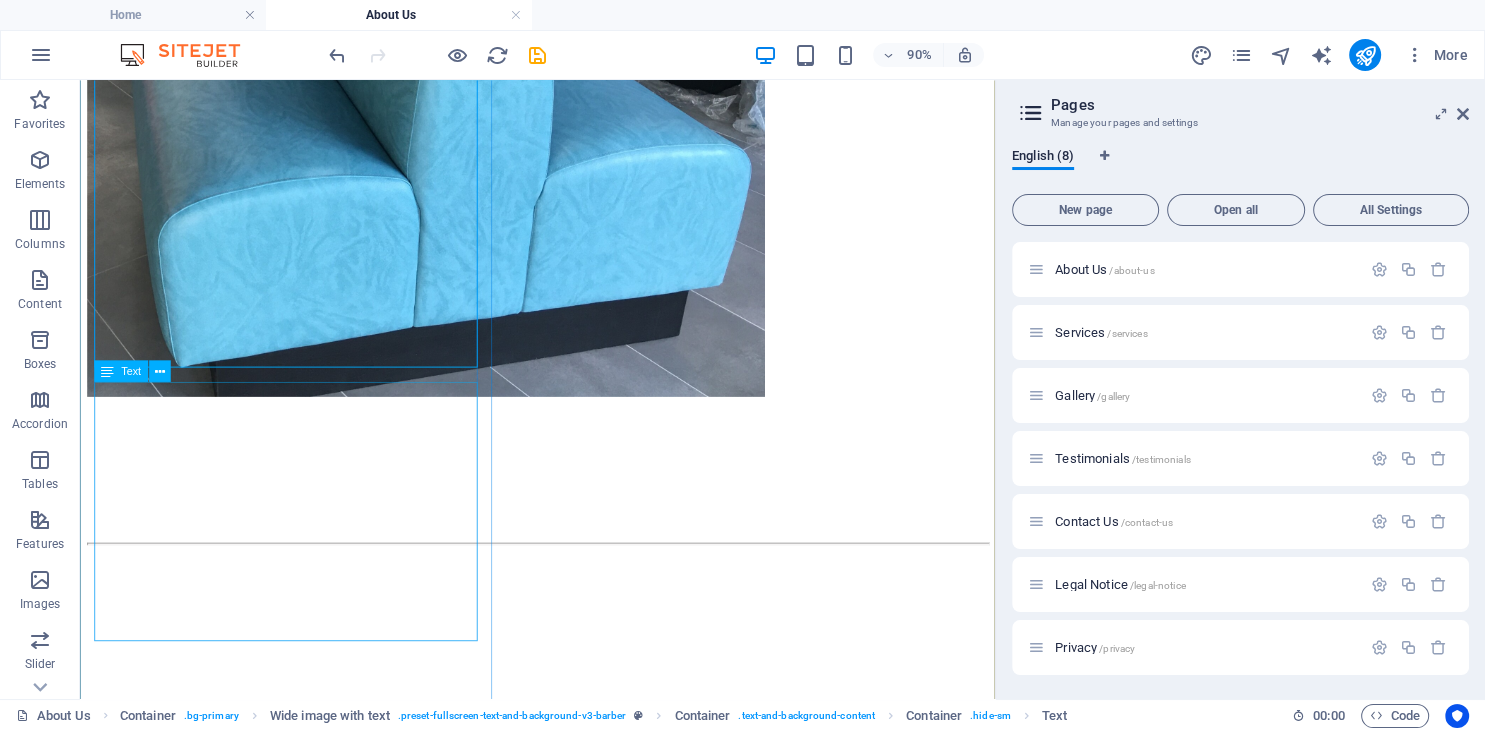 click on "We'll take care of everything from mohawks to mullets, beards and mustaches, to giving you that perfect fade so that everyone knows who's boss." at bounding box center [588, -607] 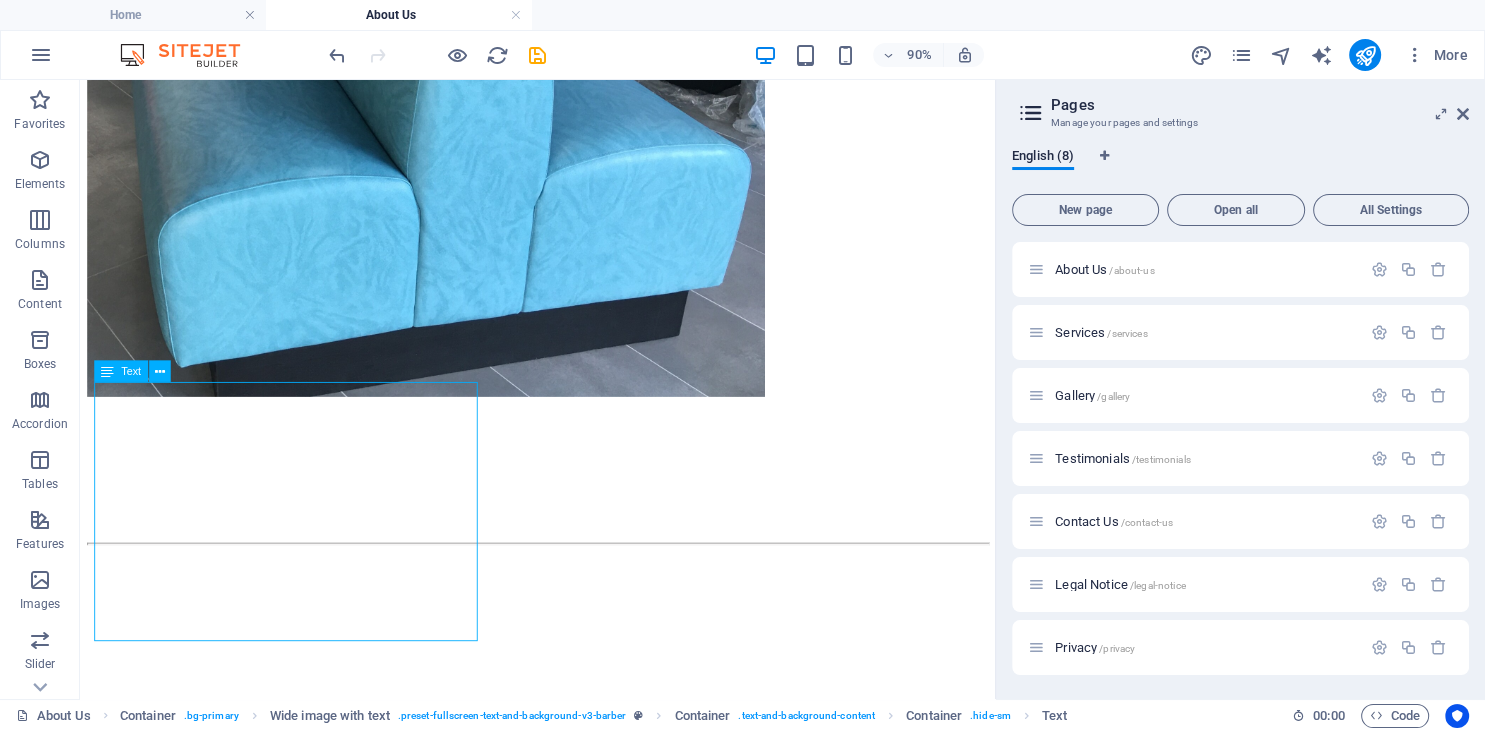 click on "We'll take care of everything from mohawks to mullets, beards and mustaches, to giving you that perfect fade so that everyone knows who's boss." at bounding box center [588, -607] 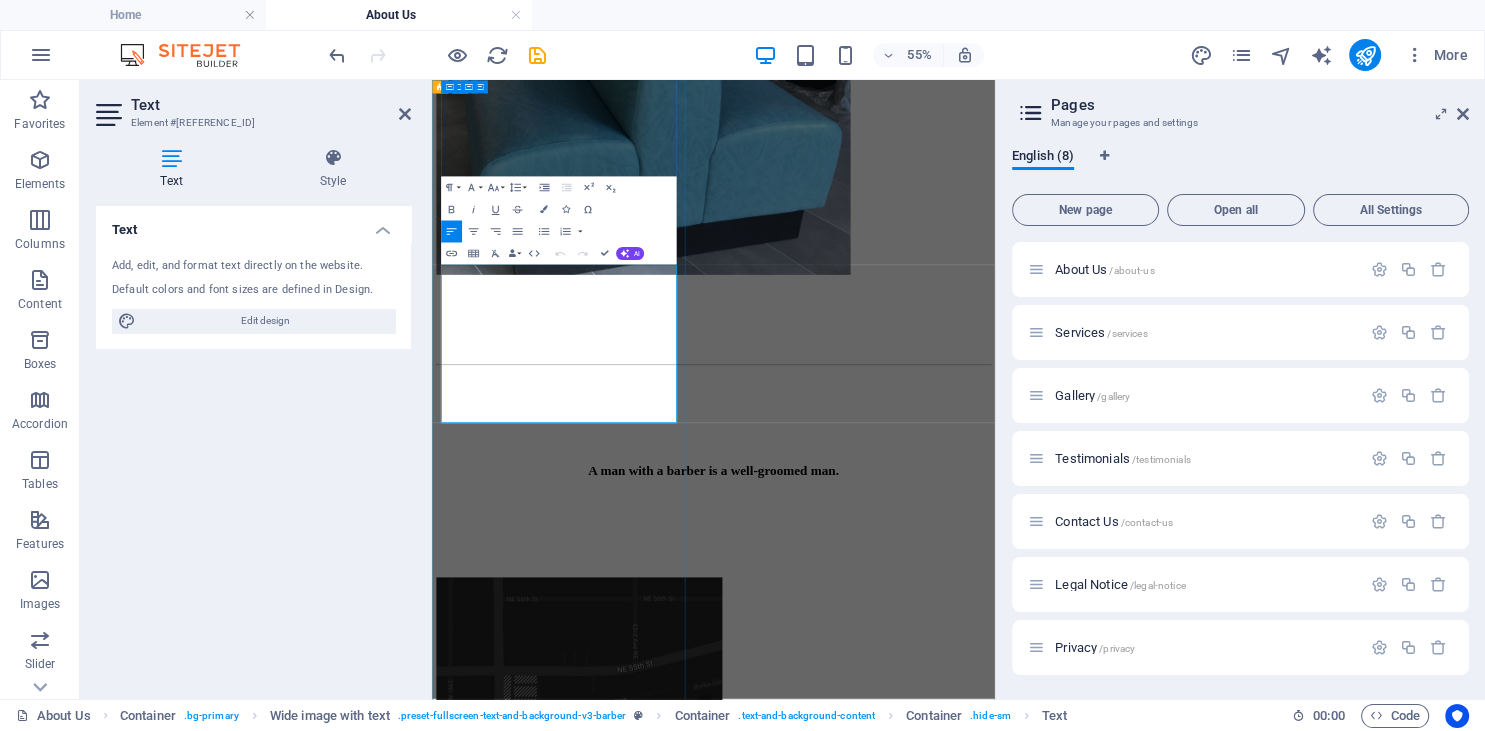 click on "We'll take care of everything from mohawks to mullets, beards and mustaches, to giving you that perfect fade so that everyone knows who's boss." at bounding box center [944, -607] 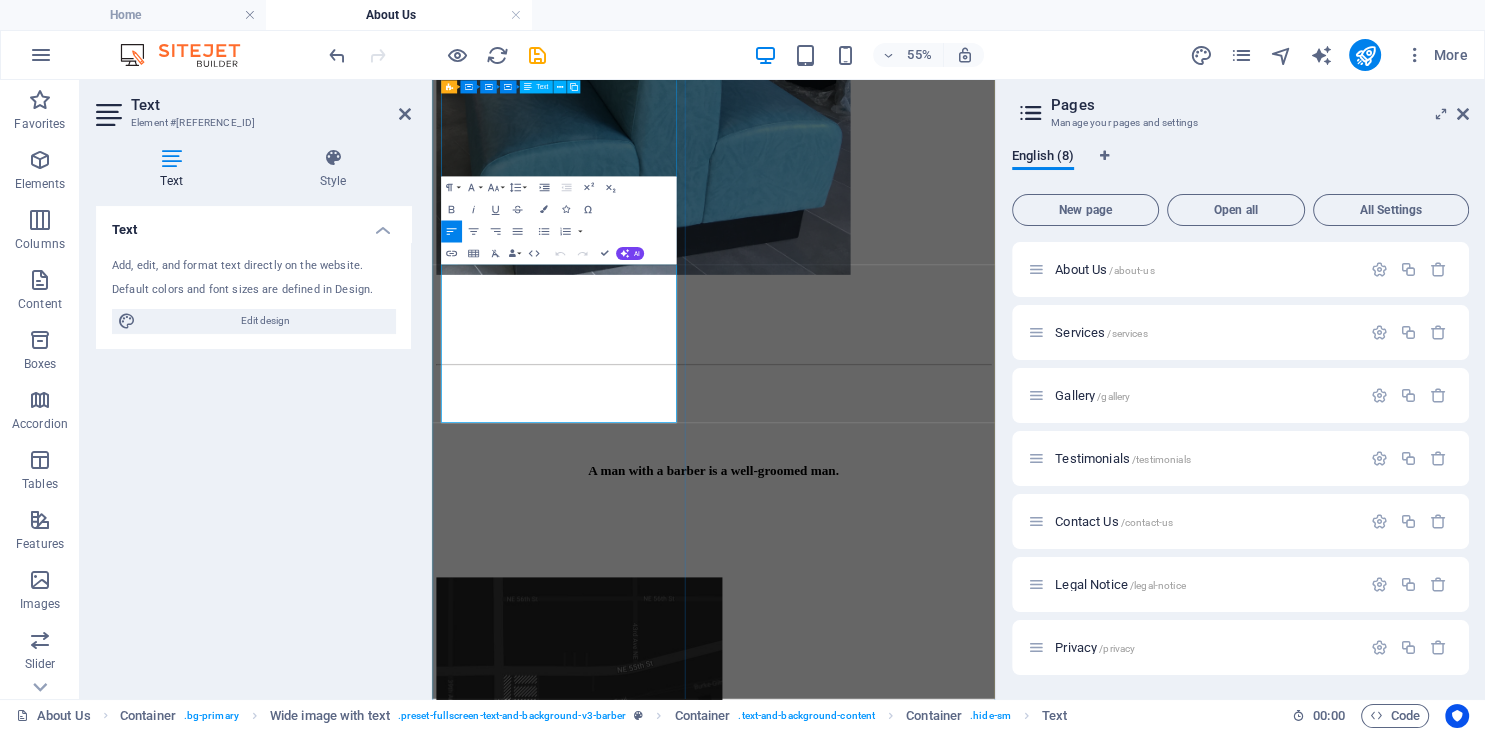 drag, startPoint x: 631, startPoint y: 694, endPoint x: 483, endPoint y: 335, distance: 388.31046 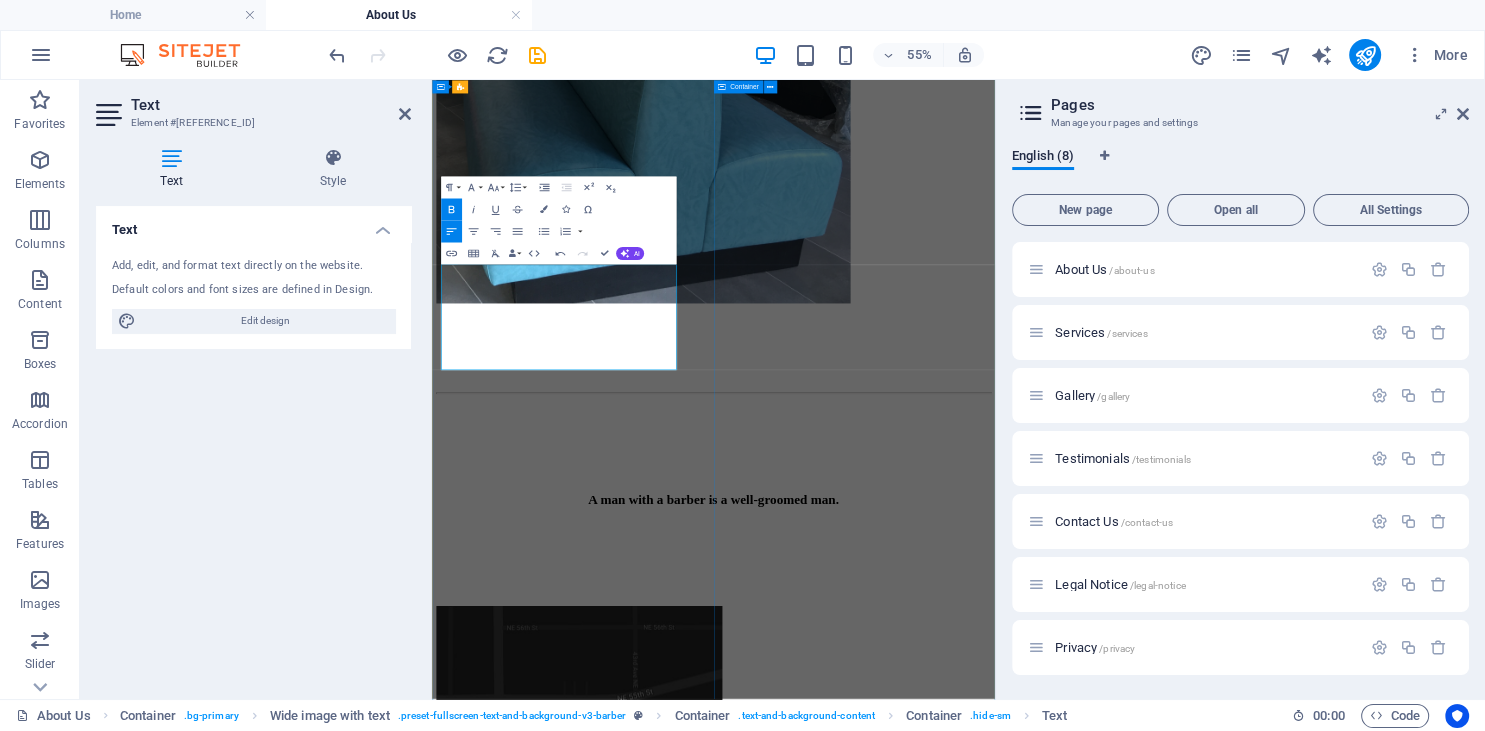 click at bounding box center (692, 117) 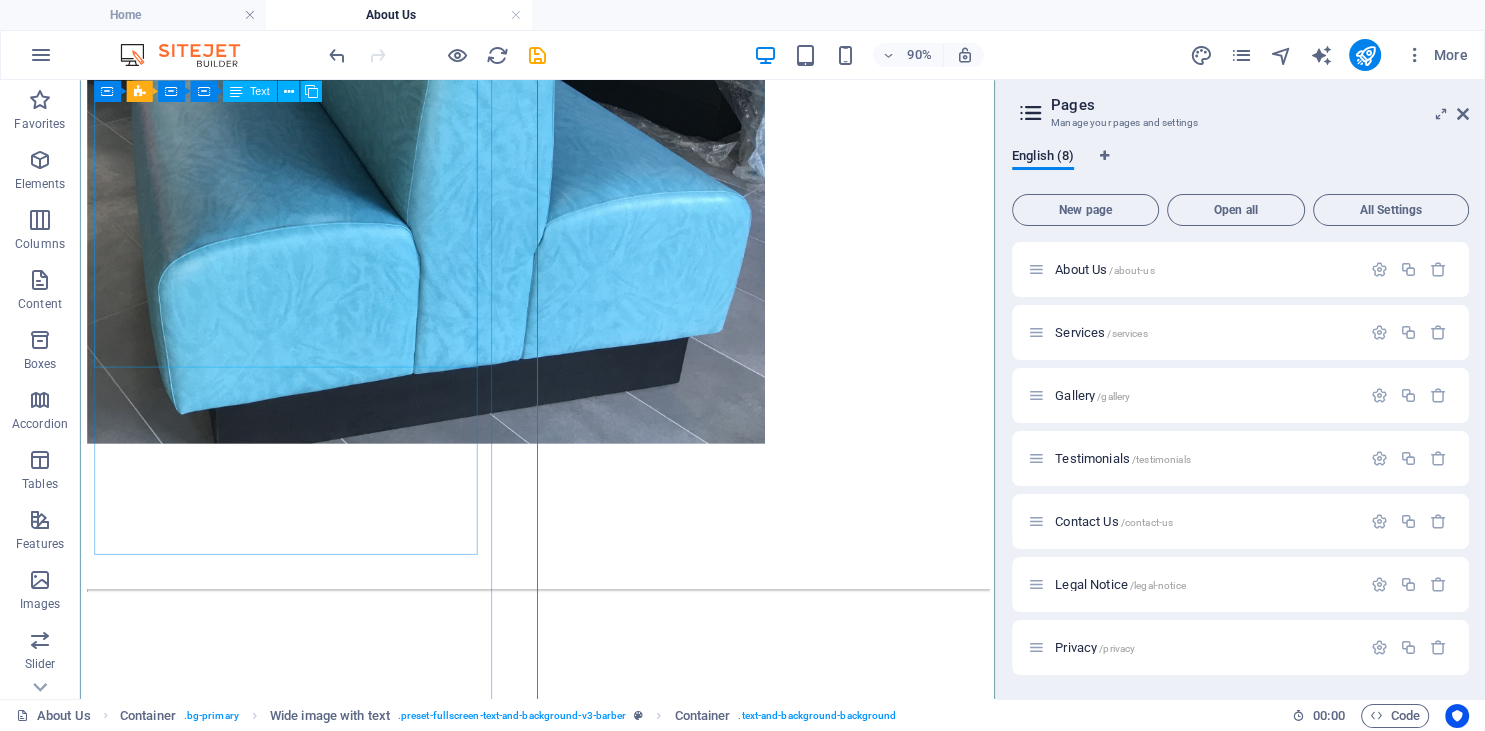 click on "We'll take care of everything from mohawks to mullets, beards and mustaches, to giving you that perfect fade so that everyone knows who's boss. And we'll do it with style — we want our customers to leave feeling like they're walking on air." at bounding box center (588, -682) 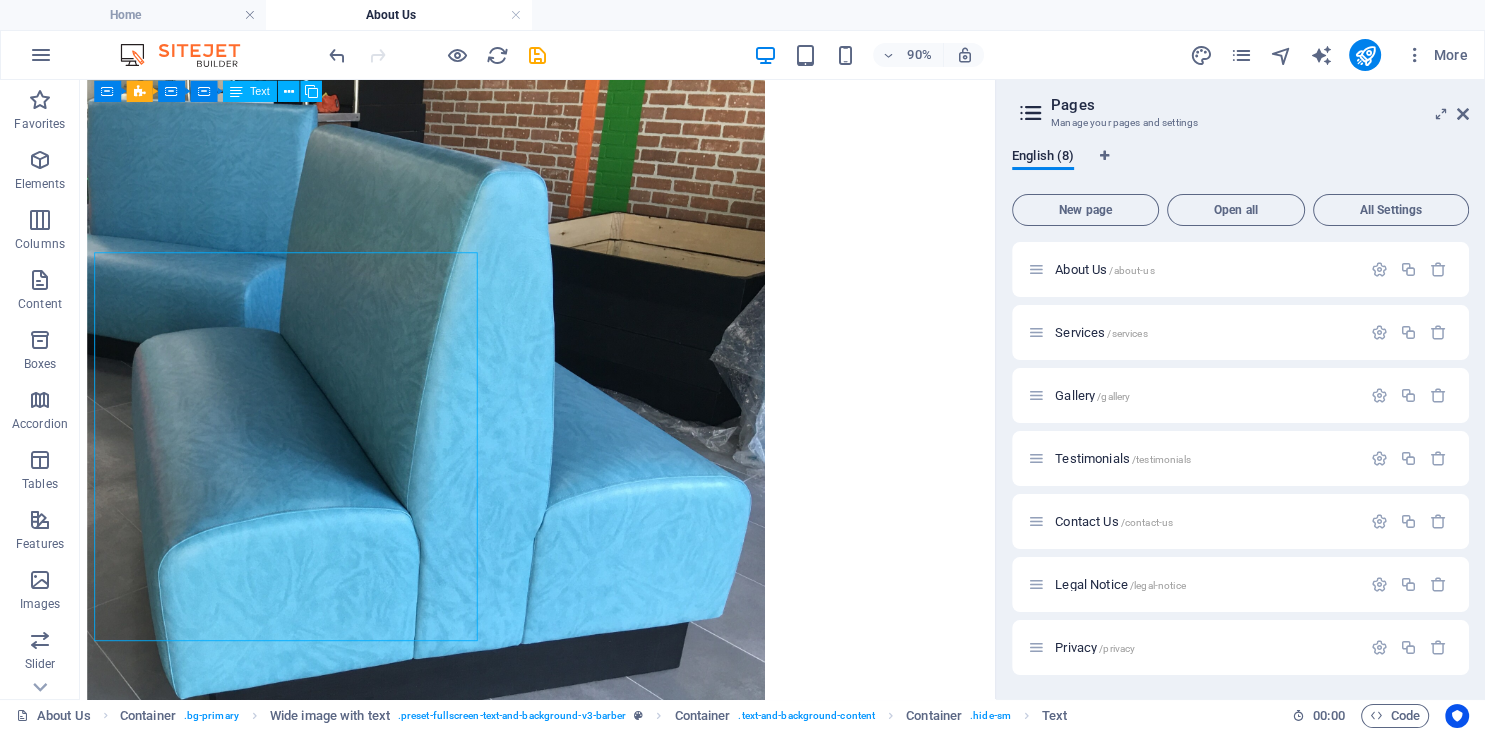 scroll, scrollTop: 4849, scrollLeft: 0, axis: vertical 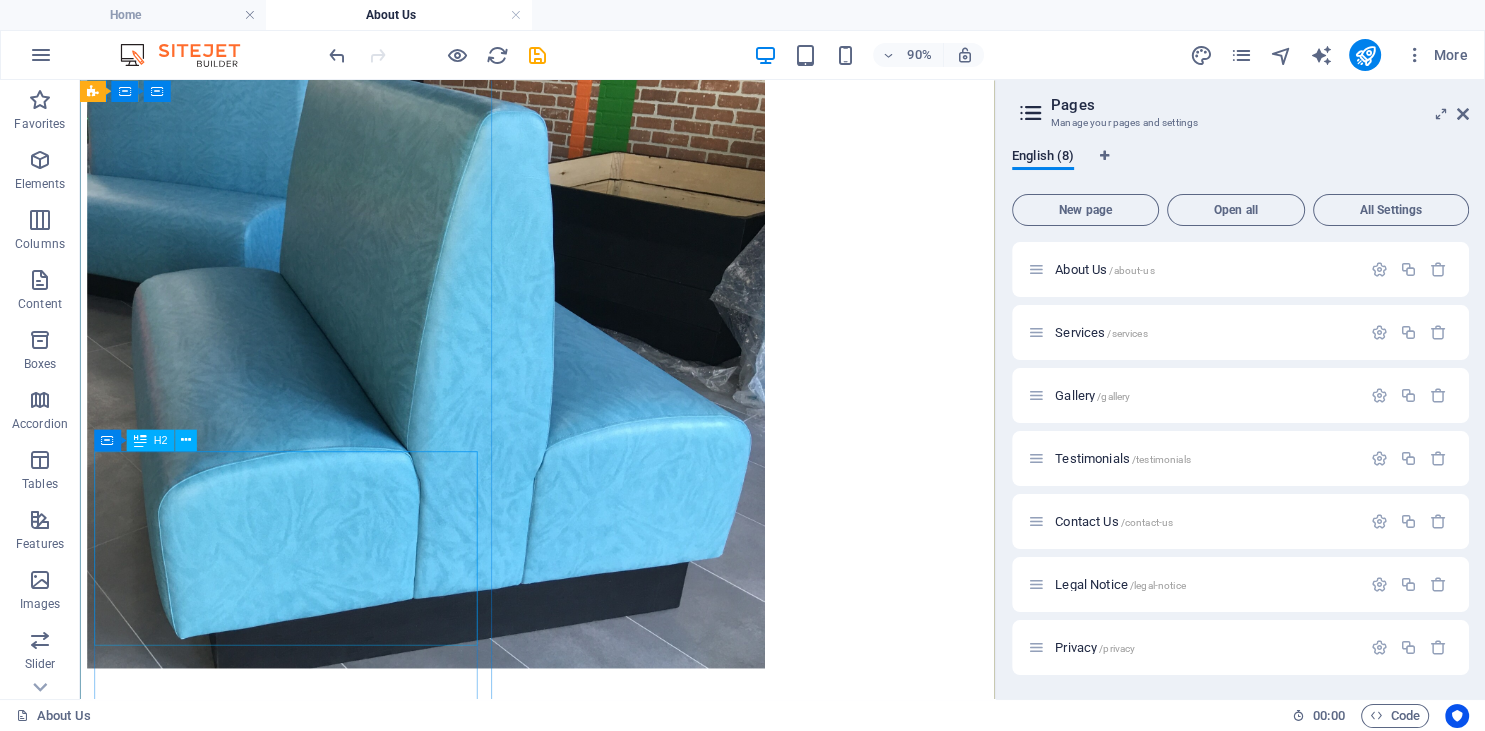 click on "Put your trust in our barbers" at bounding box center (588, -265) 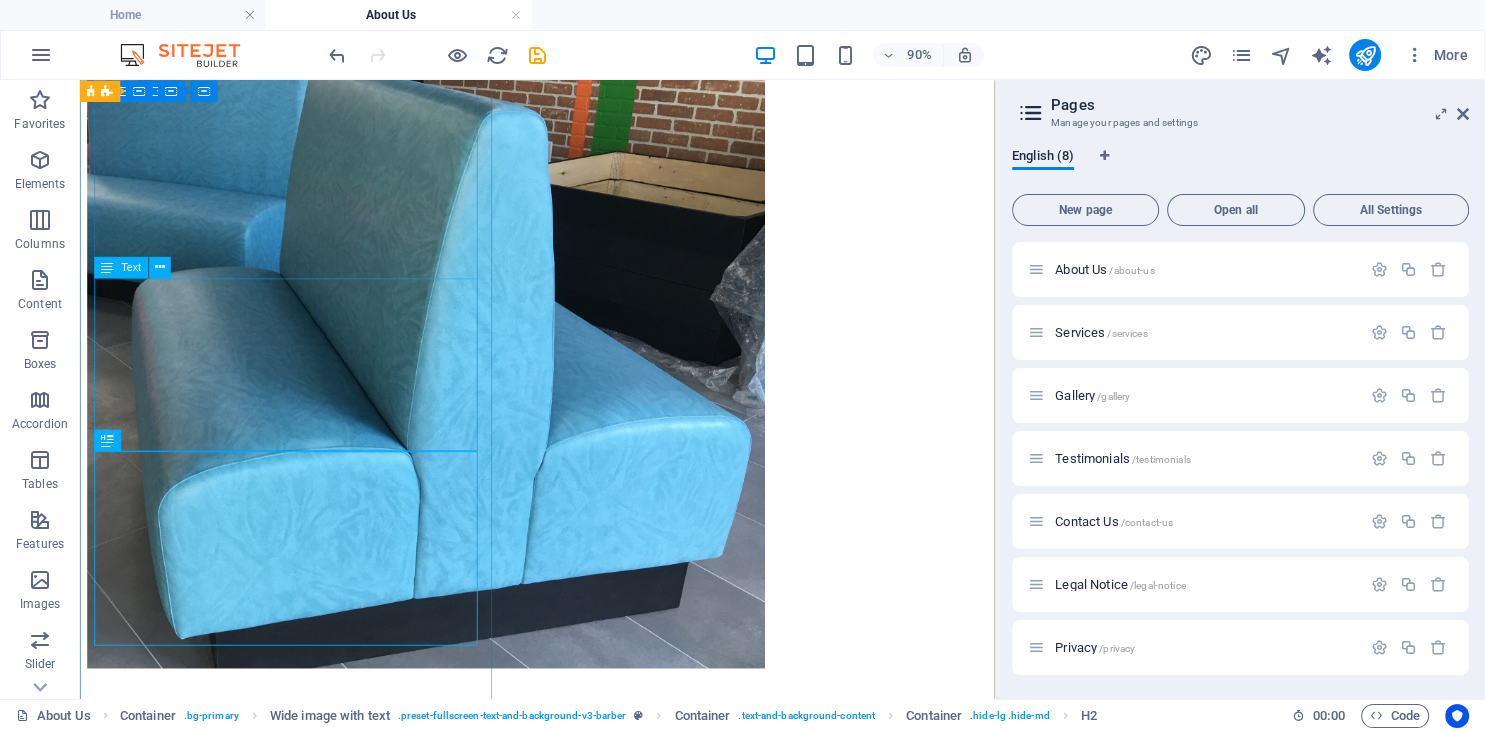 click on "Restaurant & Residential Repair and Restoration! Mobile Service. We Handle It All, Onsite." at bounding box center [588, -332] 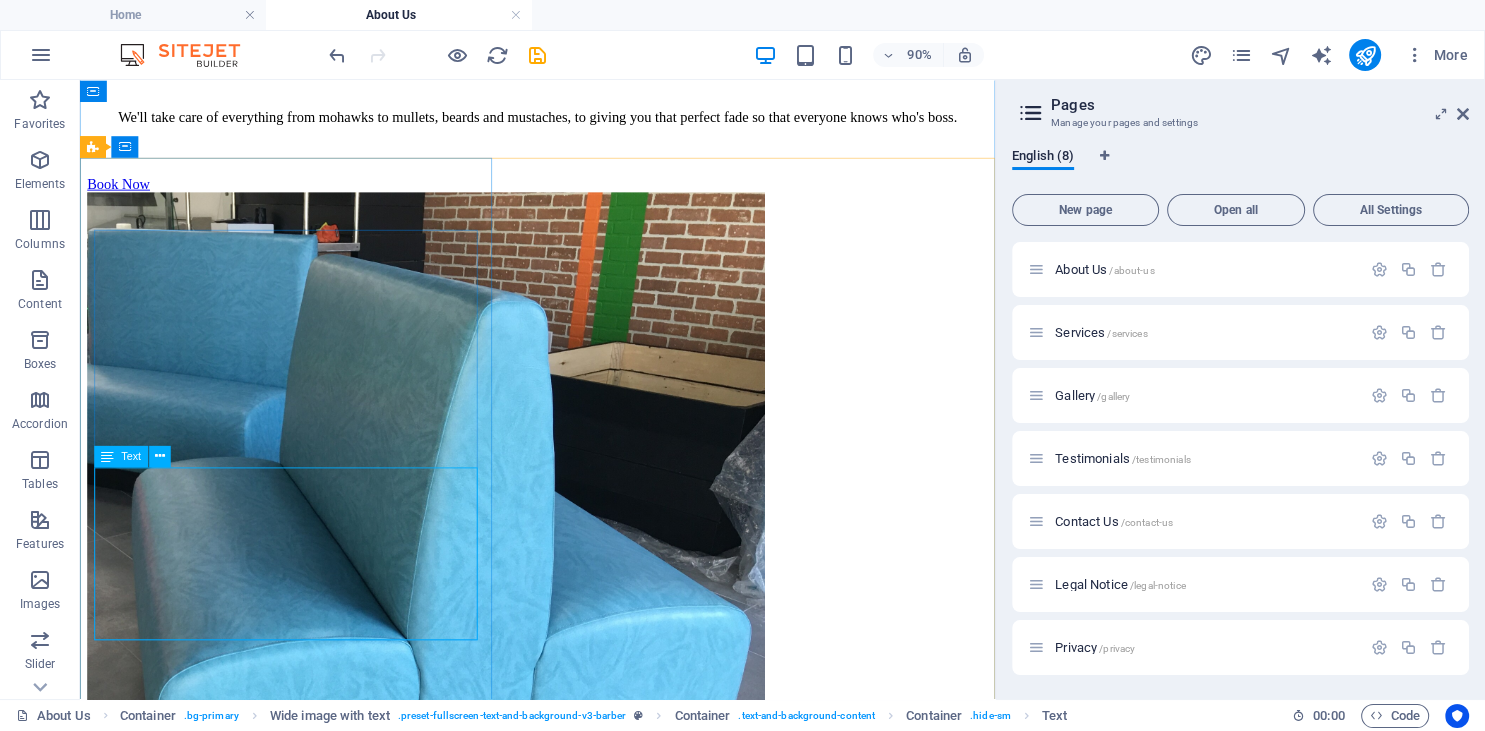 scroll, scrollTop: 5061, scrollLeft: 0, axis: vertical 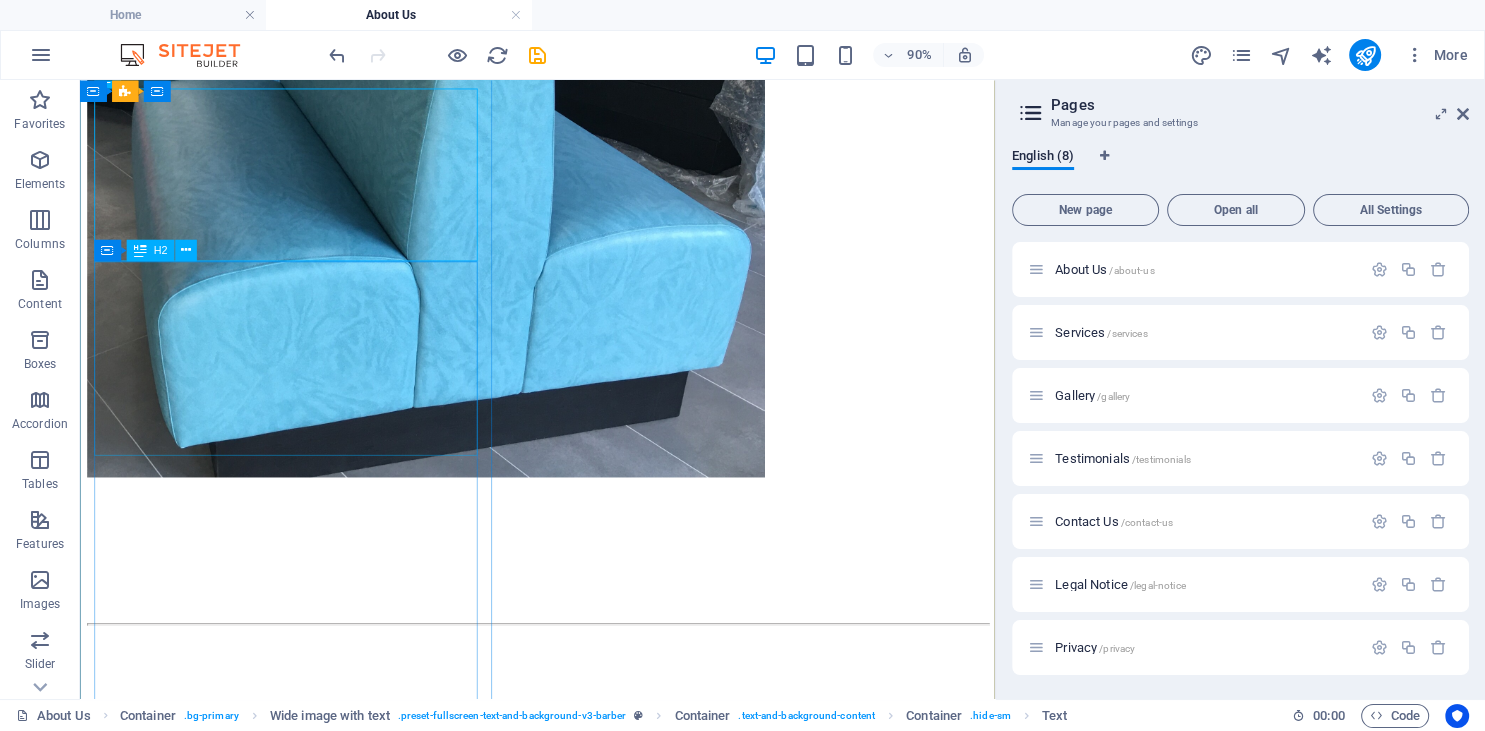 click on "Put your trust in our barbers" at bounding box center (588, -477) 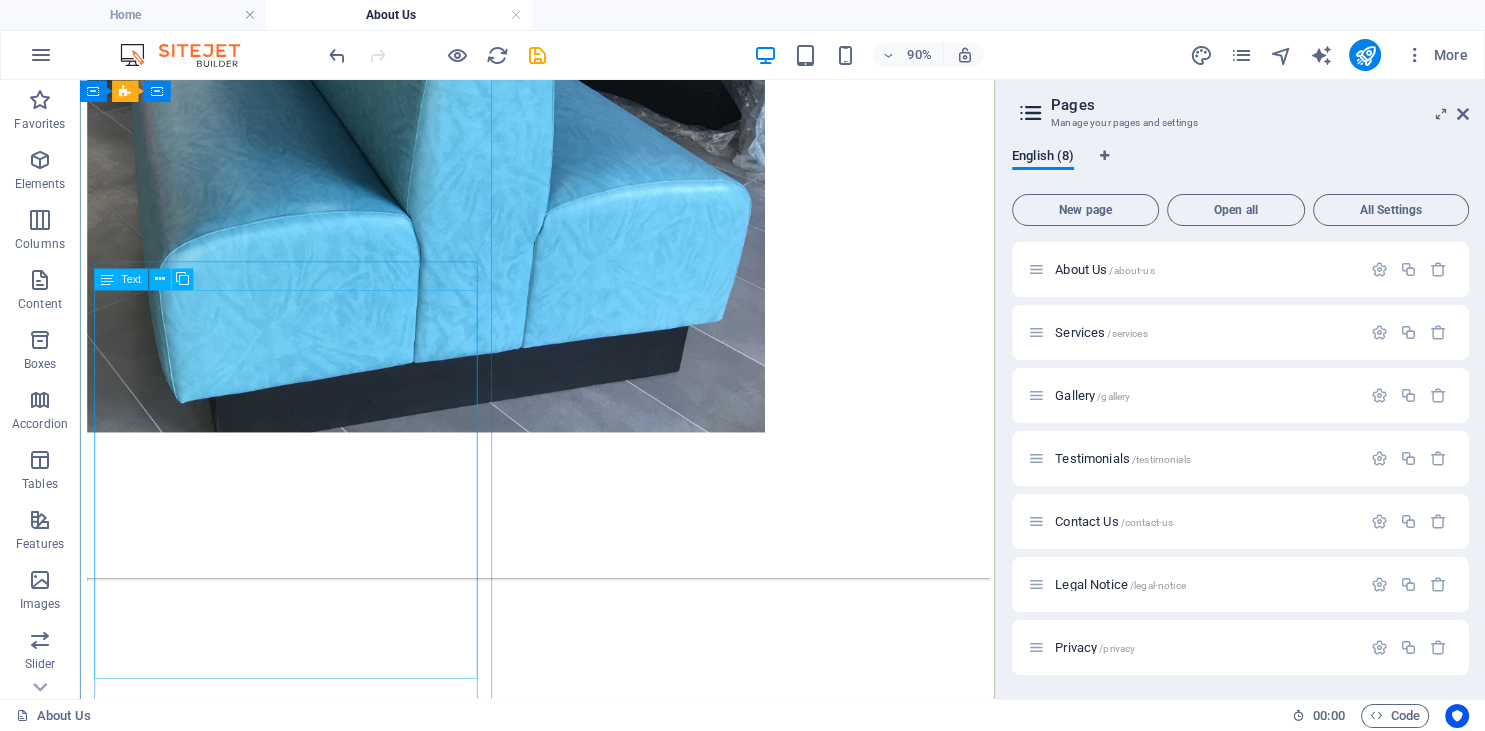 click on "We'll take care of everything from mohawks to mullets, beards and mustaches, to giving you that perfect fade so that everyone knows who's boss. And we'll do it with style — we want our customers to leave feeling like they're walking on air." at bounding box center (588, -427) 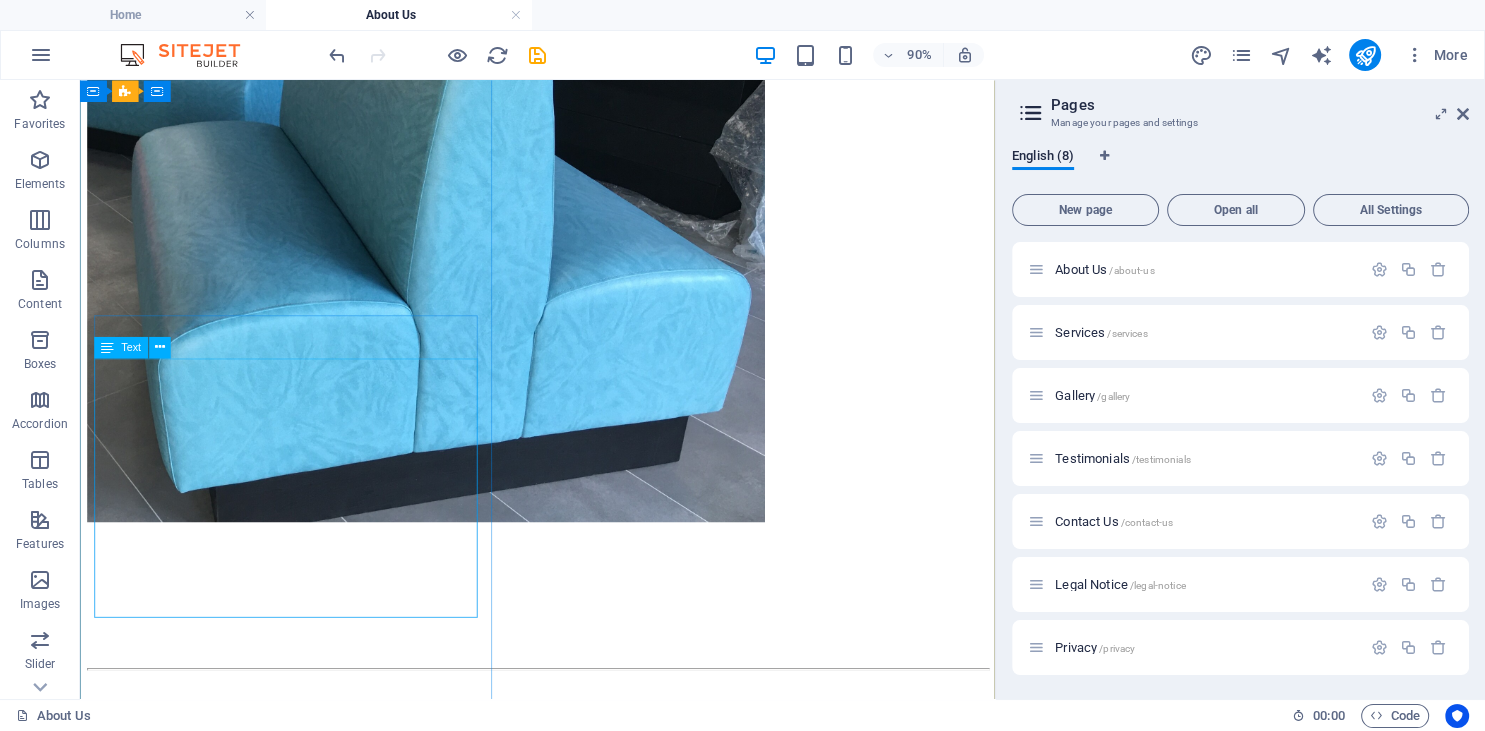 scroll, scrollTop: 5061, scrollLeft: 0, axis: vertical 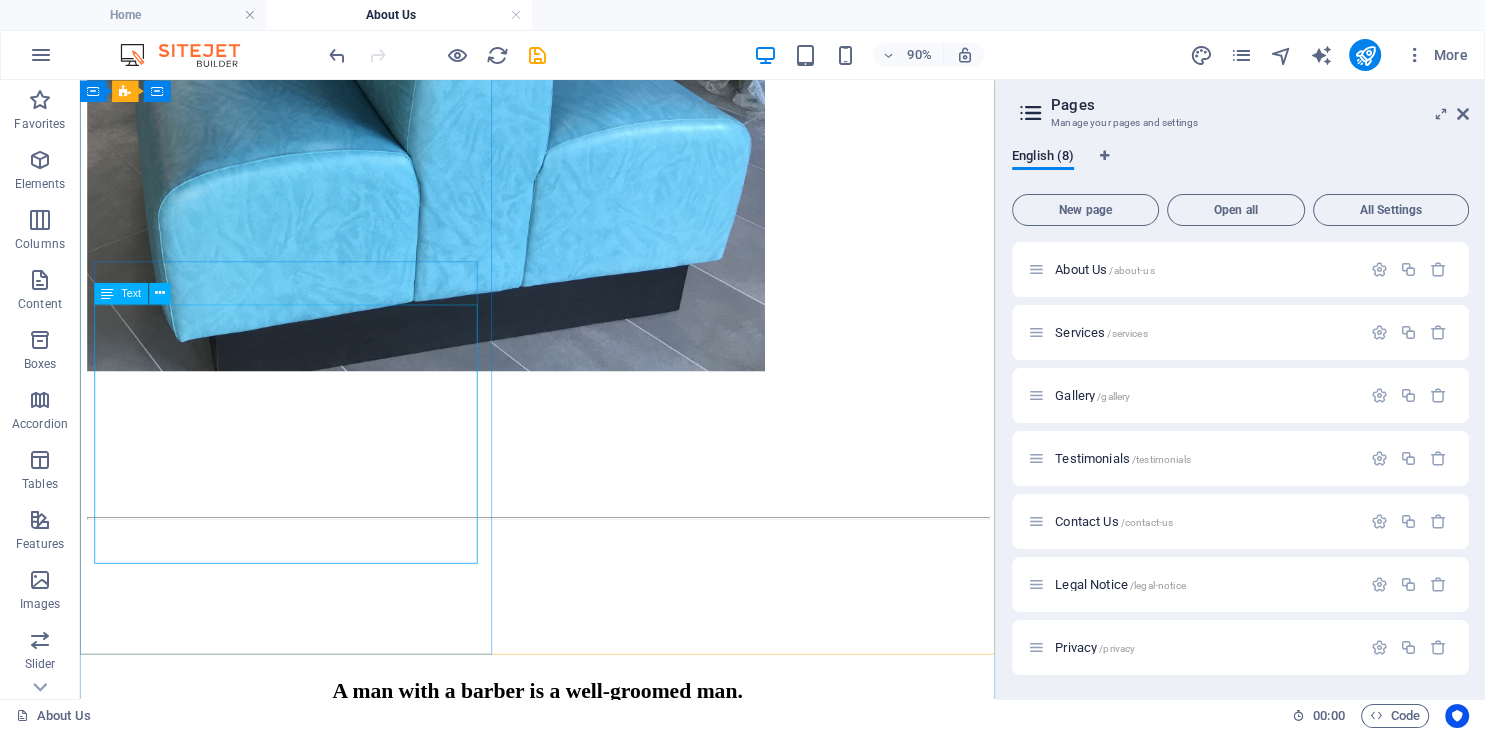 click on "We'll take care of everything from mohawks to mullets, beards and mustaches, to giving you that perfect fade so that everyone knows who's boss." at bounding box center (588, -420) 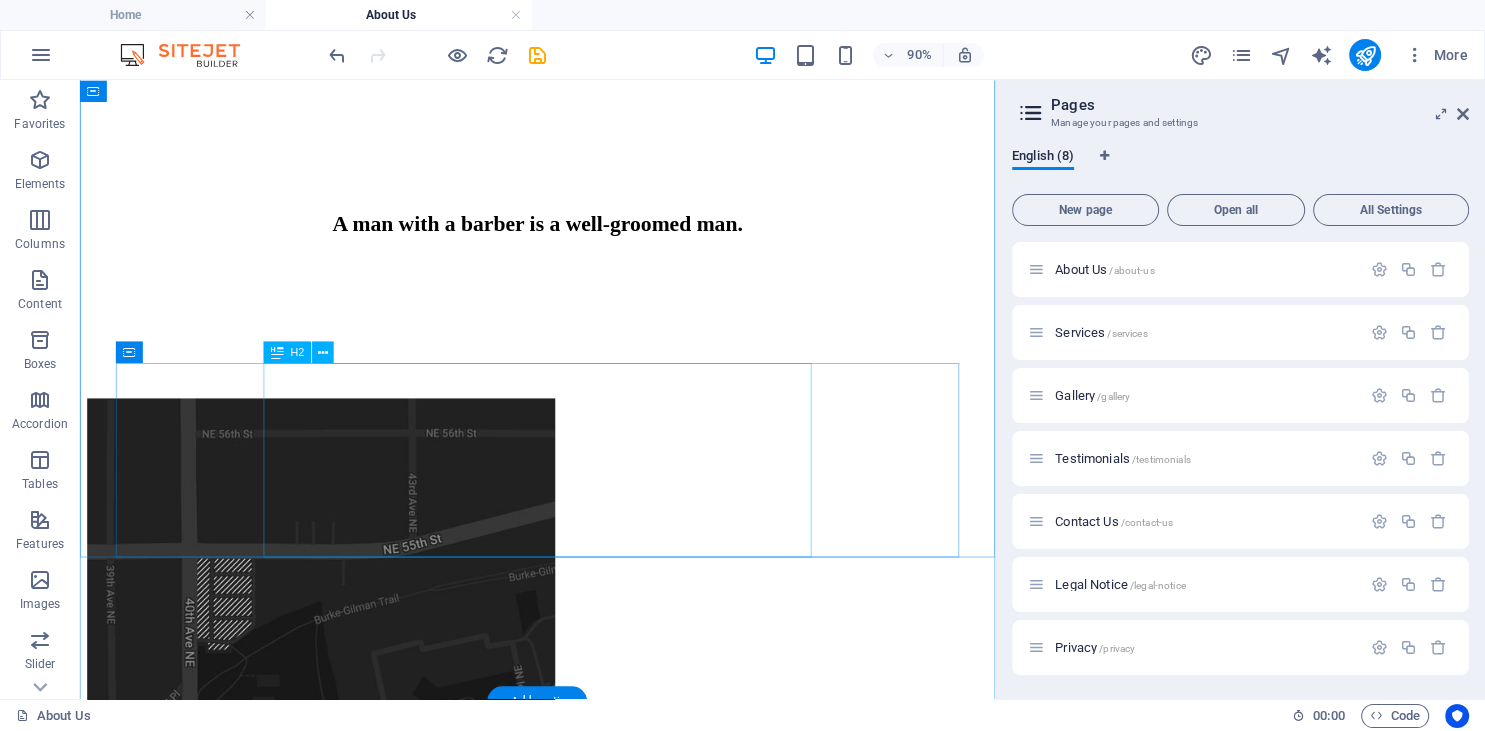 scroll, scrollTop: 5616, scrollLeft: 0, axis: vertical 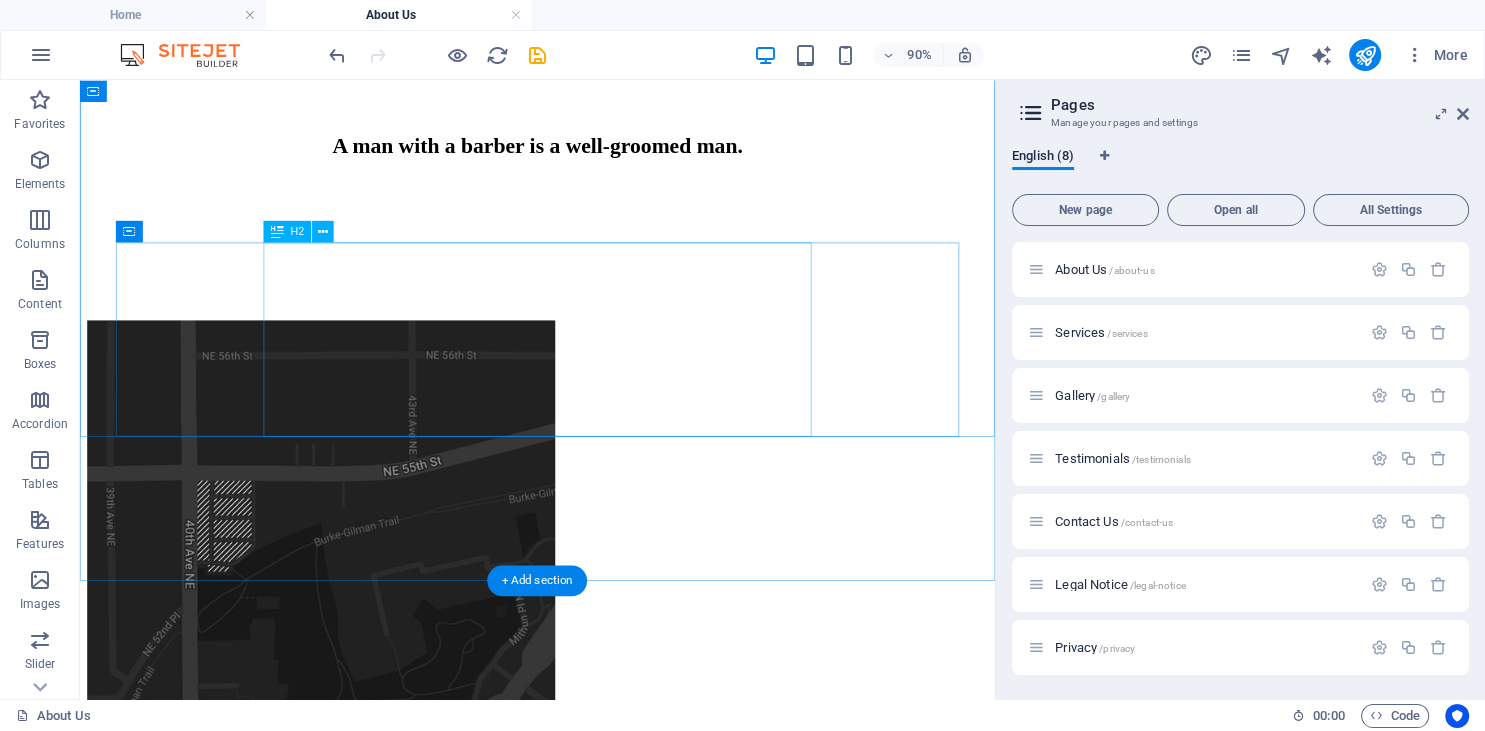 click on "A man with a barber is a well-groomed man." at bounding box center [588, 153] 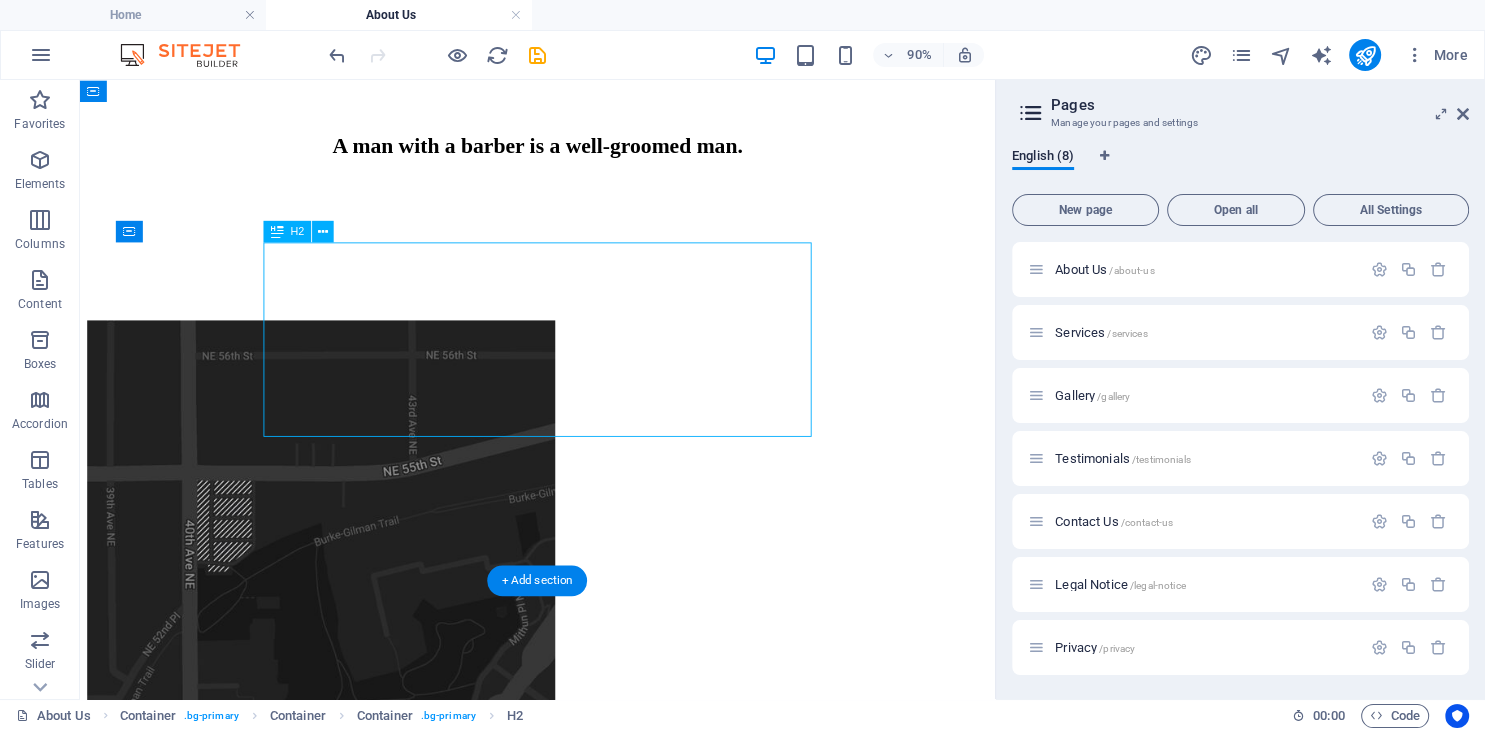 click on "A man with a barber is a well-groomed man." at bounding box center (588, 153) 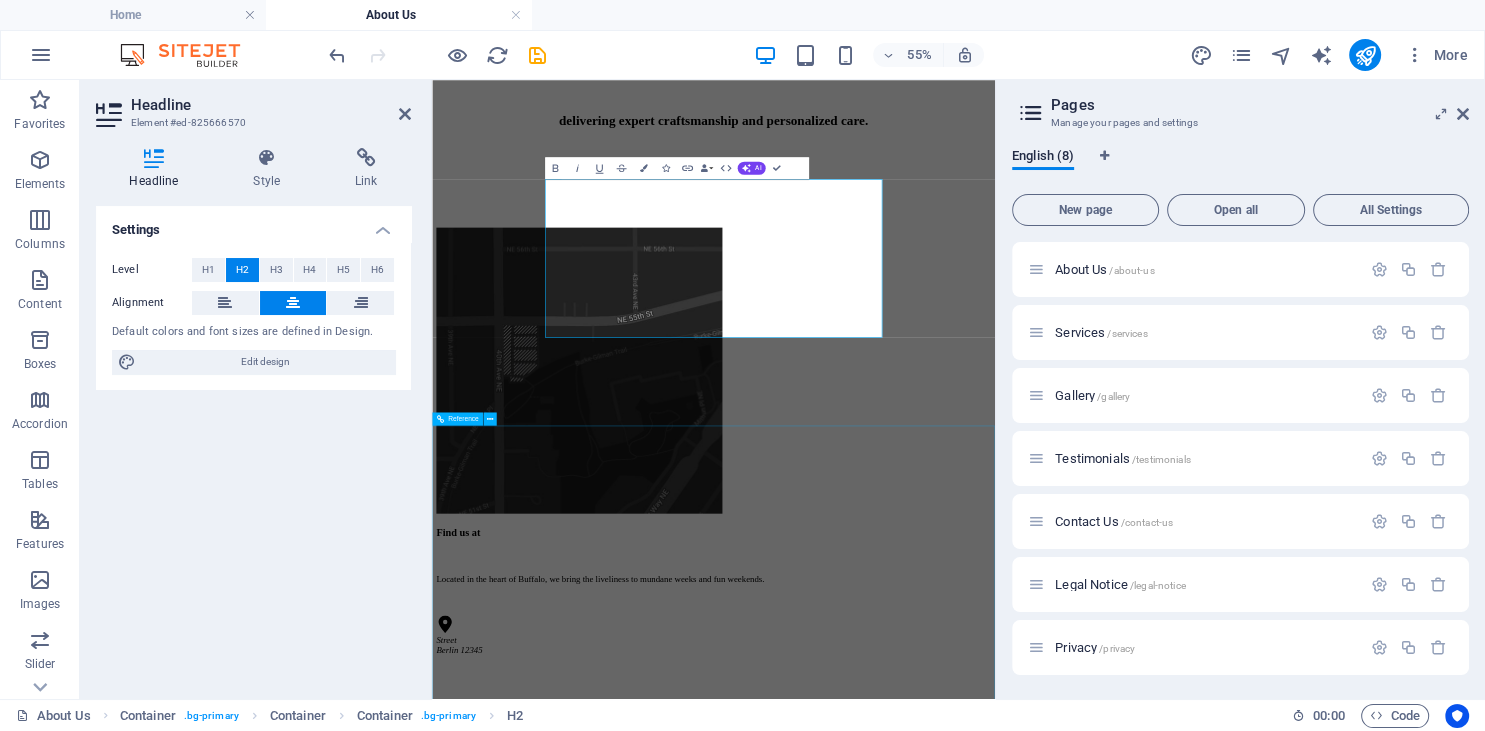 click on "Find us at Located in the heart of [CITY], we bring the liveliness to mundane weeks and fun weekends. Street Berlin   [POSTAL_CODE]" at bounding box center (944, 736) 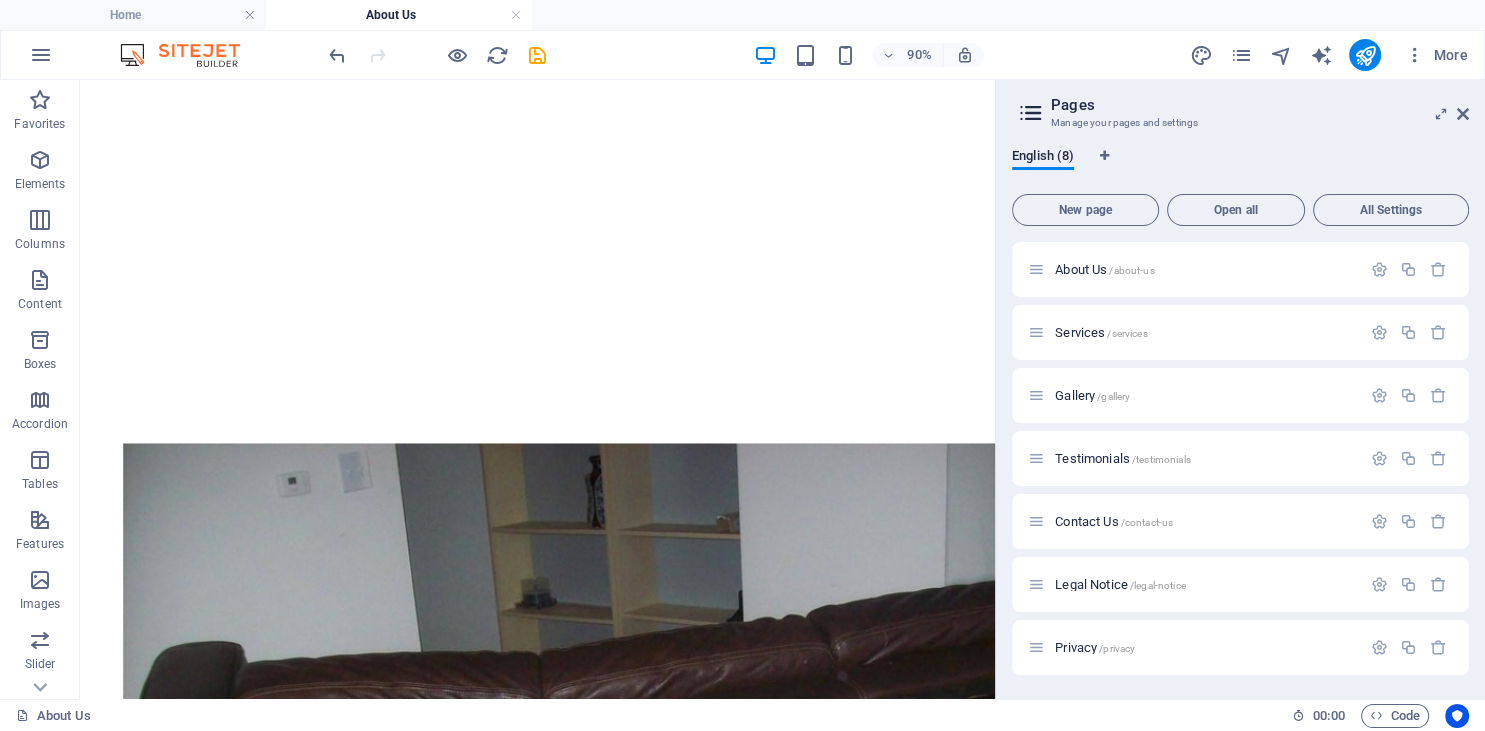 scroll, scrollTop: 0, scrollLeft: 0, axis: both 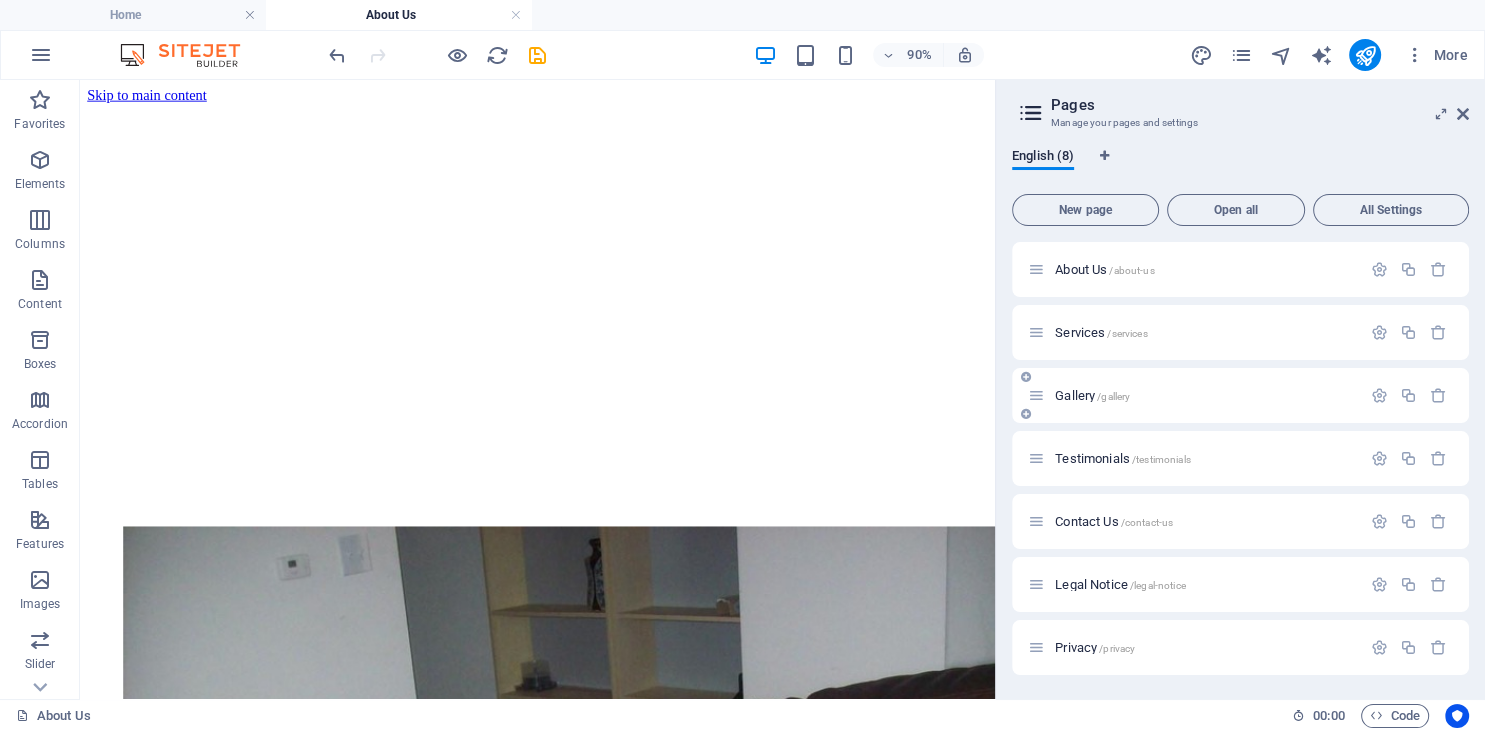 click on "Gallery /gallery" at bounding box center (1092, 395) 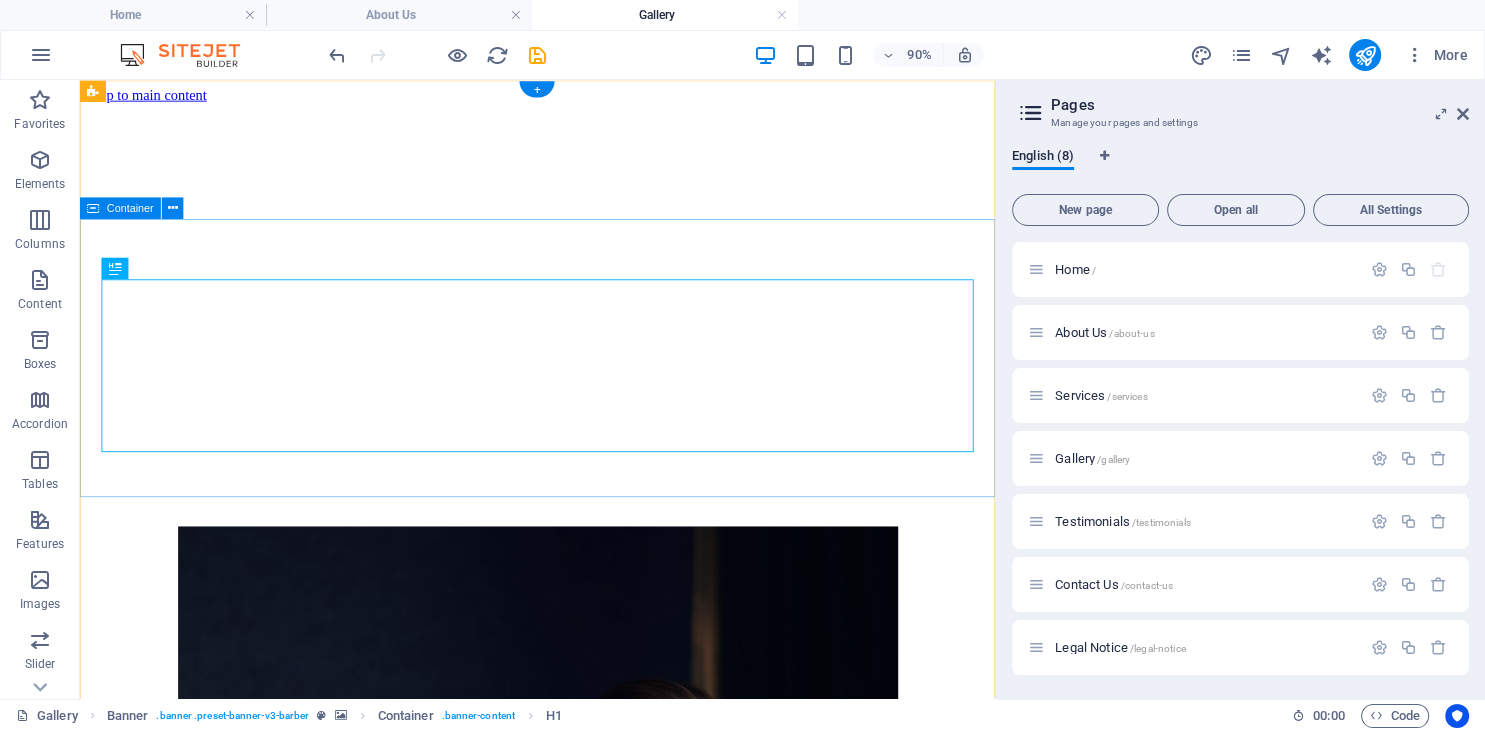 scroll, scrollTop: 0, scrollLeft: 0, axis: both 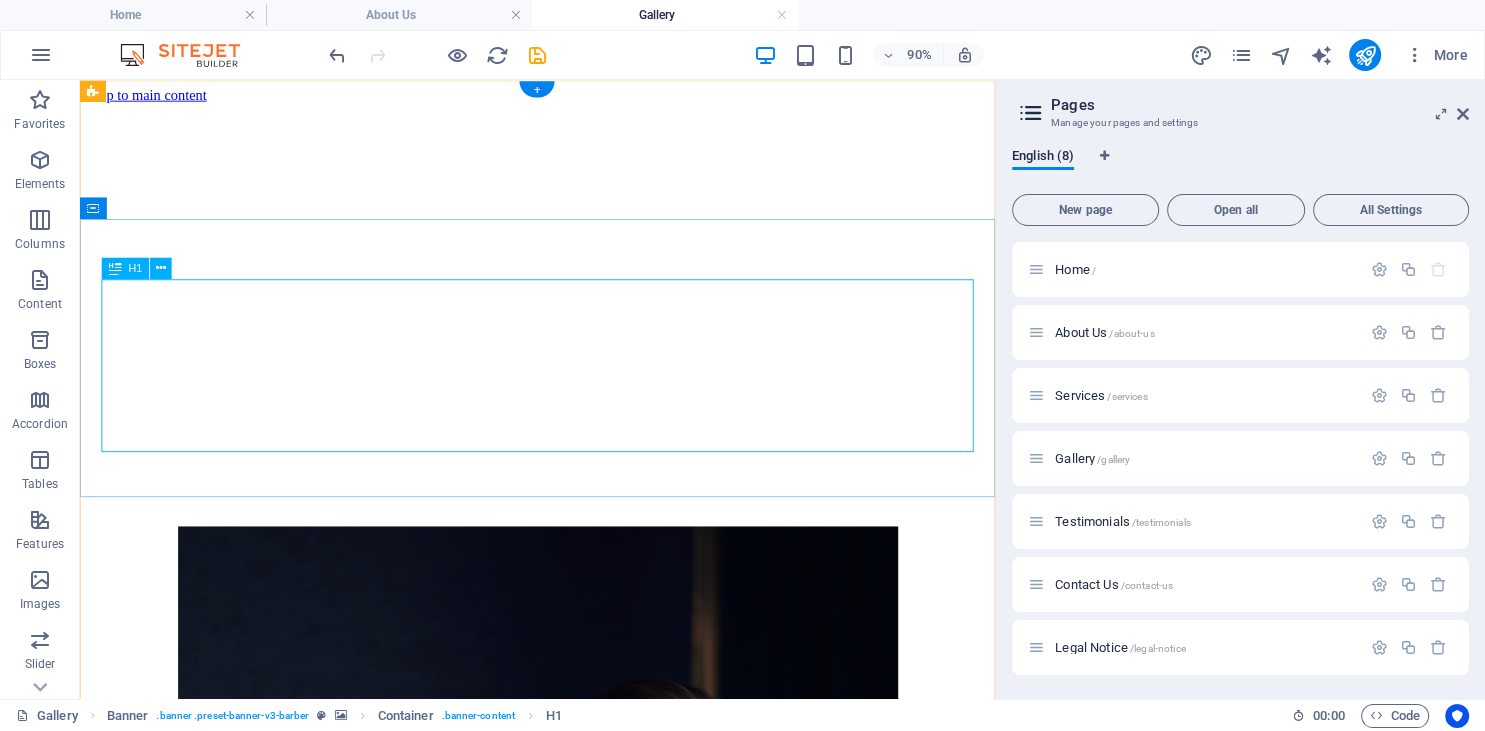 click on "for all fine gentleman" at bounding box center [588, 1264] 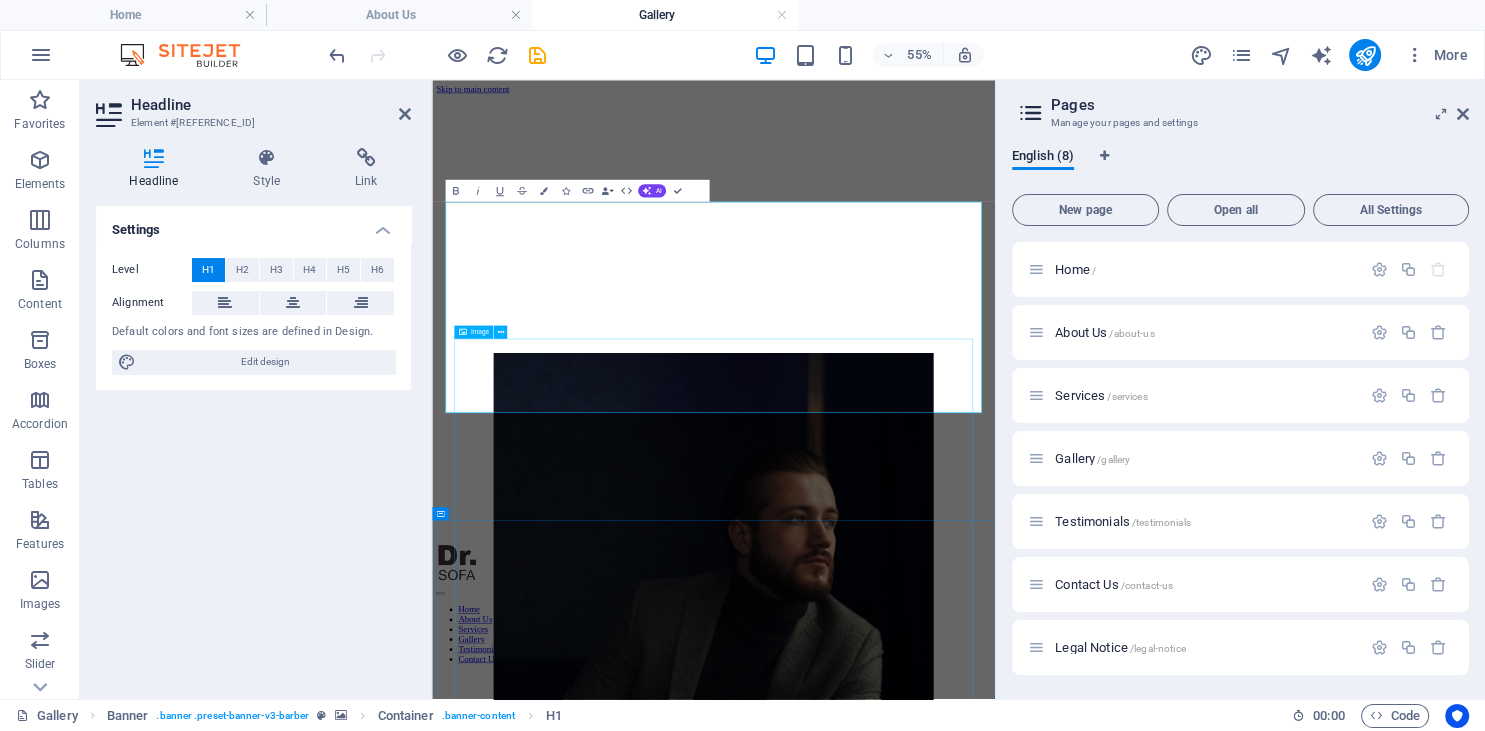 click at bounding box center [944, 1028] 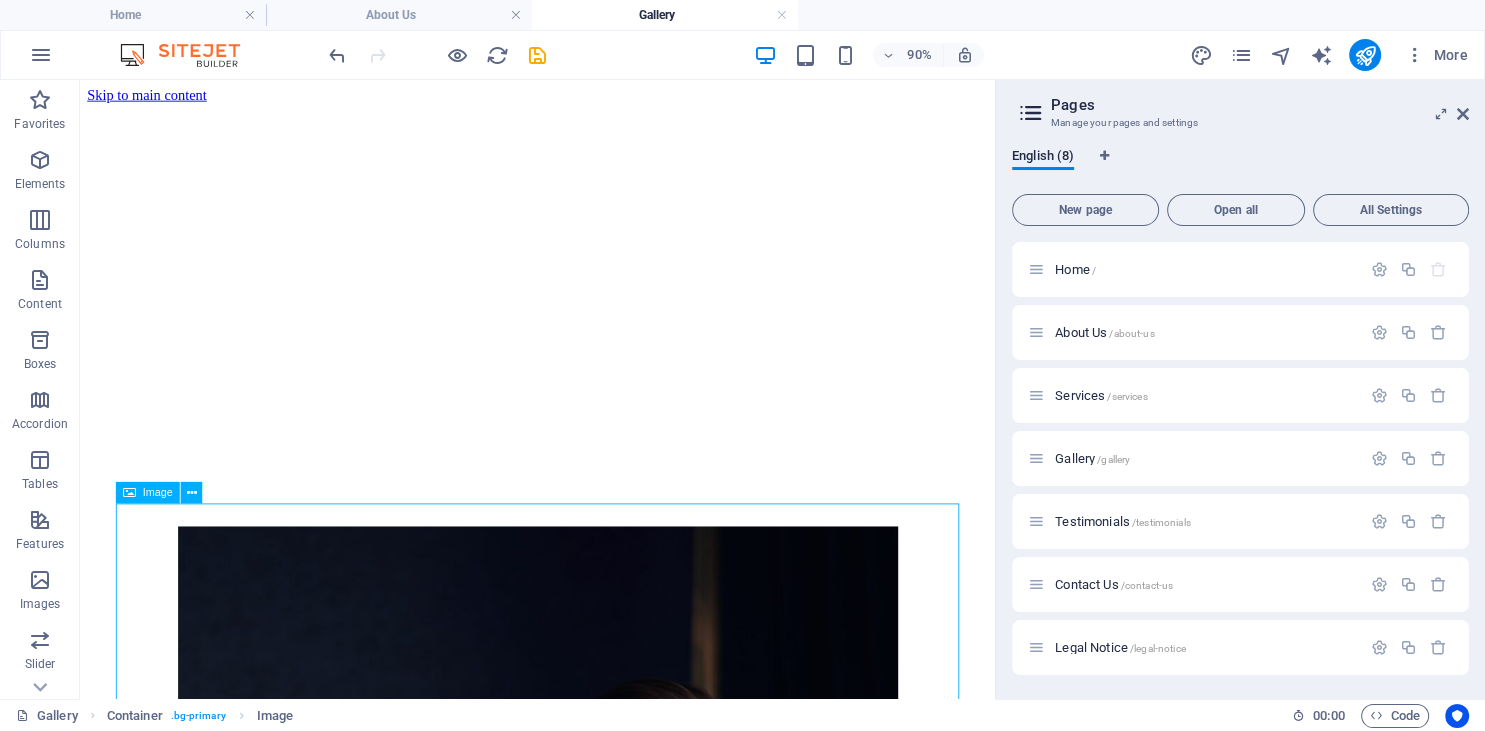 click at bounding box center [588, 1028] 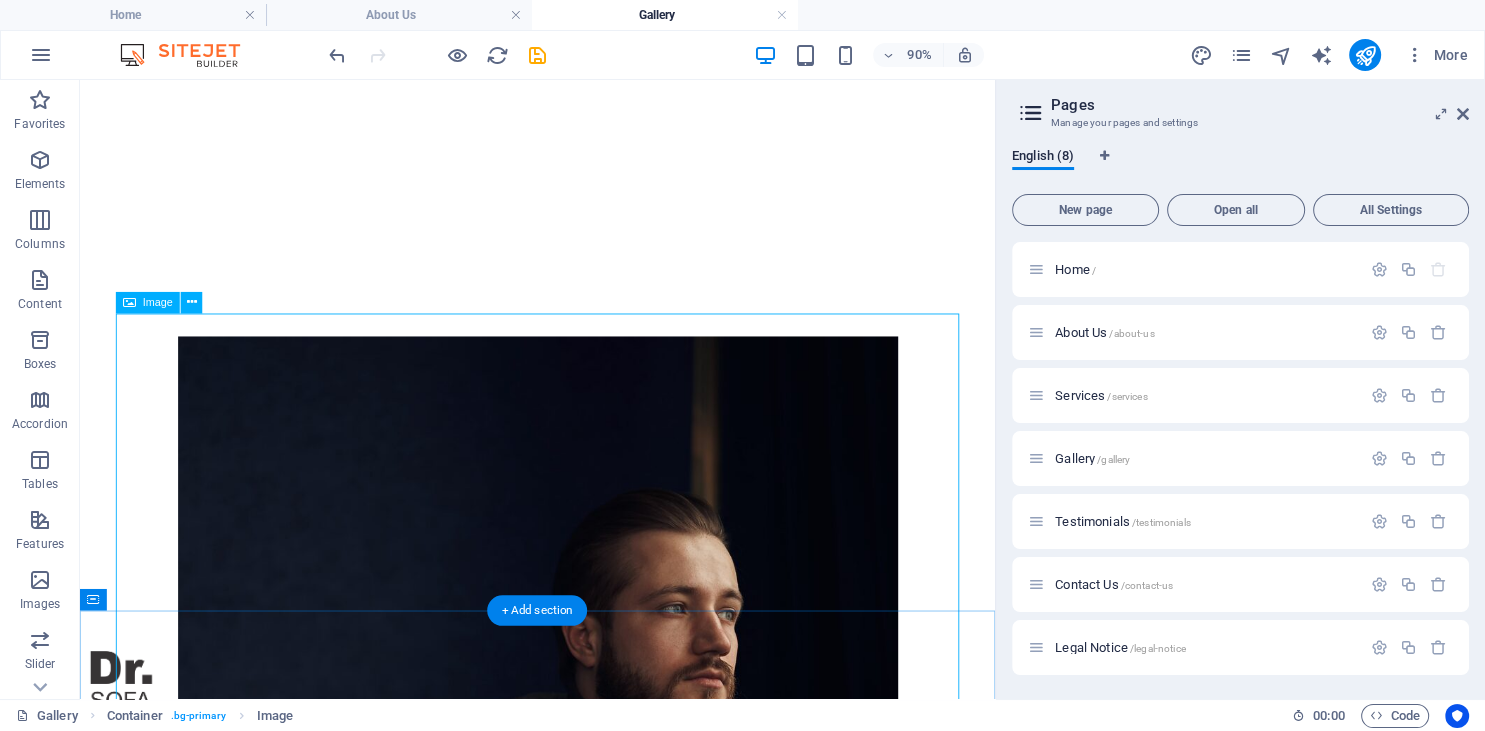 scroll, scrollTop: 0, scrollLeft: 0, axis: both 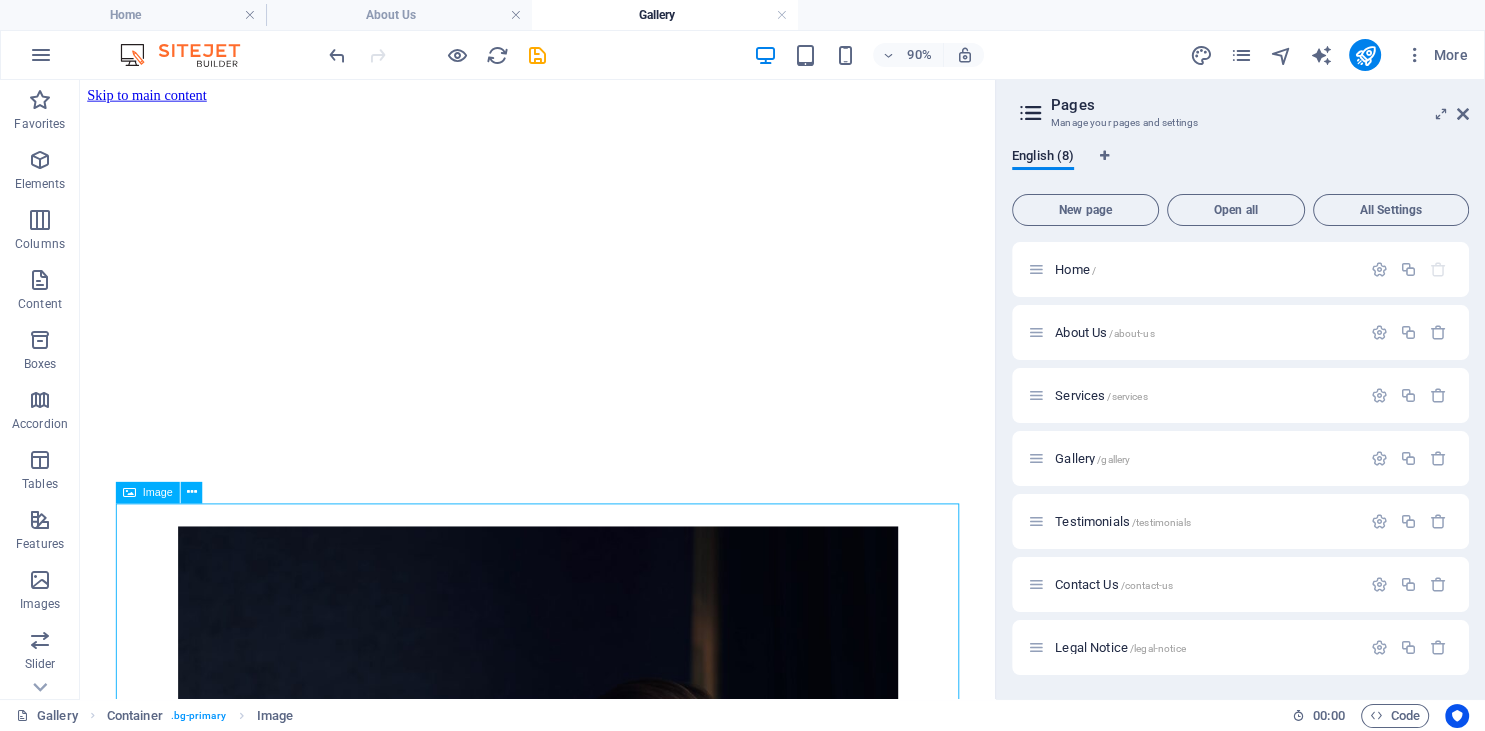click at bounding box center (588, 1028) 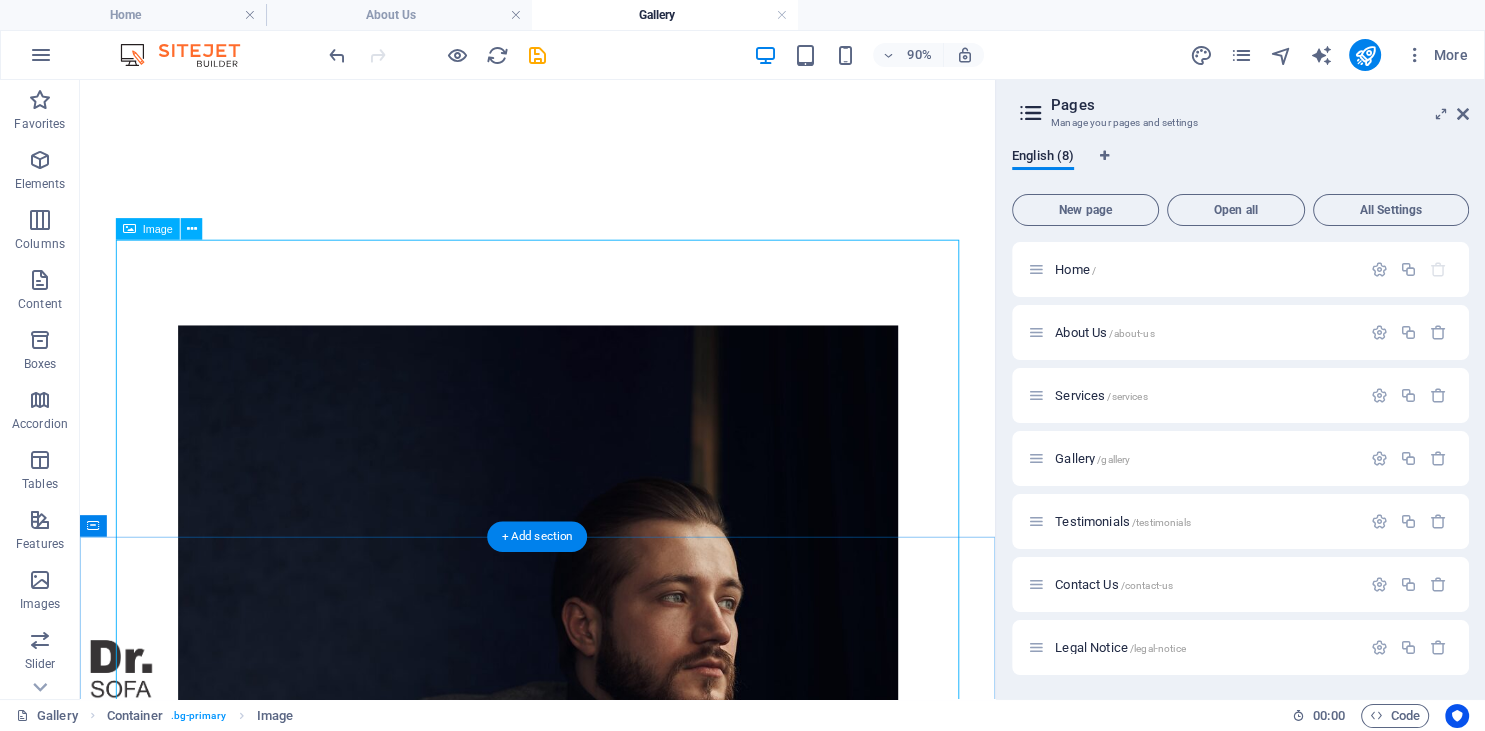 scroll, scrollTop: 528, scrollLeft: 0, axis: vertical 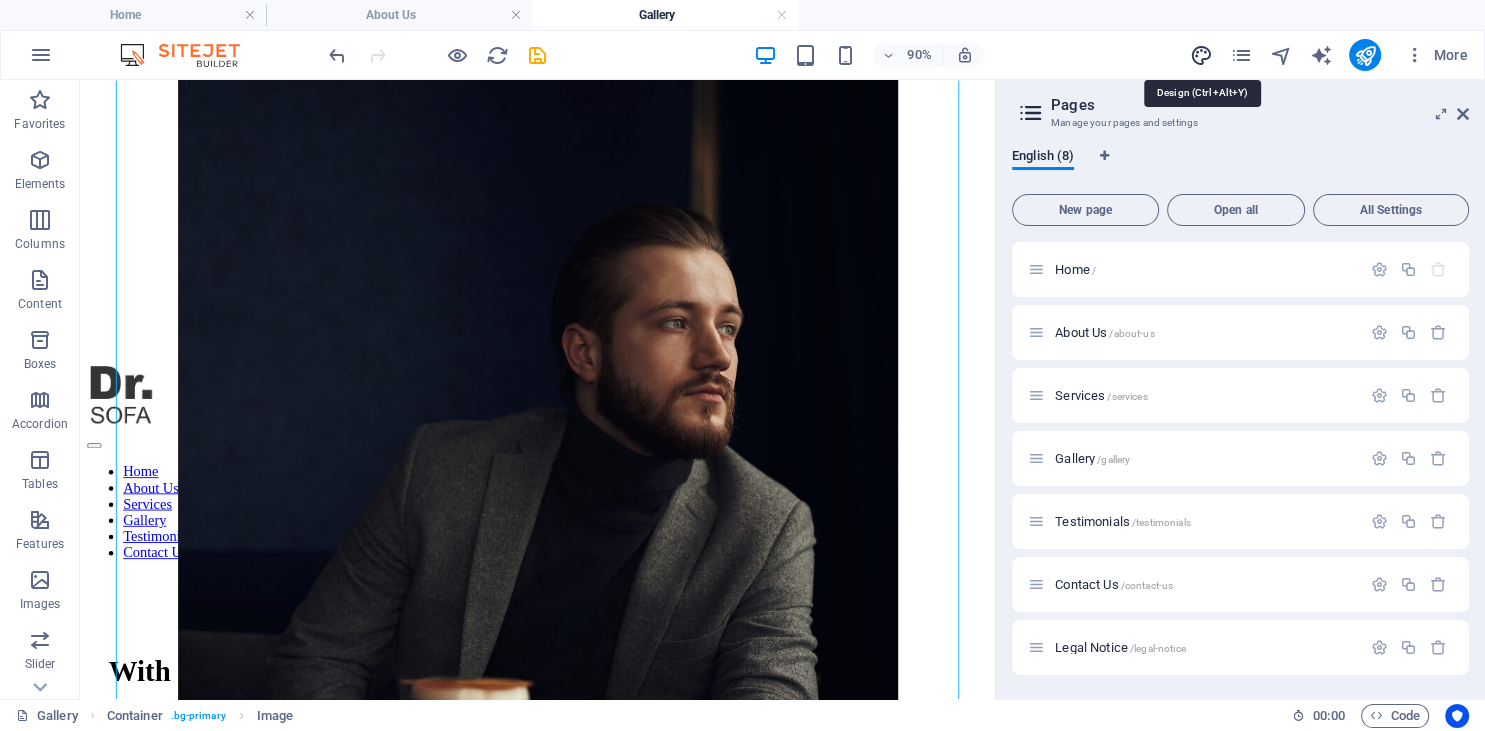 click at bounding box center [1200, 55] 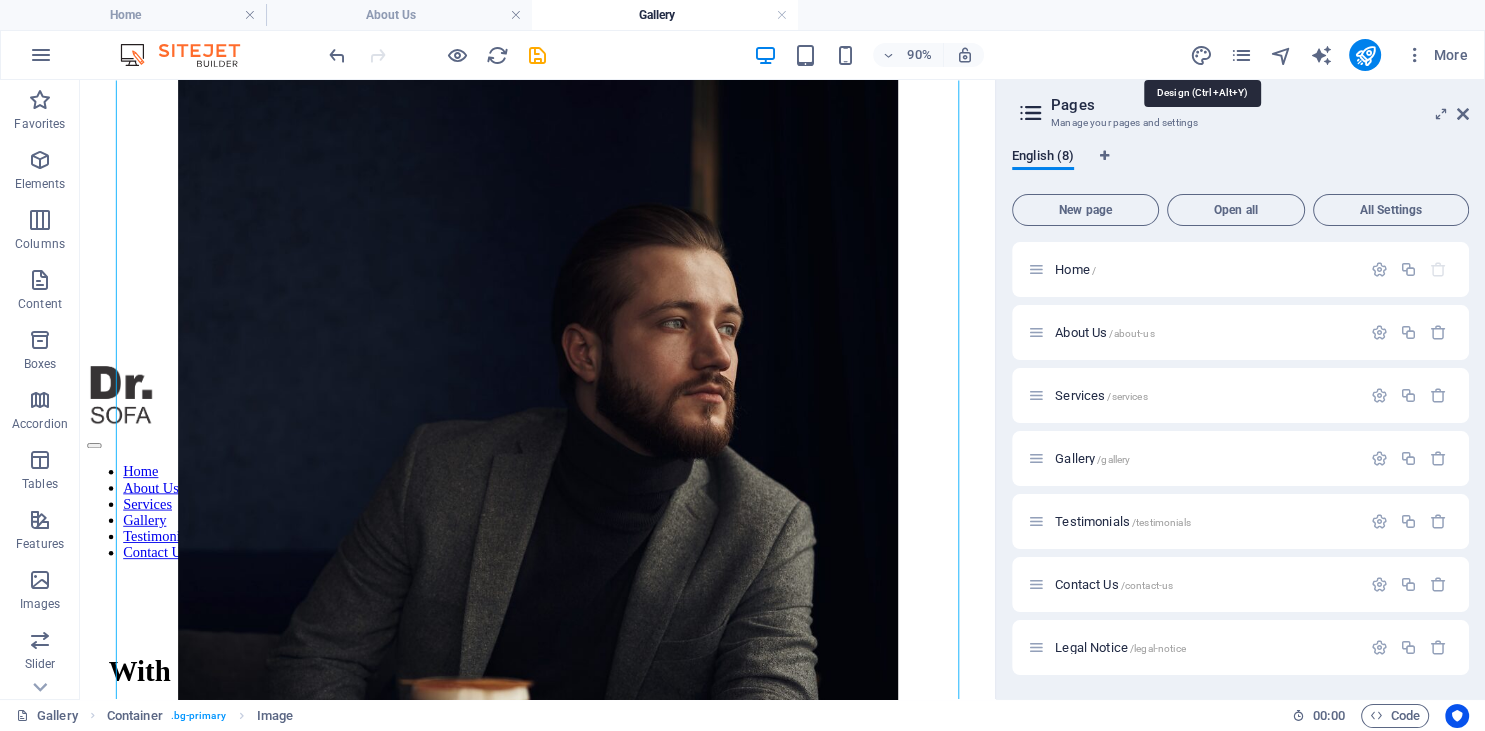 select on "px" 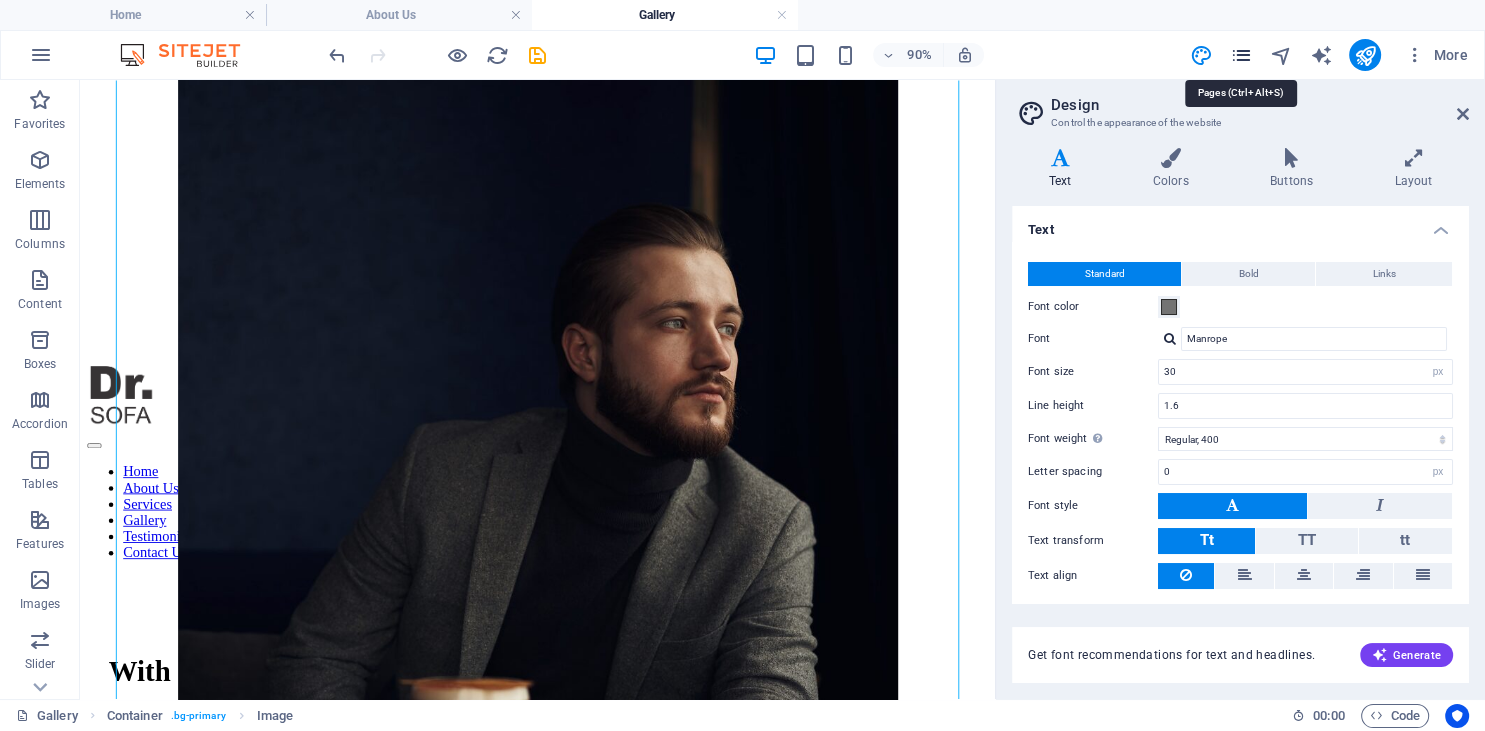 click at bounding box center (1240, 55) 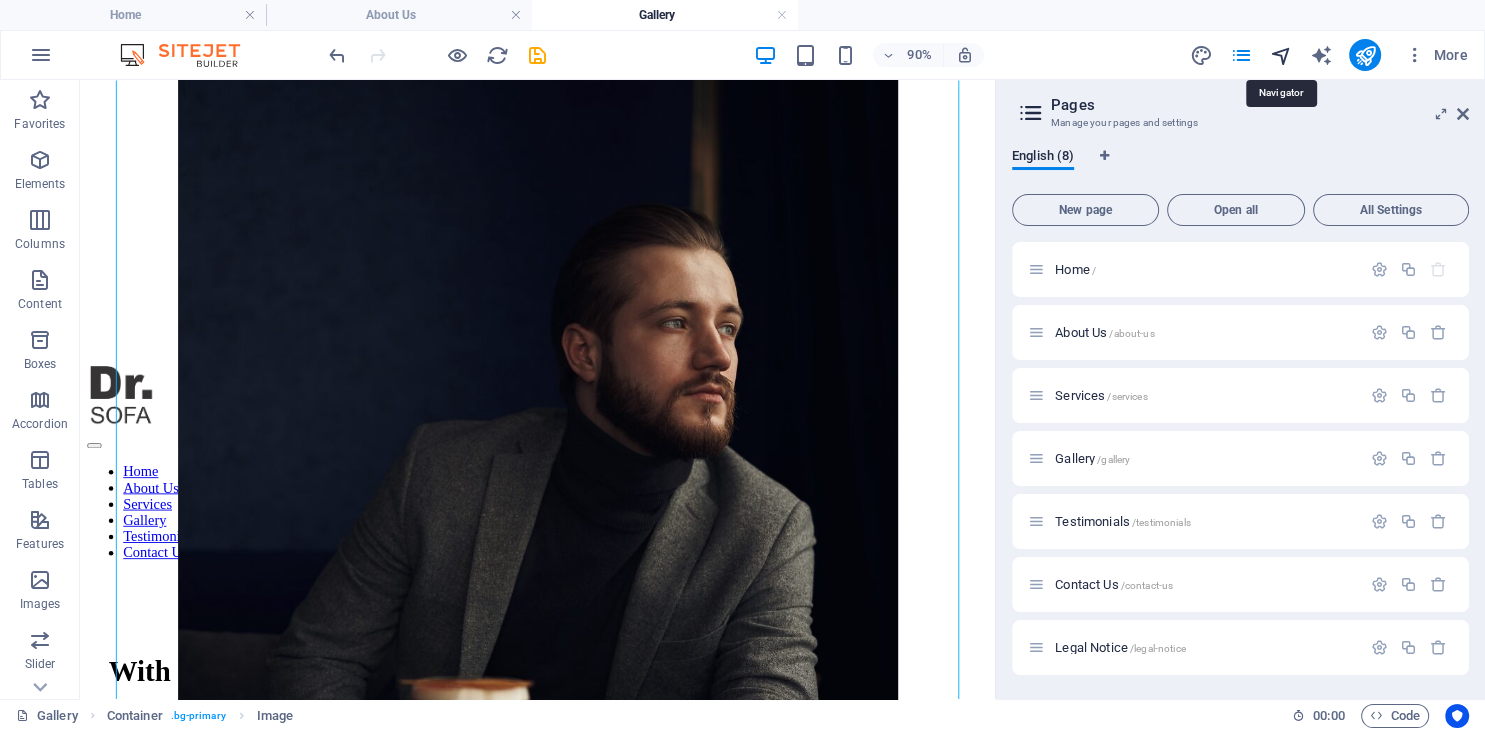 click at bounding box center (1280, 55) 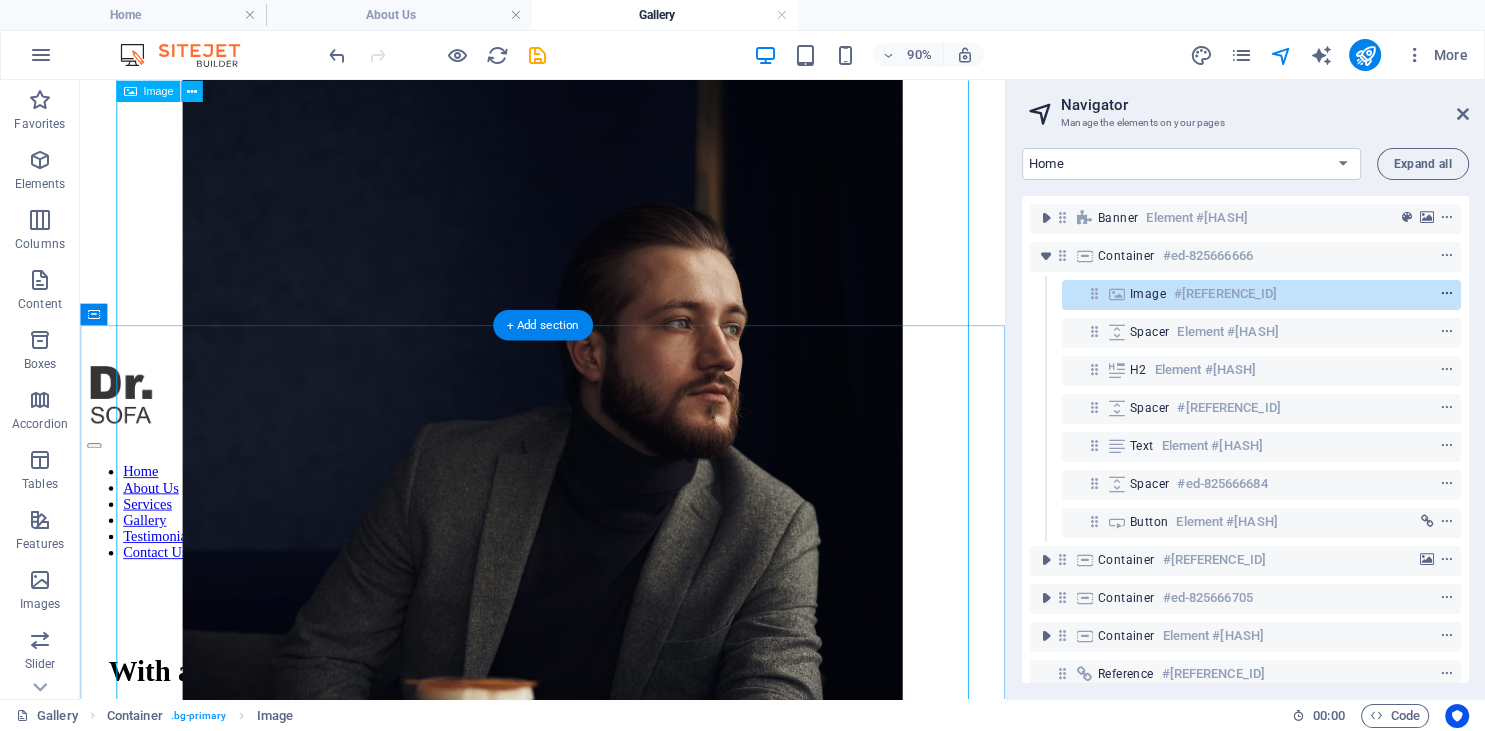 click at bounding box center [1447, 294] 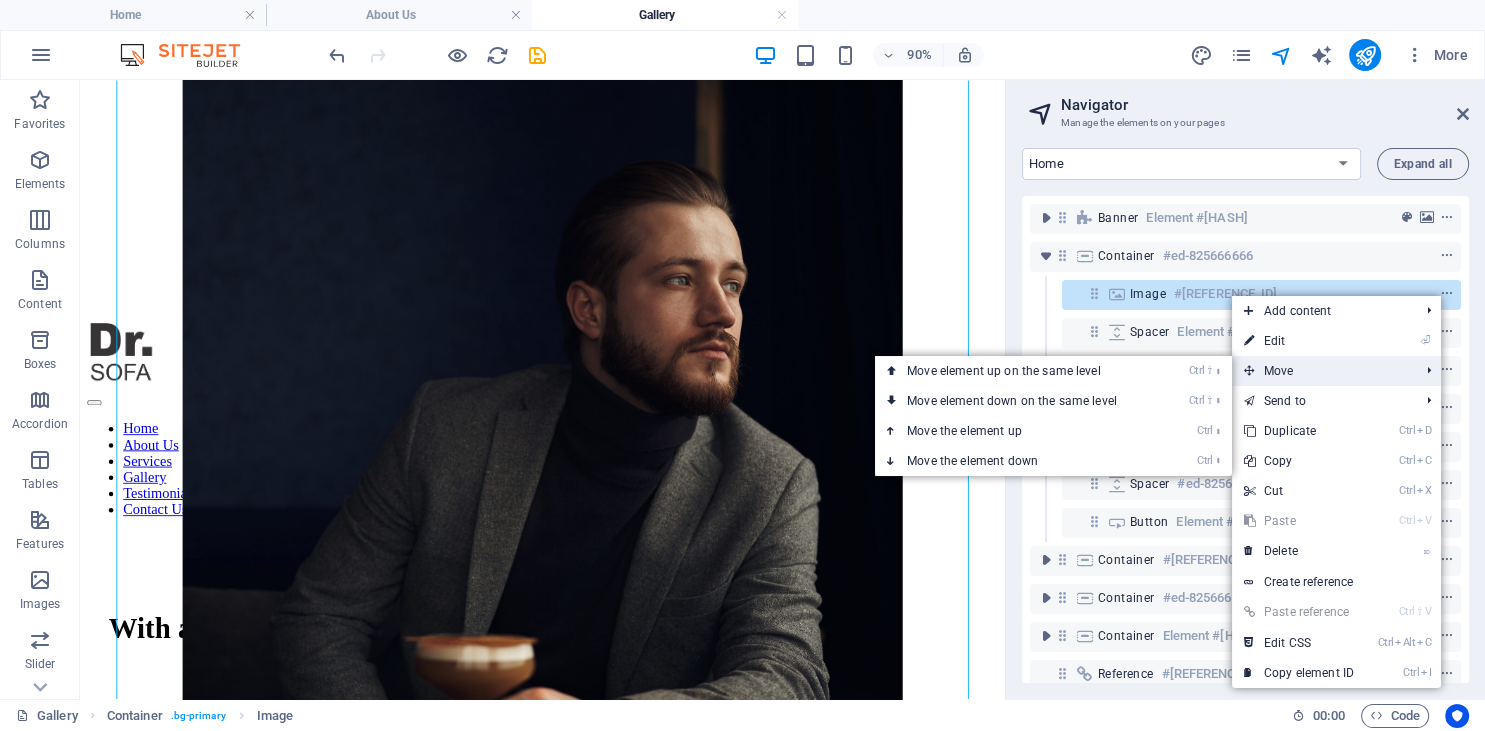 click on "Move" at bounding box center [1321, 371] 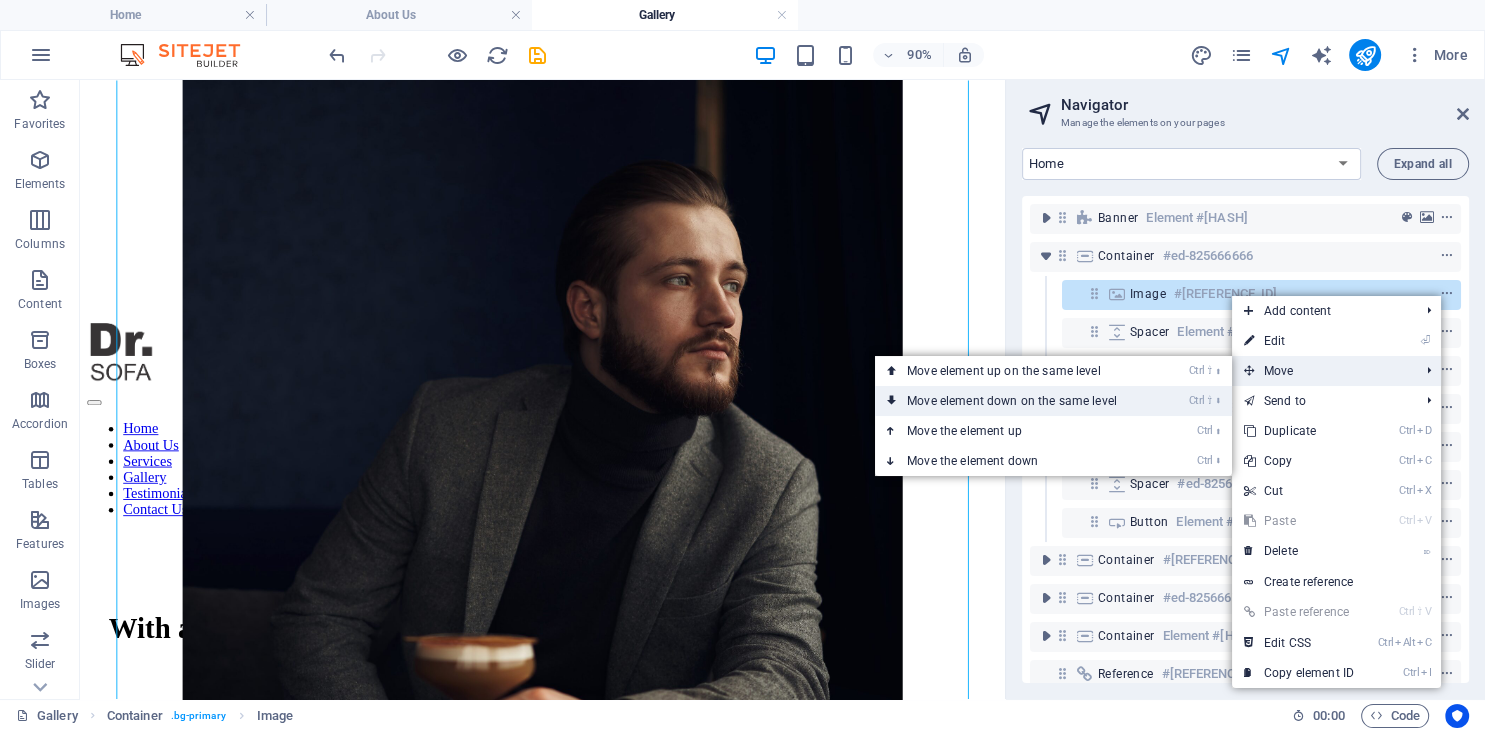 click on "Ctrl ⇧ ⬇  Move element down on the same level" at bounding box center [1016, 401] 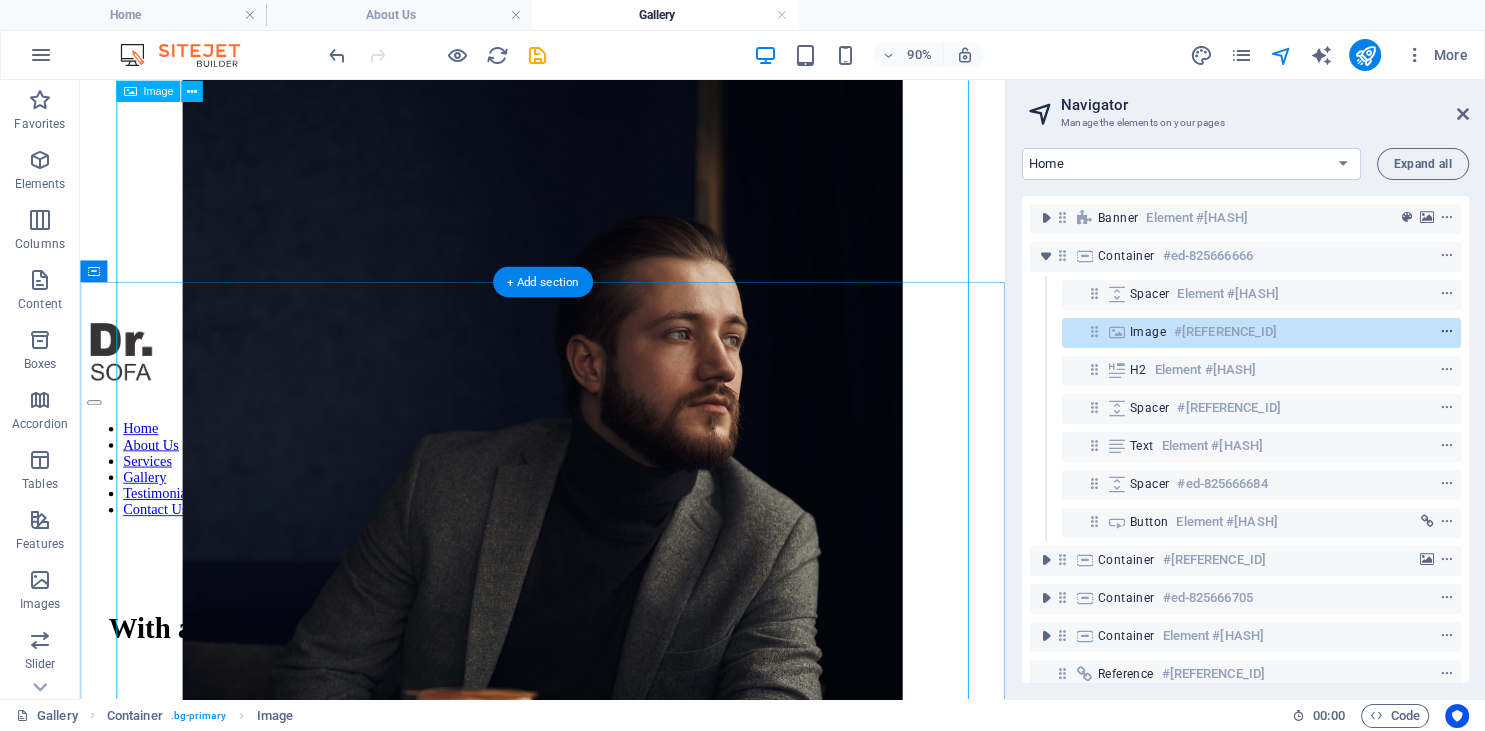 click at bounding box center (1447, 332) 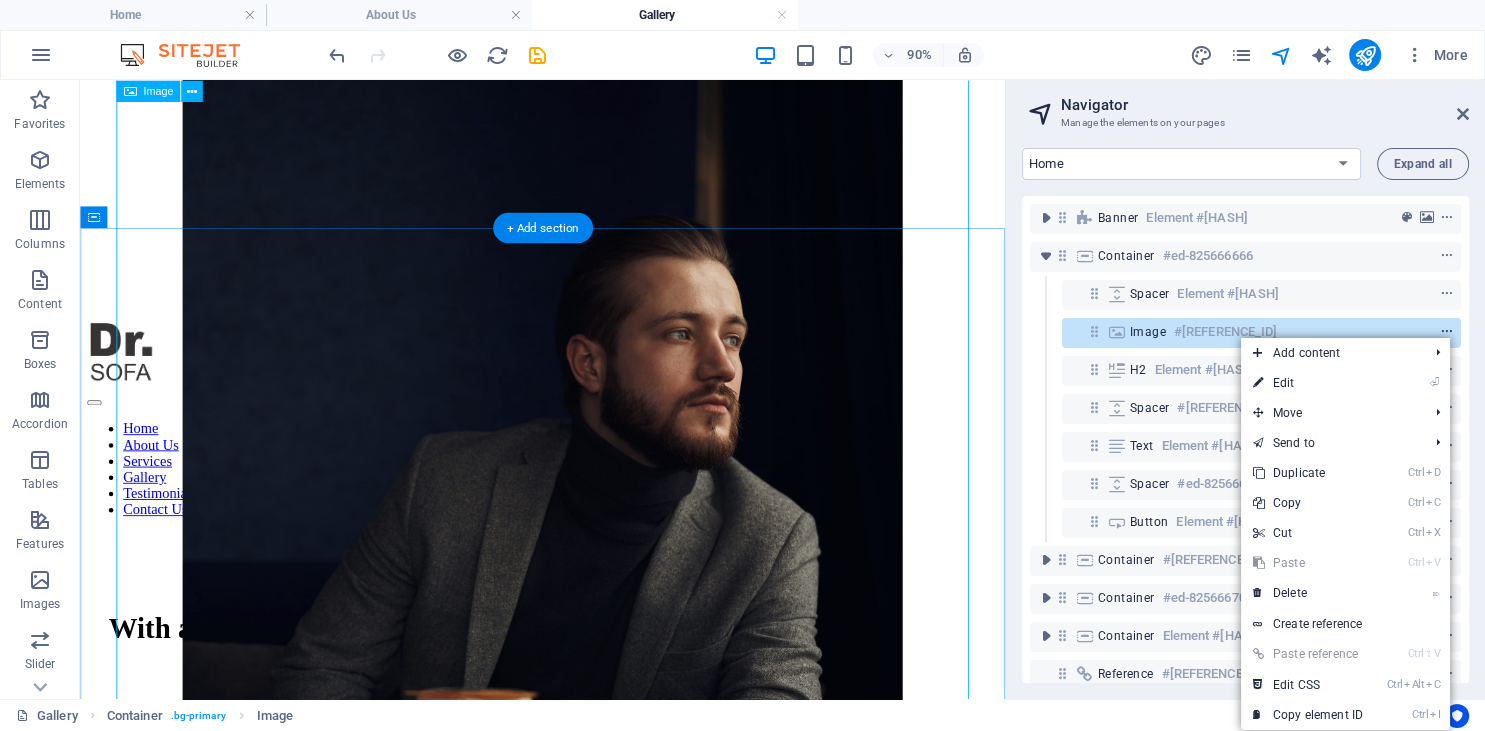 scroll, scrollTop: 635, scrollLeft: 0, axis: vertical 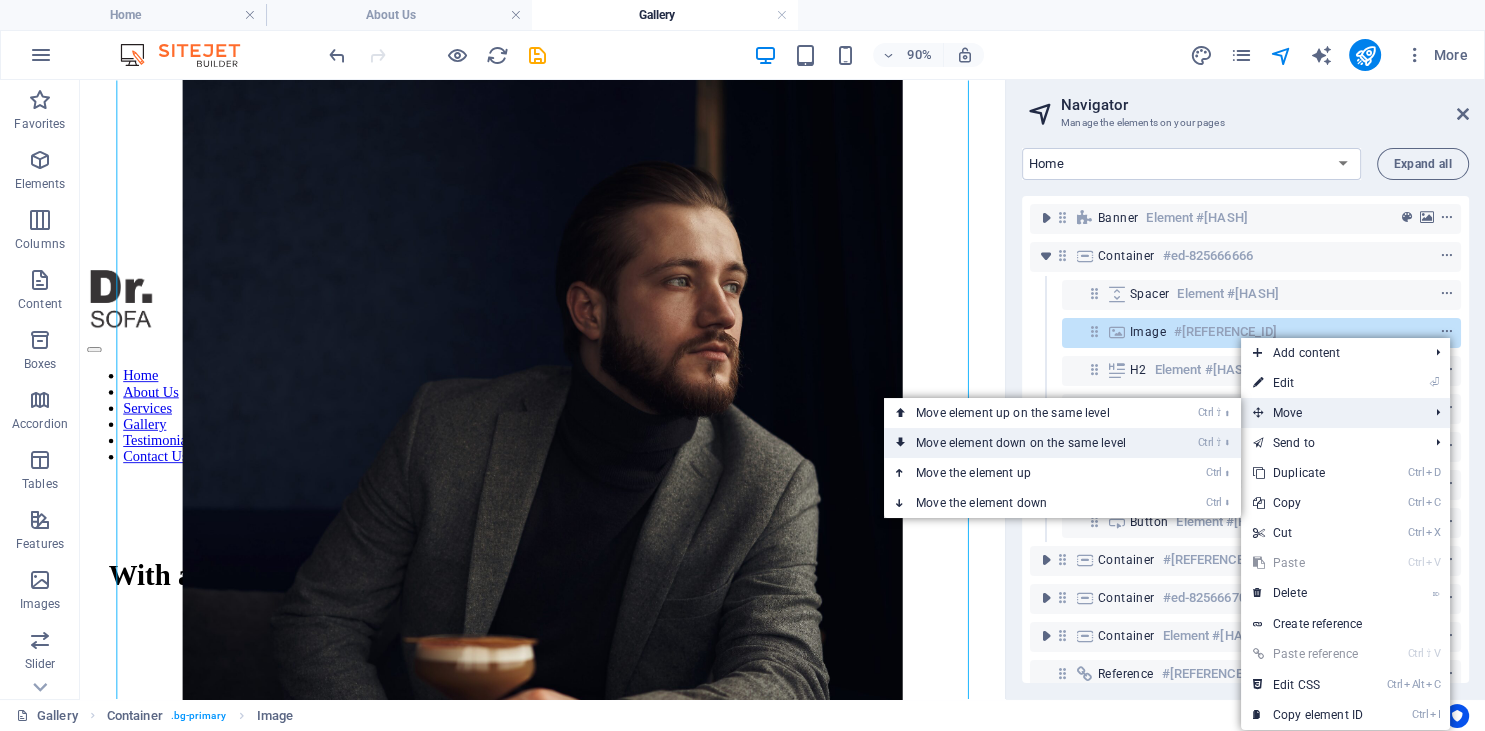 click on "Ctrl ⇧ ⬇  Move element down on the same level" at bounding box center (1025, 443) 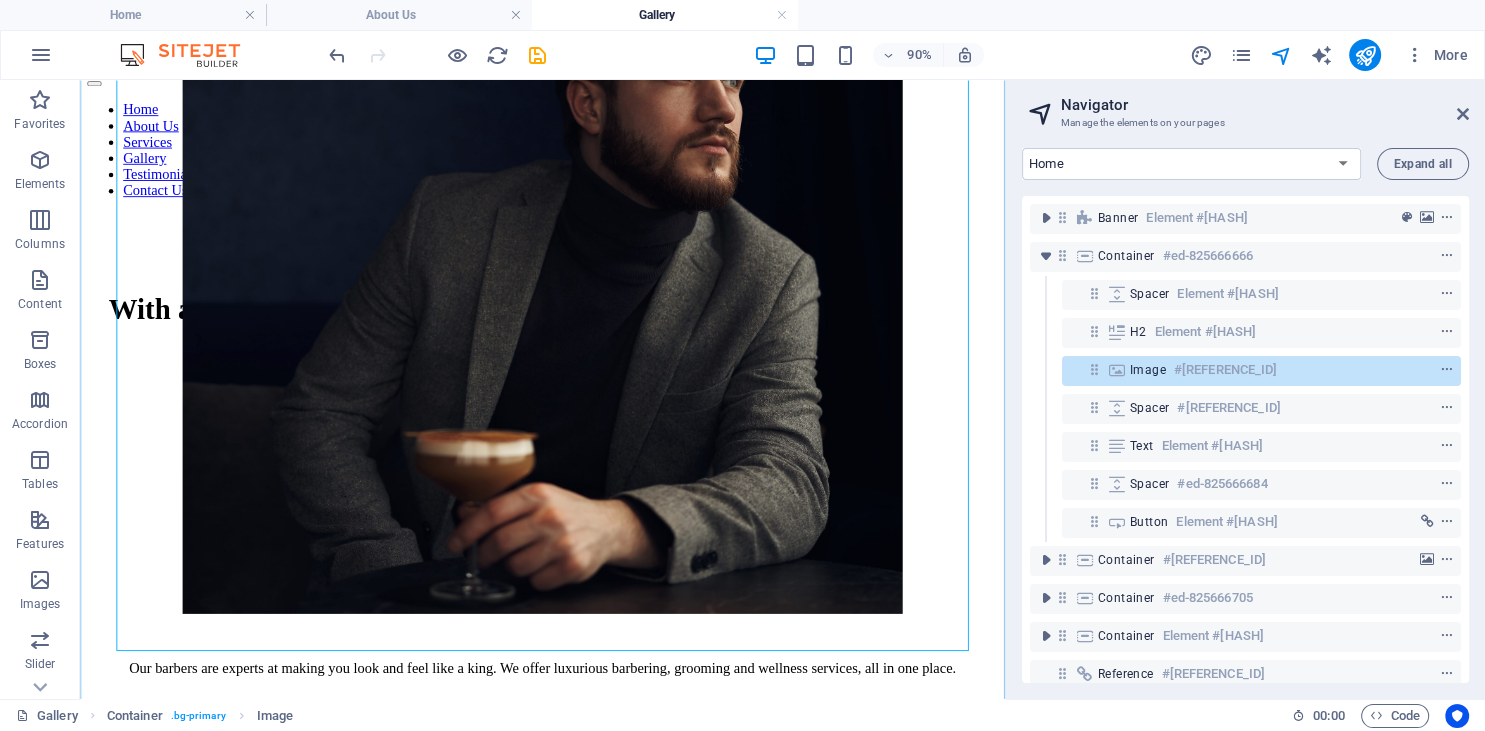 scroll, scrollTop: 952, scrollLeft: 0, axis: vertical 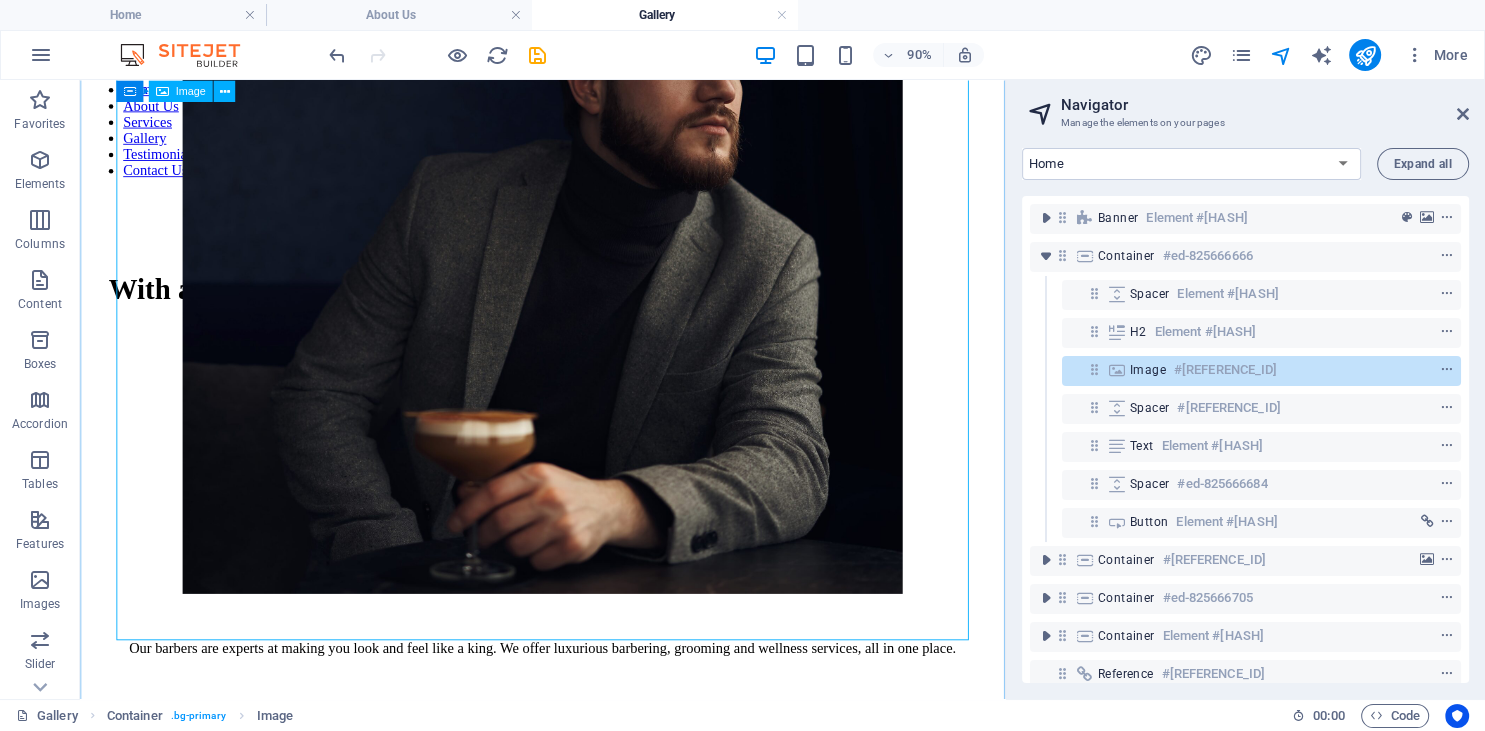 click at bounding box center [594, 203] 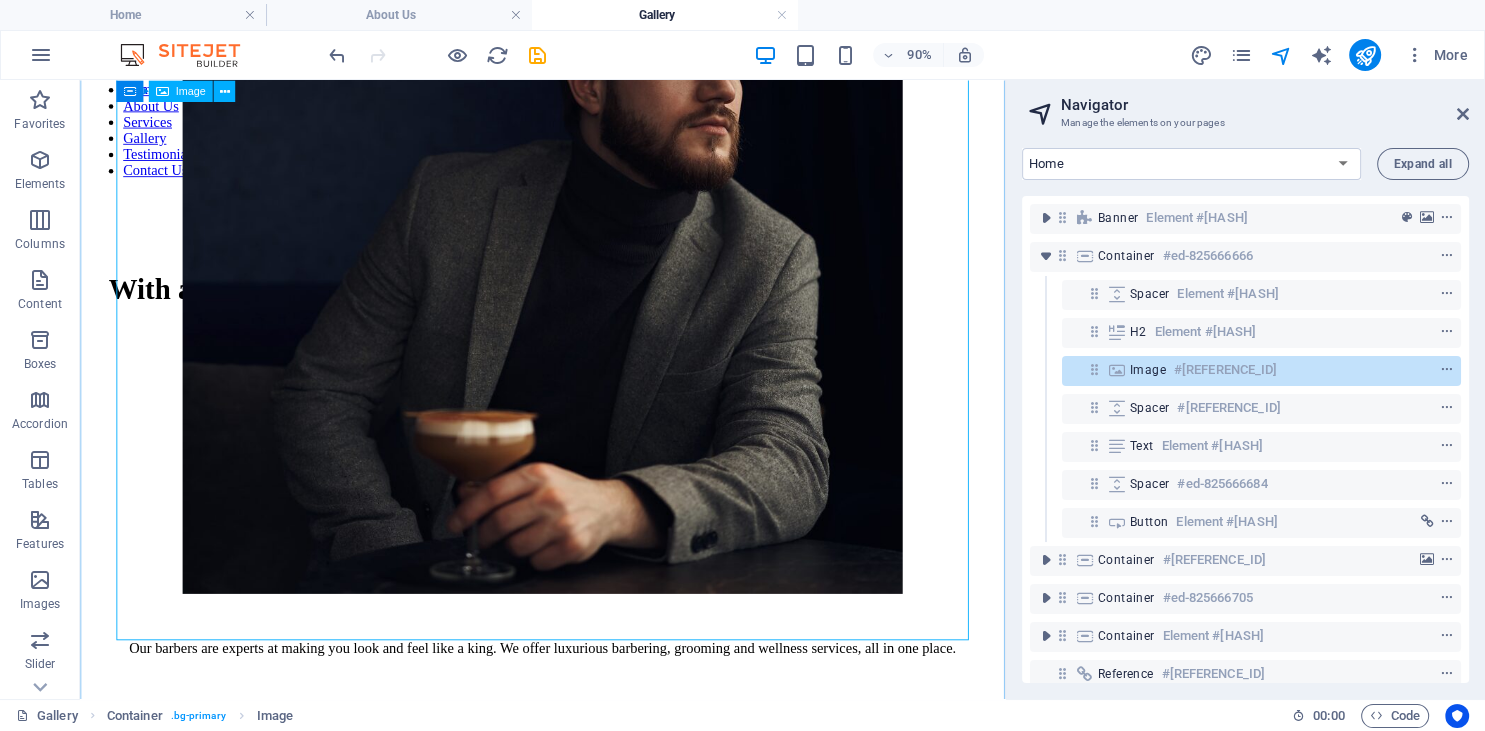 select on "px" 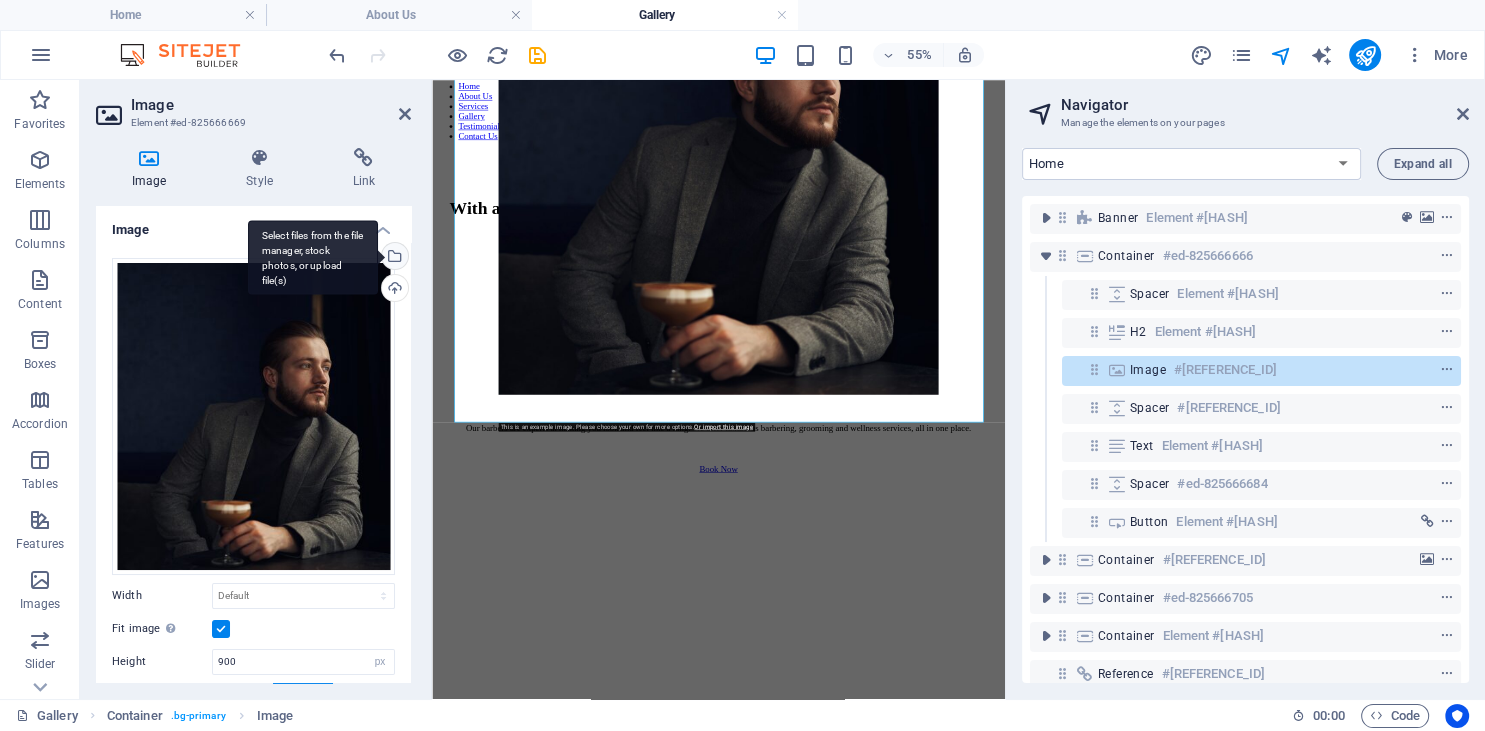 click on "Select files from the file manager, stock photos, or upload file(s)" at bounding box center (393, 258) 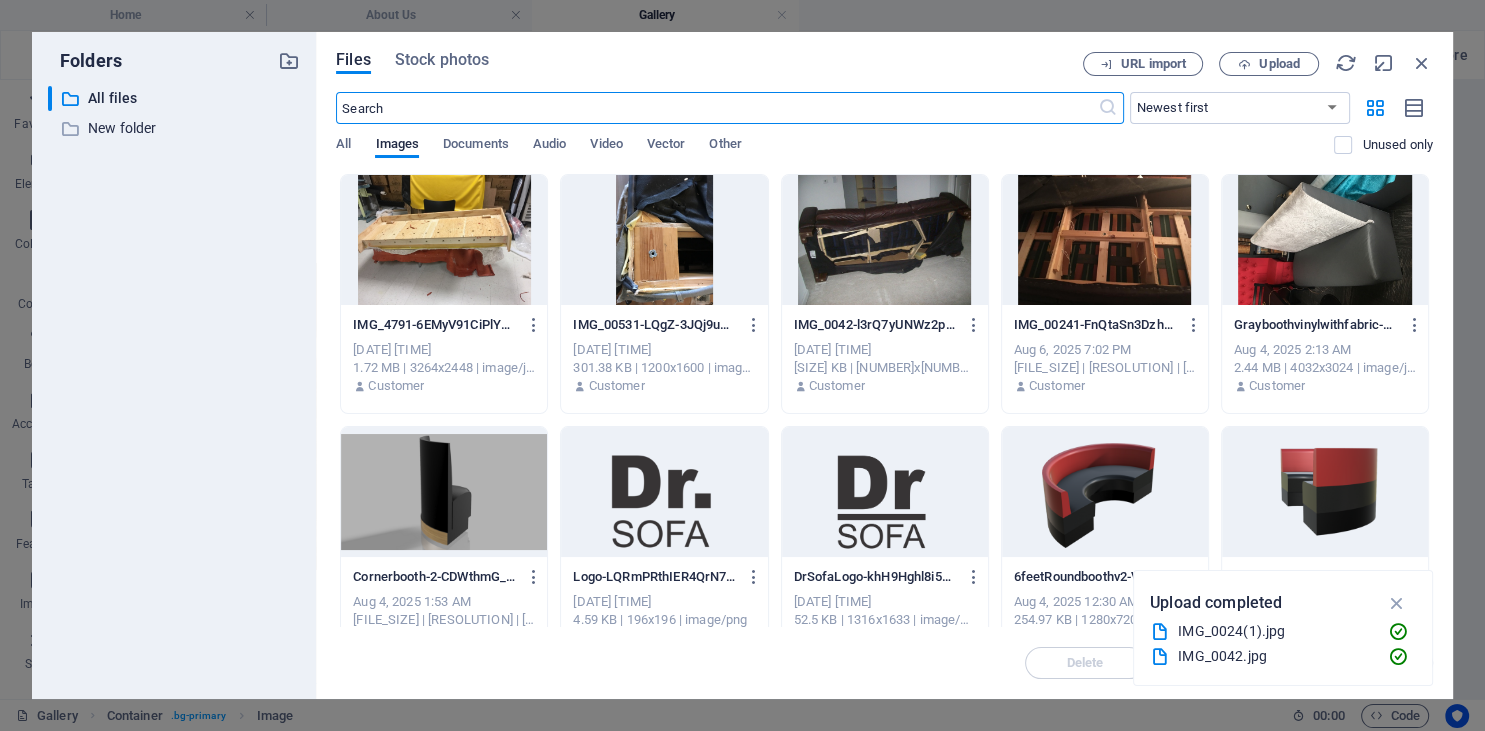 scroll, scrollTop: 0, scrollLeft: 0, axis: both 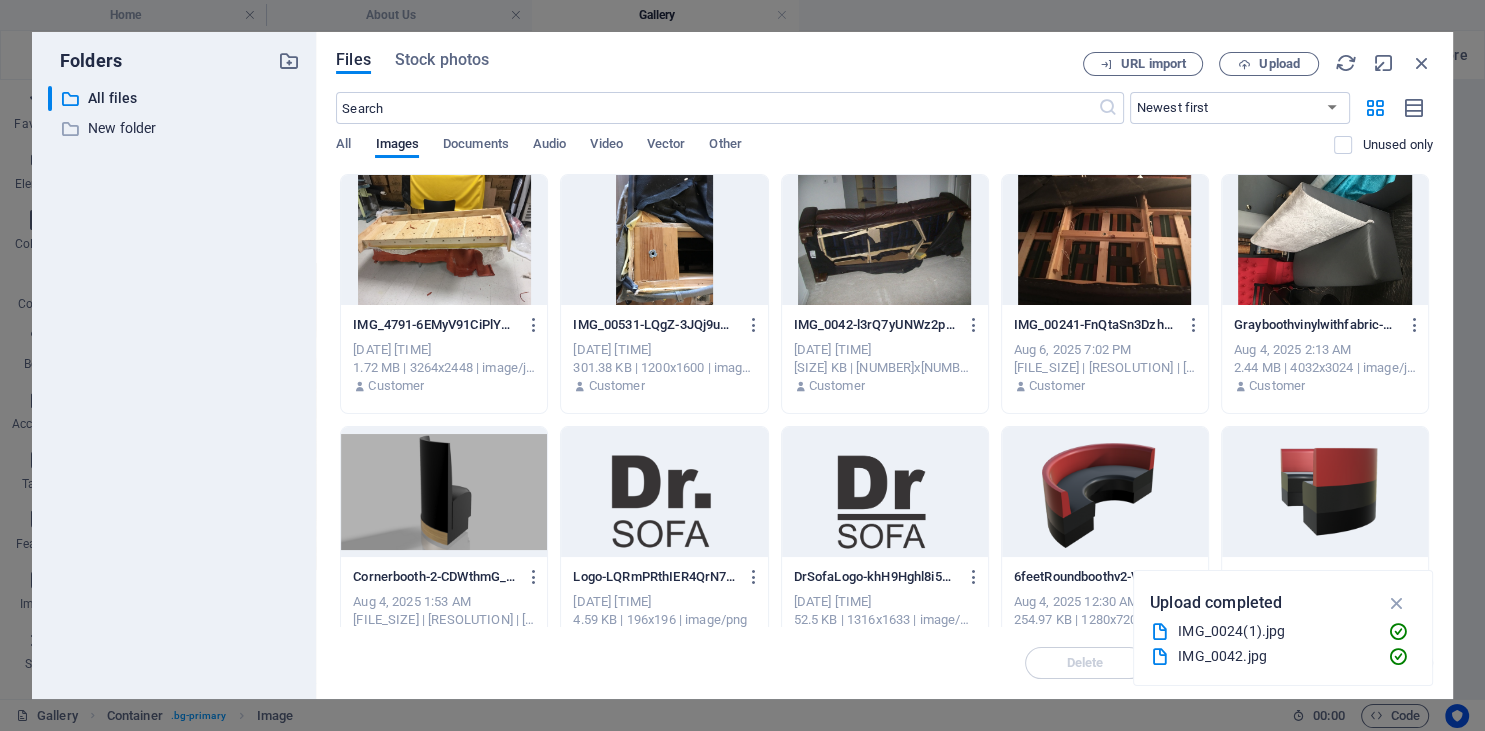 click at bounding box center (885, 240) 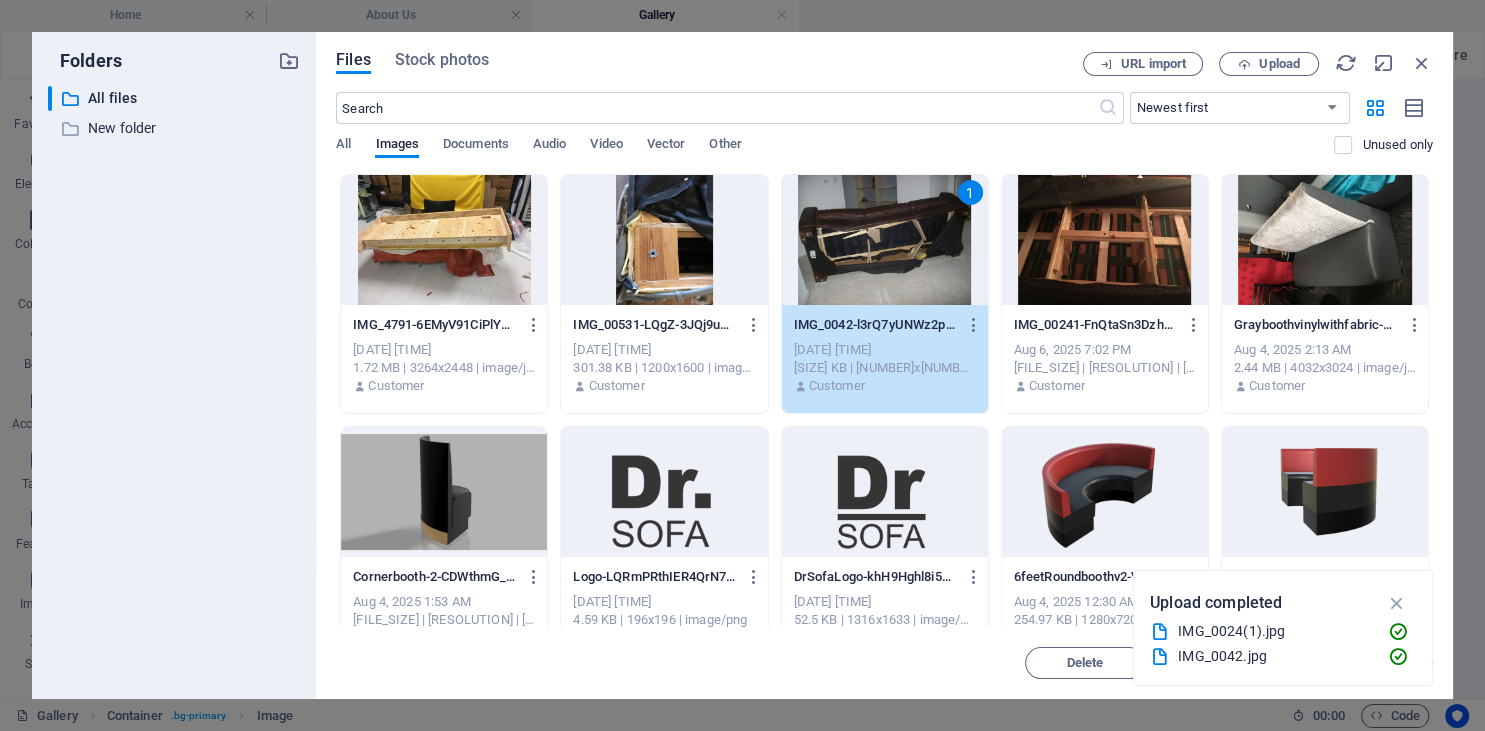 click on "1" at bounding box center [885, 240] 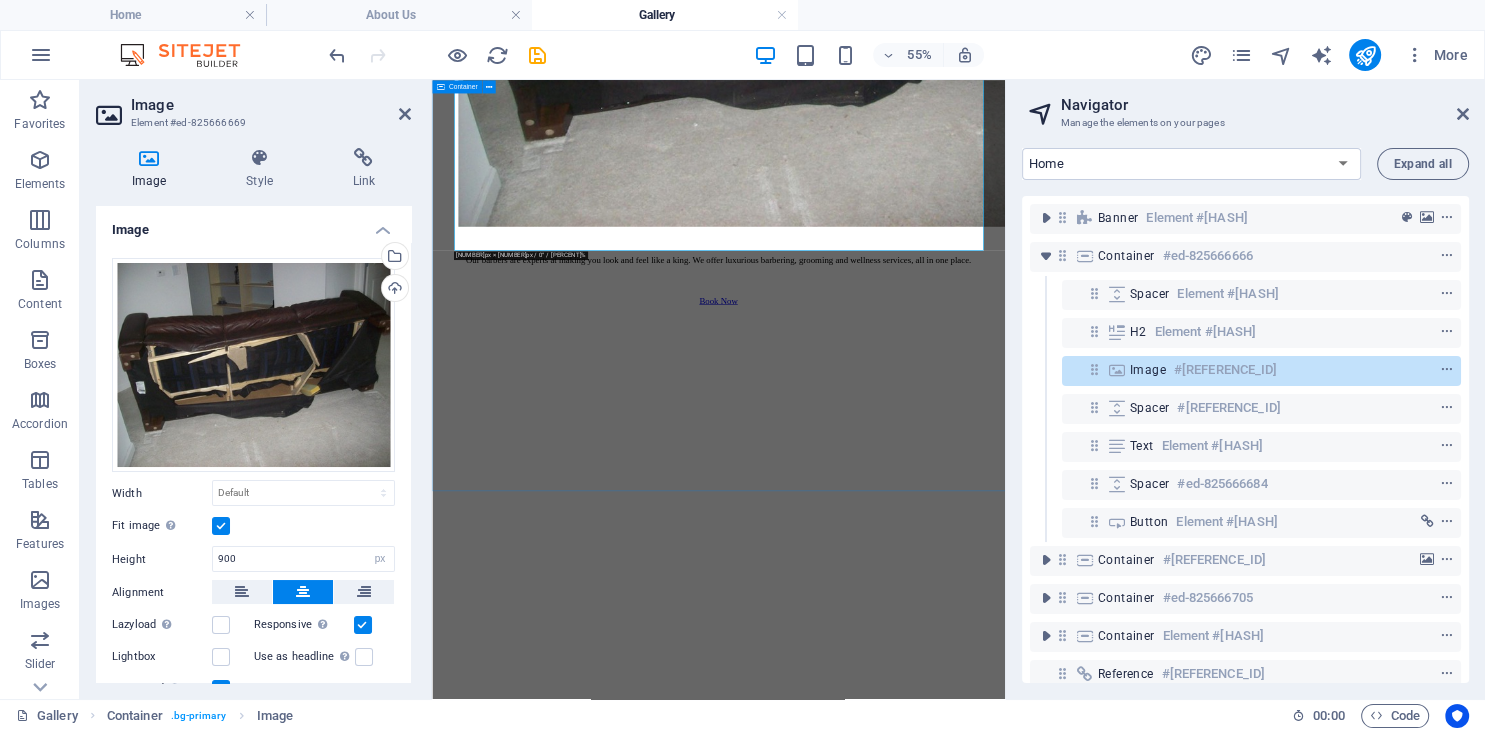scroll, scrollTop: 1266, scrollLeft: 0, axis: vertical 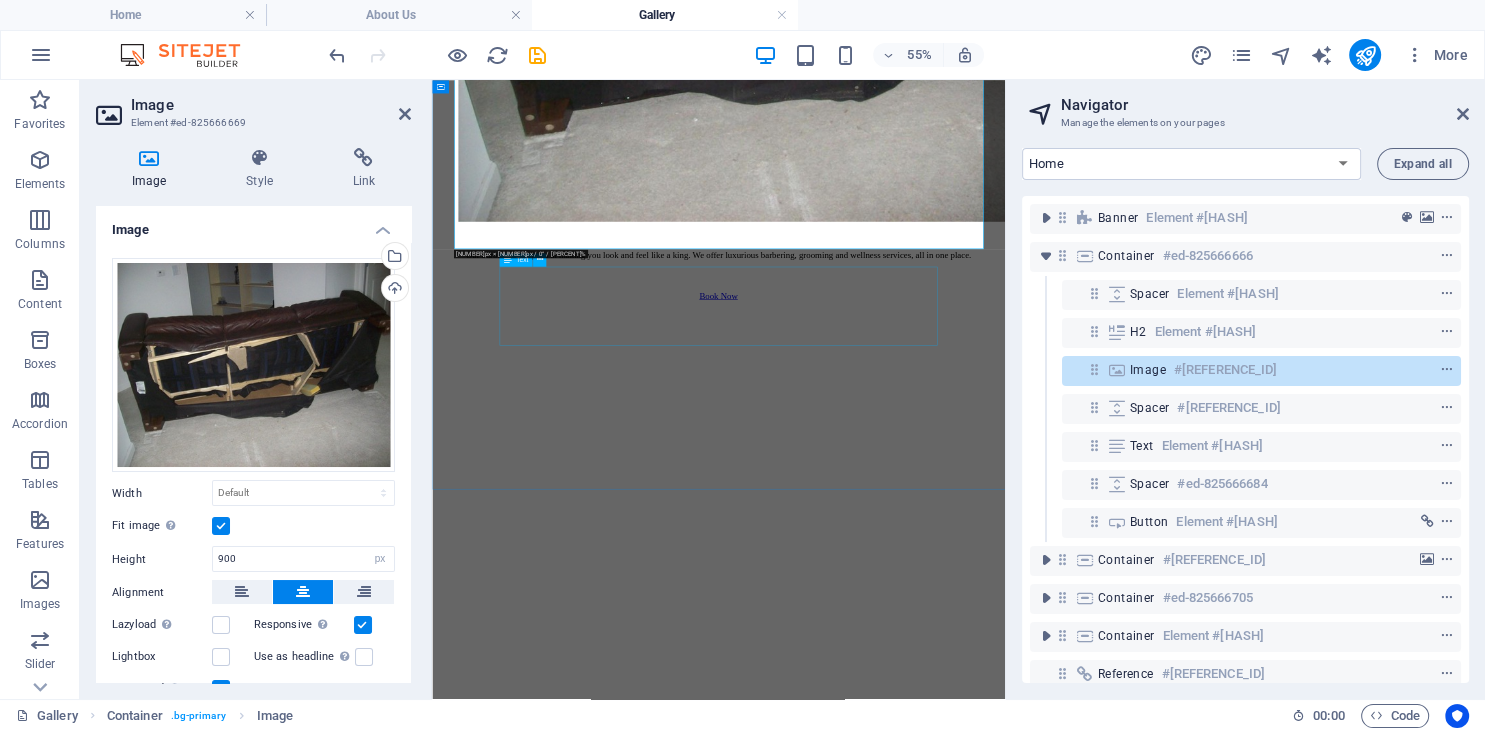 click on "Our barbers are experts at making you look and feel like a king. We offer luxurious barbering, grooming and wellness services, all in one place." at bounding box center (953, 398) 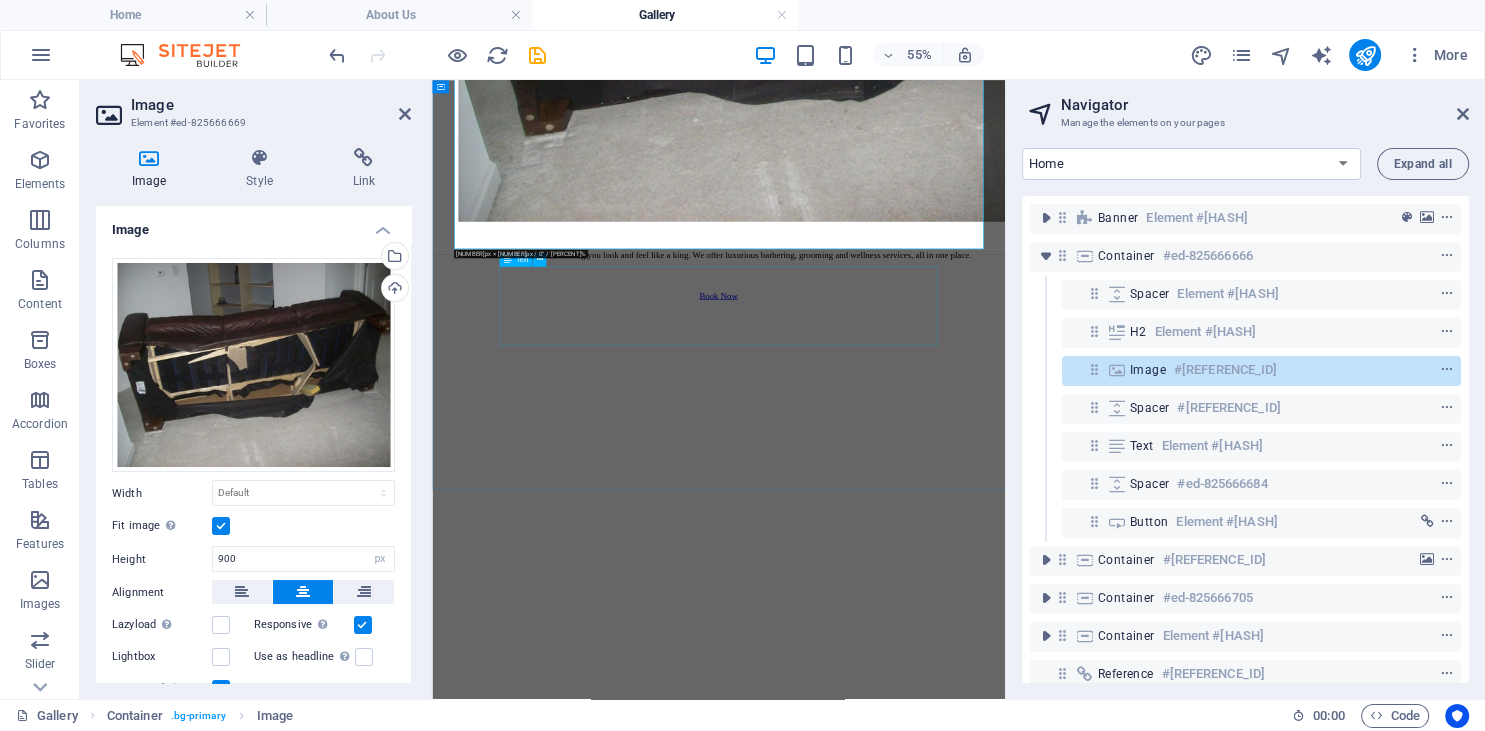 click on "Our barbers are experts at making you look and feel like a king. We offer luxurious barbering, grooming and wellness services, all in one place." at bounding box center [953, 398] 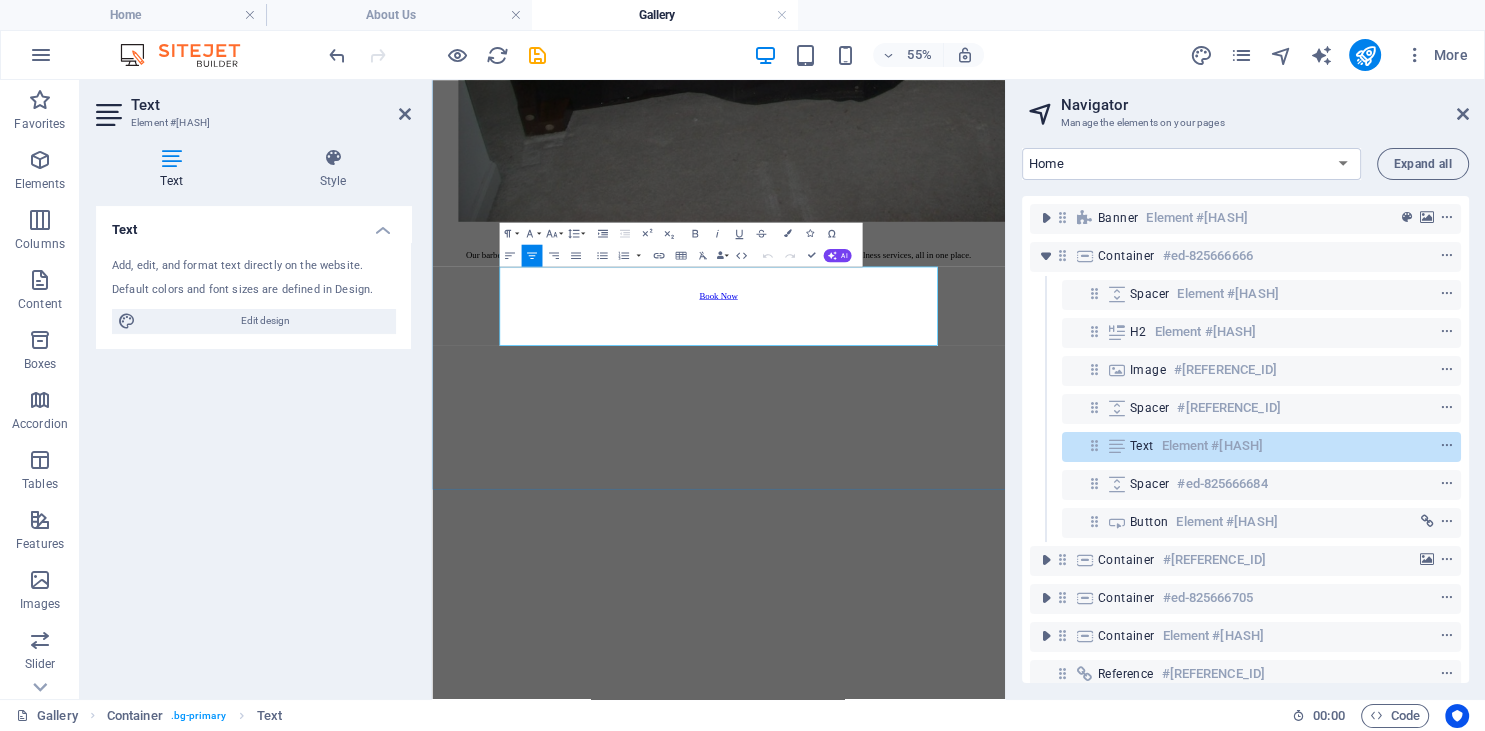 click on "Our barbers are experts at making you look and feel like a king. We offer luxurious barbering, grooming and wellness services, all in one place." at bounding box center (953, 397) 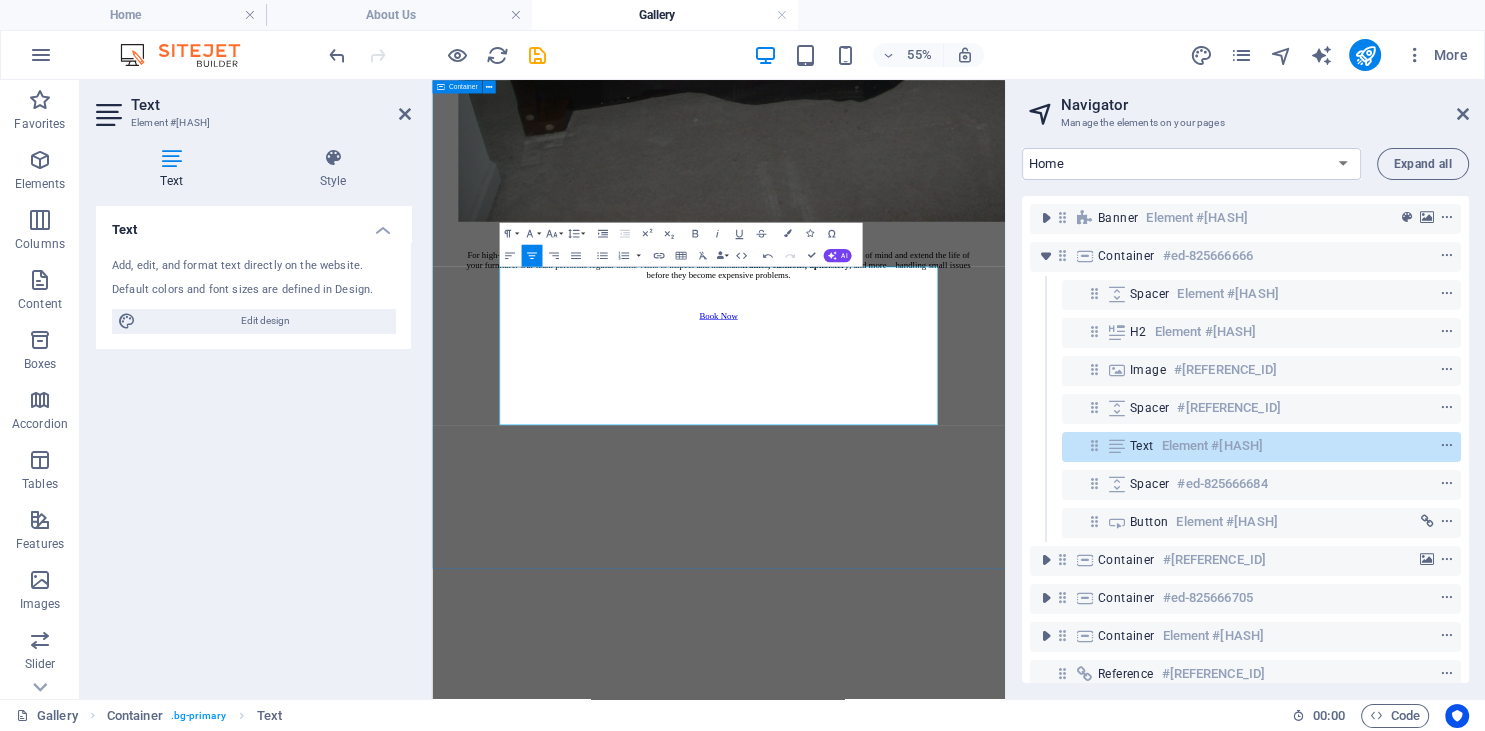 click on "Take a look at our gallery wall For high-traffic spaces like  restaurants, offices, and busy homes , our  scheduled maintenance plans  offer peace of mind and extend the life of your furniture. Our team performs regular onsite visits to inspect and maintain  frames, cushions, upholstery , and more—handling small issues before they become expensive problems. Book Now" at bounding box center [953, 158] 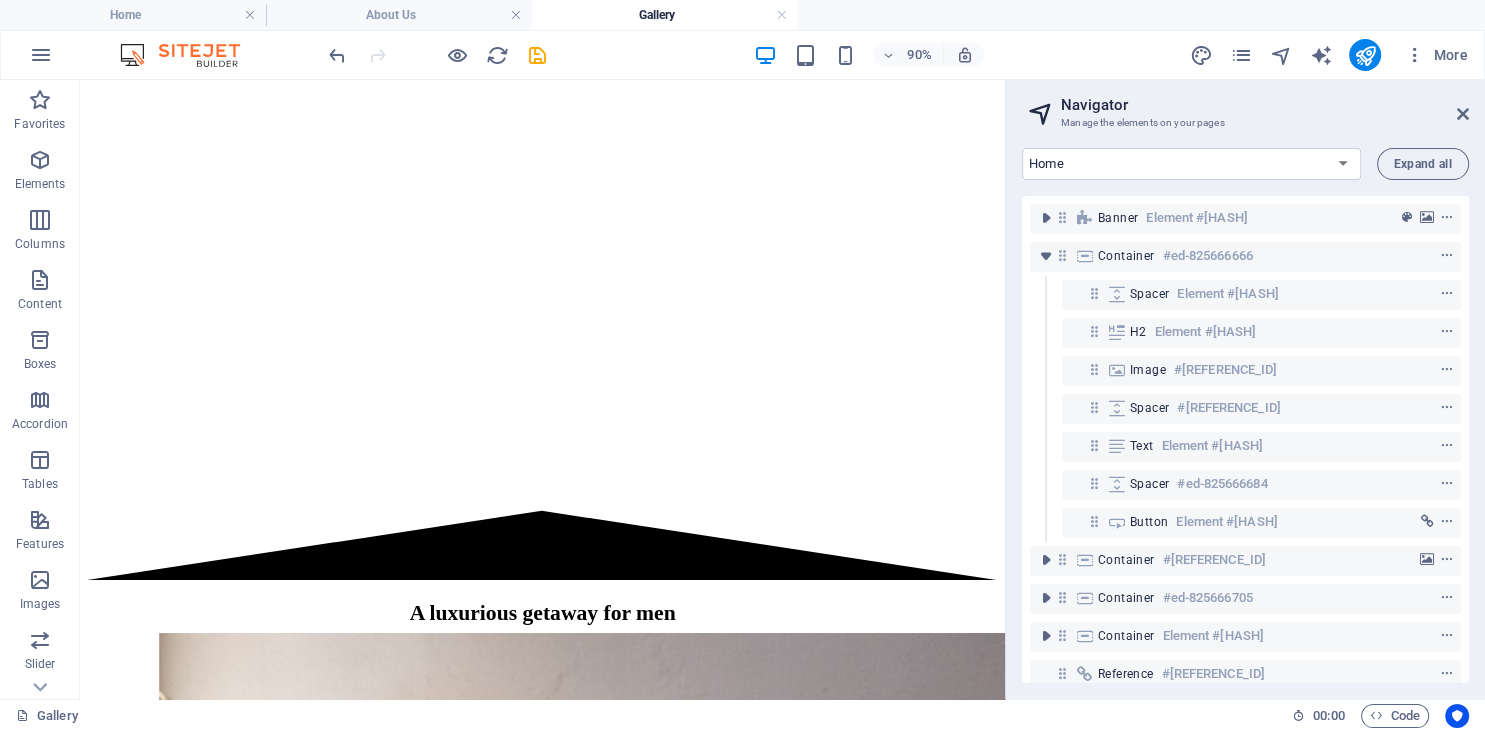 scroll, scrollTop: 2218, scrollLeft: 0, axis: vertical 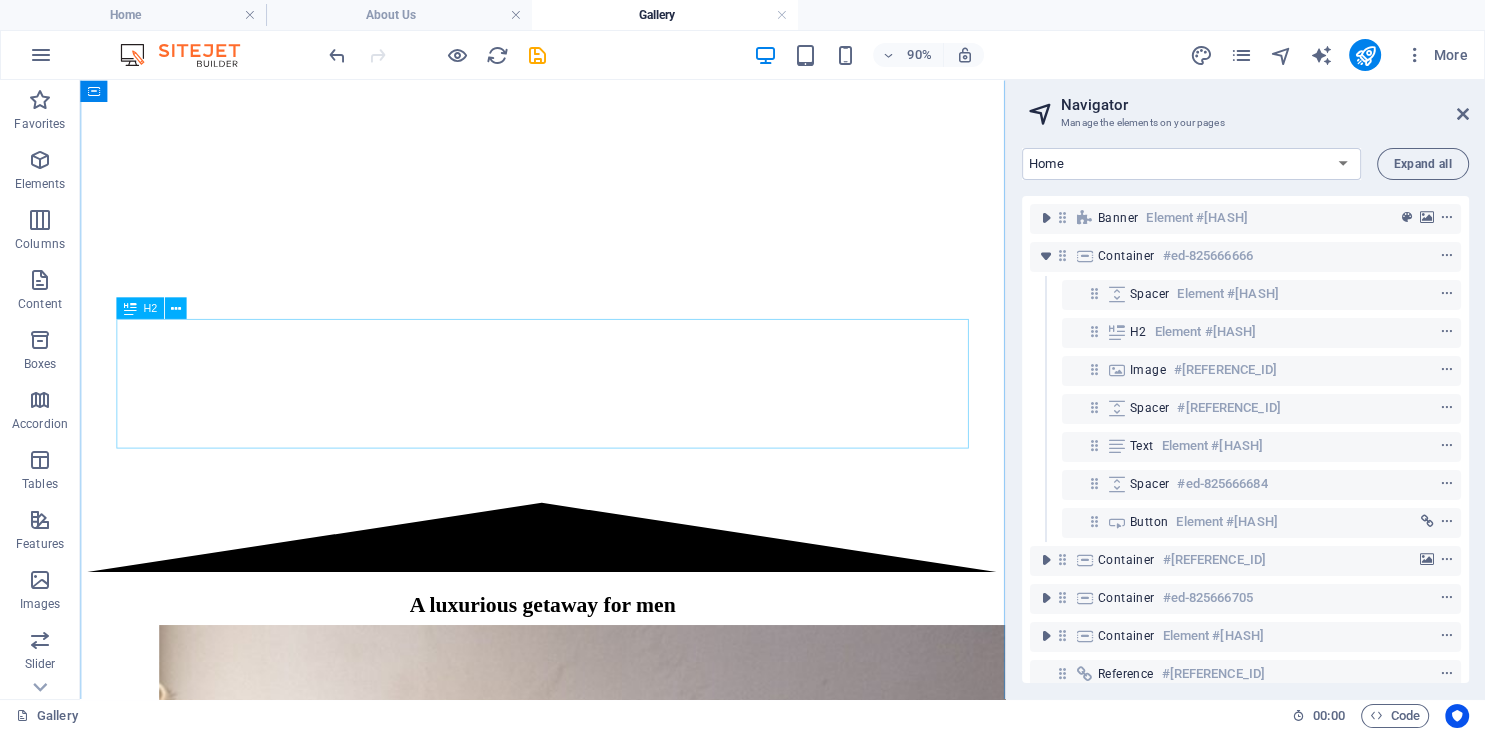 click on "A luxurious getaway for men" at bounding box center [594, 663] 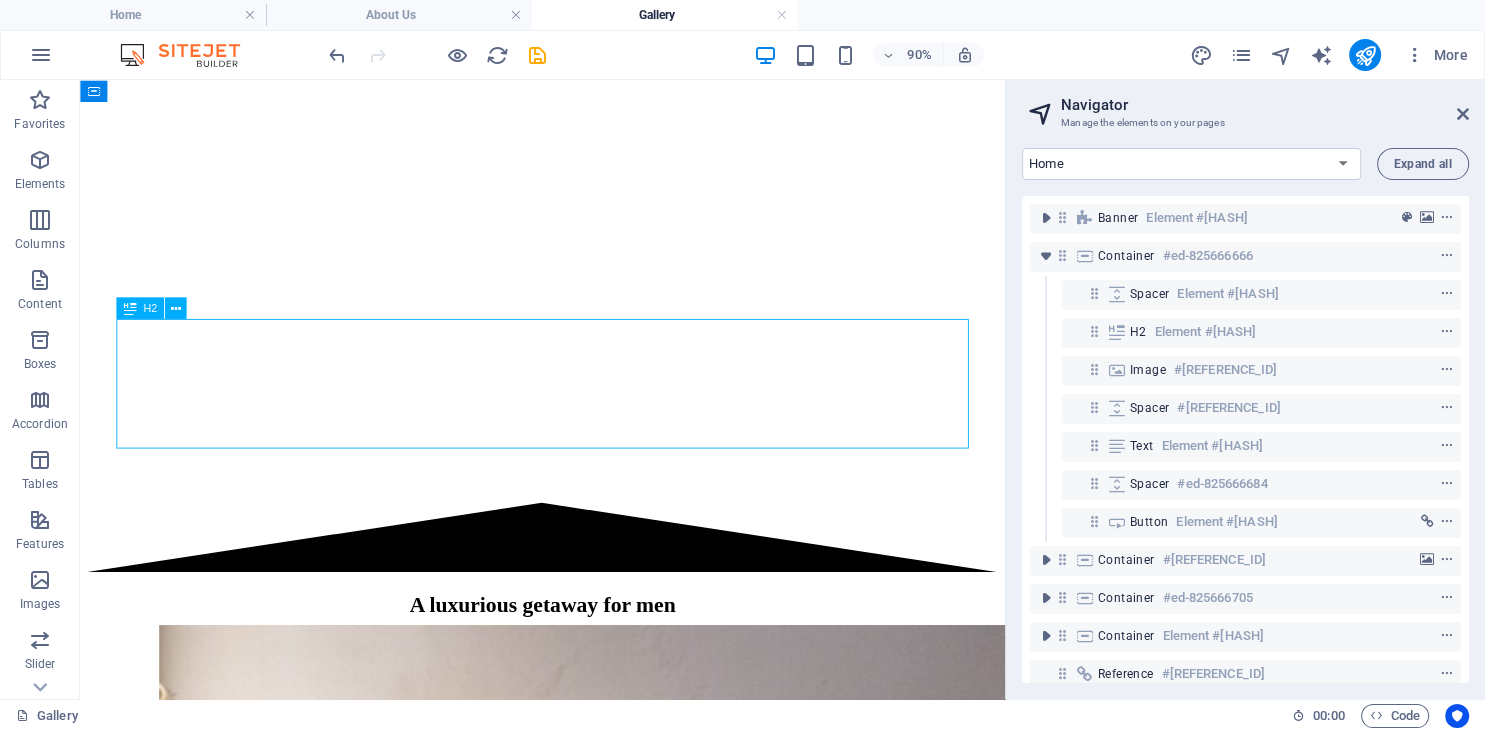 click on "A luxurious getaway for men" at bounding box center (594, 663) 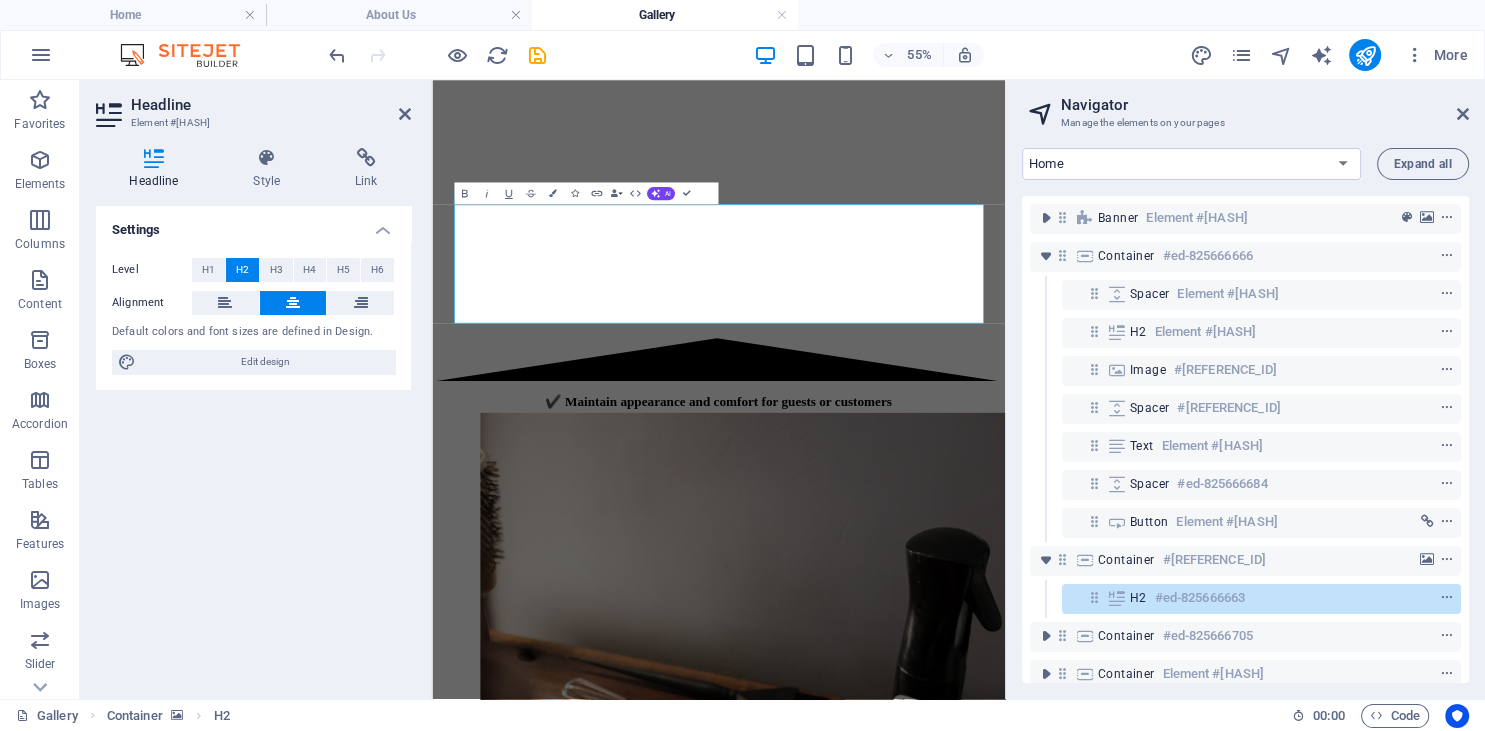 scroll, scrollTop: 2428, scrollLeft: 0, axis: vertical 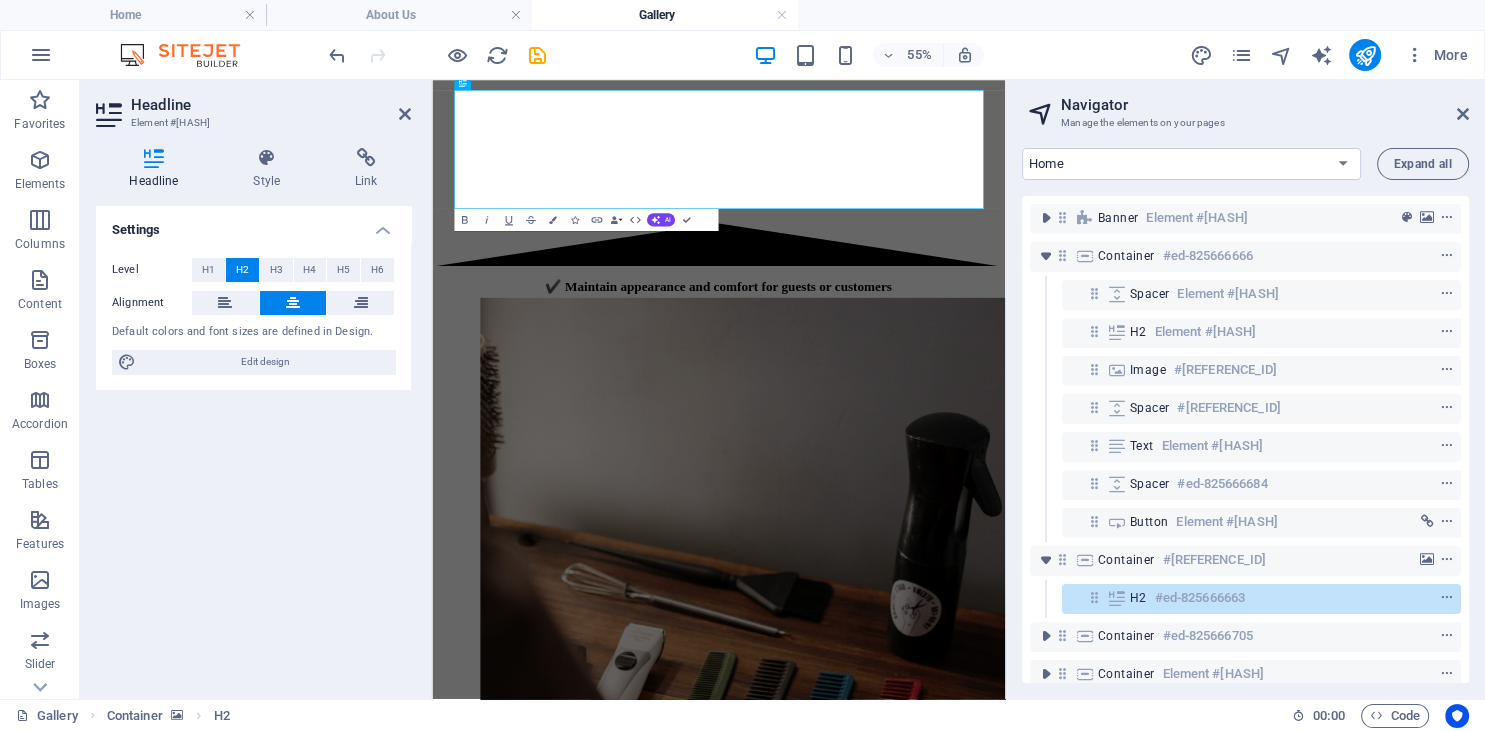 click at bounding box center [953, -485] 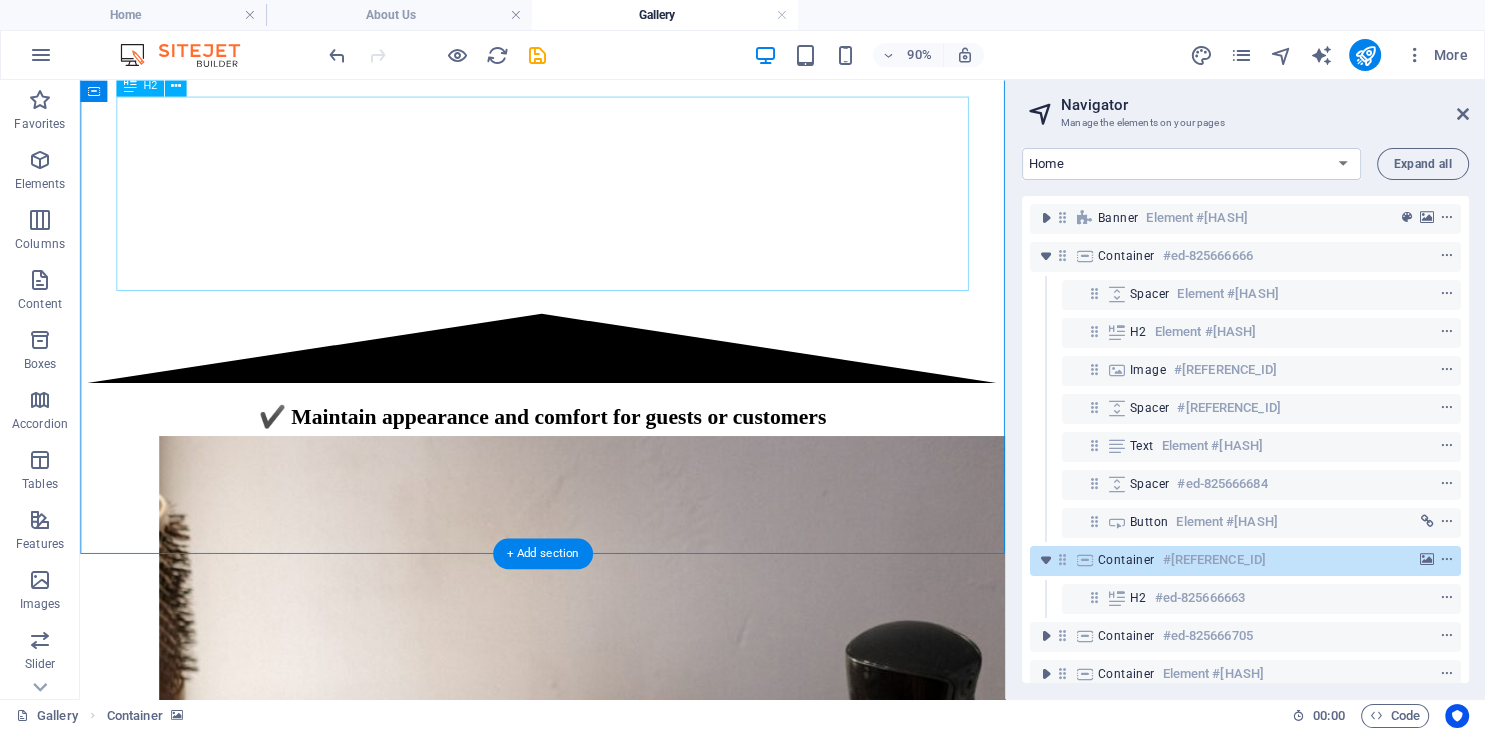 click on "✔️ Maintain appearance and comfort for guests or customers" at bounding box center (594, 454) 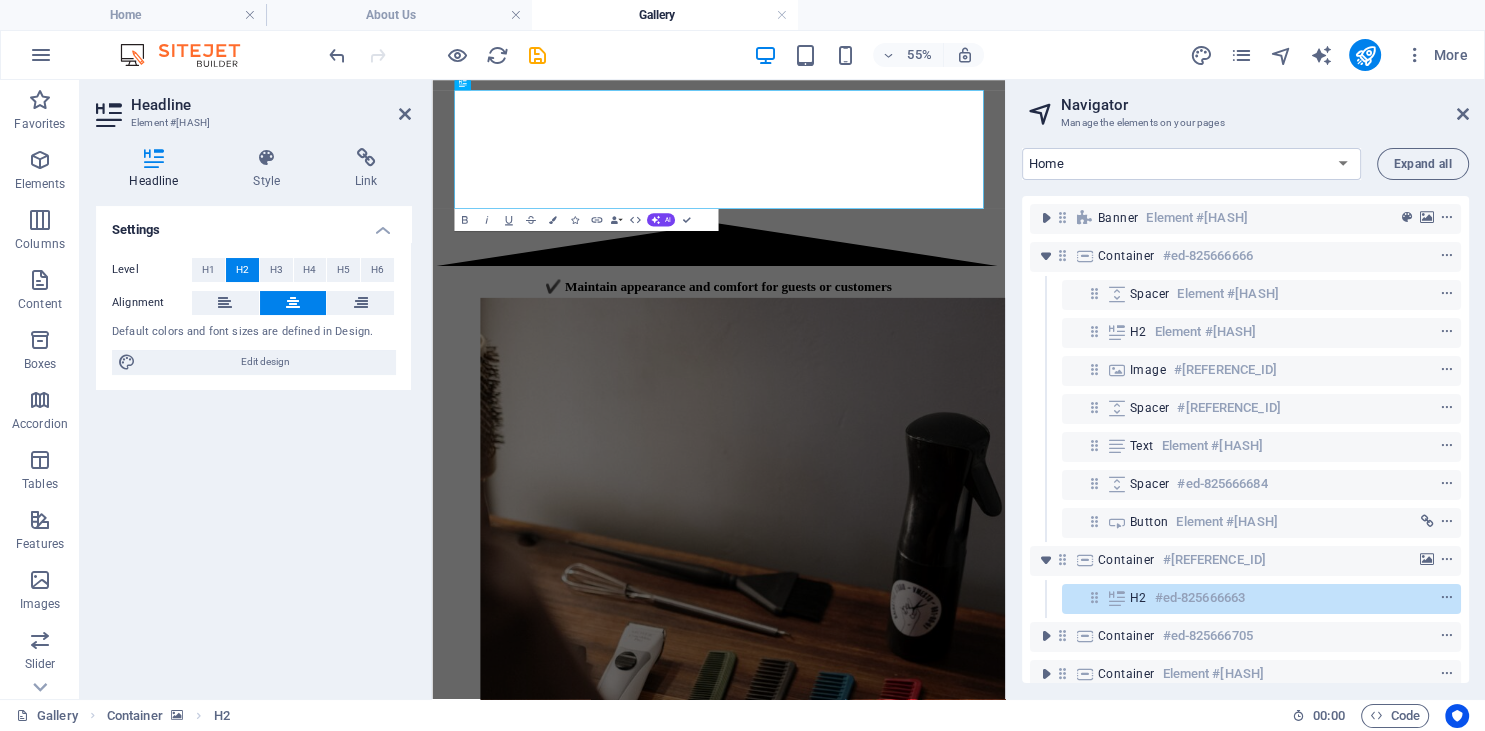 click at bounding box center (953, -485) 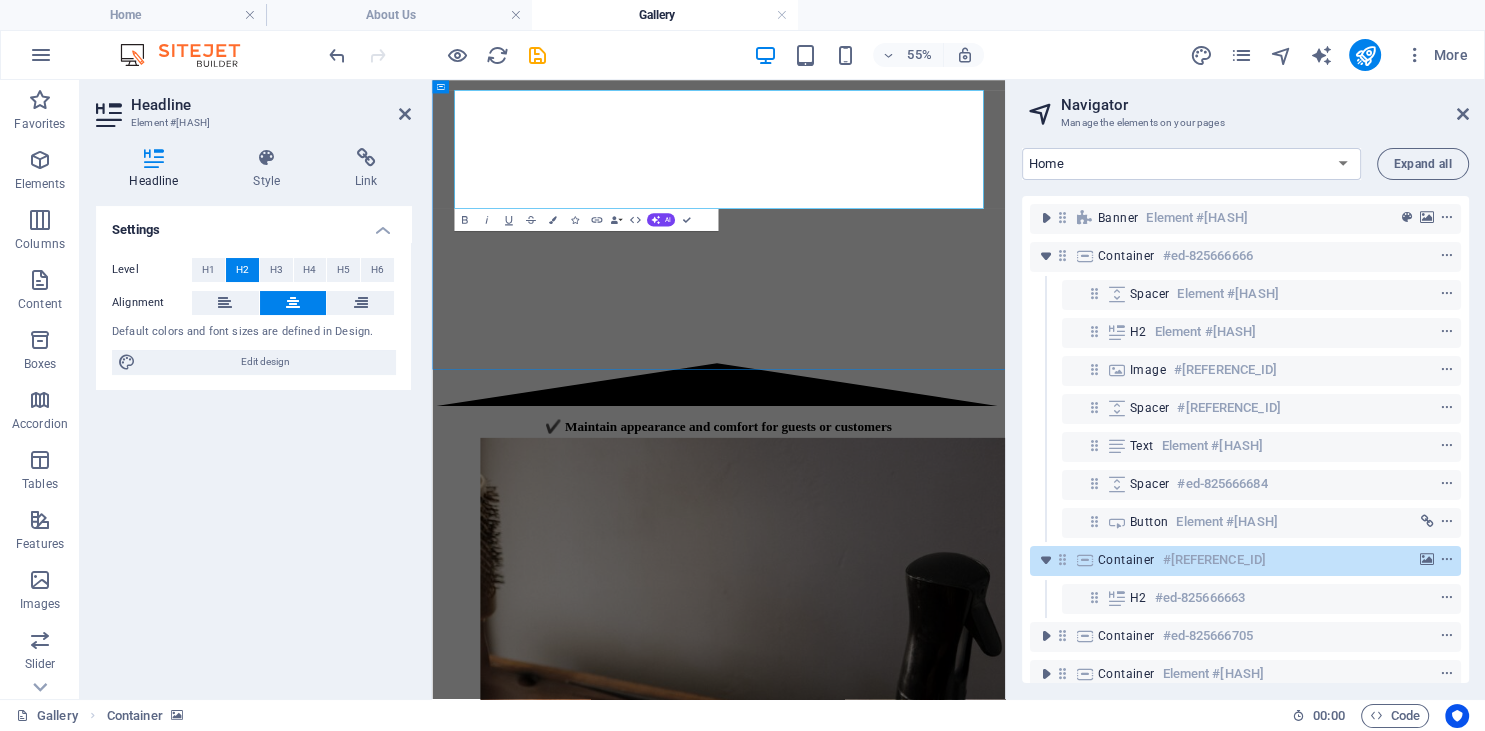 scroll, scrollTop: 2111, scrollLeft: 0, axis: vertical 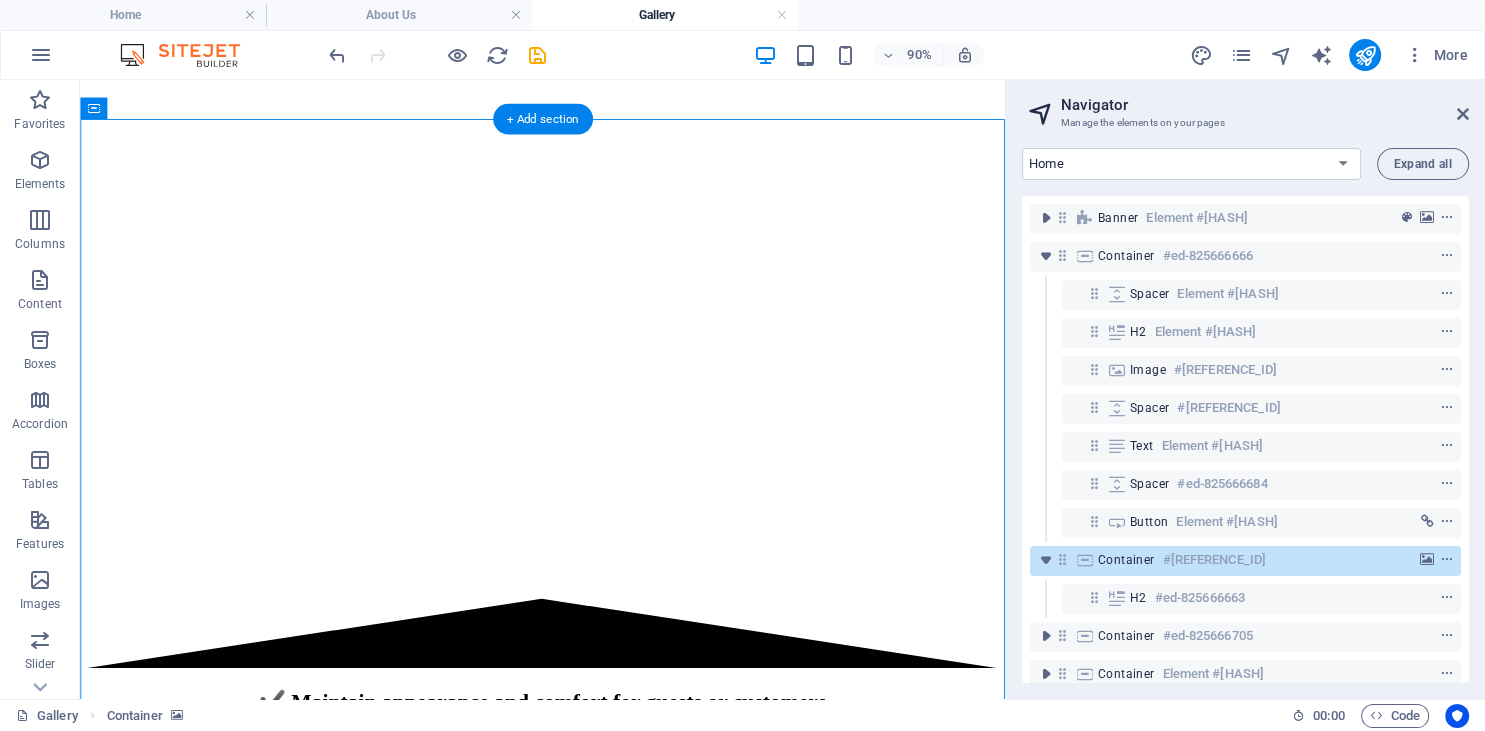 click at bounding box center (594, -168) 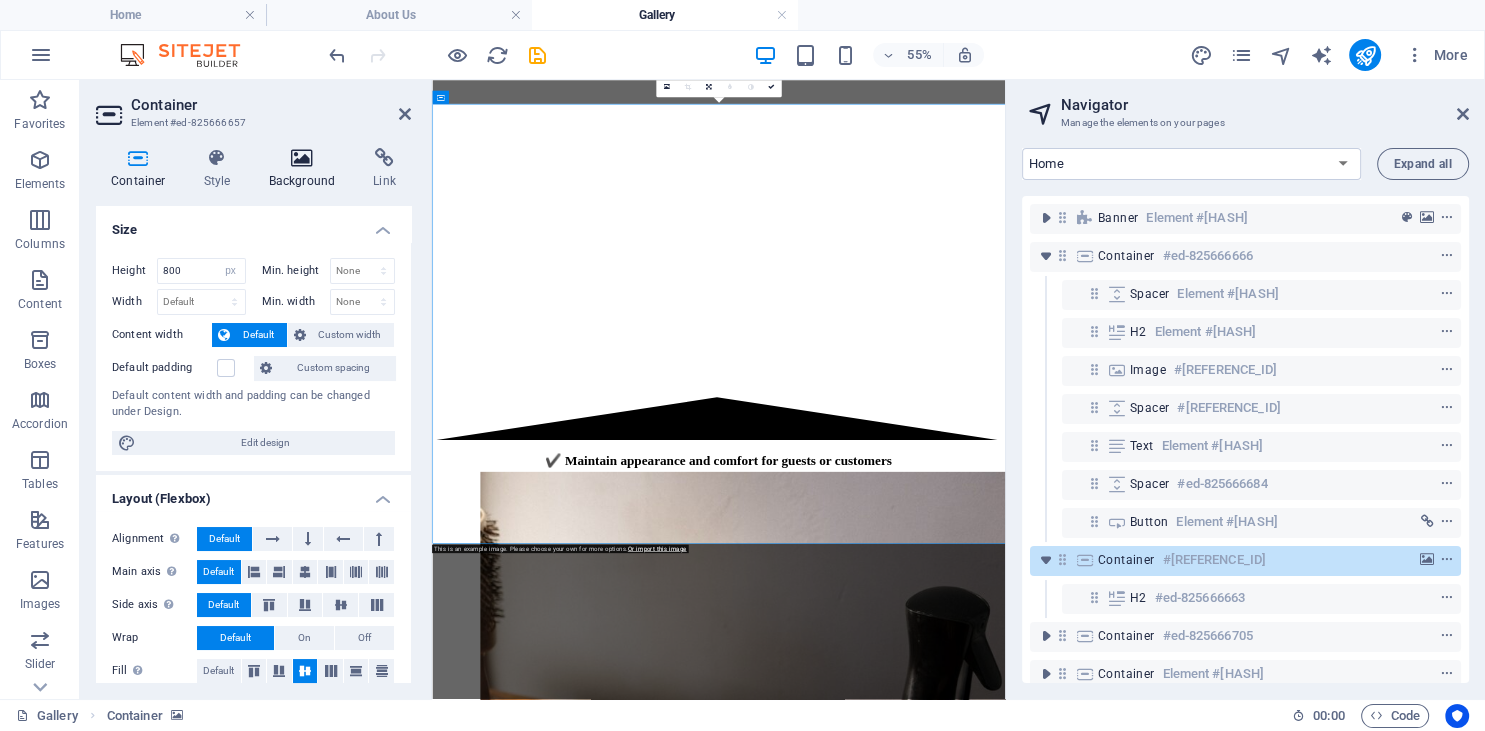 click at bounding box center (302, 158) 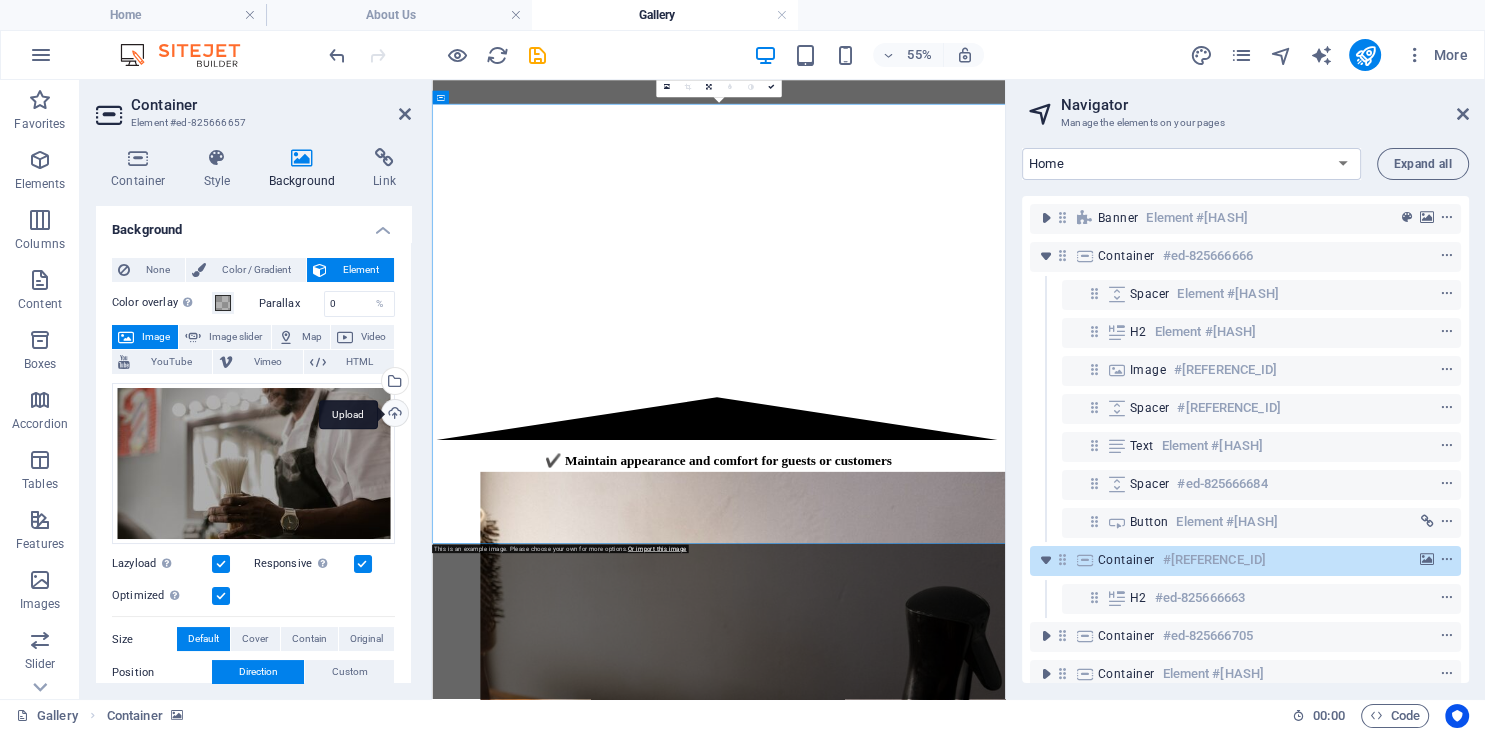 click on "Upload" at bounding box center [393, 415] 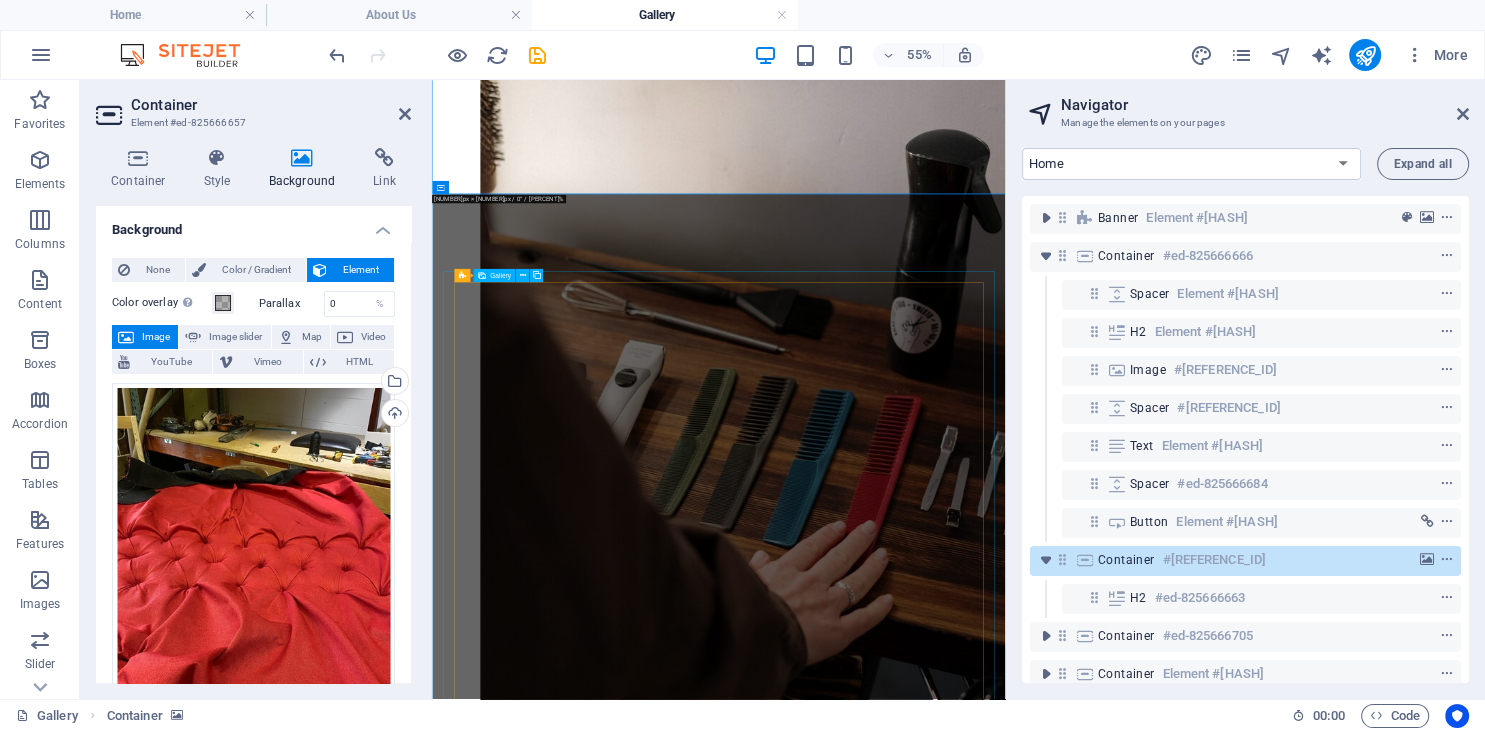 scroll, scrollTop: 2956, scrollLeft: 0, axis: vertical 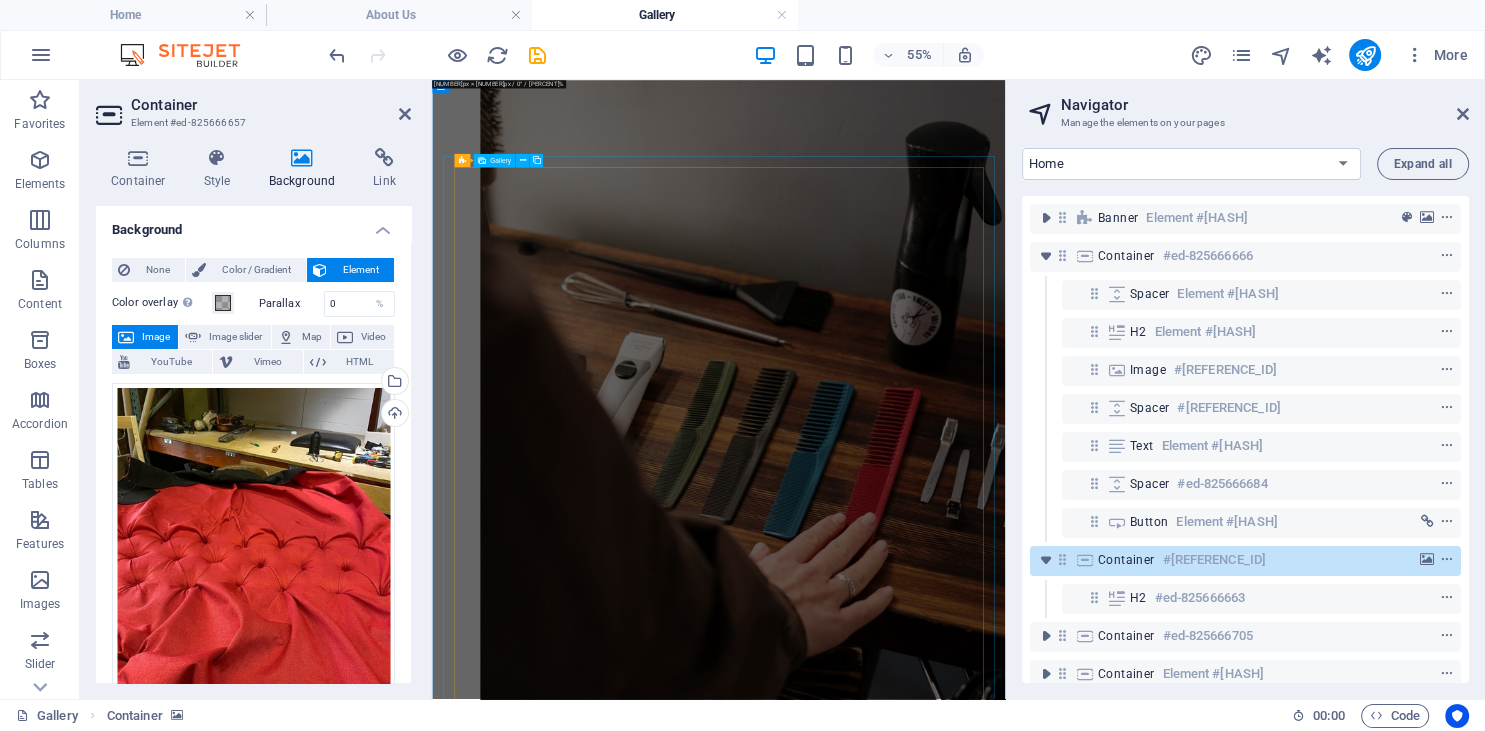 click at bounding box center [920, 787] 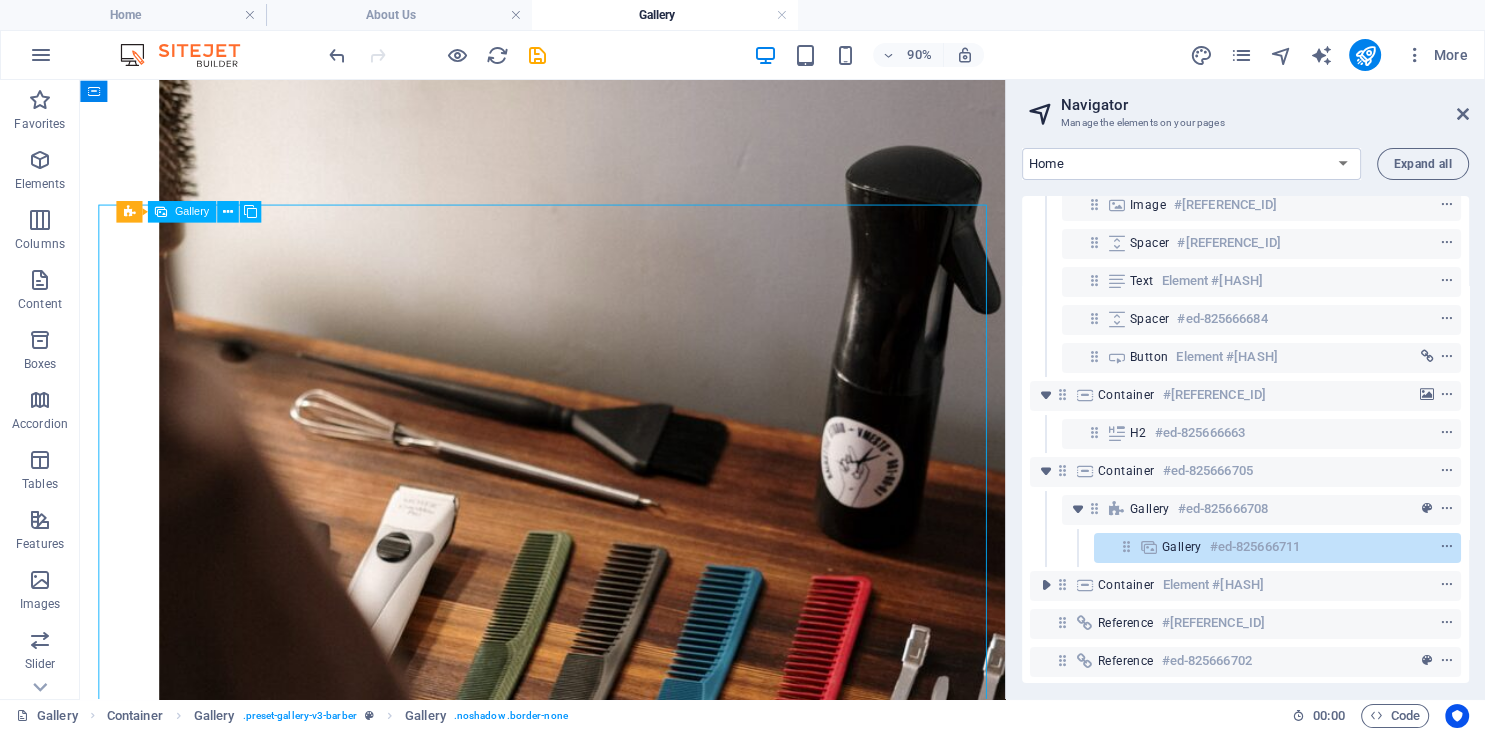 scroll, scrollTop: 167, scrollLeft: 0, axis: vertical 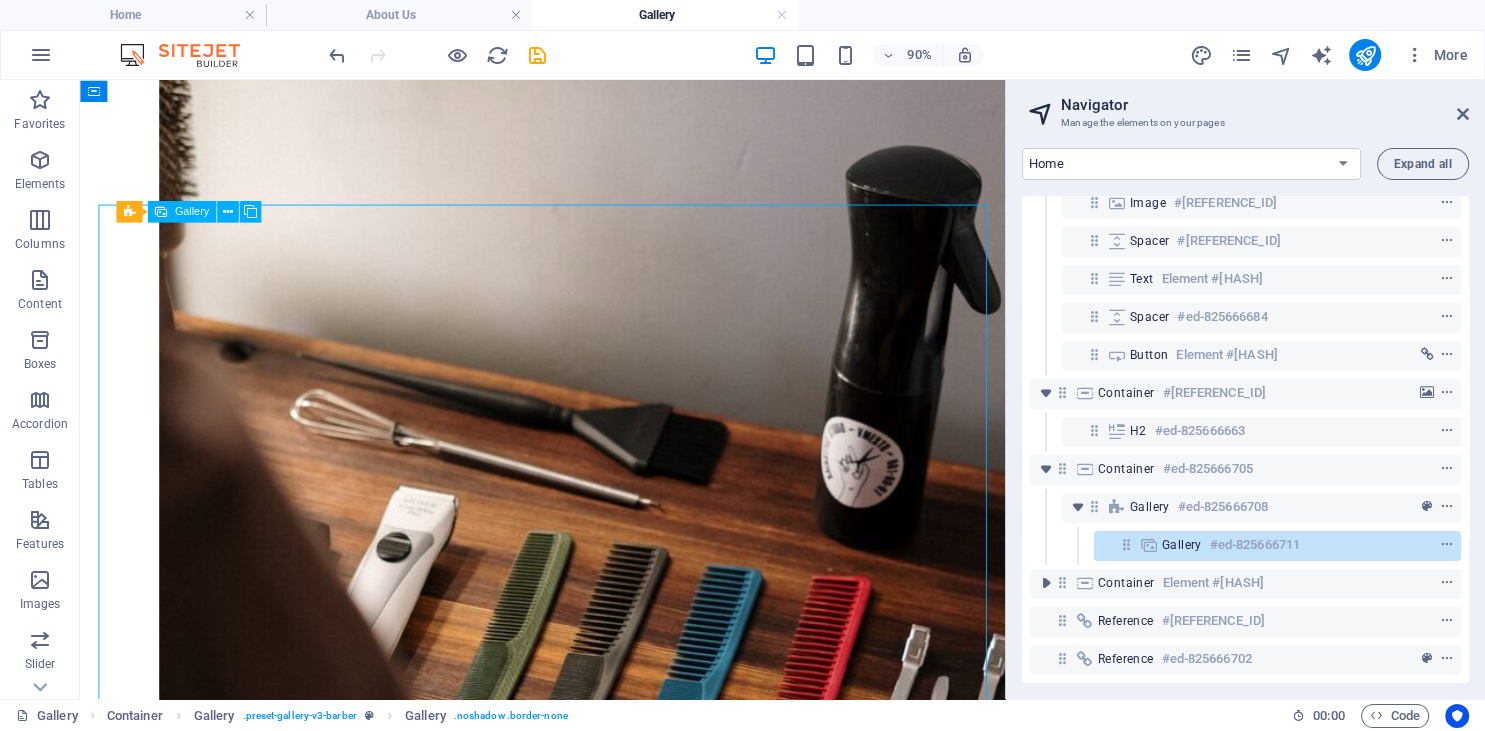 click at bounding box center (568, 776) 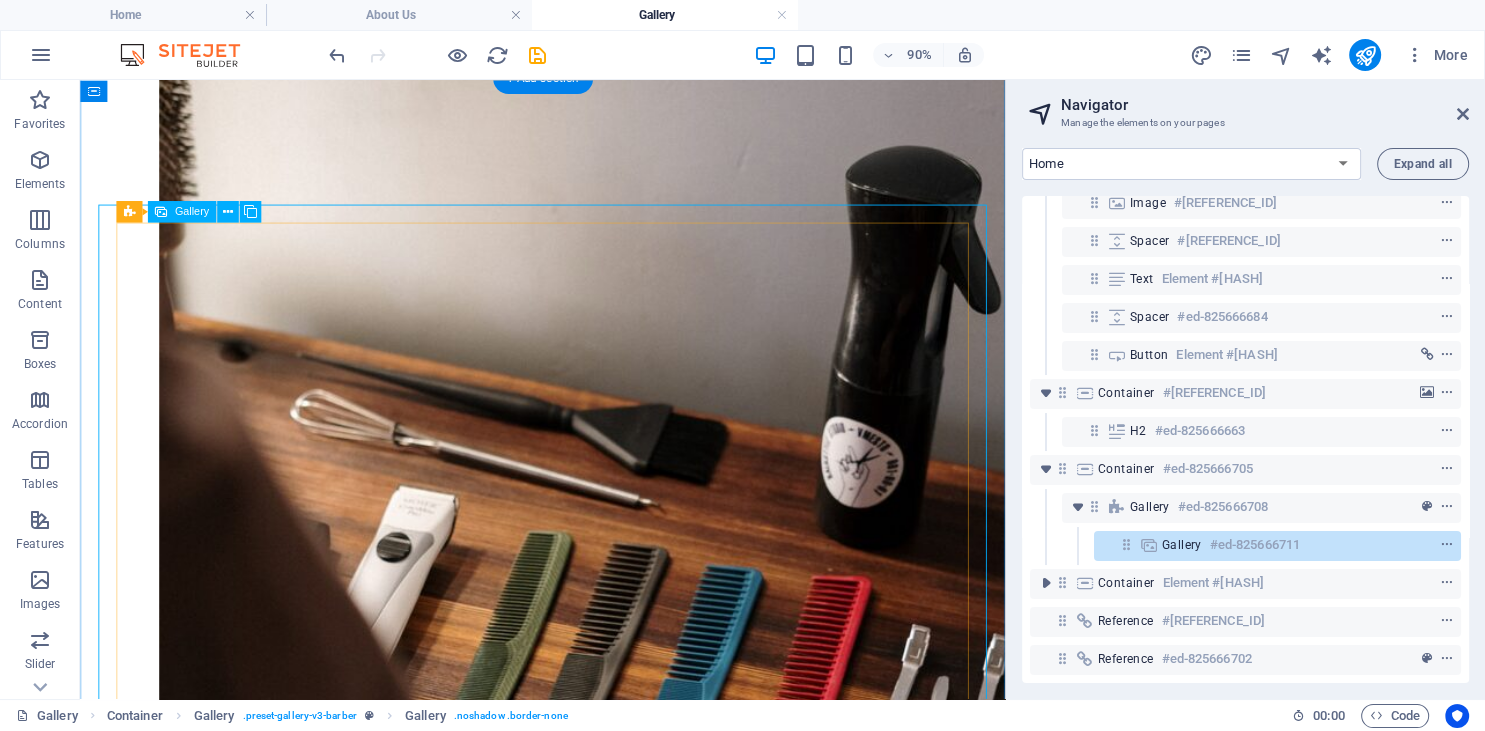 click at bounding box center [568, 776] 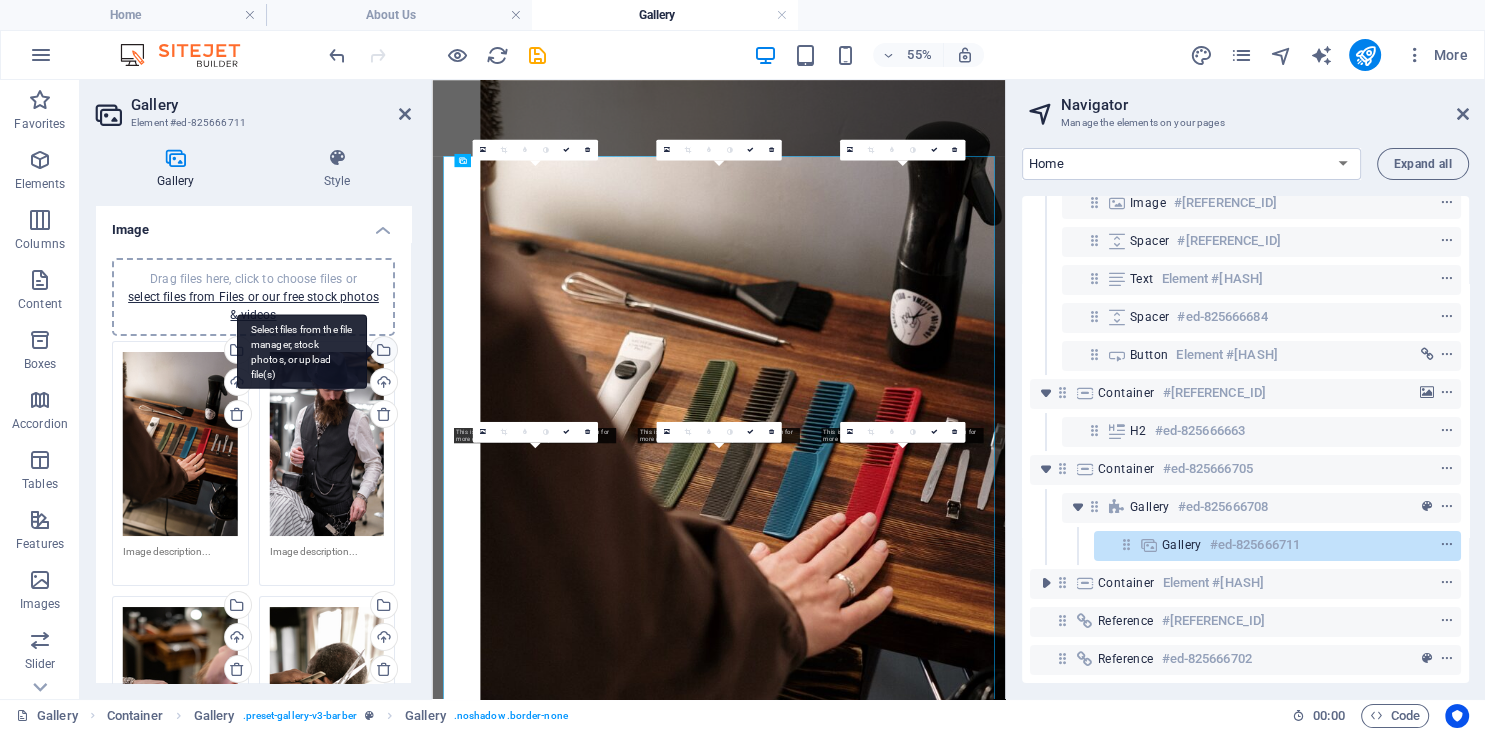 click on "Select files from the file manager, stock photos, or upload file(s)" at bounding box center [382, 352] 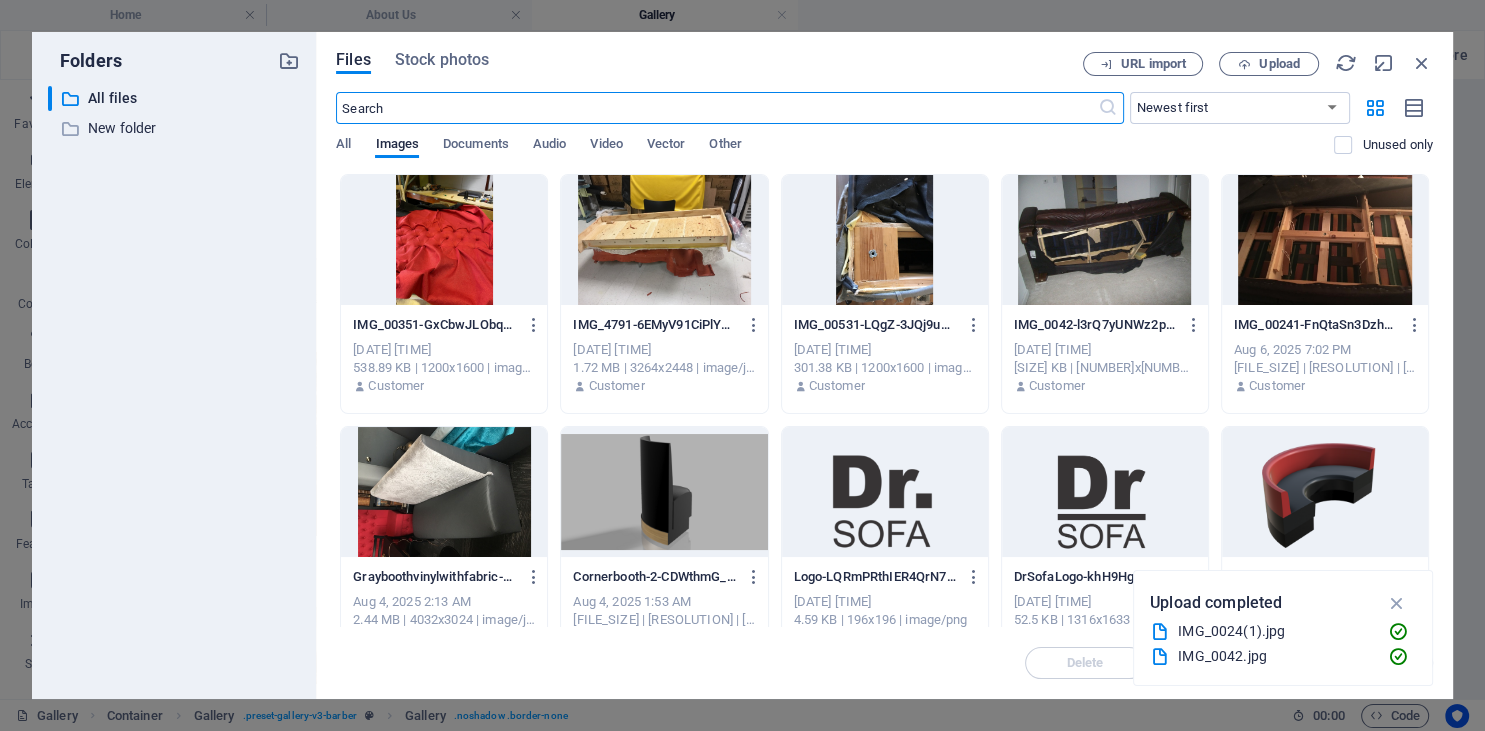 scroll, scrollTop: 0, scrollLeft: 0, axis: both 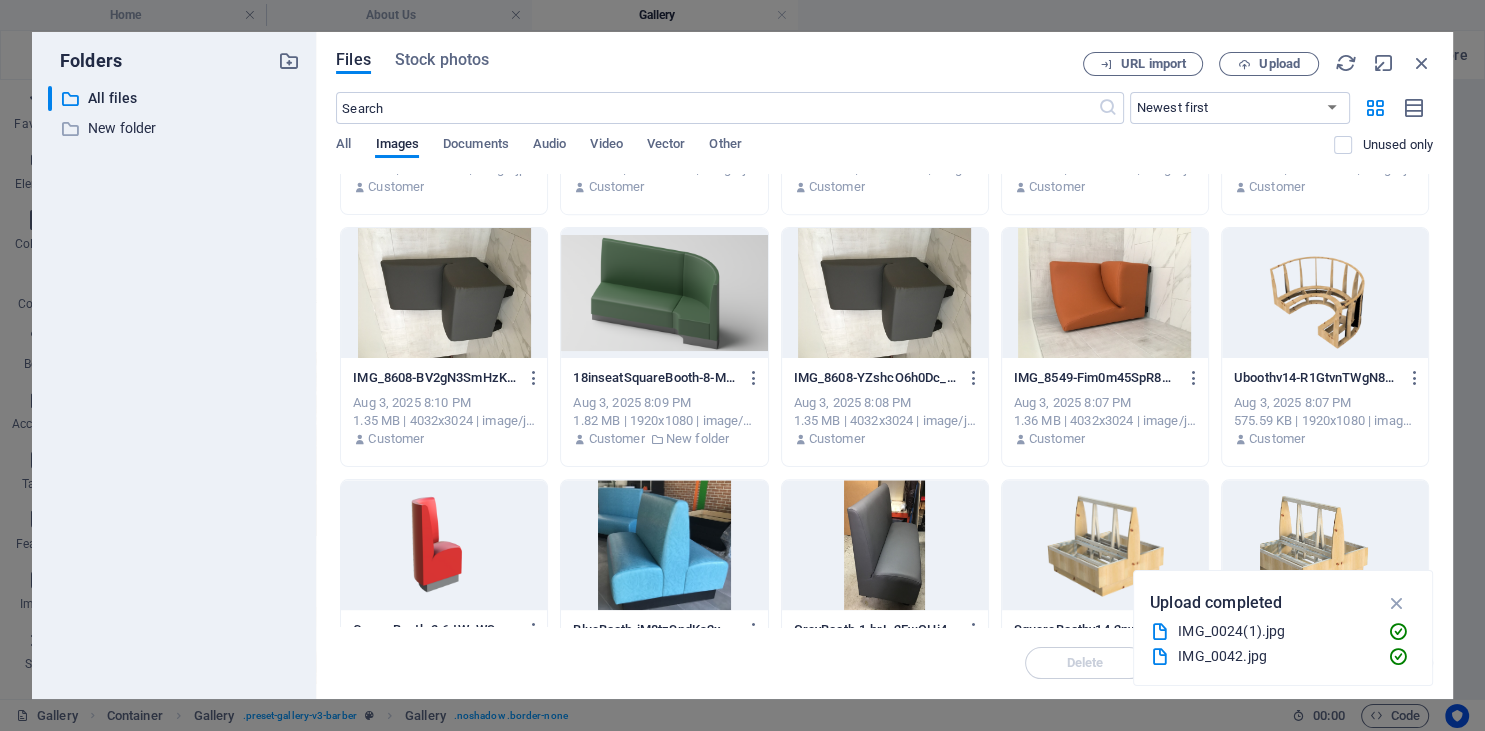 click at bounding box center [444, 293] 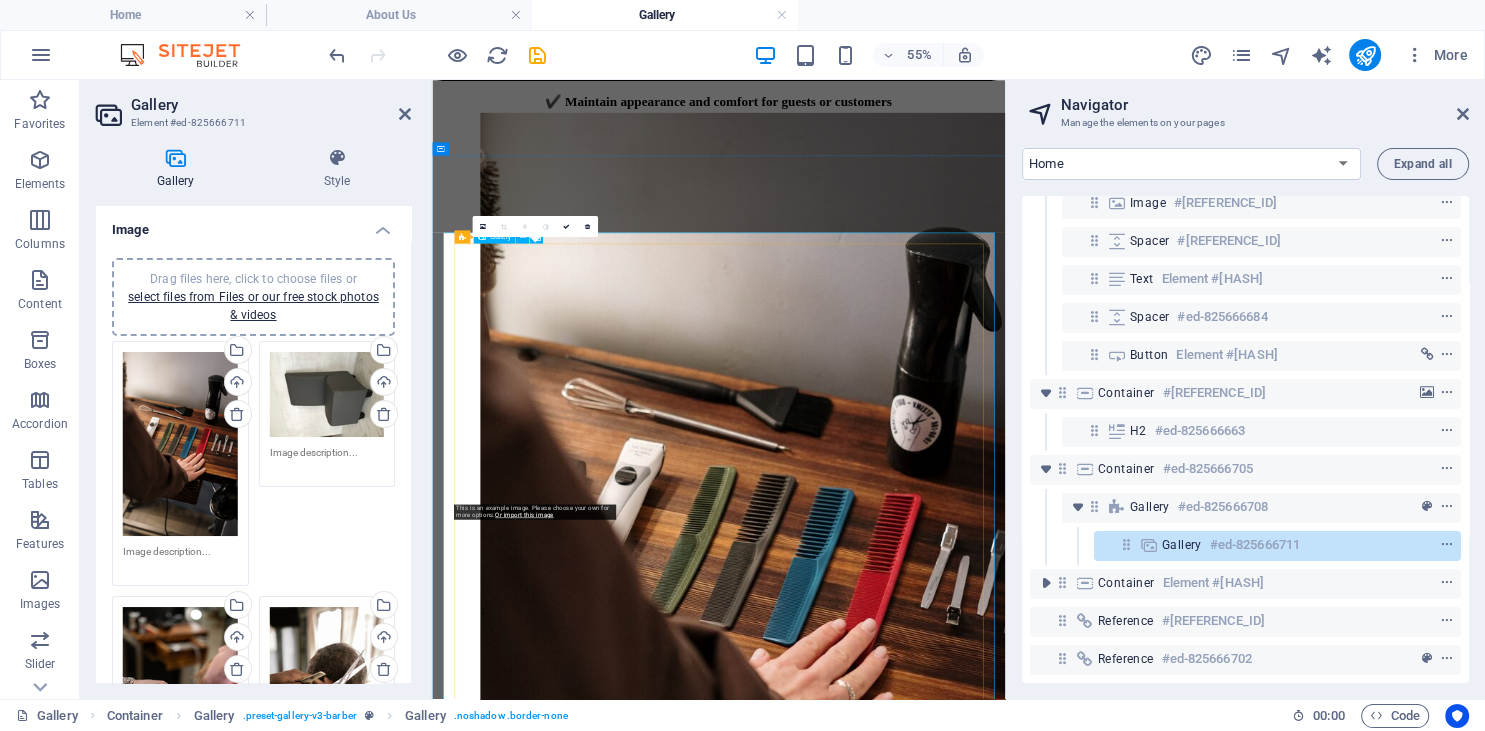 scroll, scrollTop: 2712, scrollLeft: 0, axis: vertical 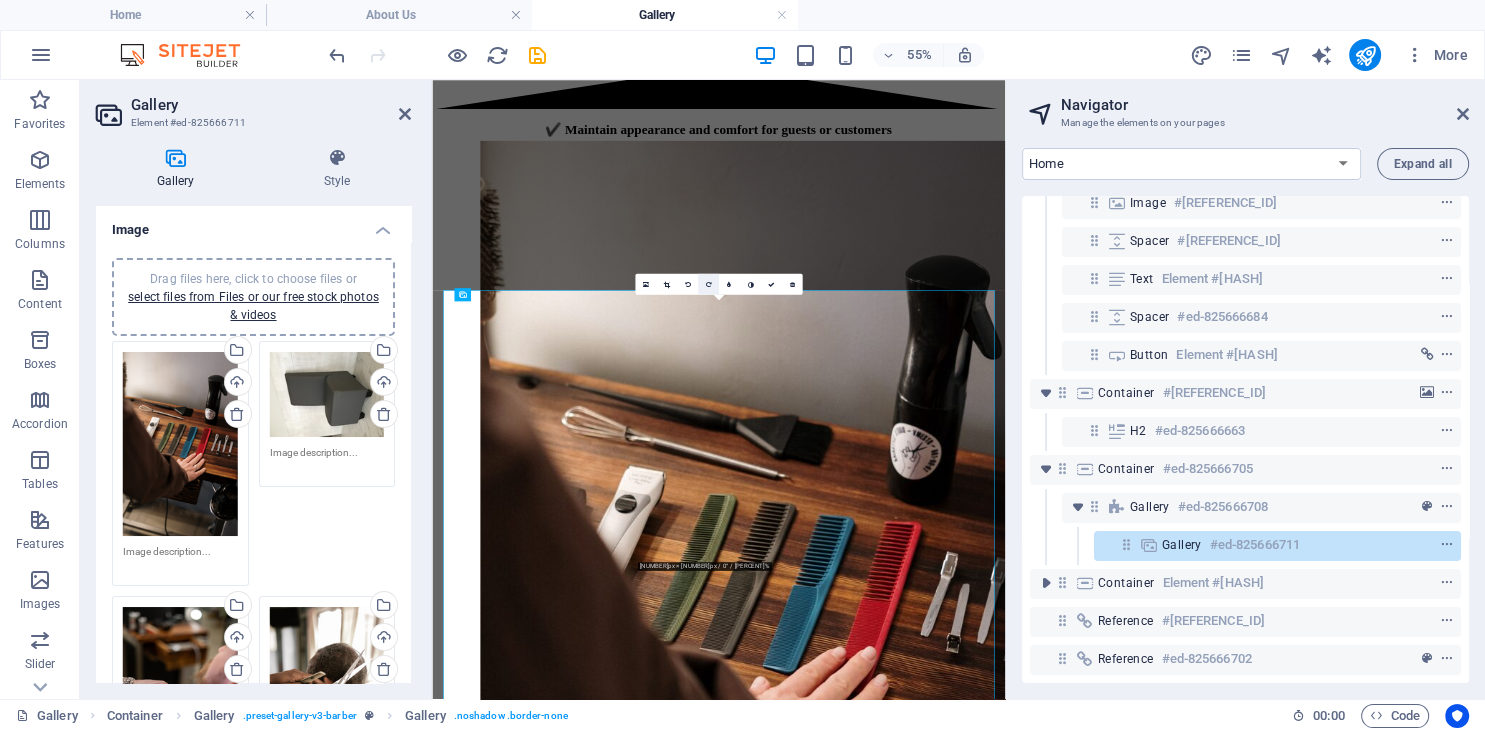 click at bounding box center [708, 284] 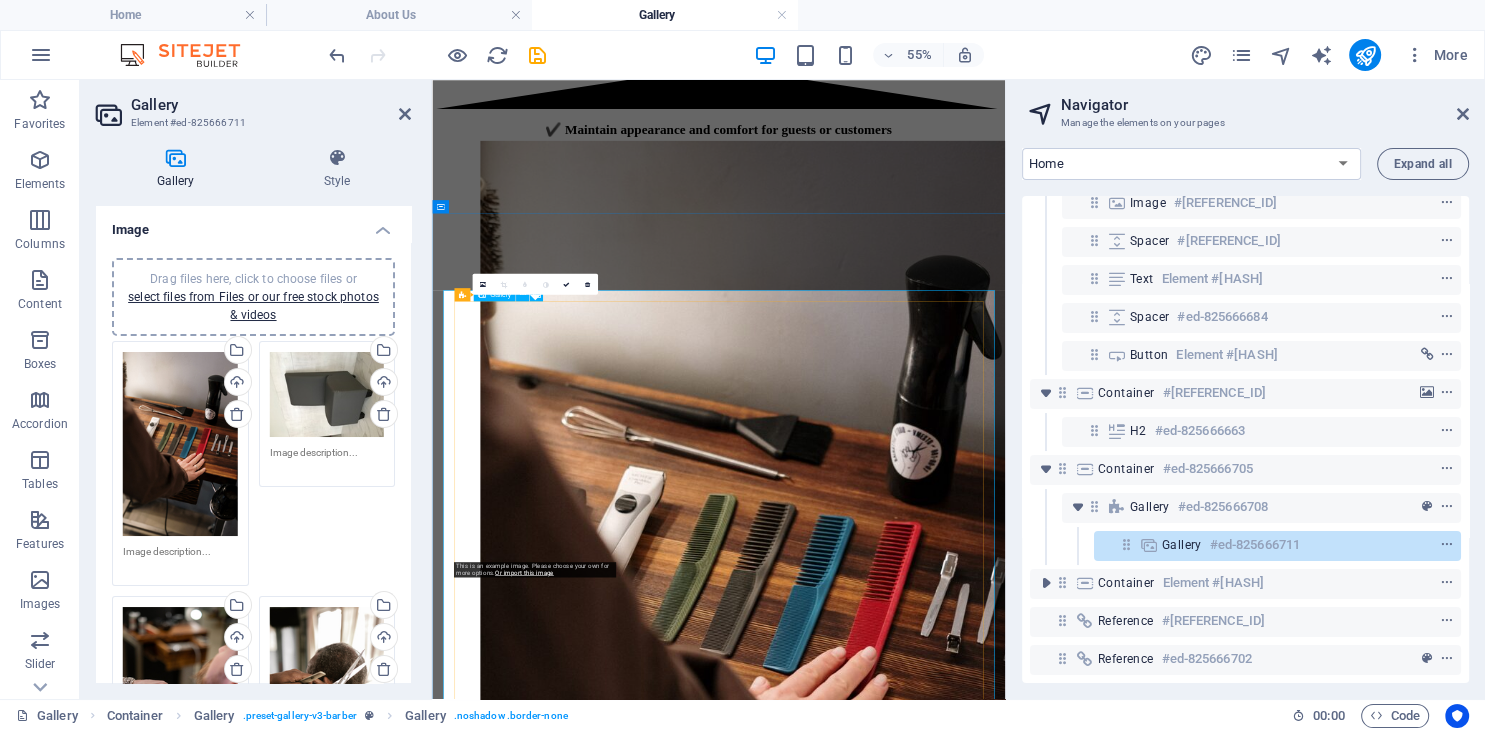 click at bounding box center (920, 1031) 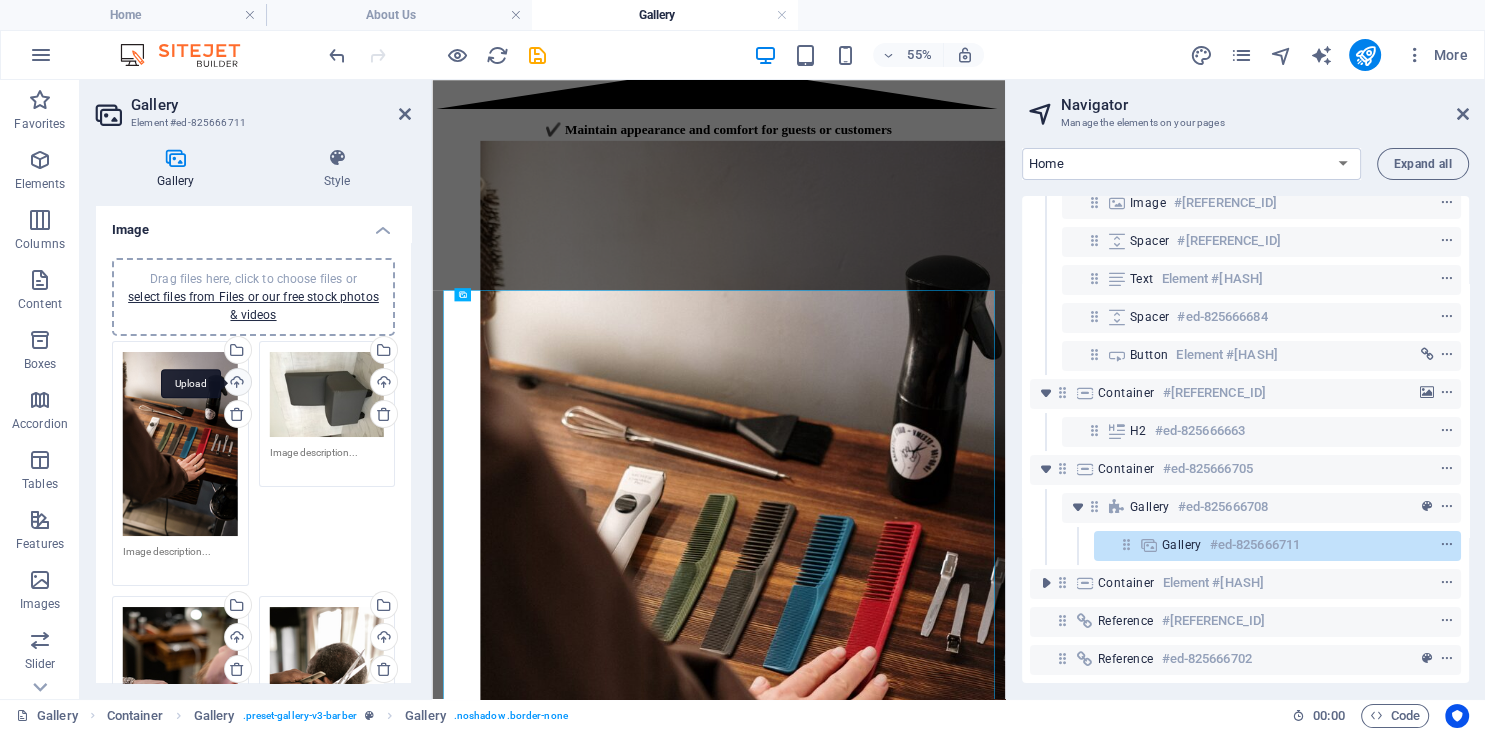 click on "Upload" at bounding box center (236, 384) 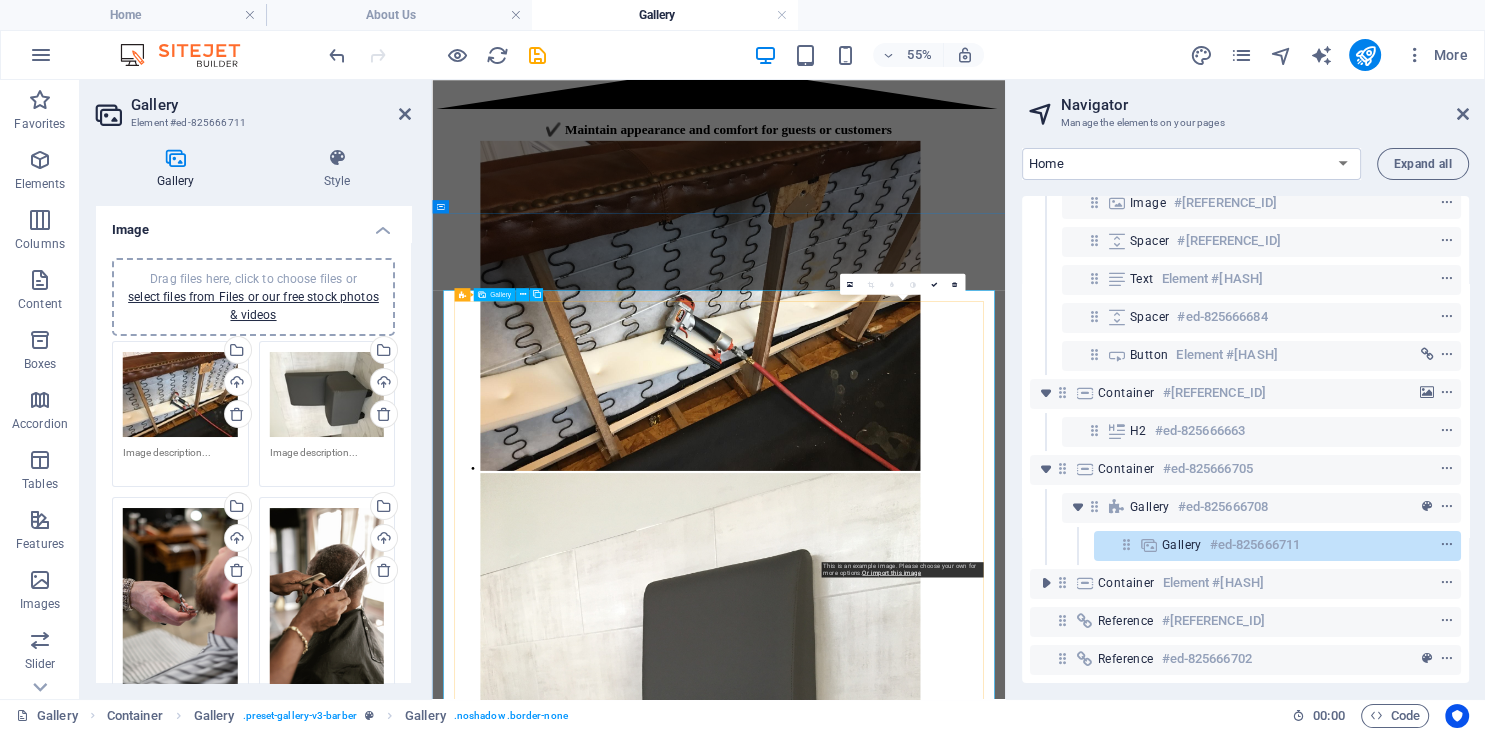 click at bounding box center (920, 2706) 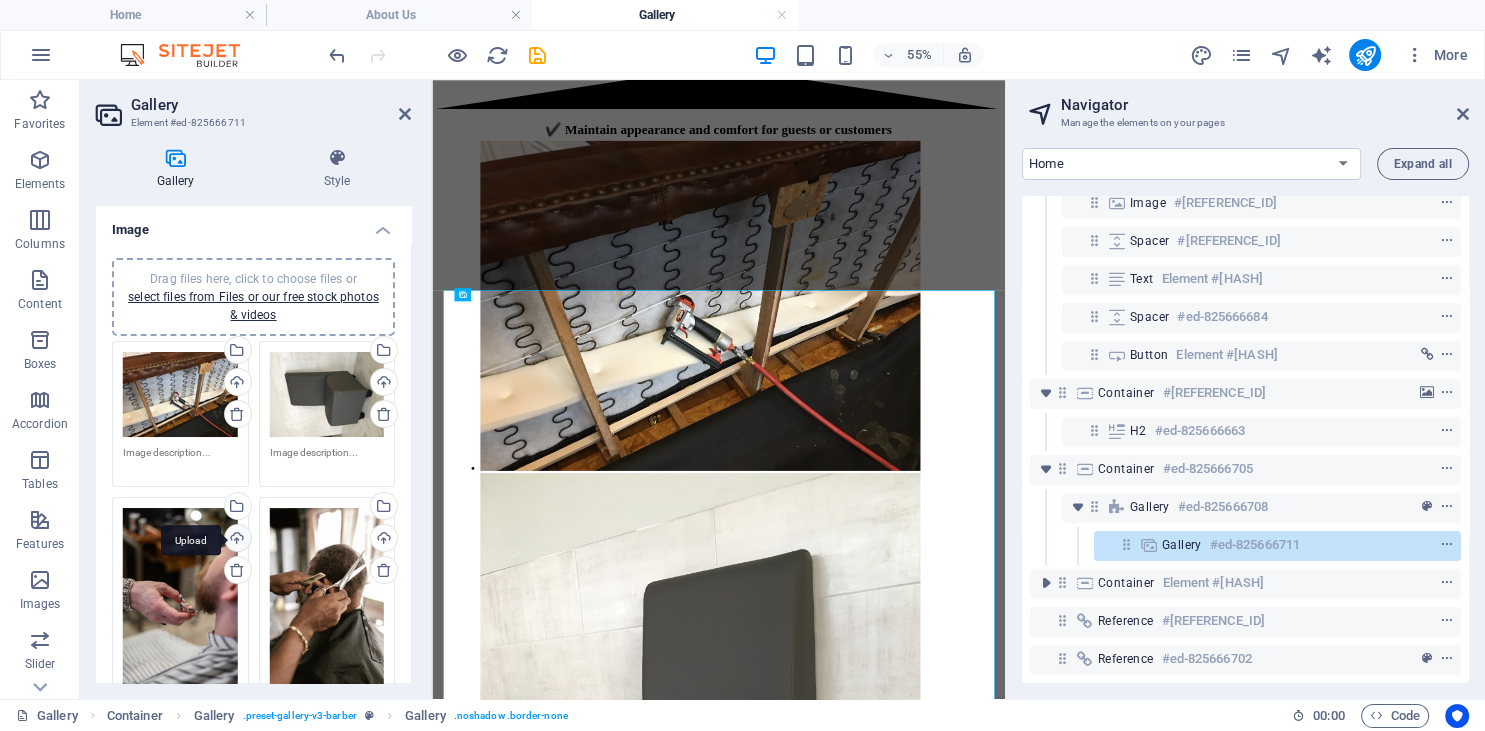 click on "Upload" at bounding box center [236, 540] 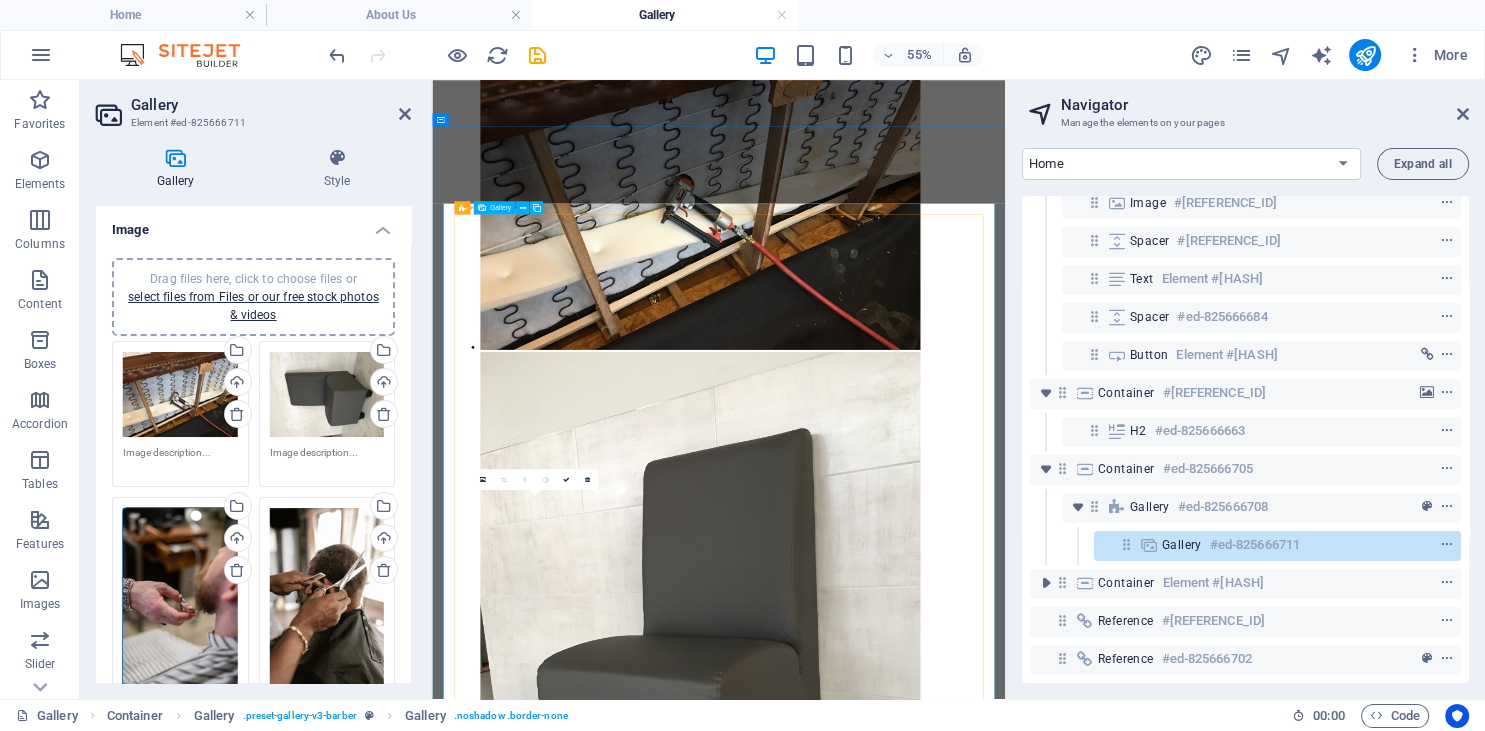 scroll, scrollTop: 3029, scrollLeft: 0, axis: vertical 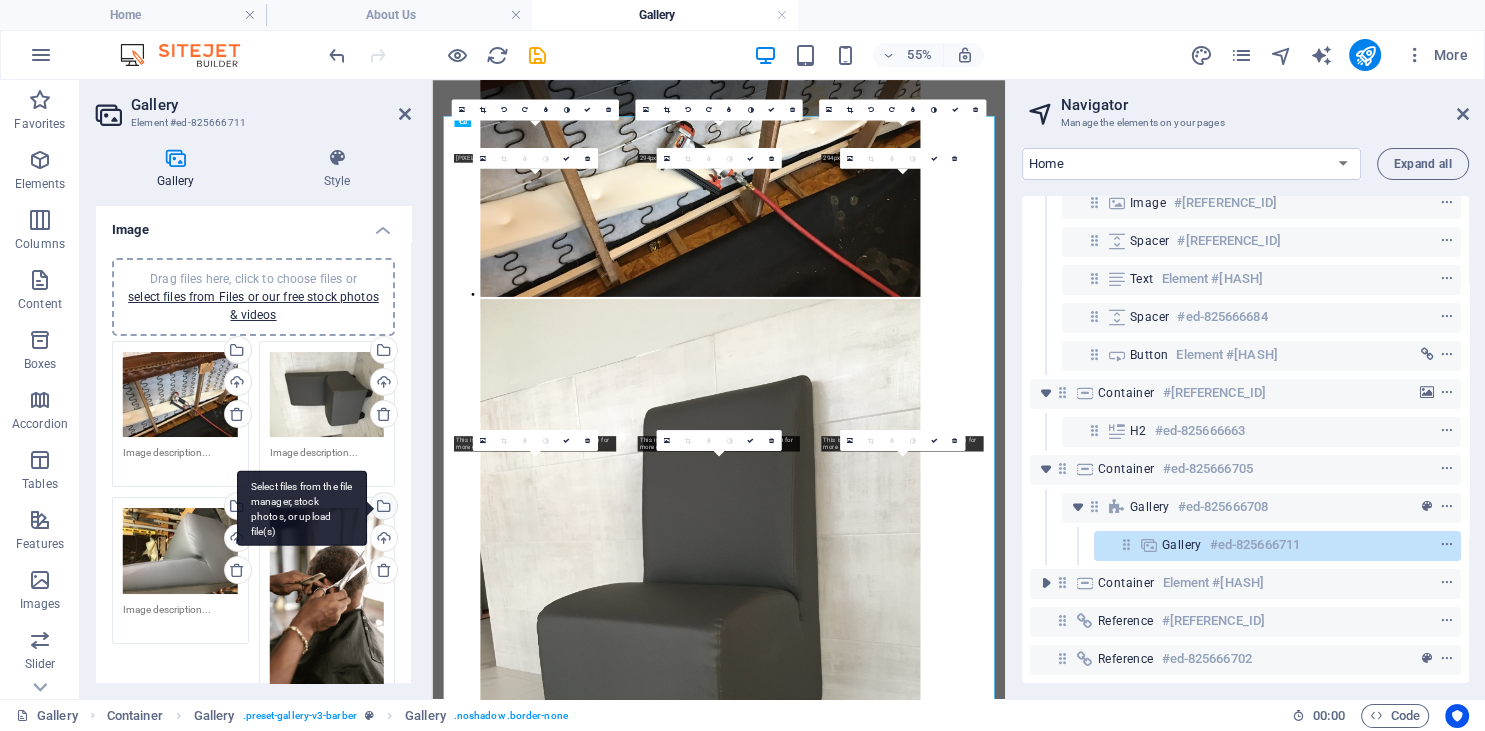 click on "Select files from the file manager, stock photos, or upload file(s)" at bounding box center [302, 508] 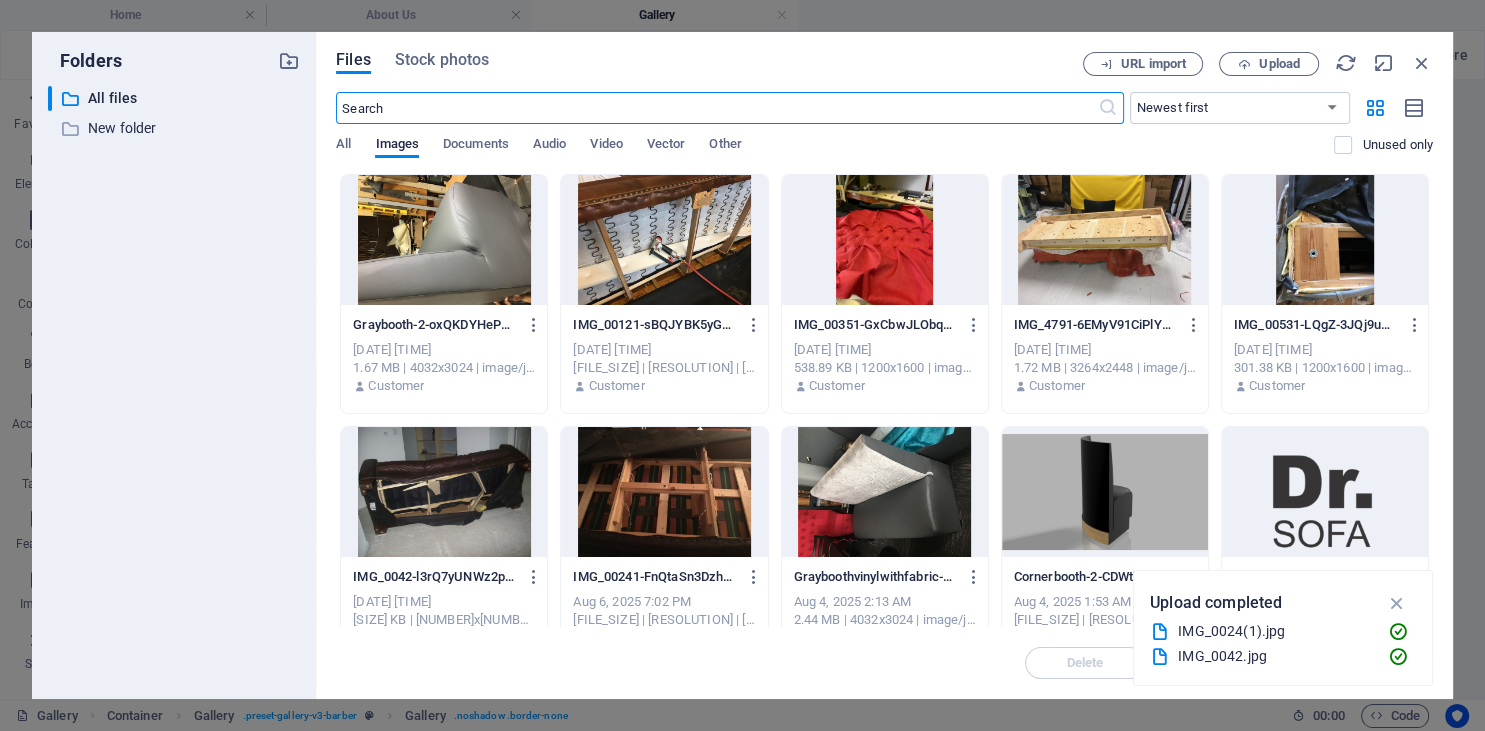 scroll, scrollTop: 0, scrollLeft: 0, axis: both 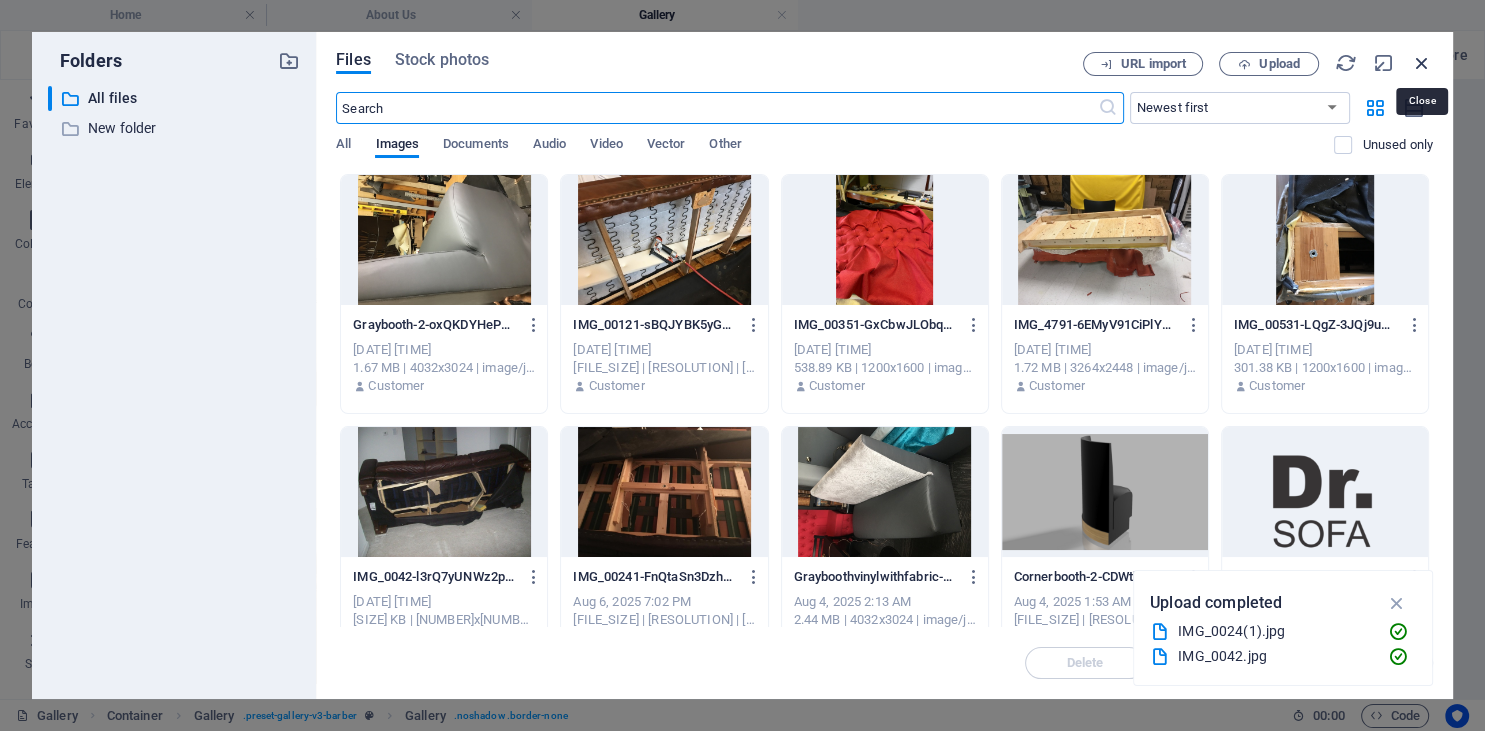 click at bounding box center [1422, 63] 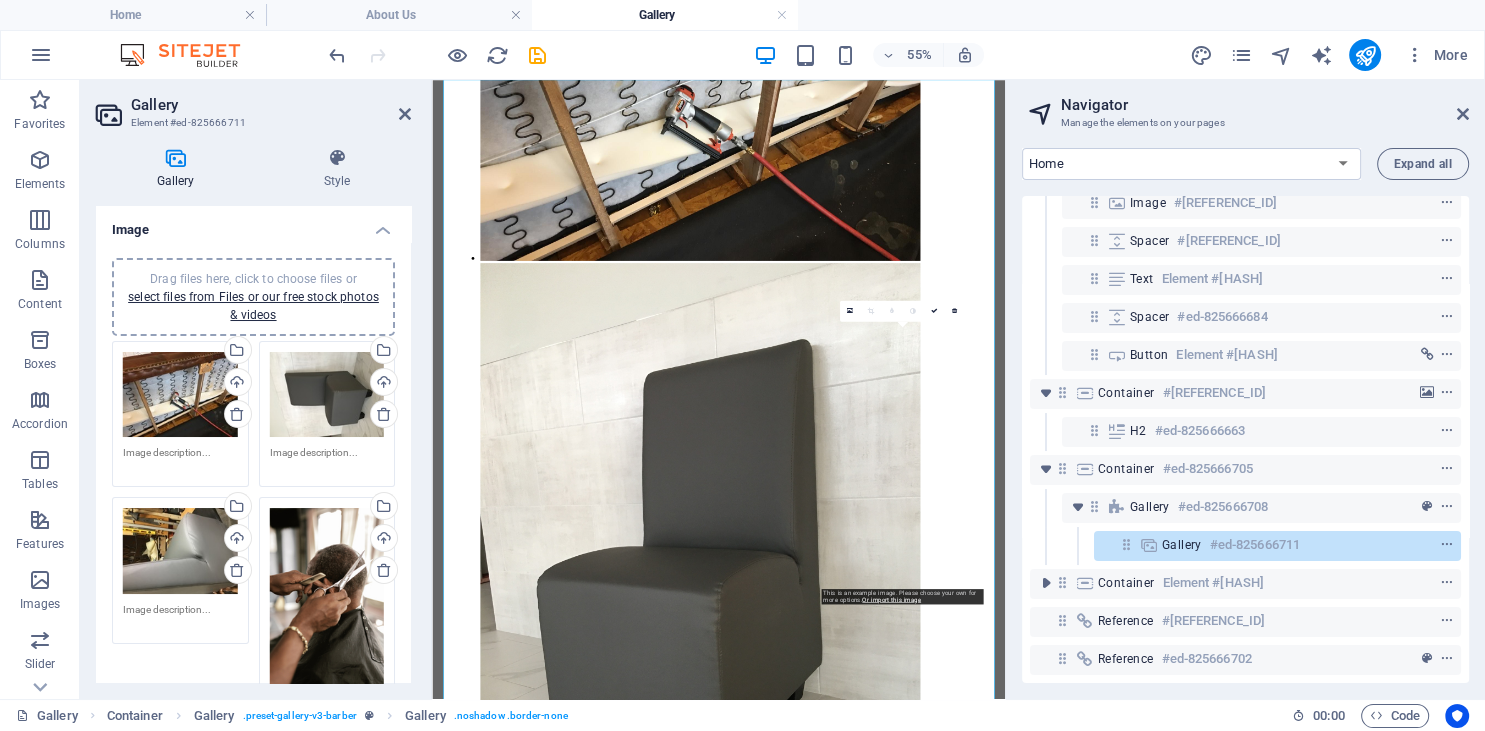 scroll, scrollTop: 2671, scrollLeft: 0, axis: vertical 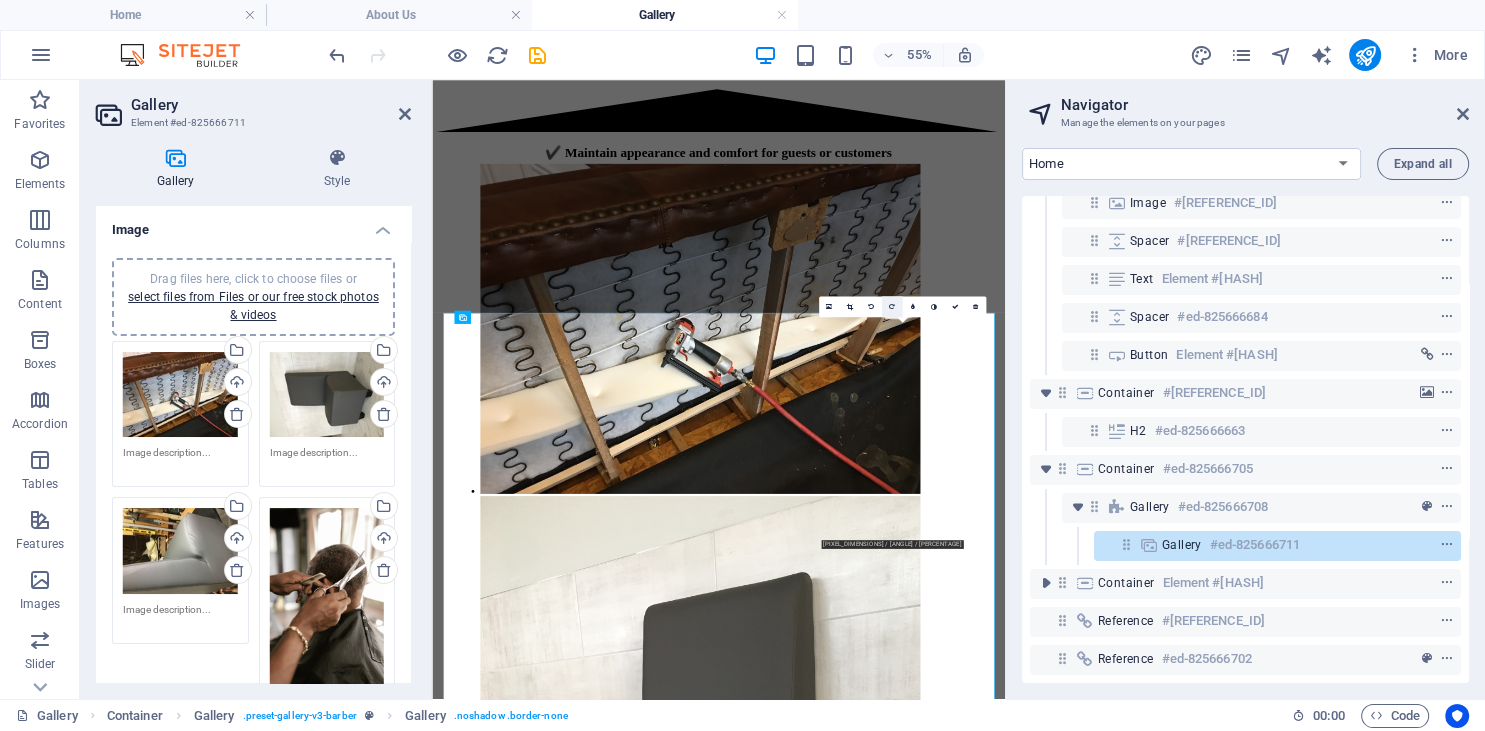 click at bounding box center [892, 306] 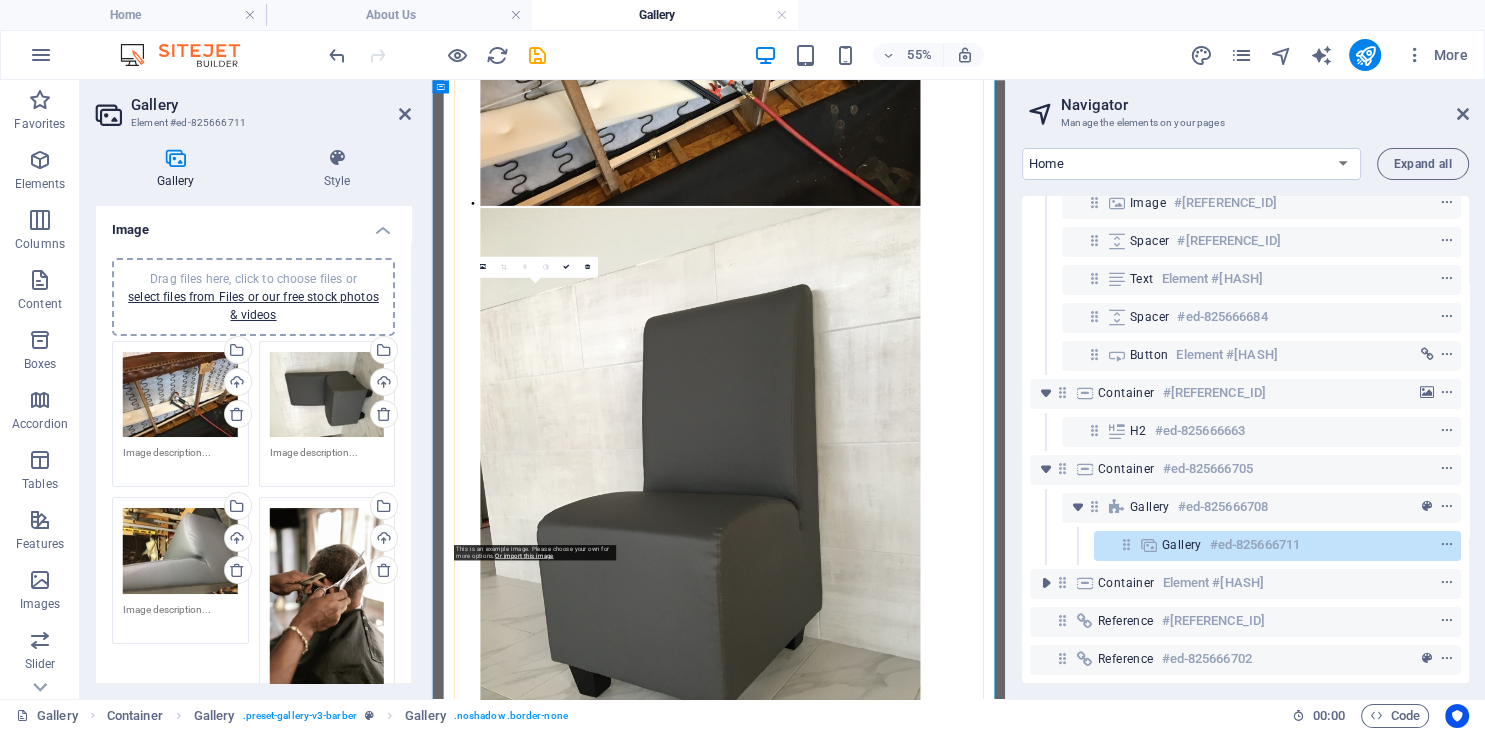 scroll, scrollTop: 3199, scrollLeft: 0, axis: vertical 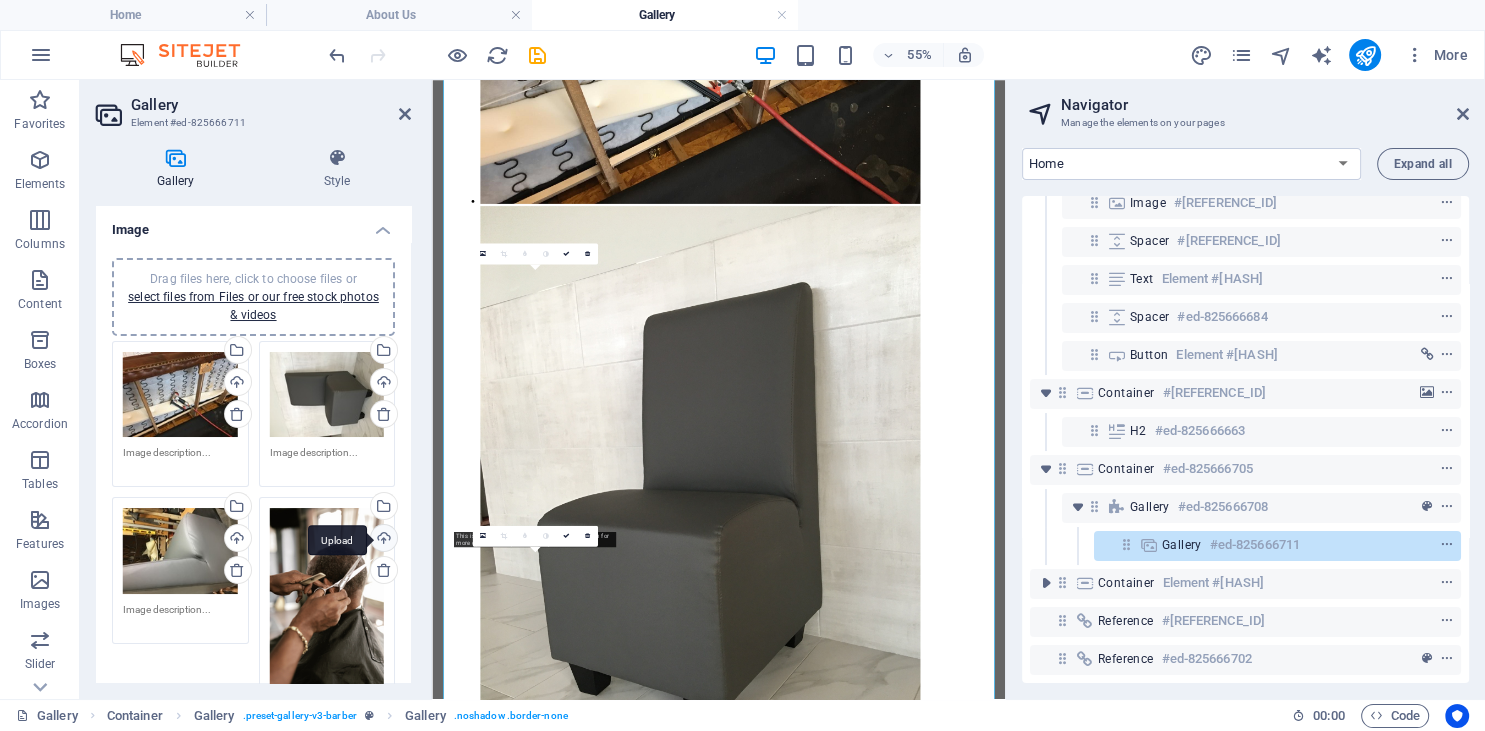 click on "Upload" at bounding box center [382, 540] 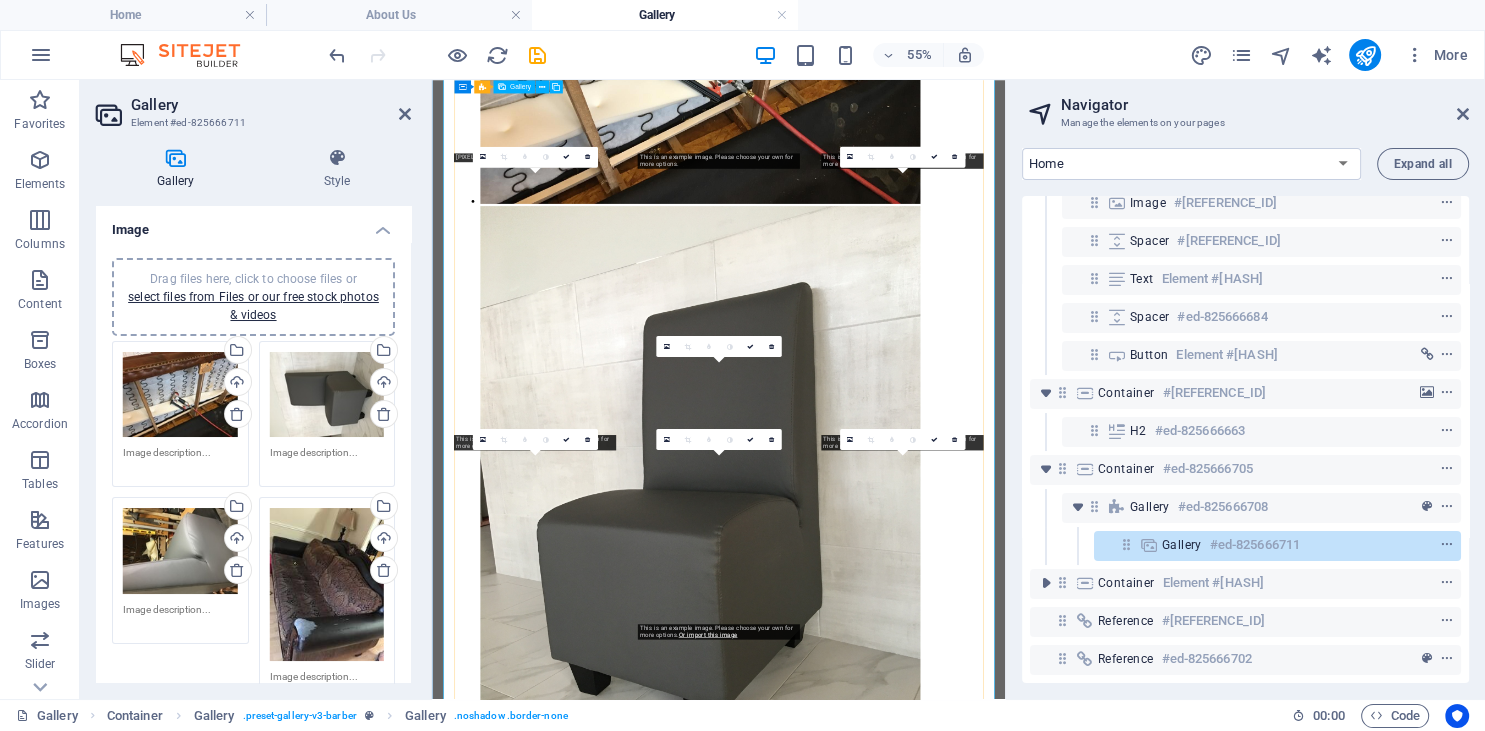 scroll, scrollTop: 3543, scrollLeft: 0, axis: vertical 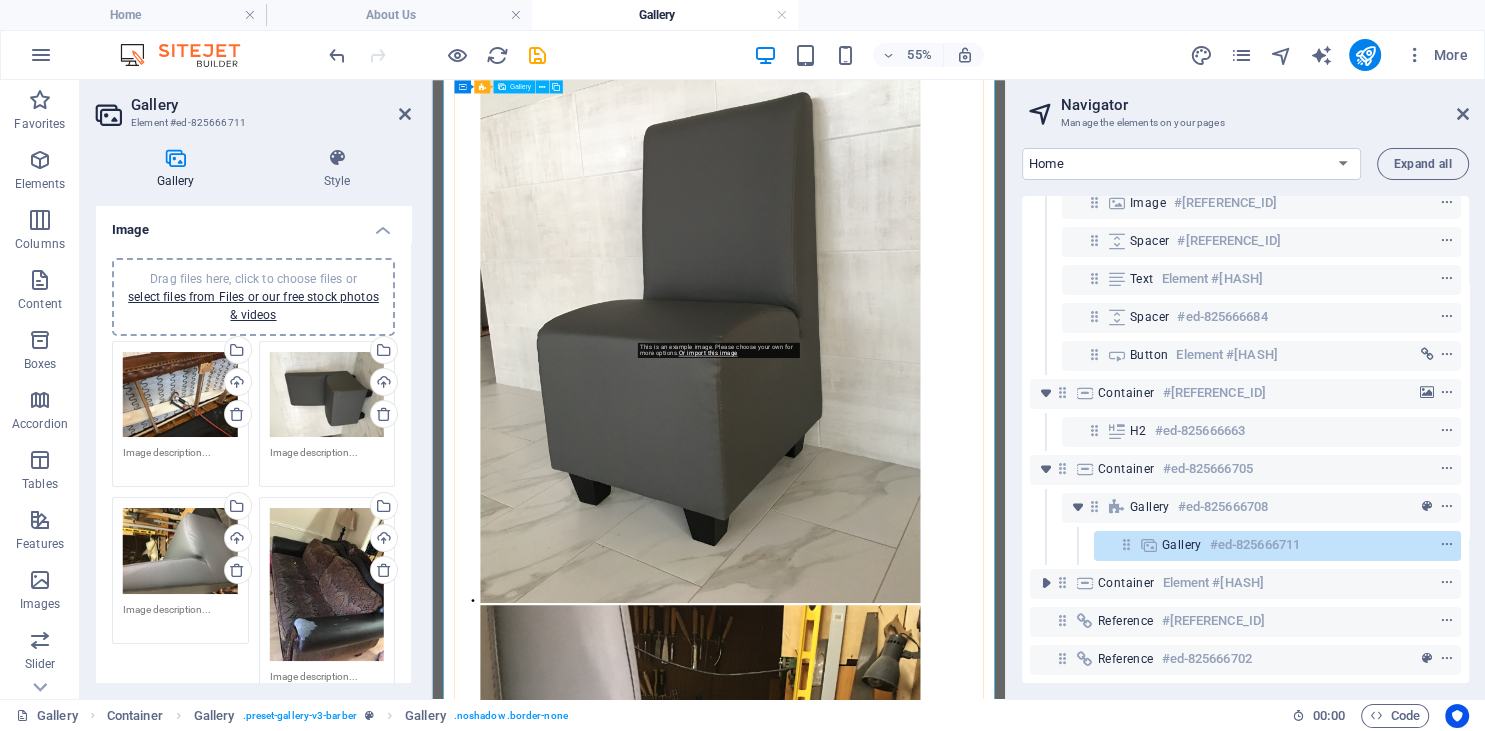 click at bounding box center [920, 4337] 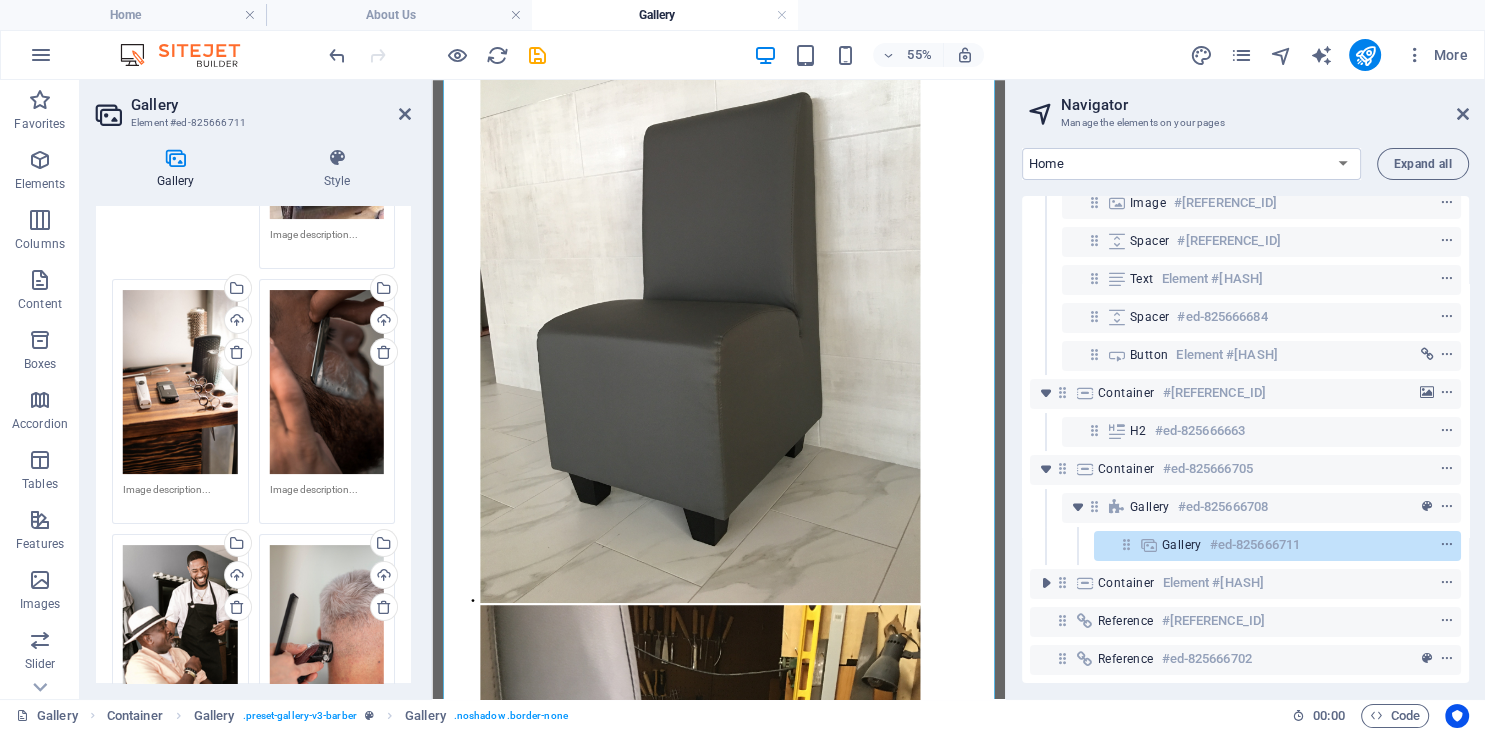 scroll, scrollTop: 456, scrollLeft: 0, axis: vertical 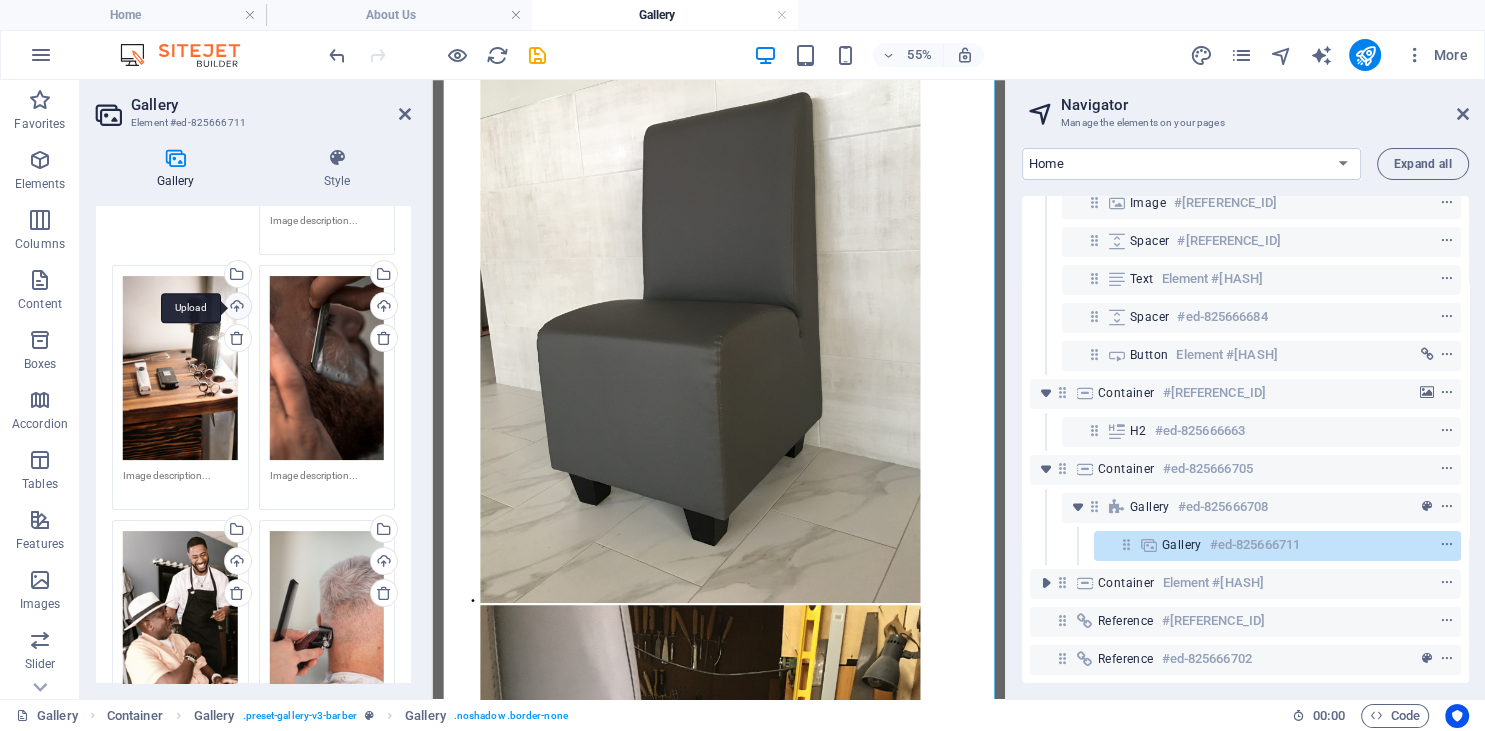 click on "Upload" at bounding box center (236, 308) 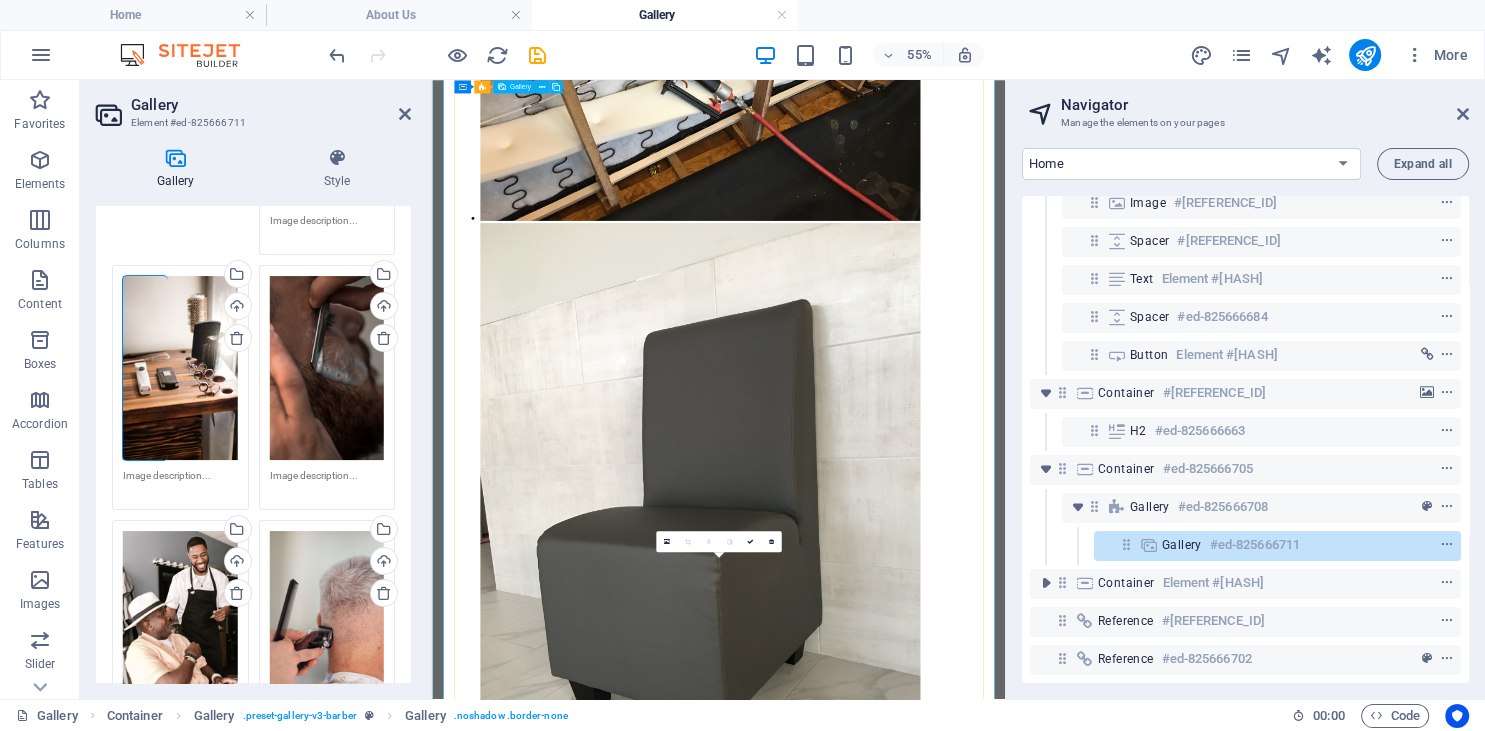 scroll, scrollTop: 3121, scrollLeft: 0, axis: vertical 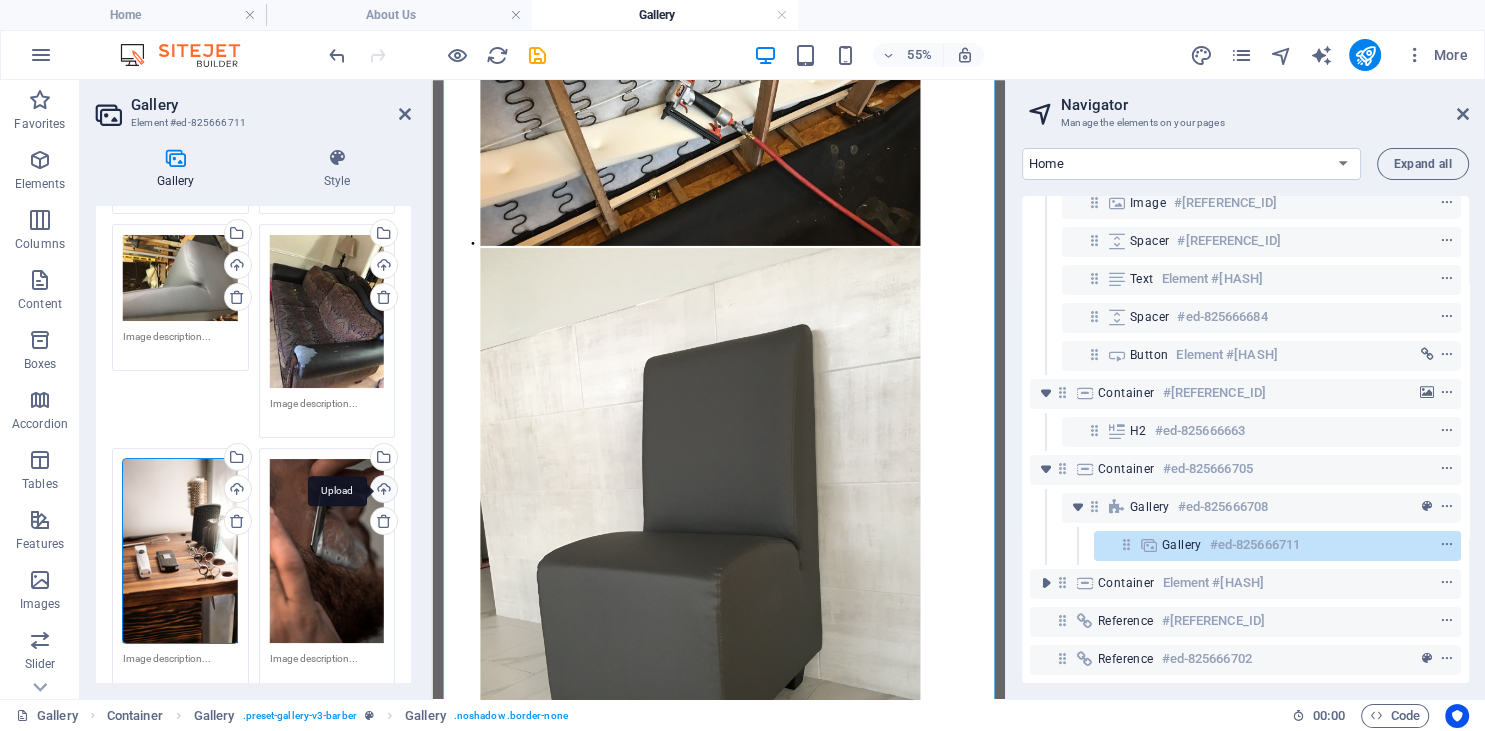click on "Upload" at bounding box center [382, 491] 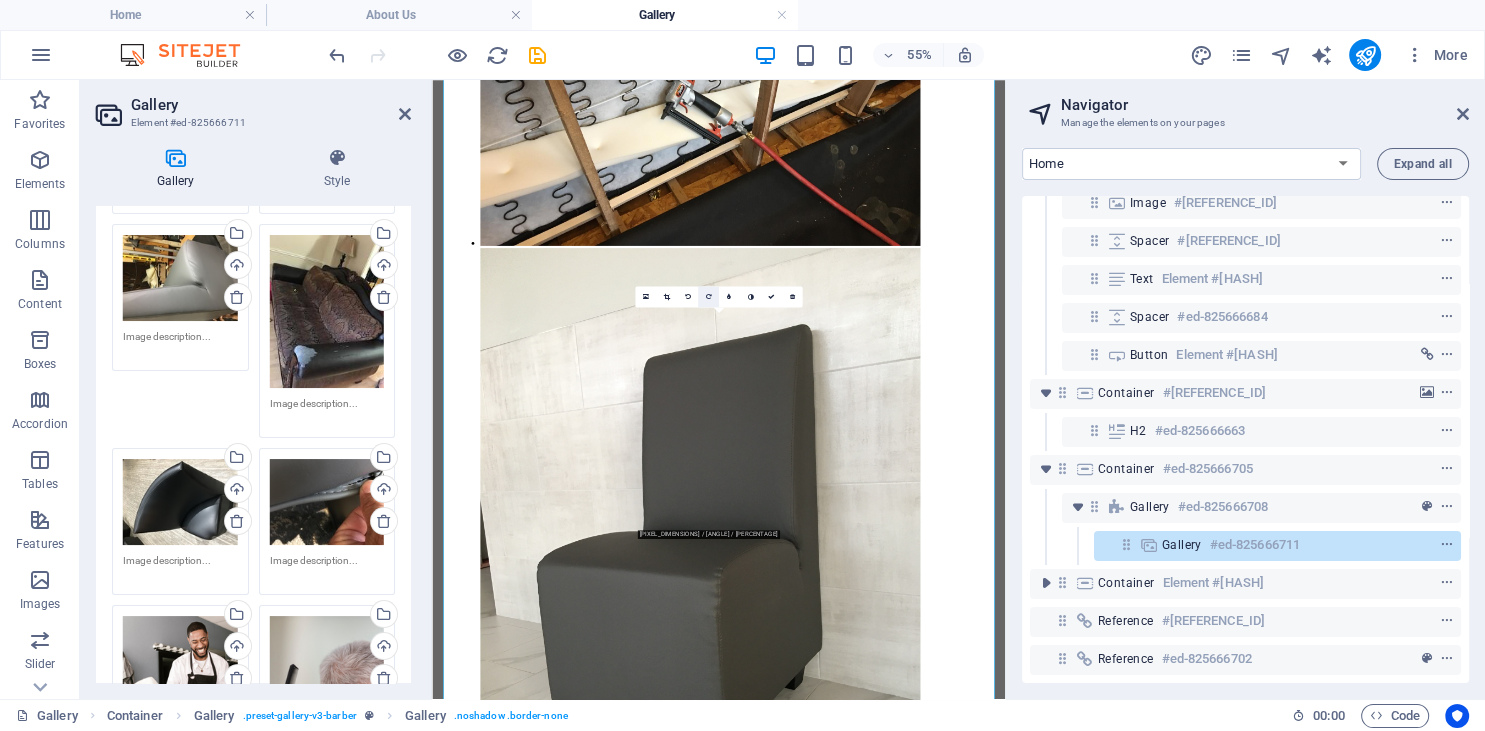 click at bounding box center [708, 296] 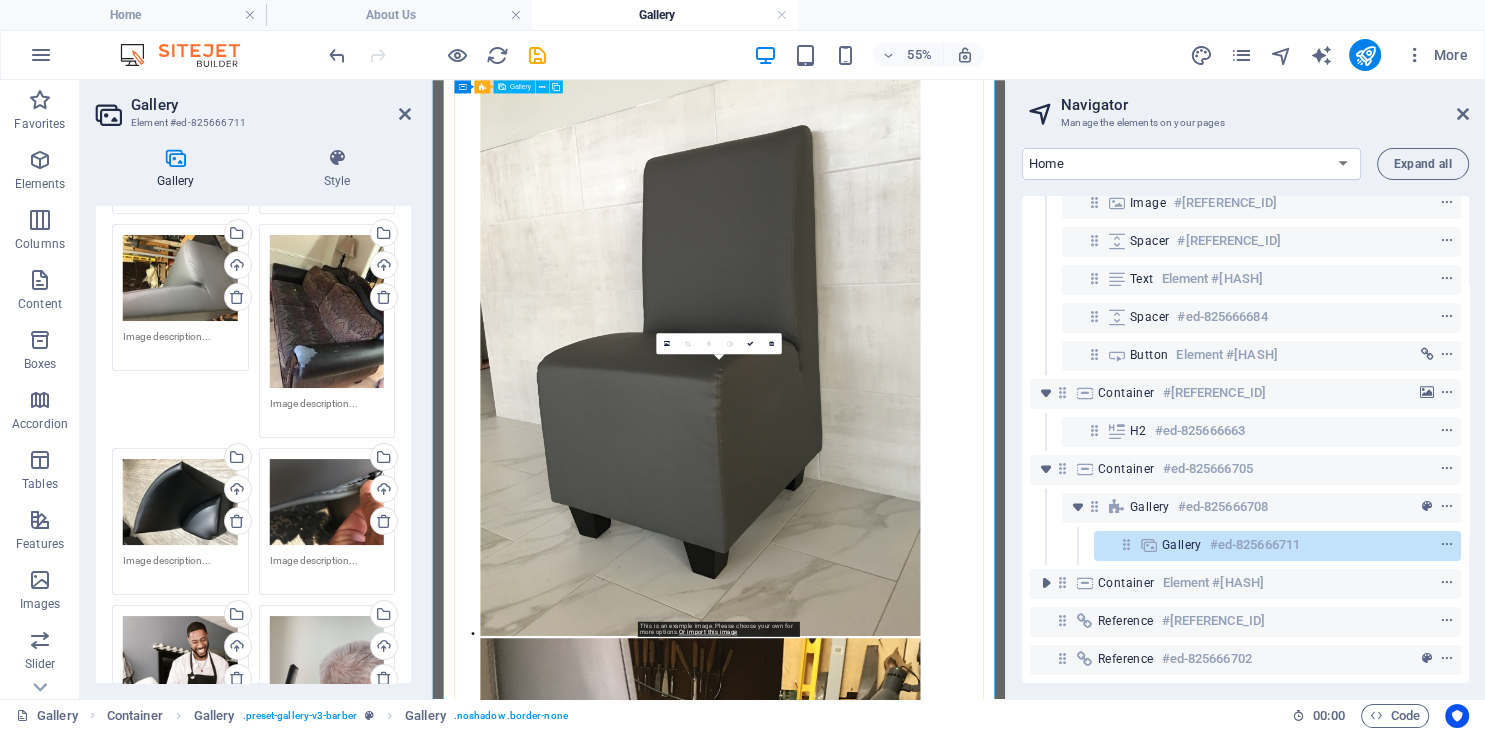 scroll, scrollTop: 3543, scrollLeft: 0, axis: vertical 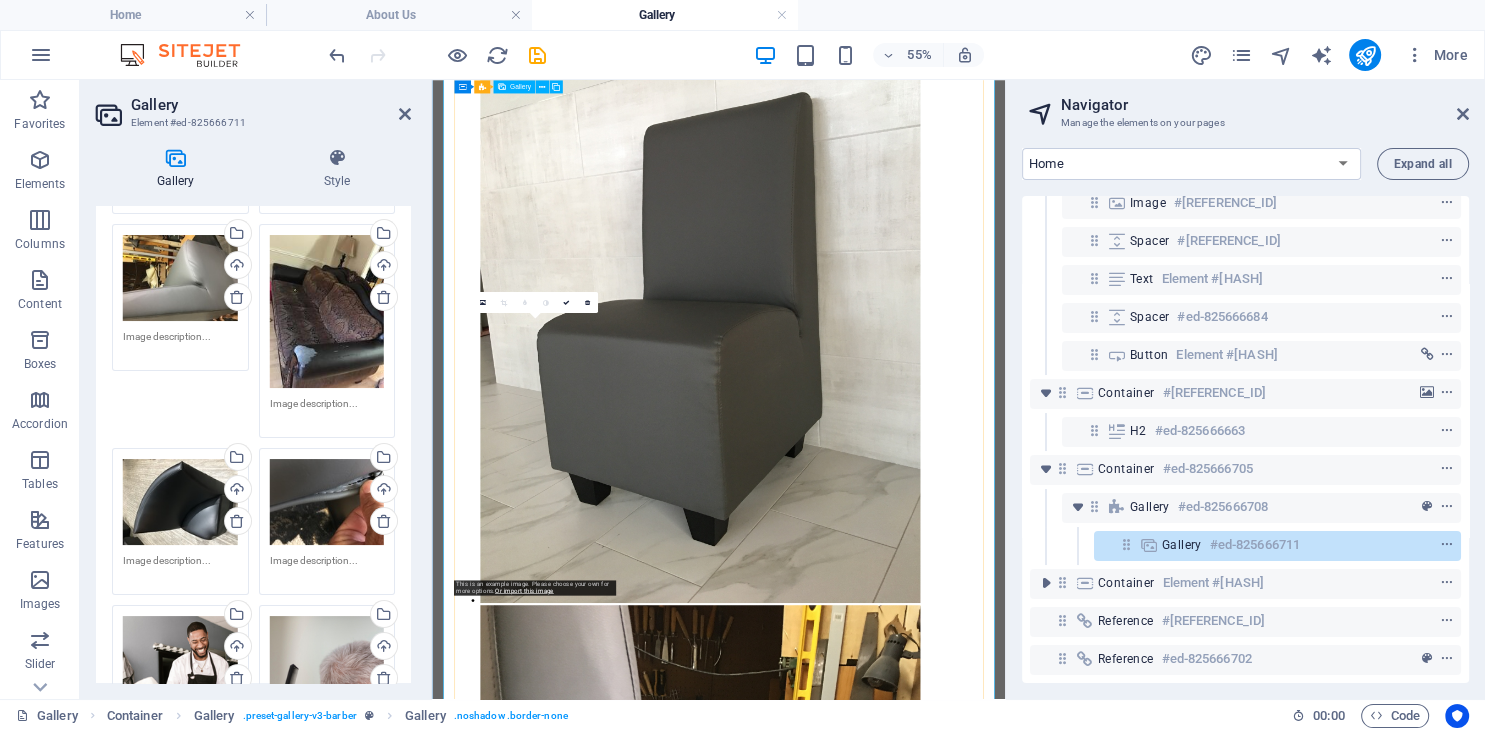 click at bounding box center [920, 6015] 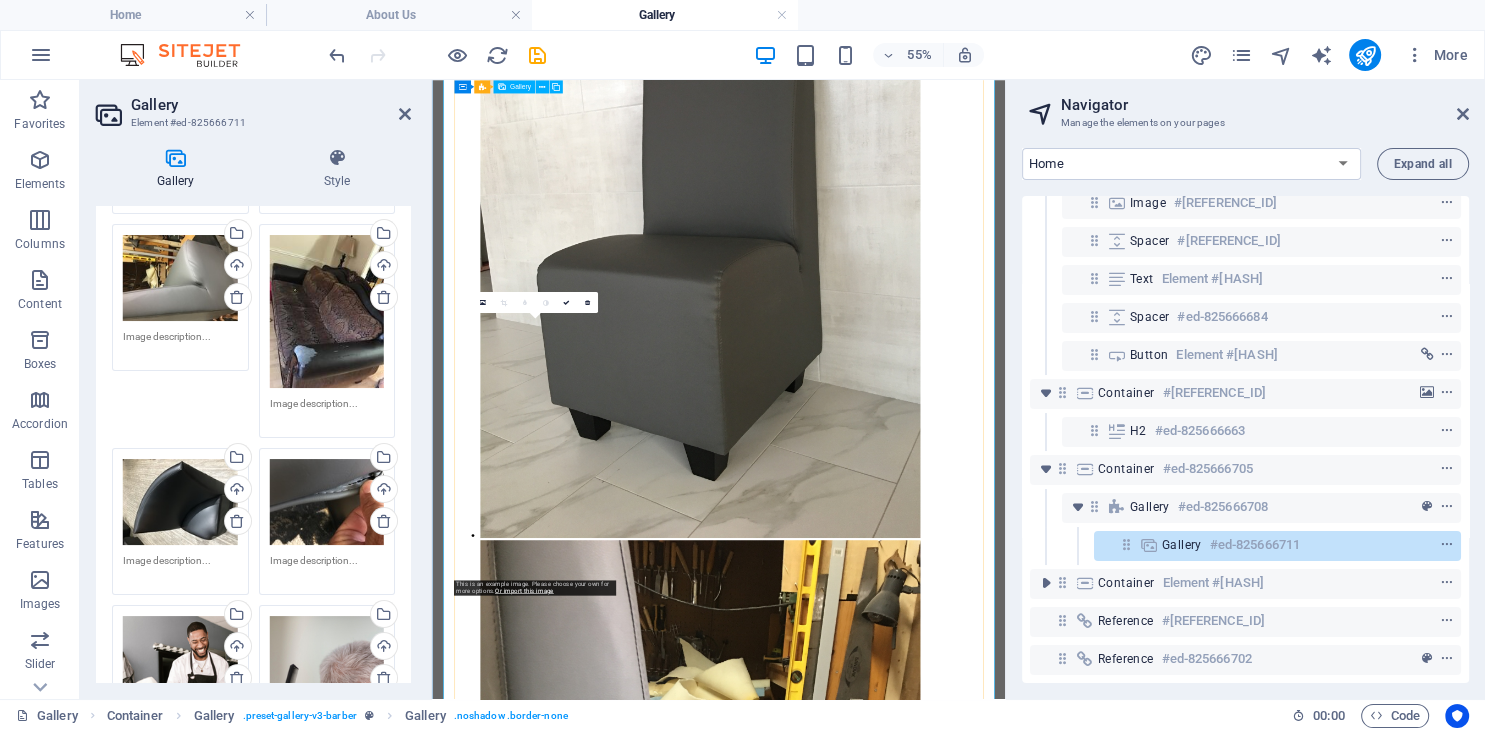 scroll, scrollTop: 3861, scrollLeft: 0, axis: vertical 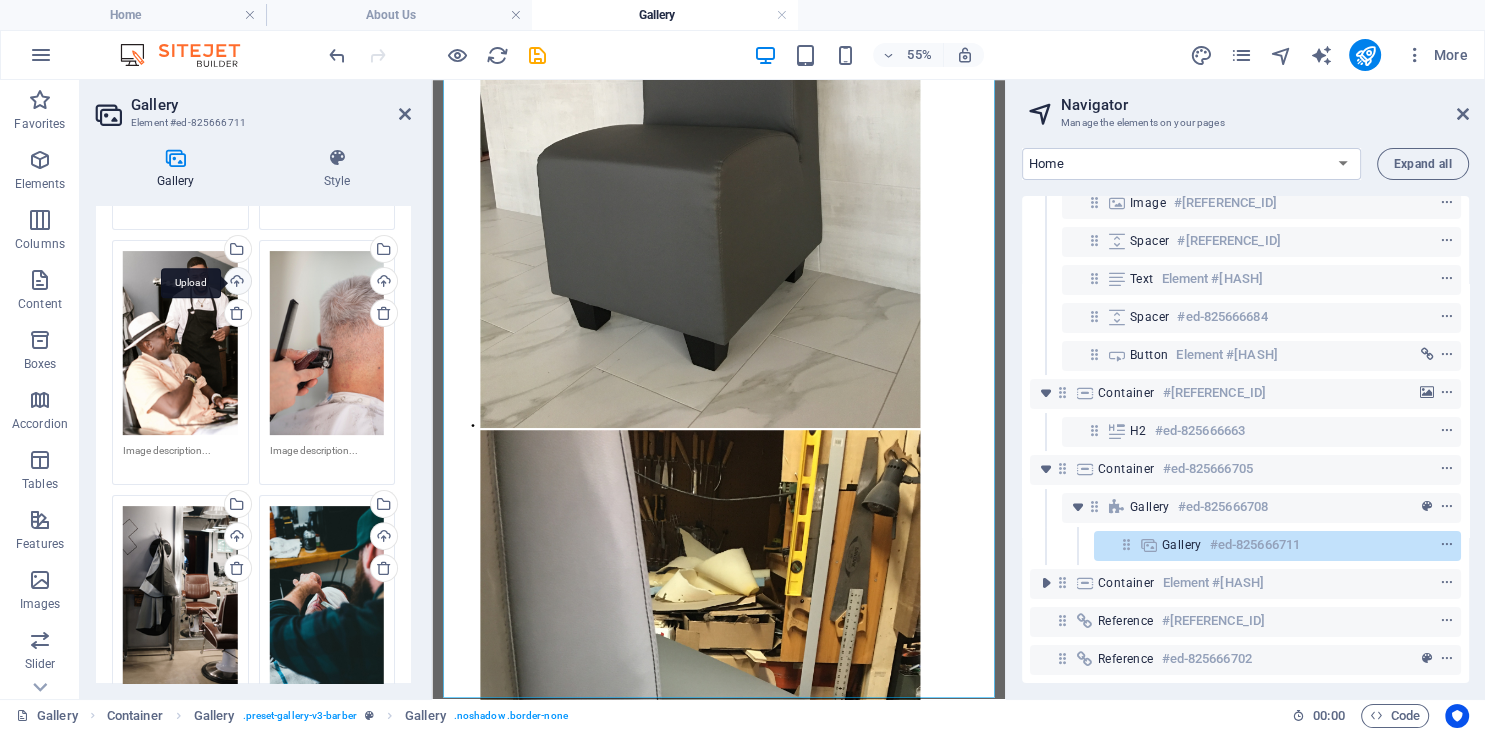 click on "Upload" at bounding box center [236, 283] 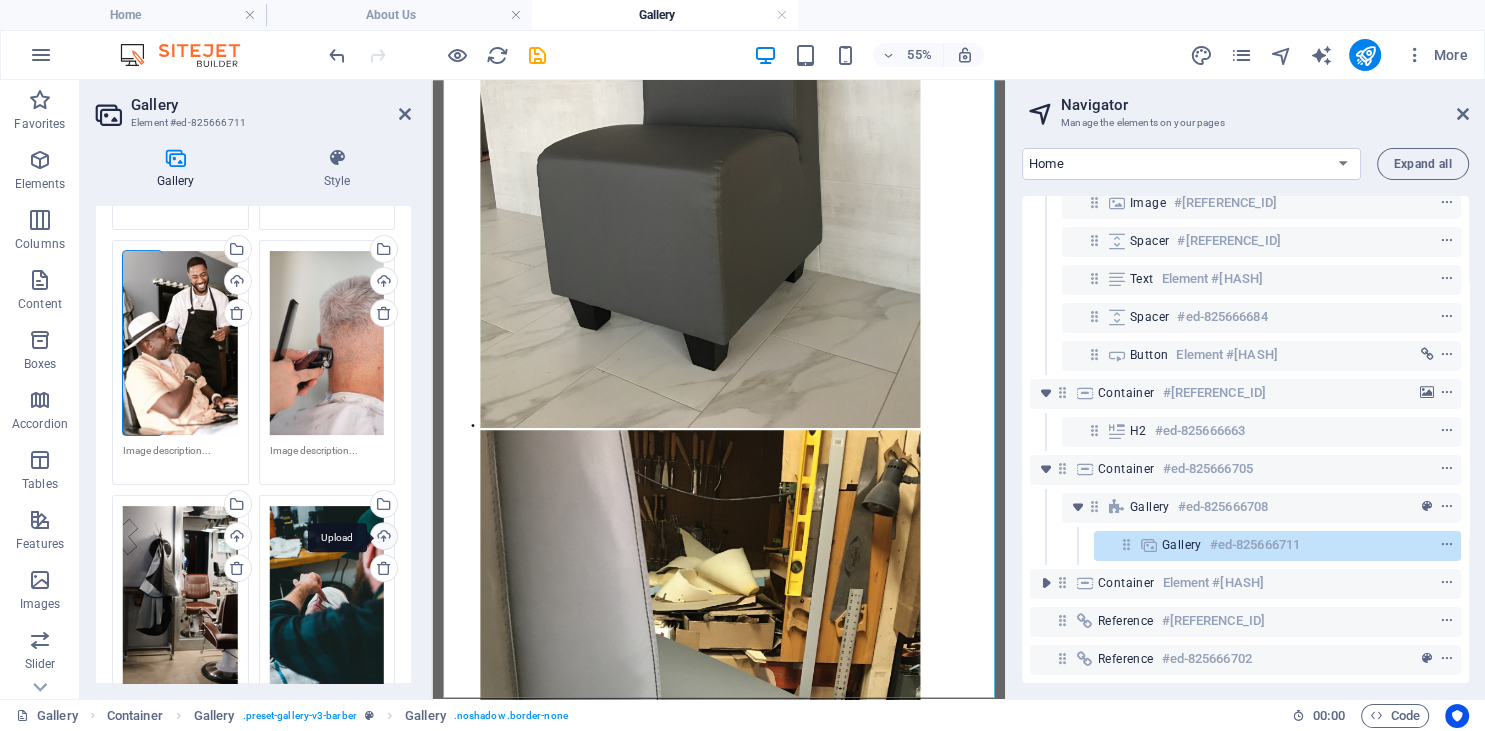 click on "Upload" at bounding box center (382, 538) 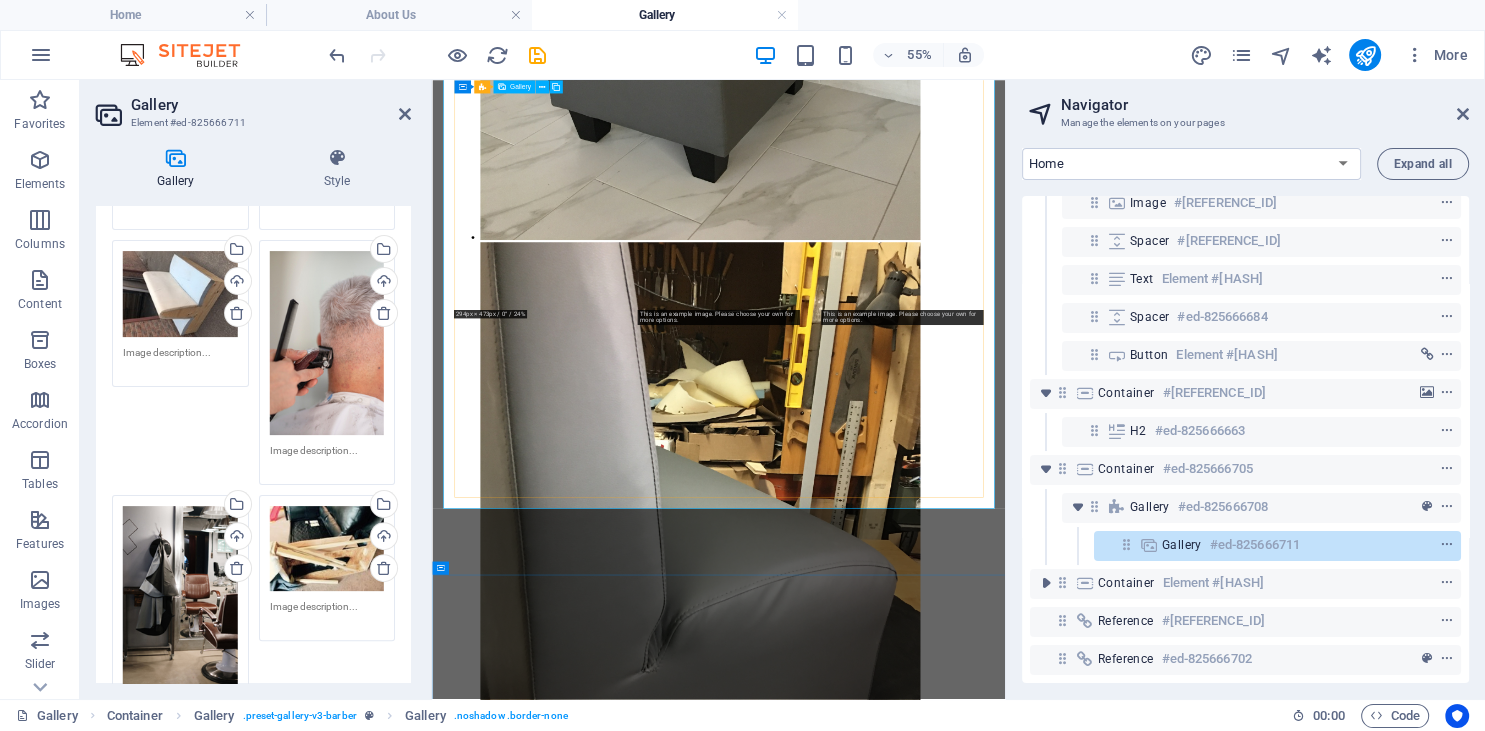 scroll, scrollTop: 4548, scrollLeft: 0, axis: vertical 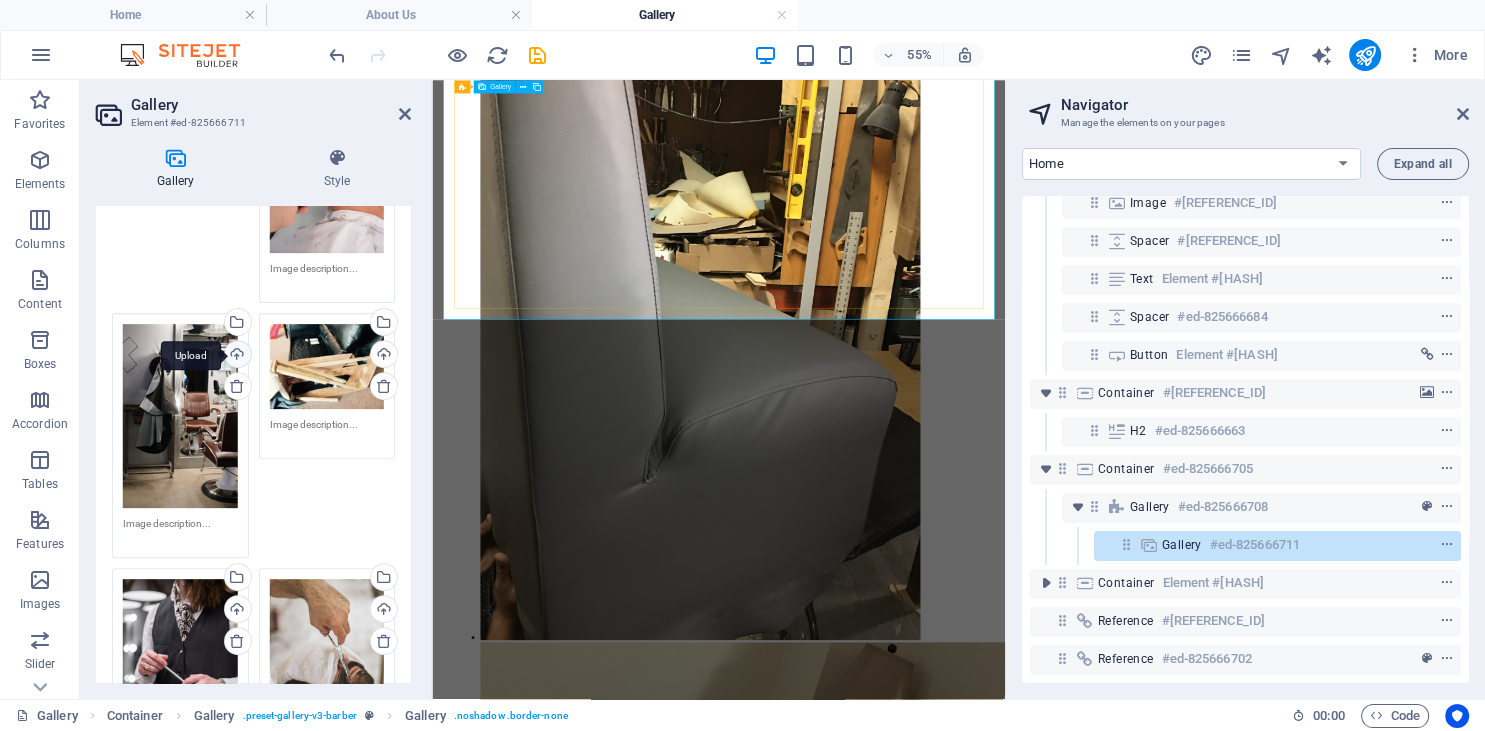click on "Upload" at bounding box center (236, 356) 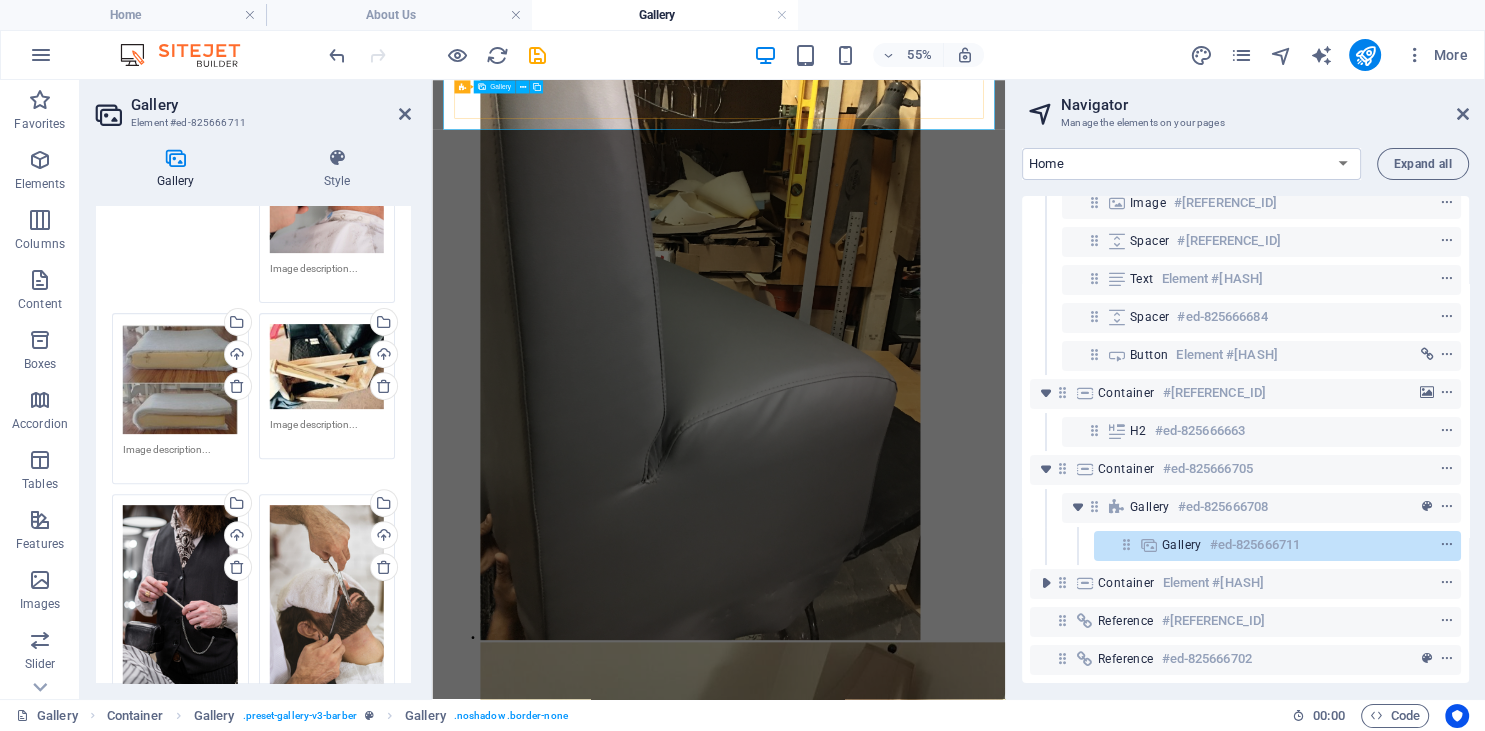 scroll, scrollTop: 4892, scrollLeft: 0, axis: vertical 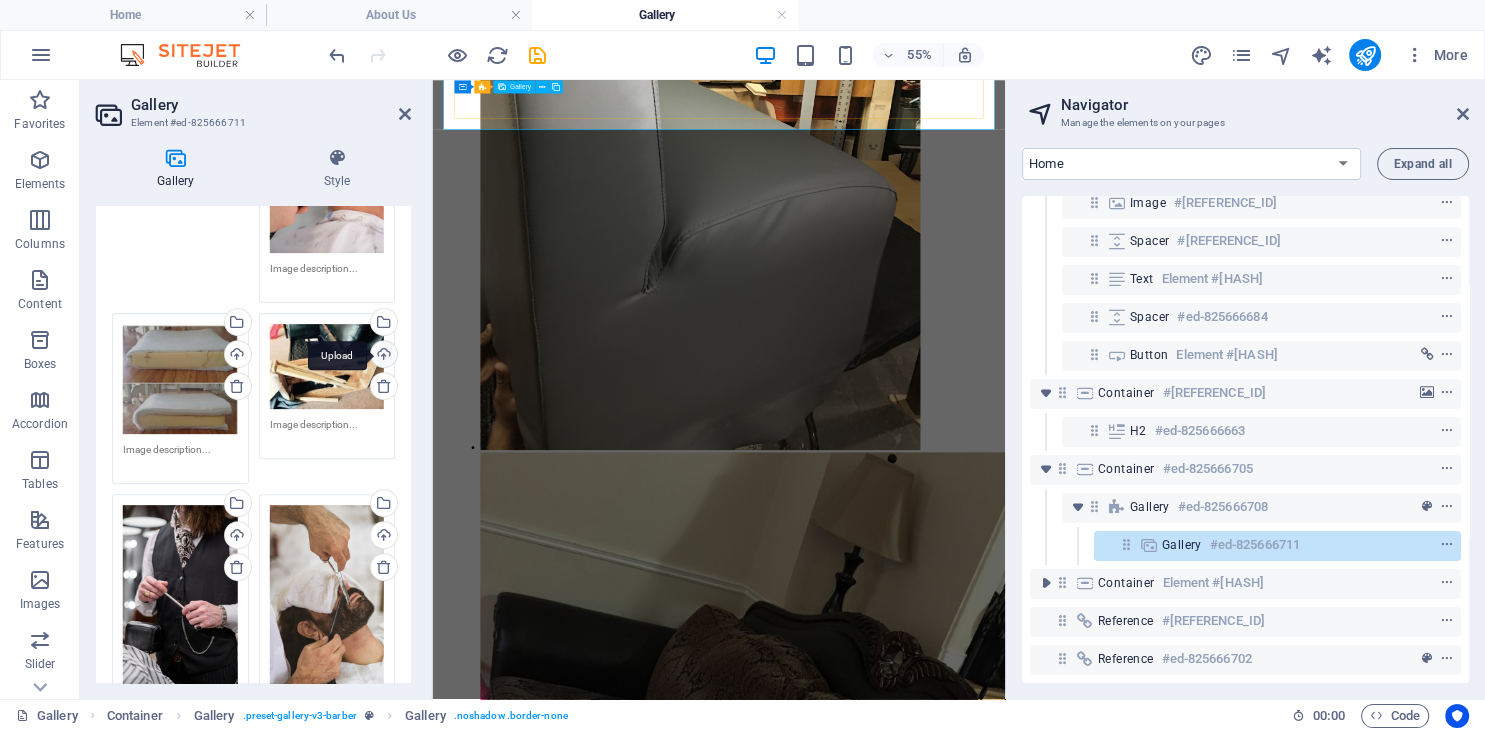 click on "Upload" at bounding box center (382, 356) 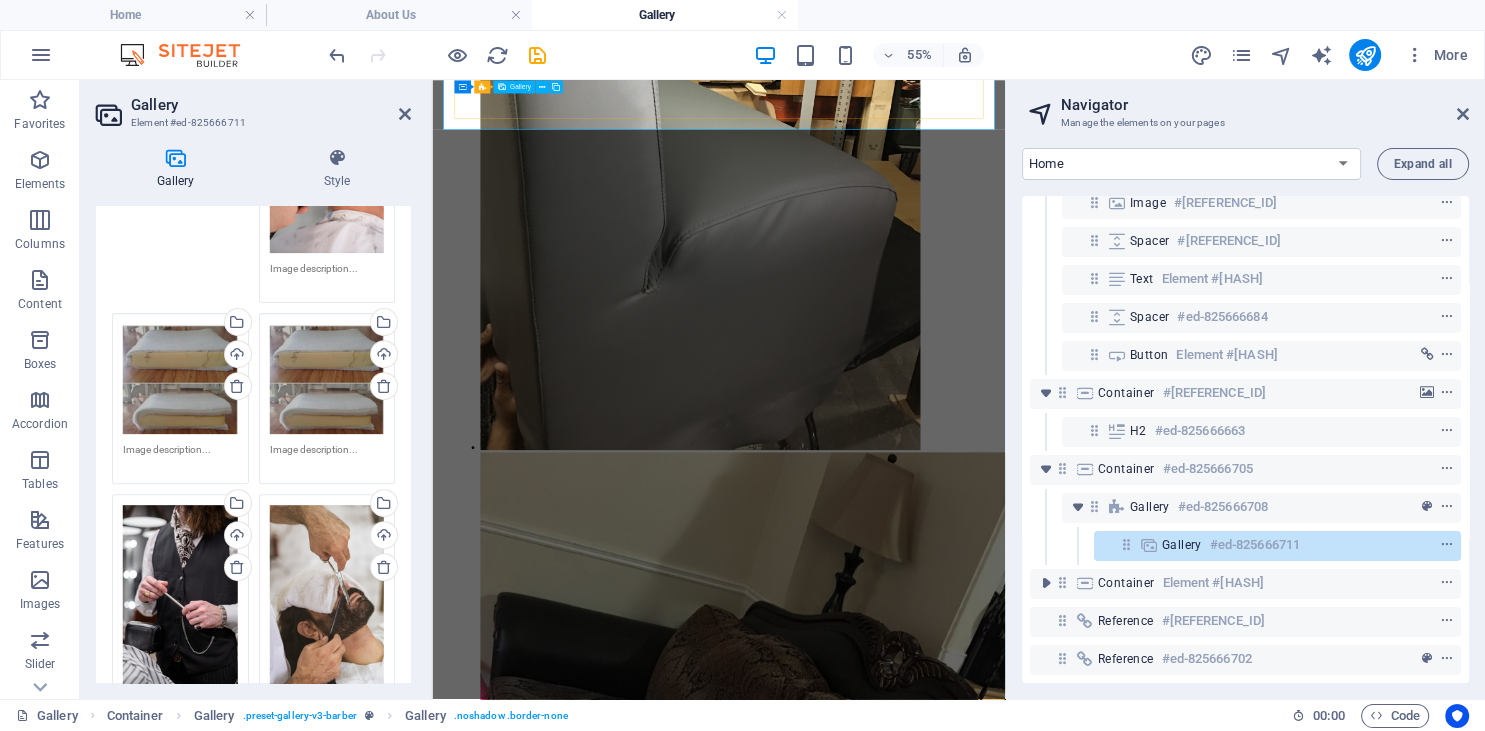 scroll, scrollTop: 5236, scrollLeft: 0, axis: vertical 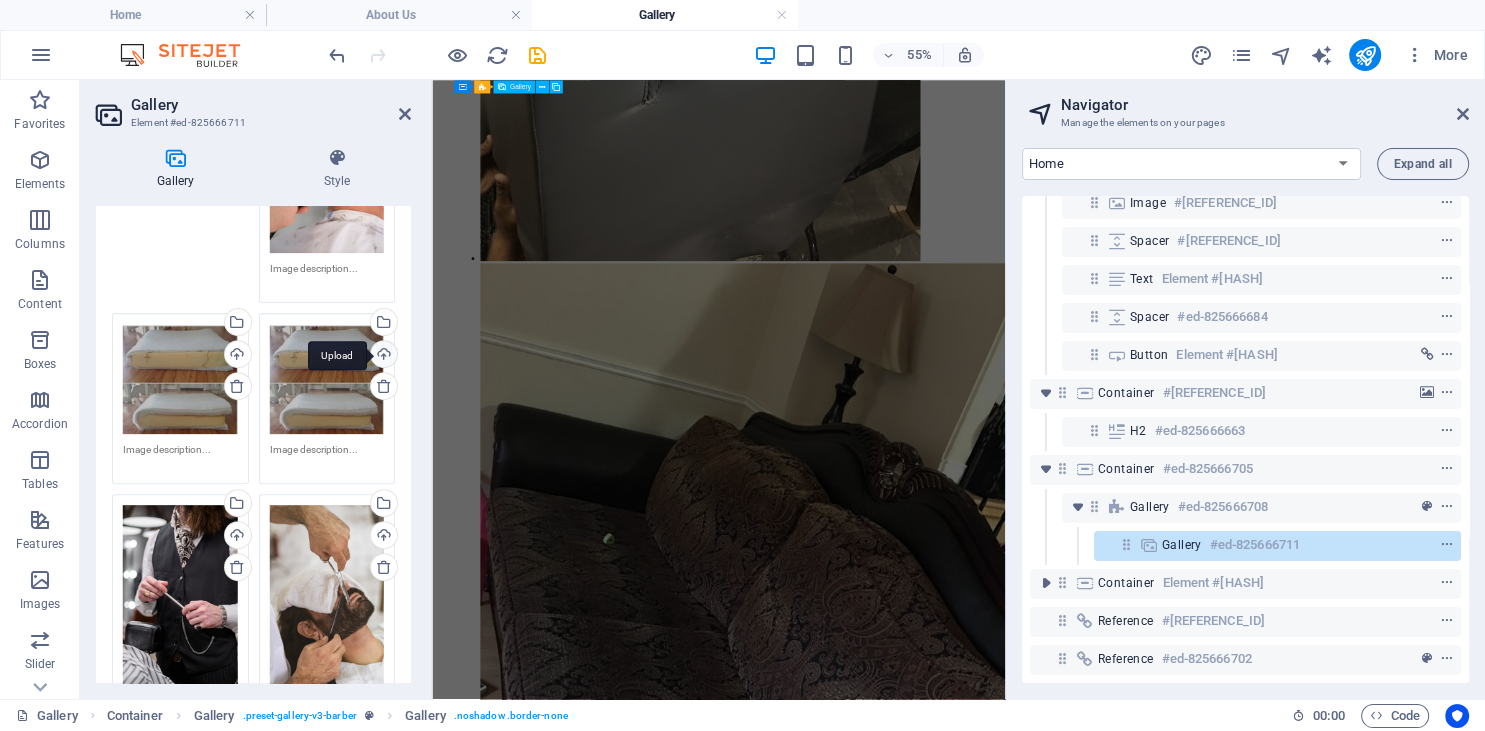 click on "Upload" at bounding box center [382, 356] 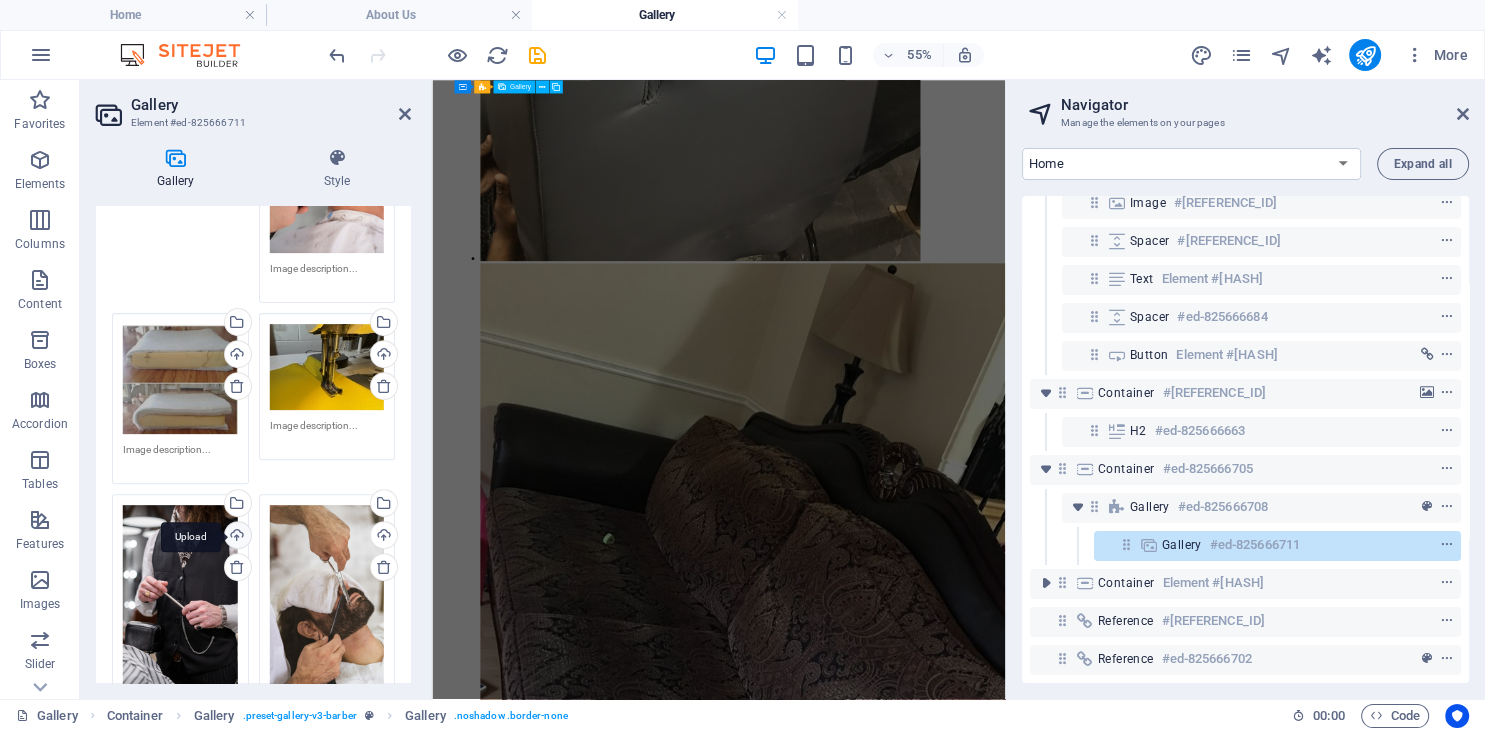 scroll, scrollTop: 3476, scrollLeft: 0, axis: vertical 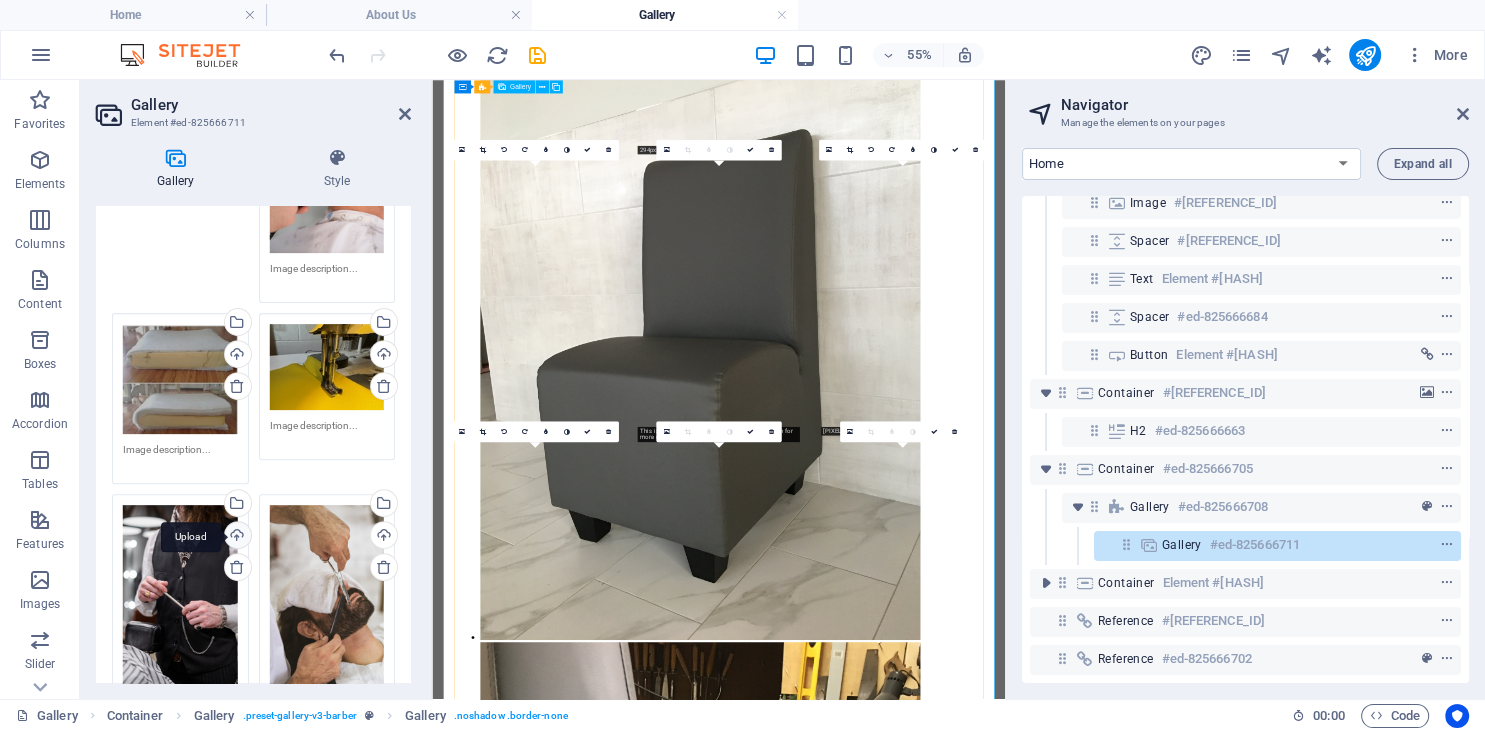 click on "Upload" at bounding box center (236, 537) 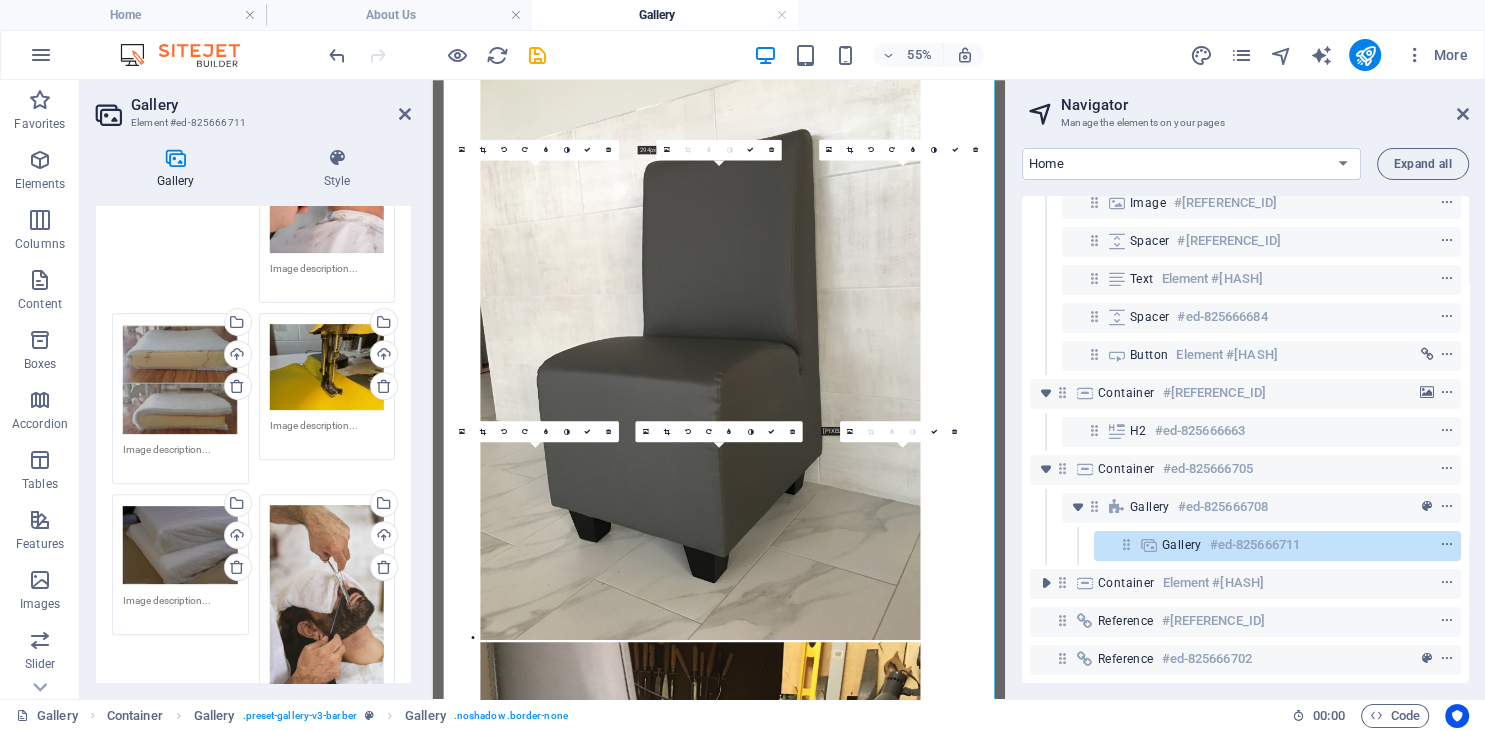 scroll, scrollTop: 1094, scrollLeft: 0, axis: vertical 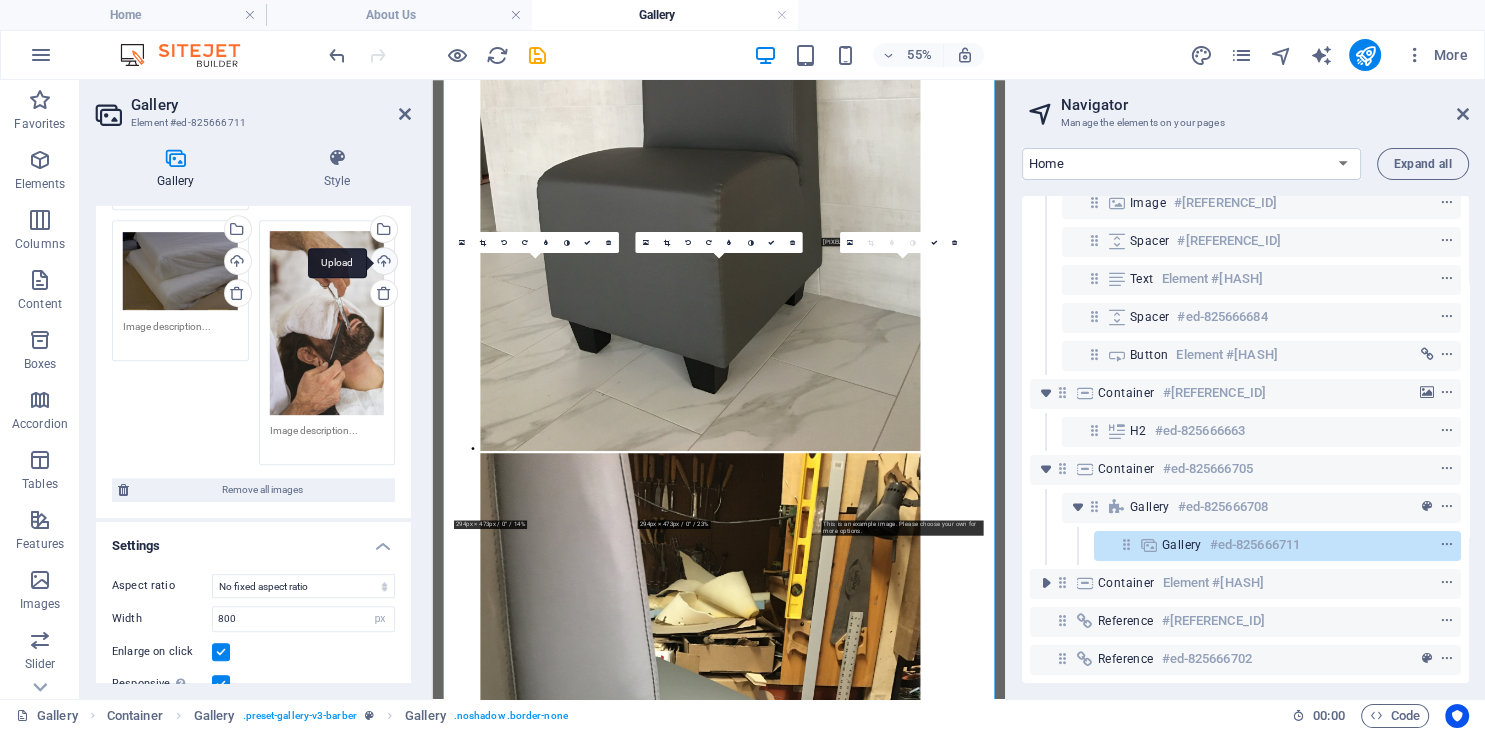 click on "Upload" at bounding box center (382, 263) 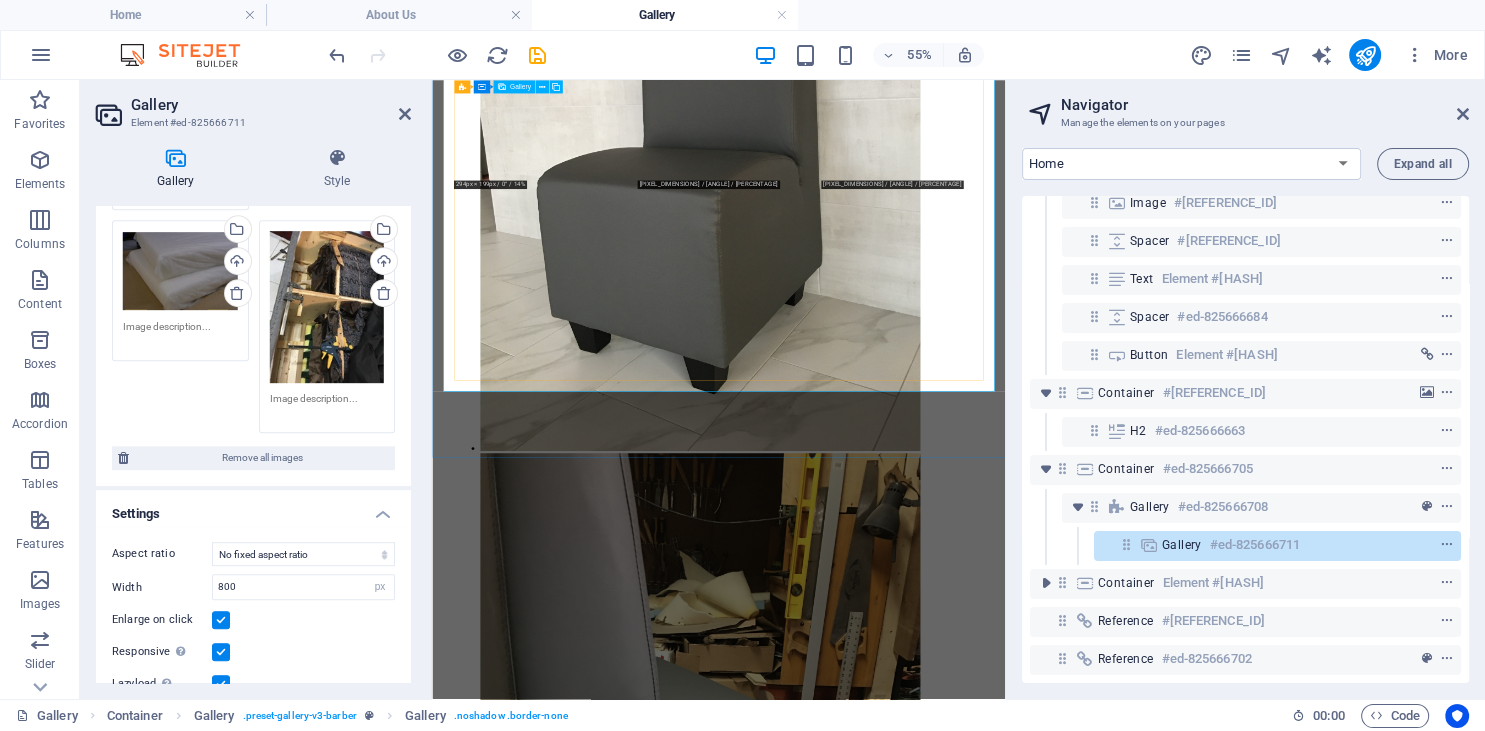 scroll, scrollTop: 4164, scrollLeft: 0, axis: vertical 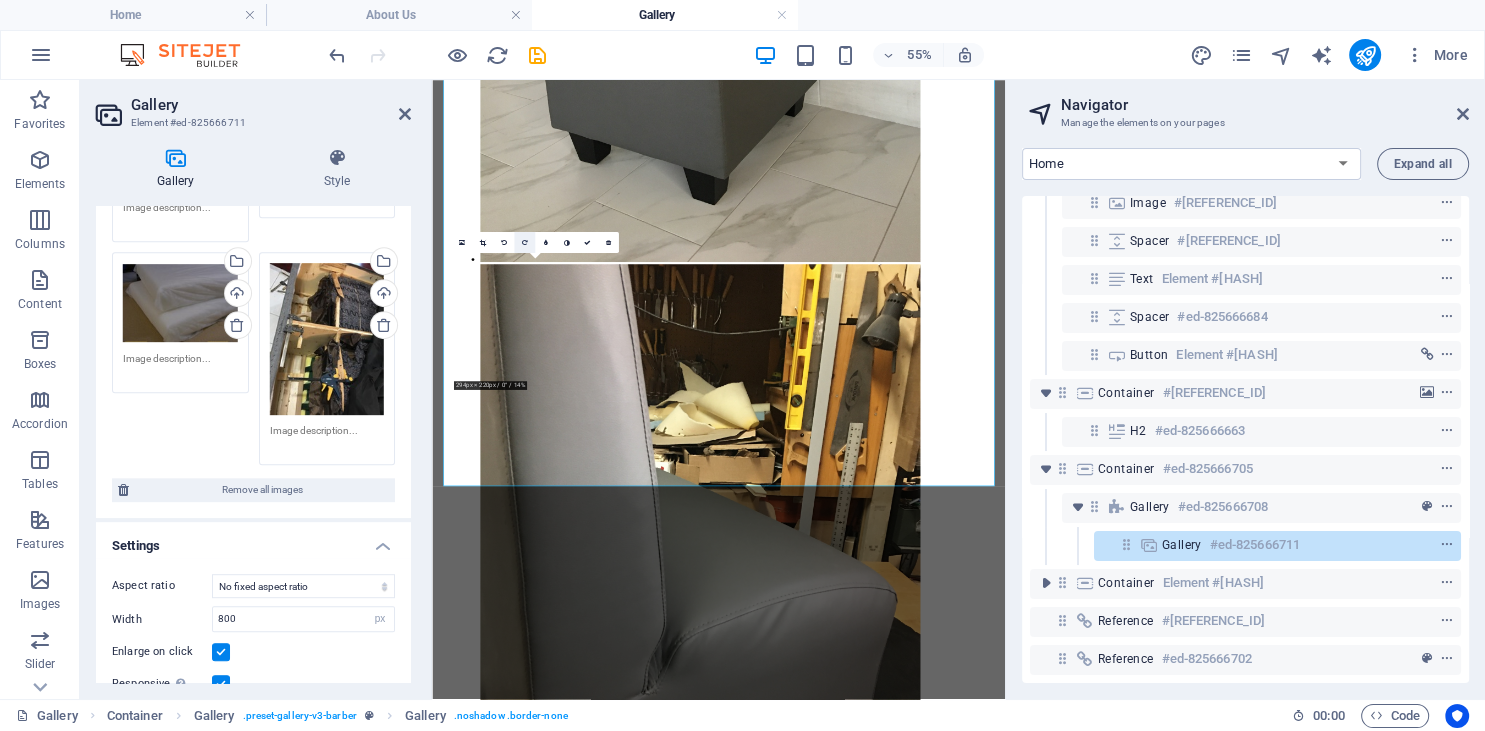 click at bounding box center (524, 242) 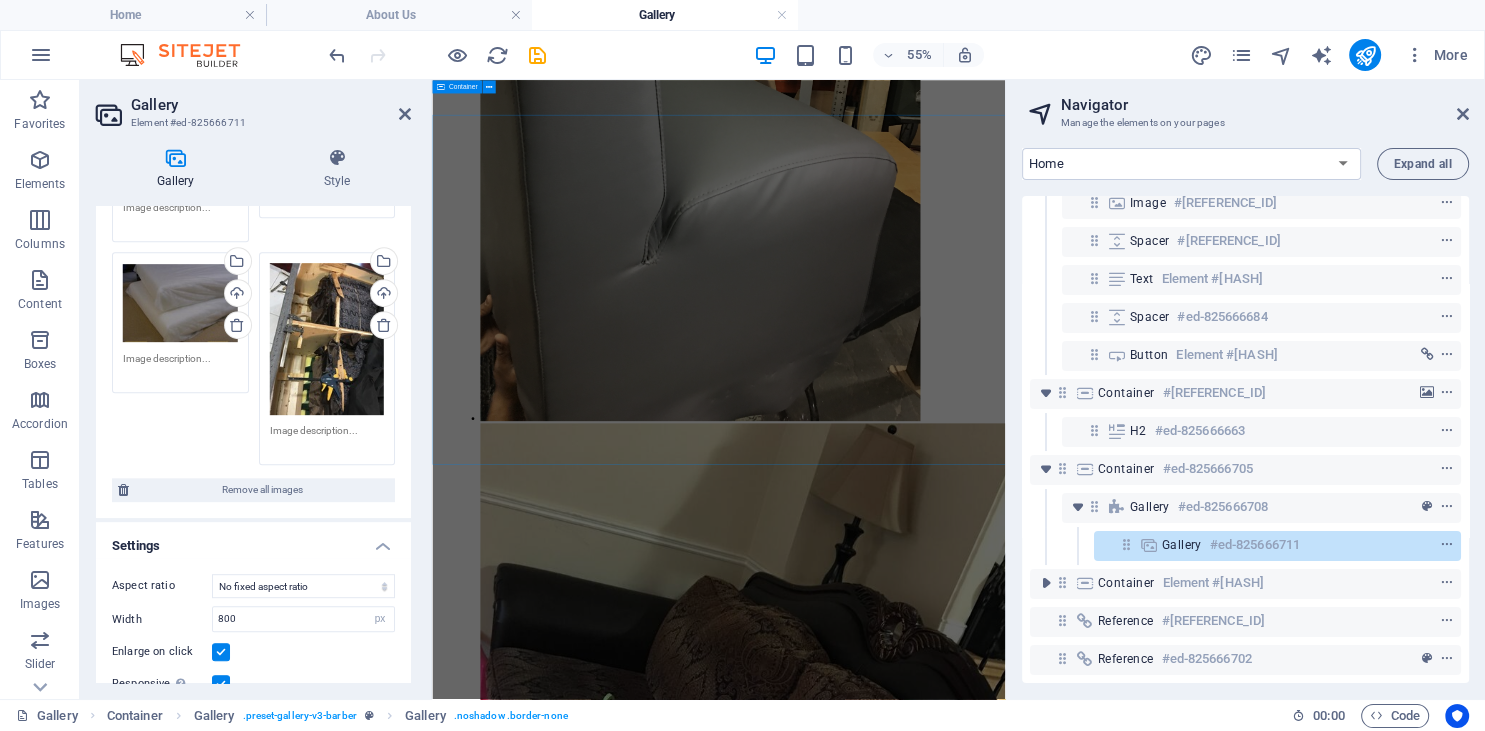 scroll, scrollTop: 4930, scrollLeft: 0, axis: vertical 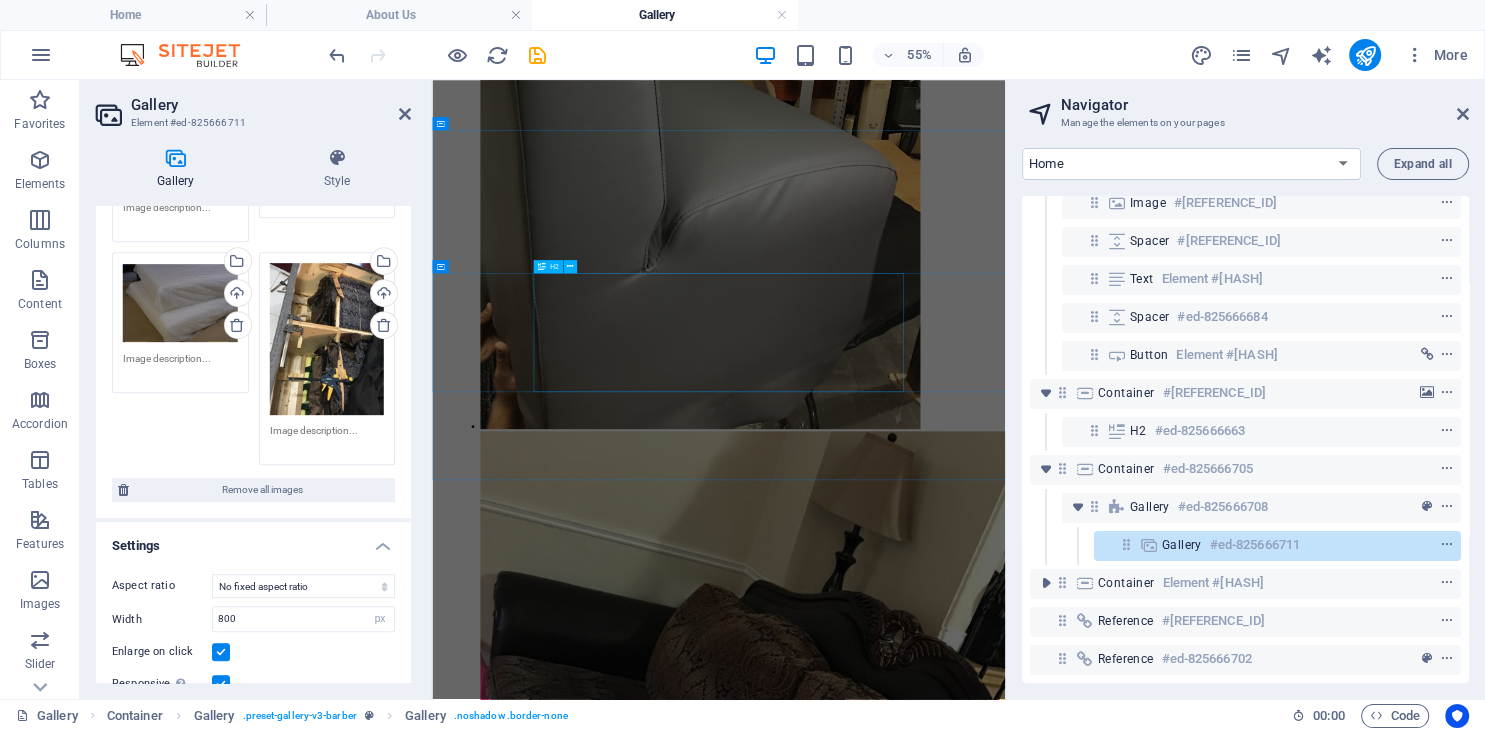 click on "Barber: The man, the myth, the legend." at bounding box center [953, 10792] 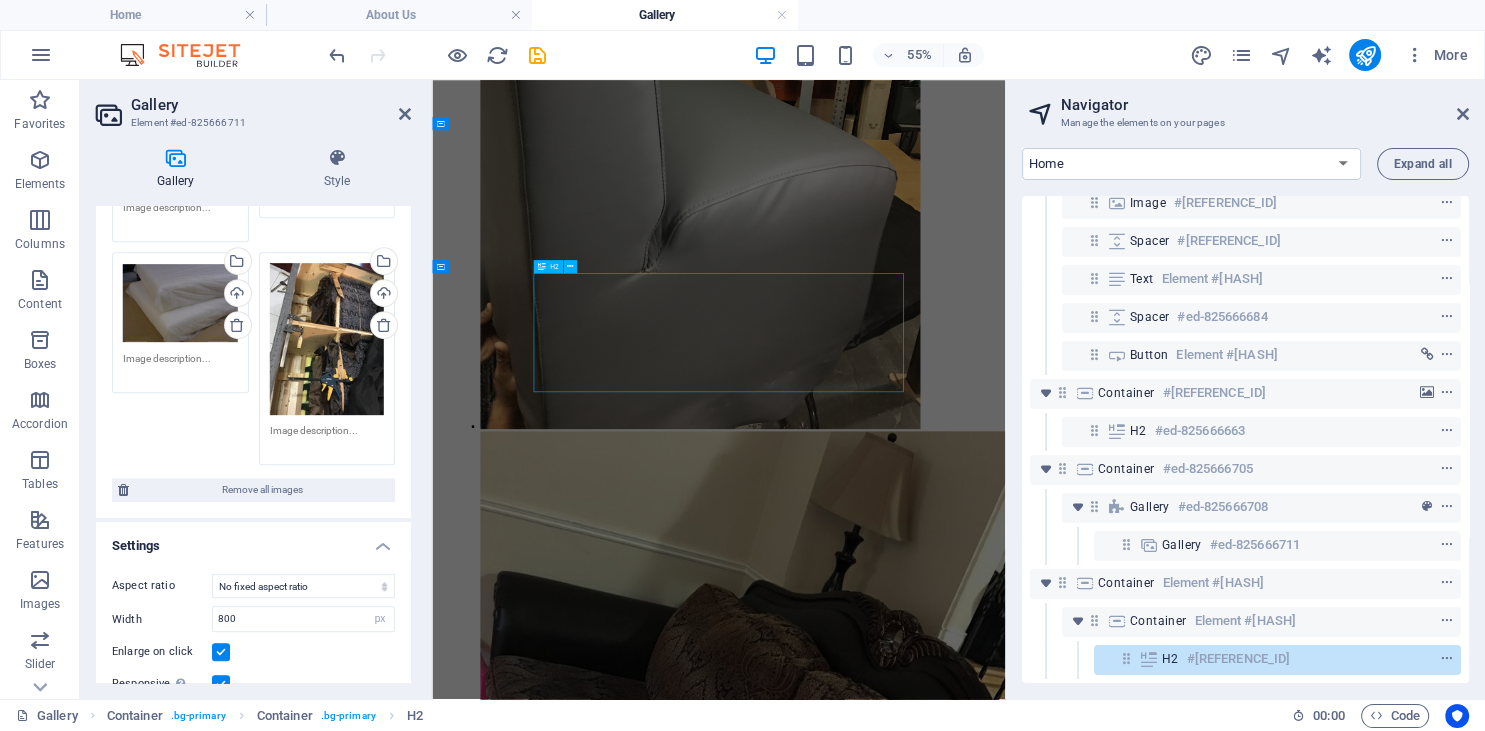 click on "Barber: The man, the myth, the legend." at bounding box center (953, 10792) 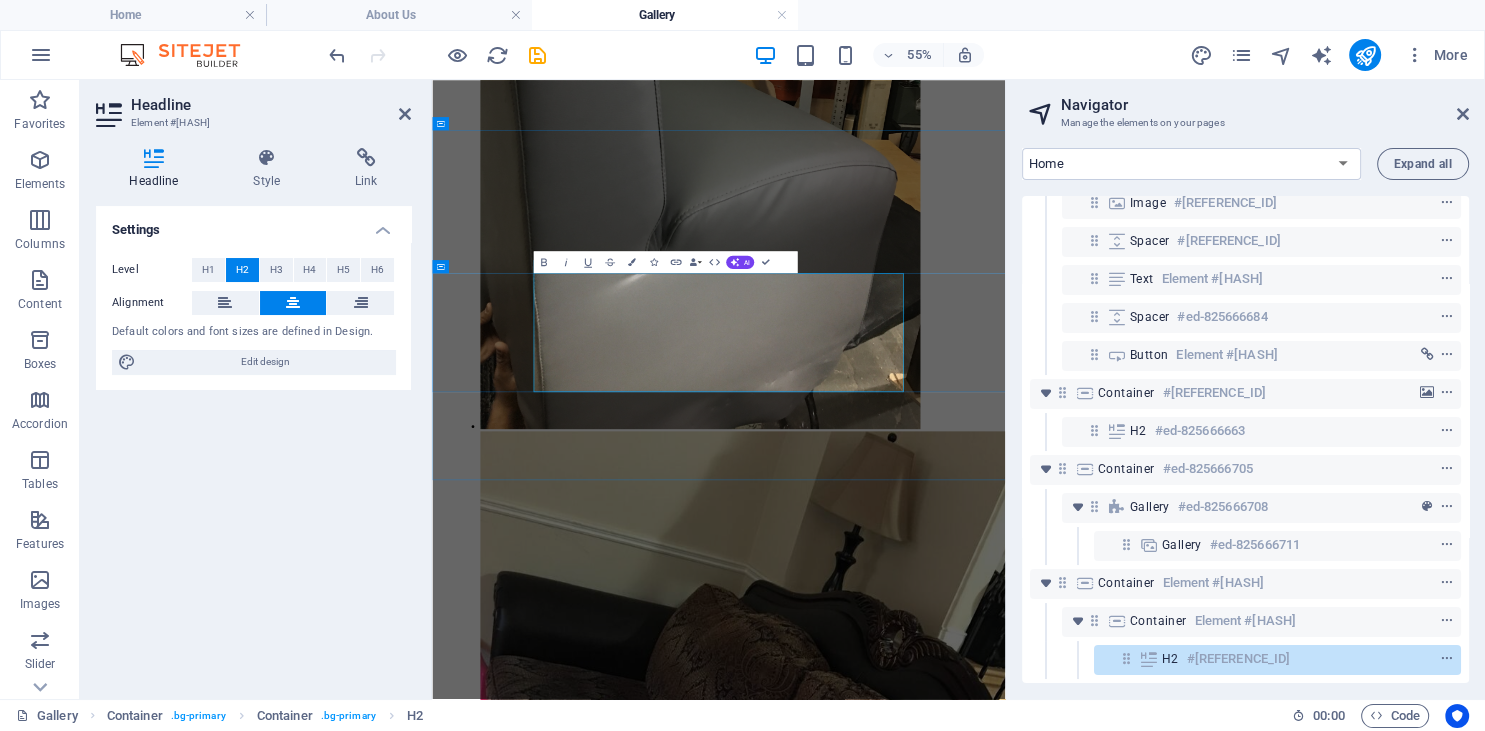 click on "Barber: The man, the myth, the legend." at bounding box center (953, 10792) 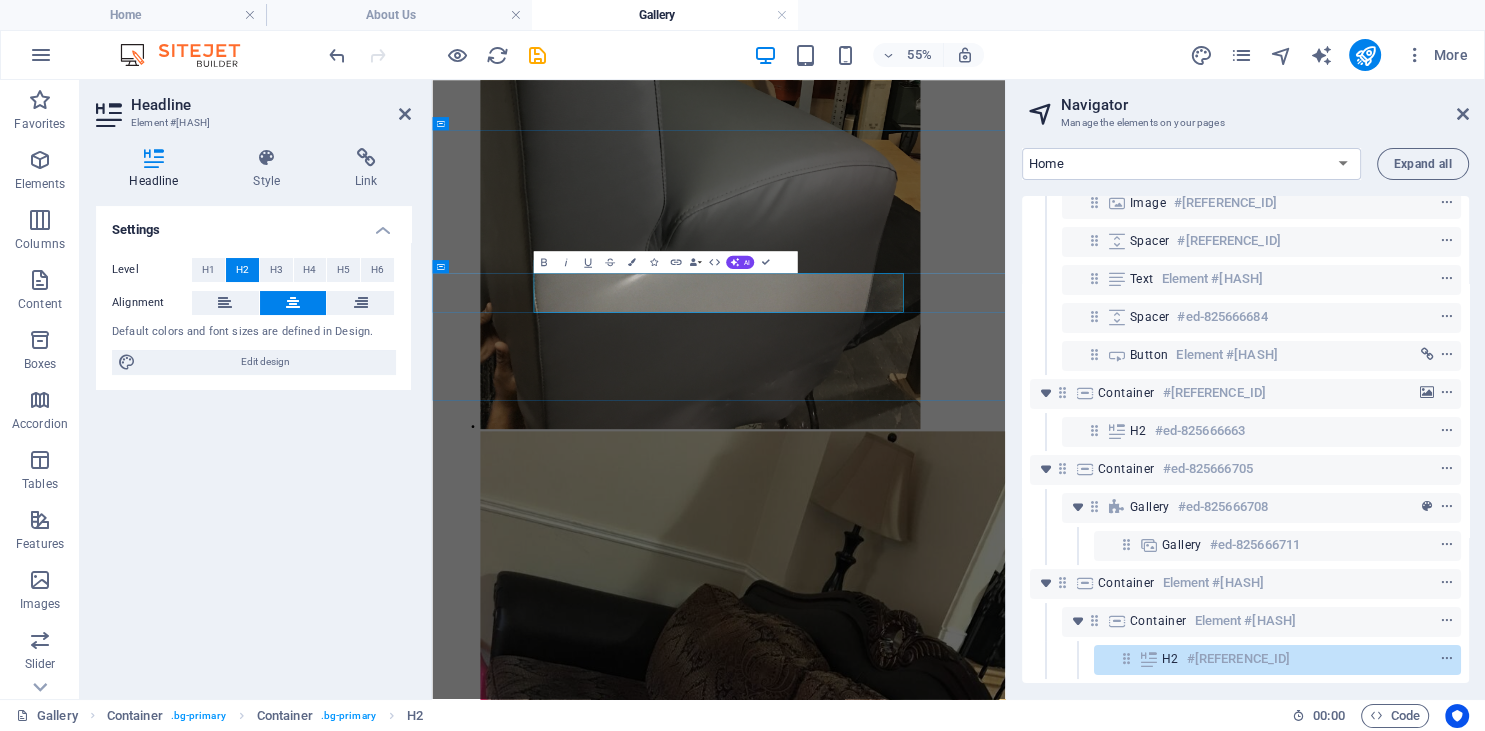 click on "Dr [LAST_NAME]" at bounding box center (953, 10792) 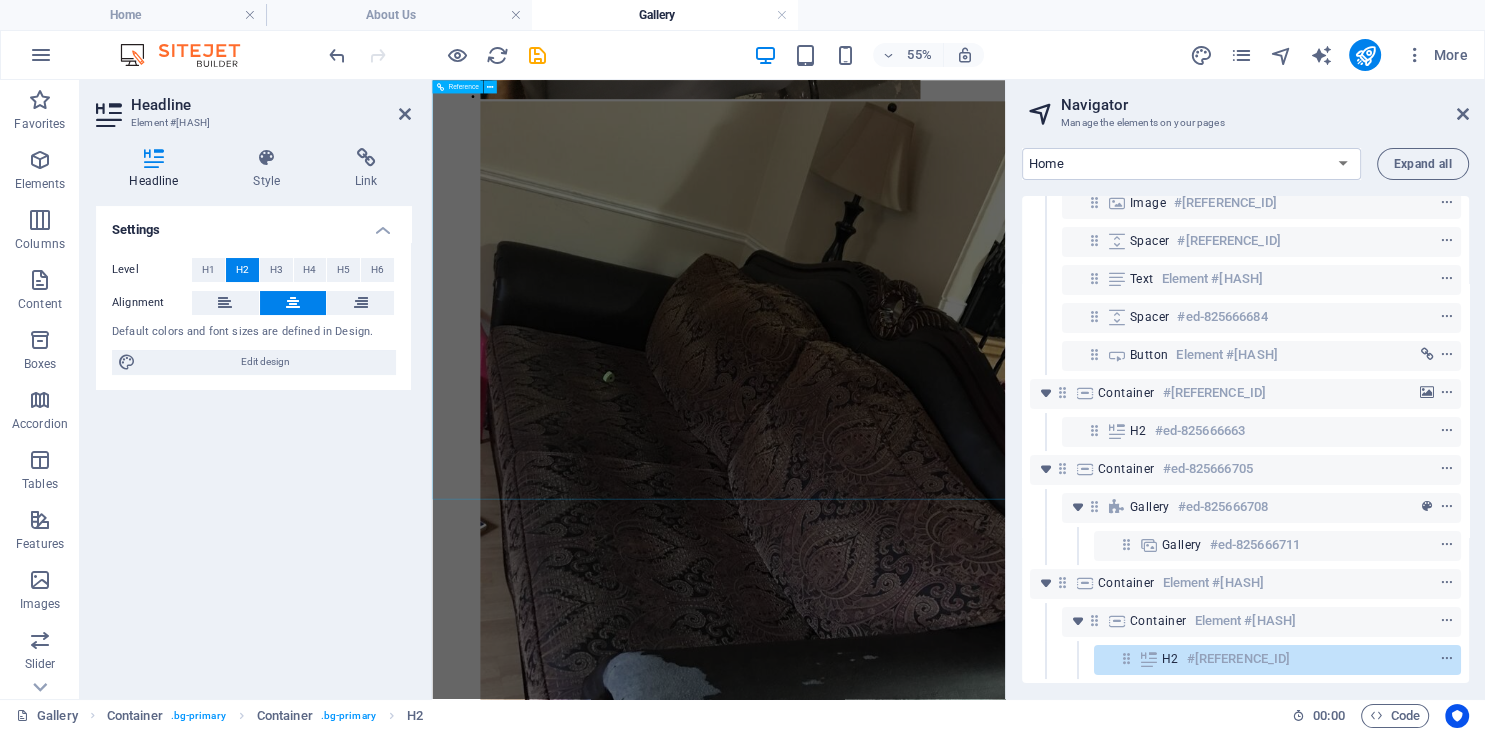 scroll, scrollTop: 5479, scrollLeft: 0, axis: vertical 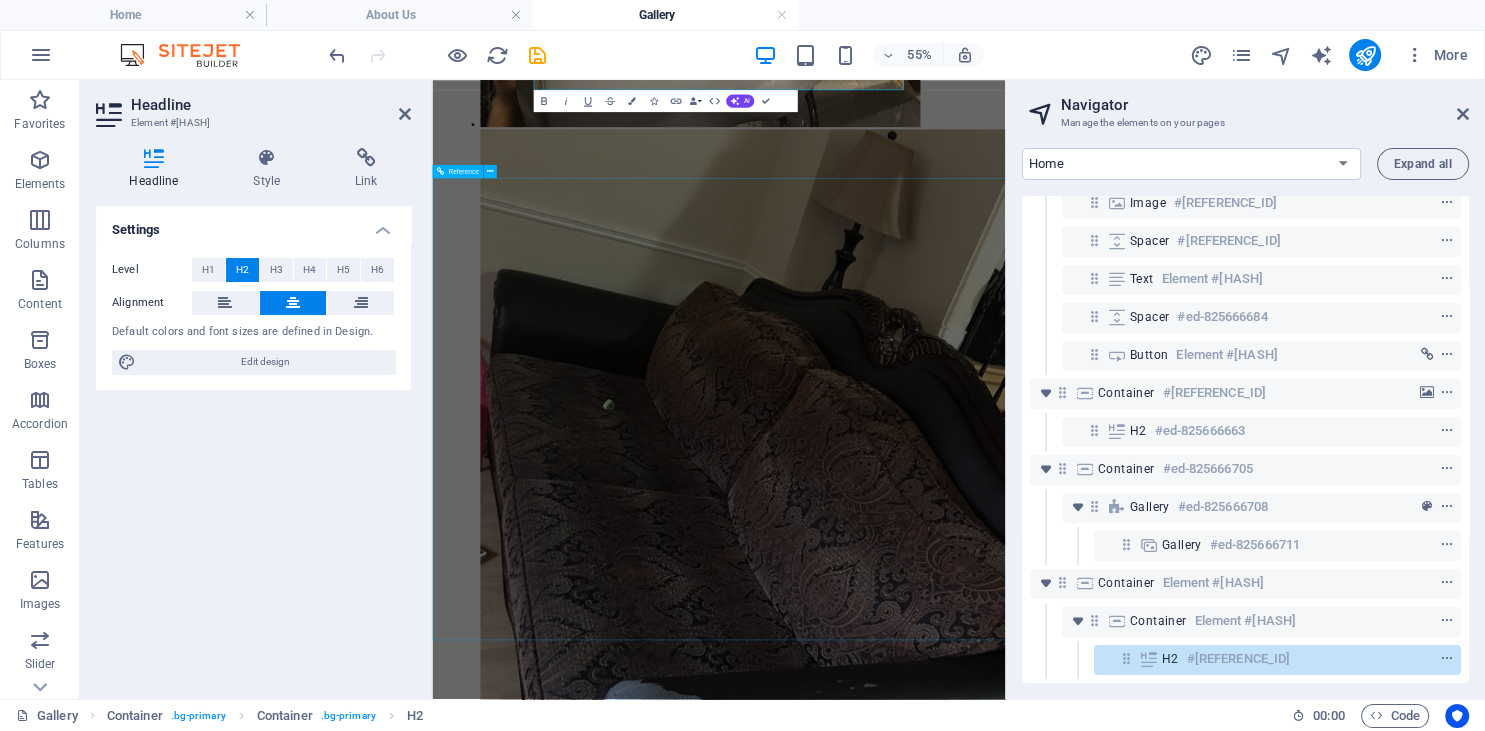 click on "Located in the heart of Buffalo, we bring the liveliness to mundane weeks and fun weekends." at bounding box center [953, 11078] 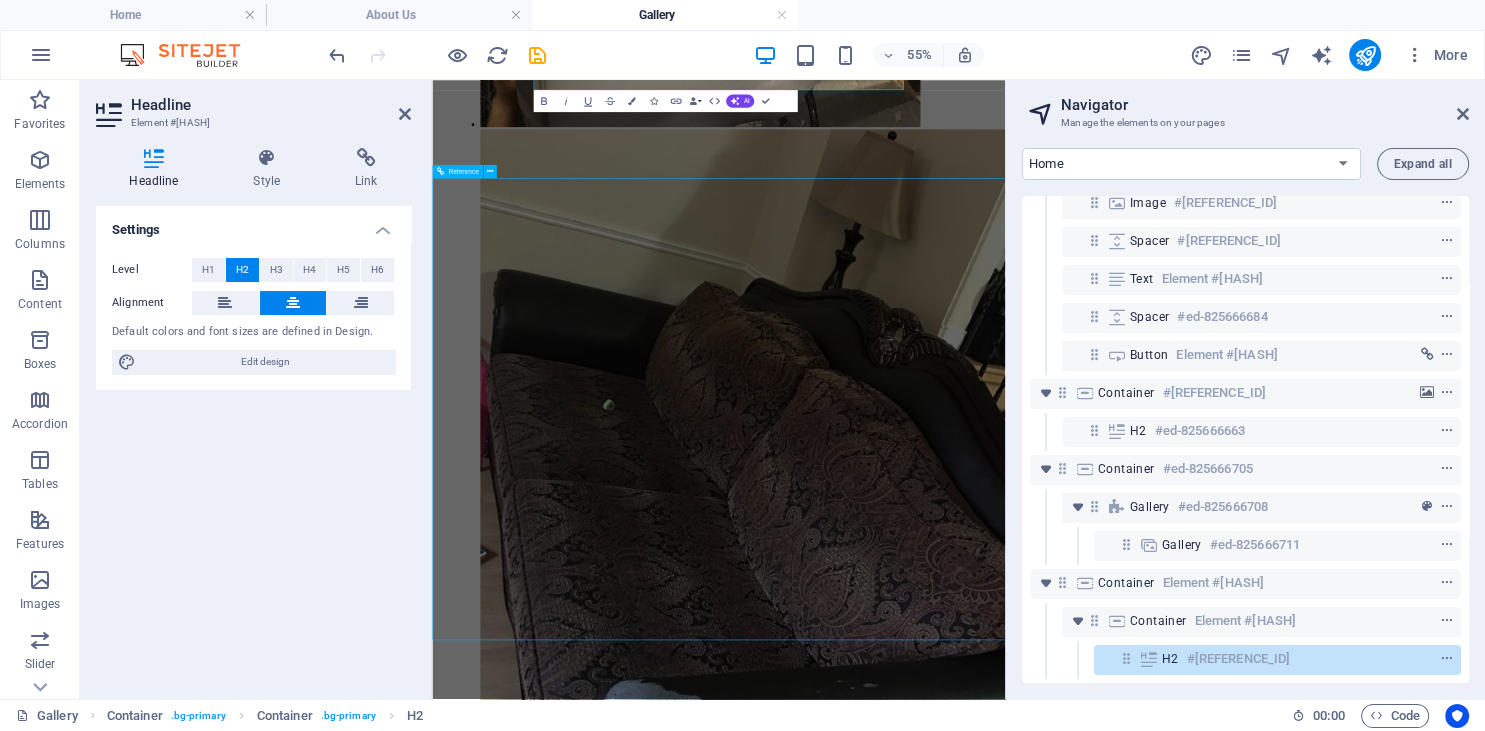 scroll, scrollTop: 222, scrollLeft: 0, axis: vertical 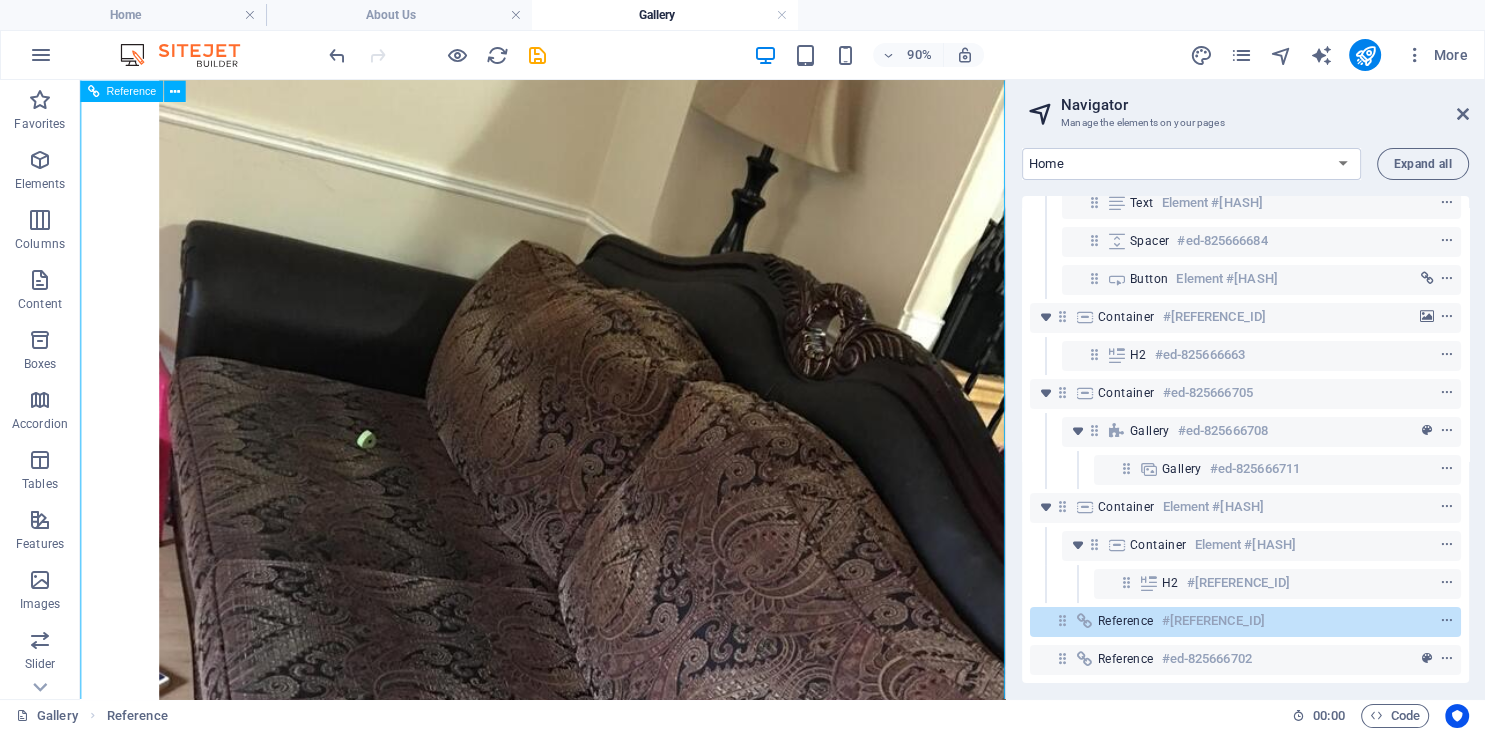 click on "Located in the heart of Buffalo, we bring the liveliness to mundane weeks and fun weekends." at bounding box center (594, 10808) 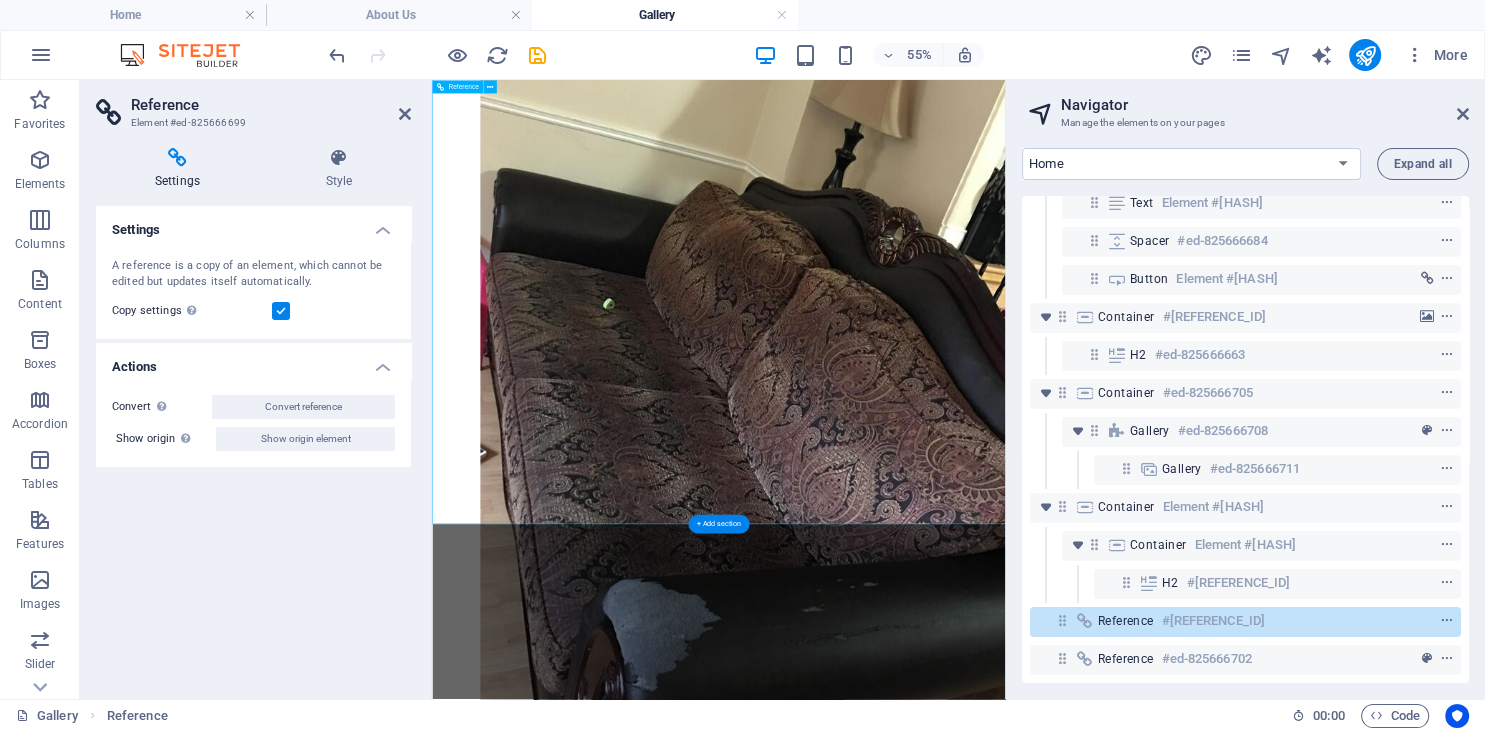 scroll, scrollTop: 5691, scrollLeft: 0, axis: vertical 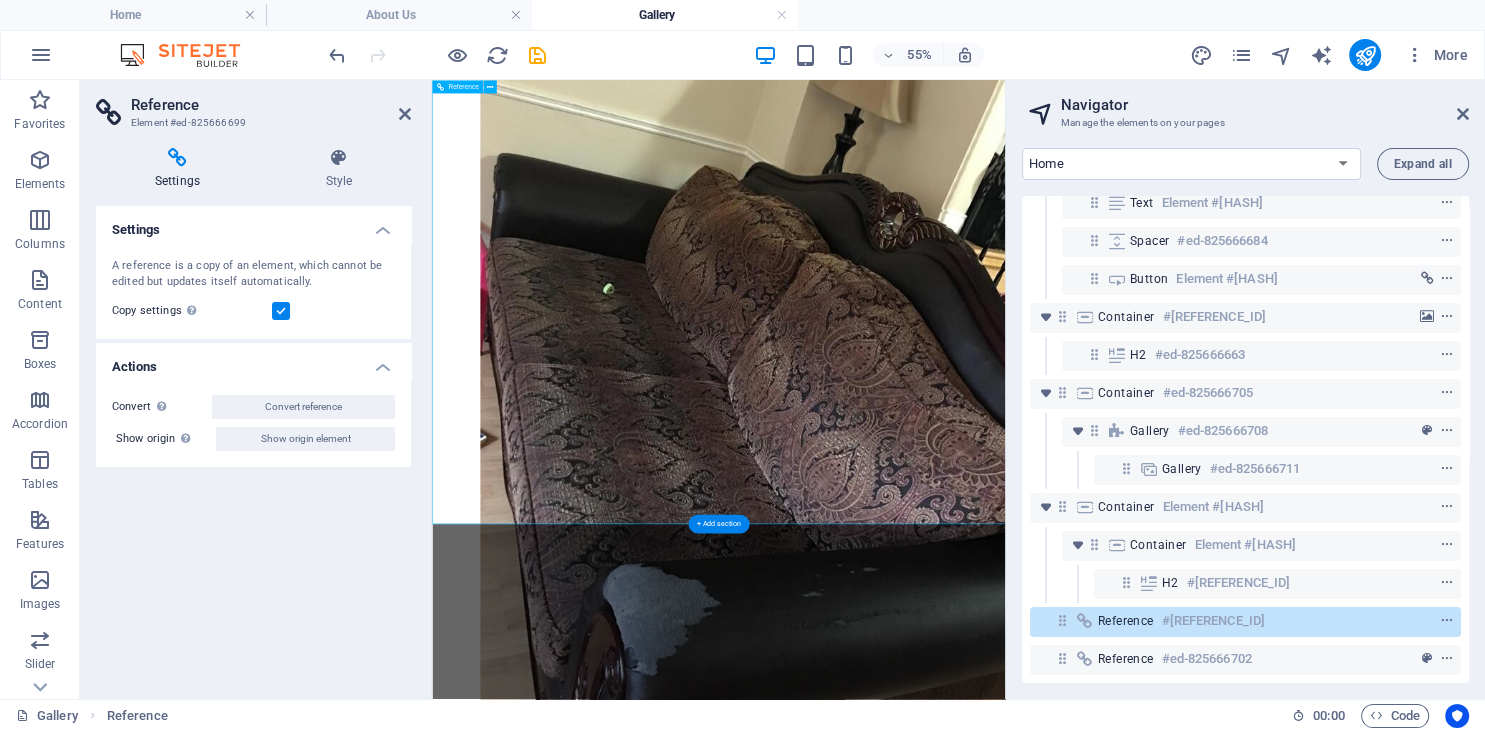 click on "Located in the heart of Buffalo, we bring the liveliness to mundane weeks and fun weekends." at bounding box center [953, 10866] 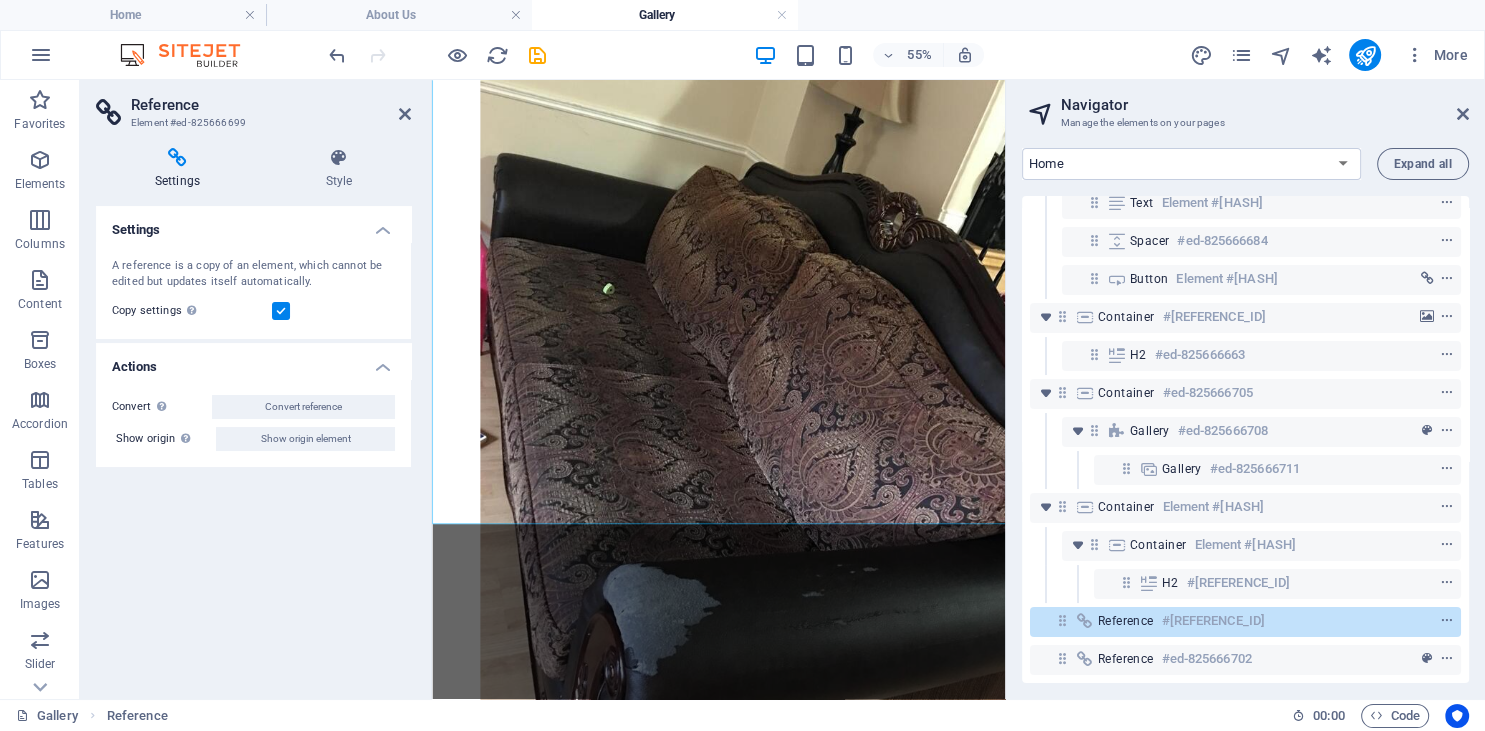 click on "A reference is a copy of an element, which cannot be edited but updates itself automatically." at bounding box center (253, 274) 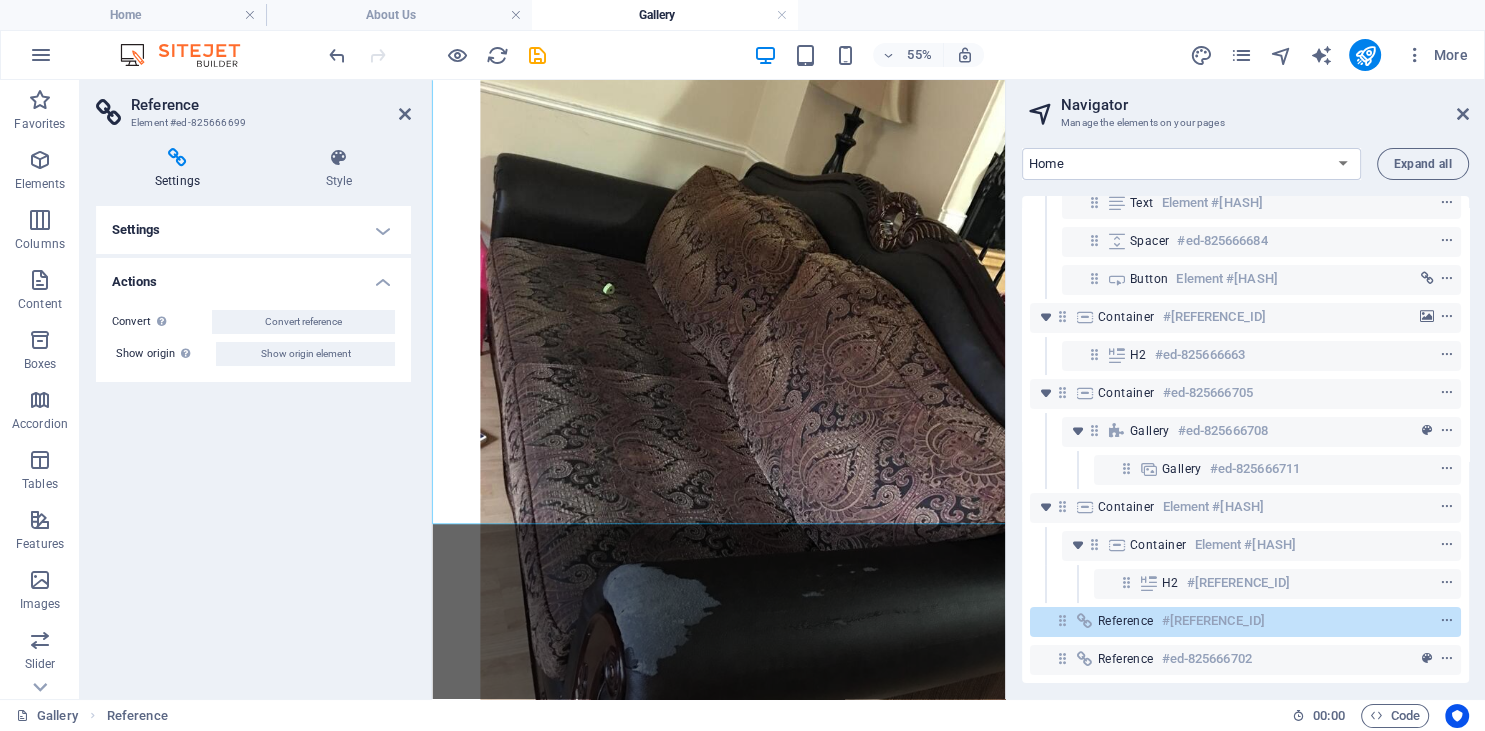 click on "Settings" at bounding box center (253, 230) 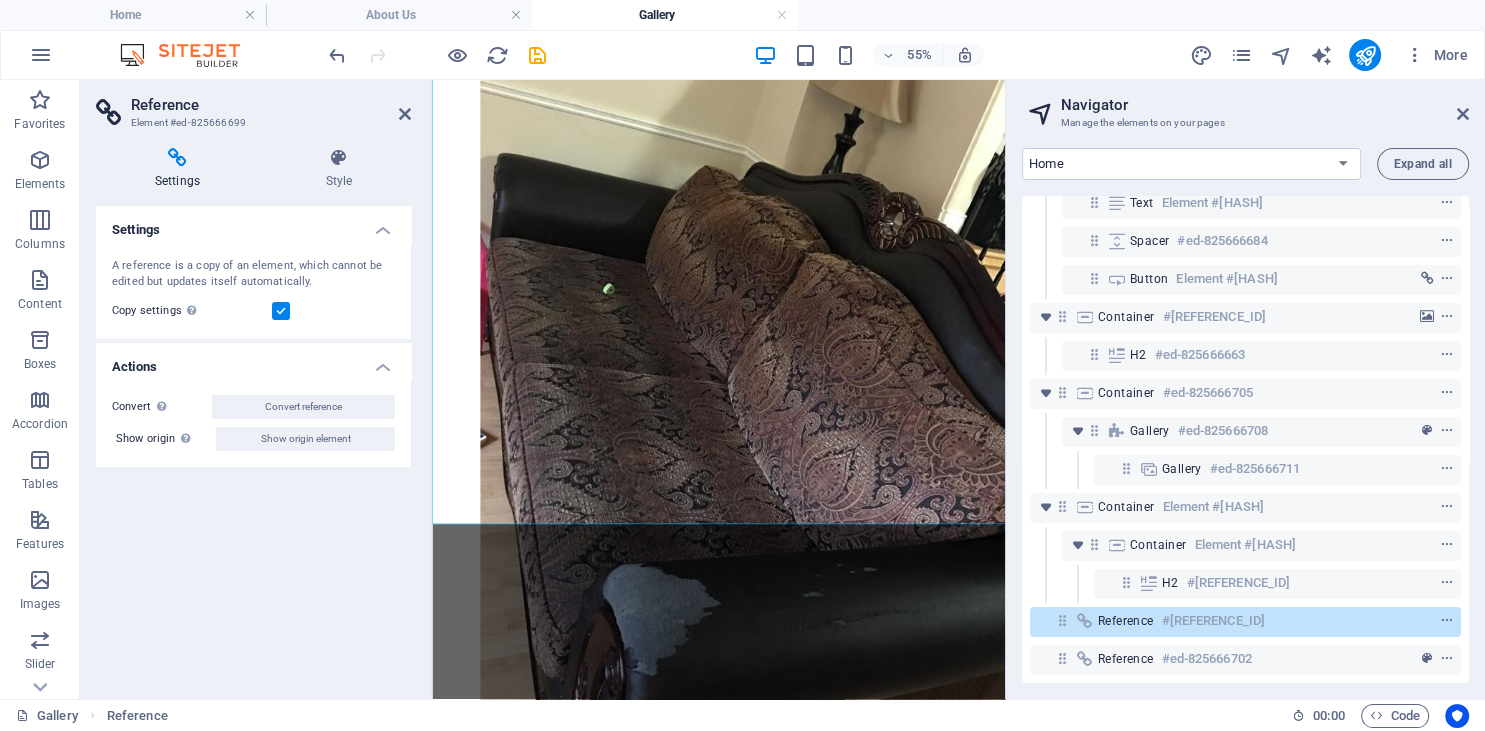 click on "A reference is a copy of an element, which cannot be edited but updates itself automatically." at bounding box center (253, 274) 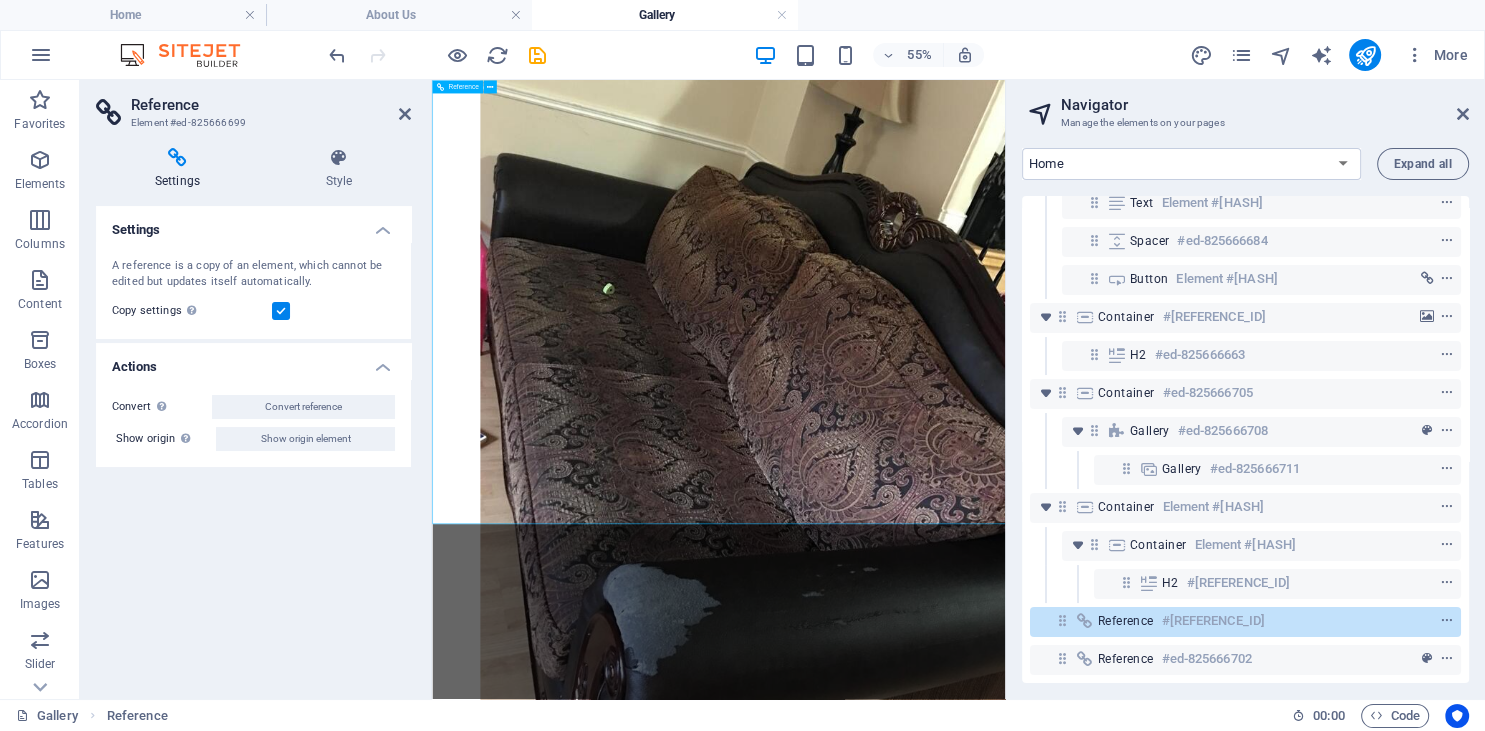 click on "Reference #[REFERENCE_ID]" at bounding box center (1229, 621) 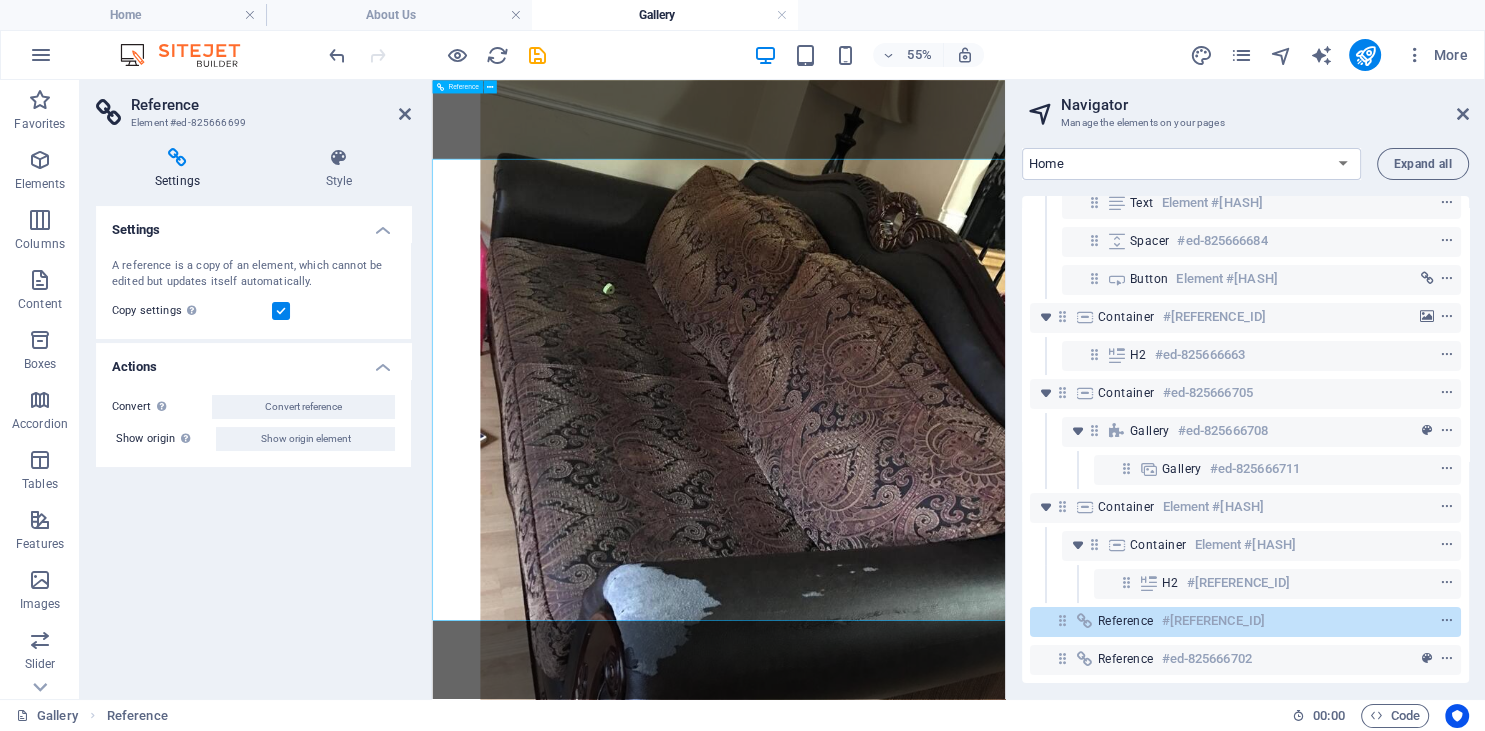 scroll, scrollTop: 5515, scrollLeft: 0, axis: vertical 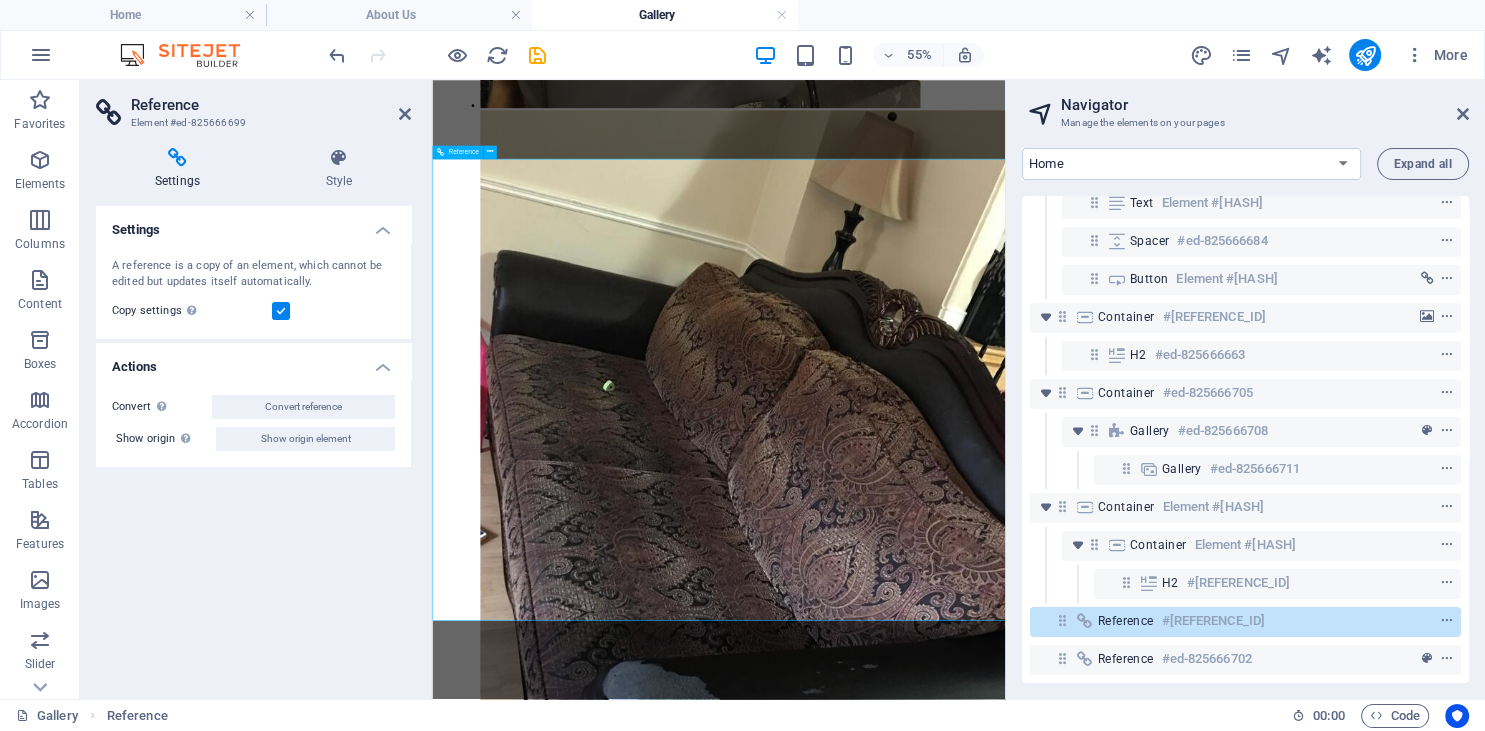 click on "Located in the heart of Buffalo, we bring the liveliness to mundane weeks and fun weekends." at bounding box center (953, 11042) 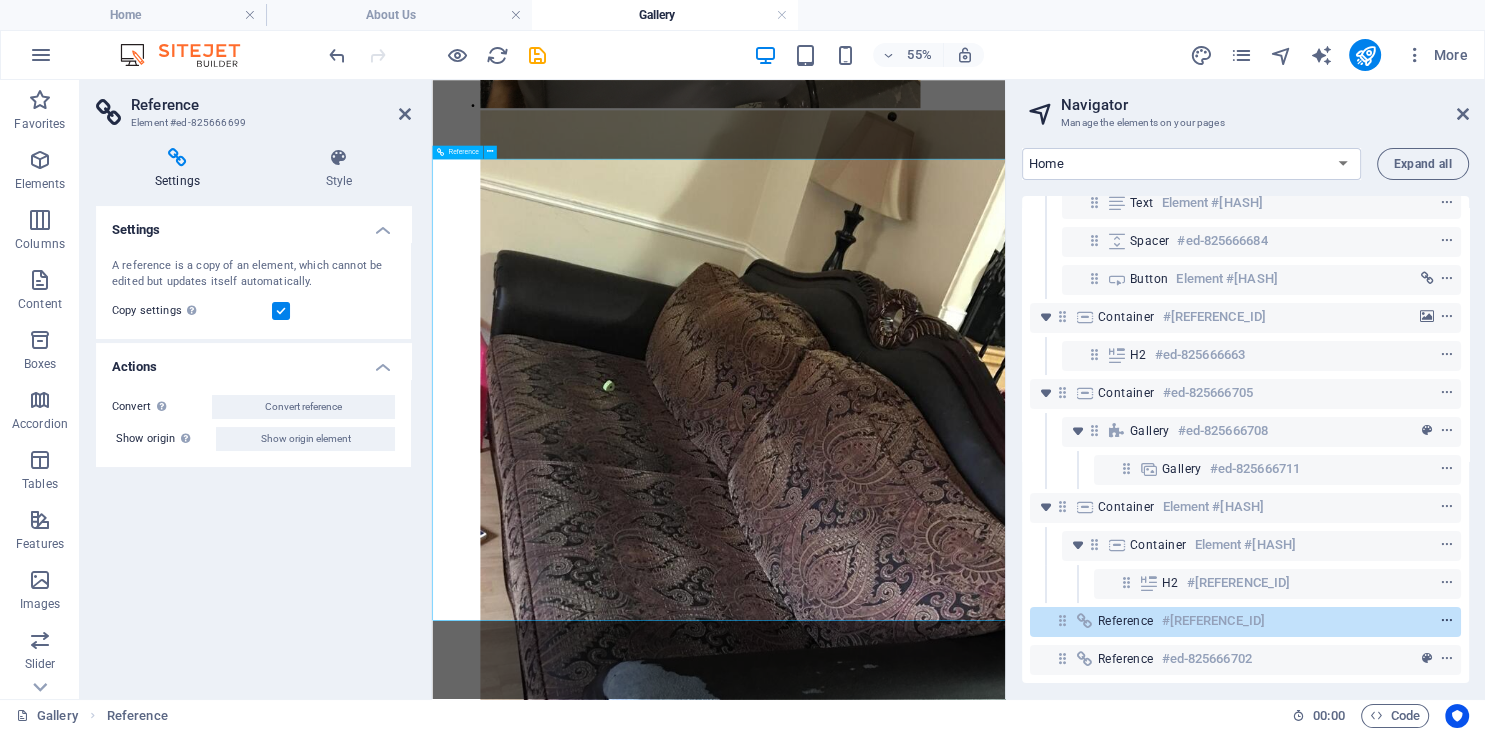 click at bounding box center (1447, 621) 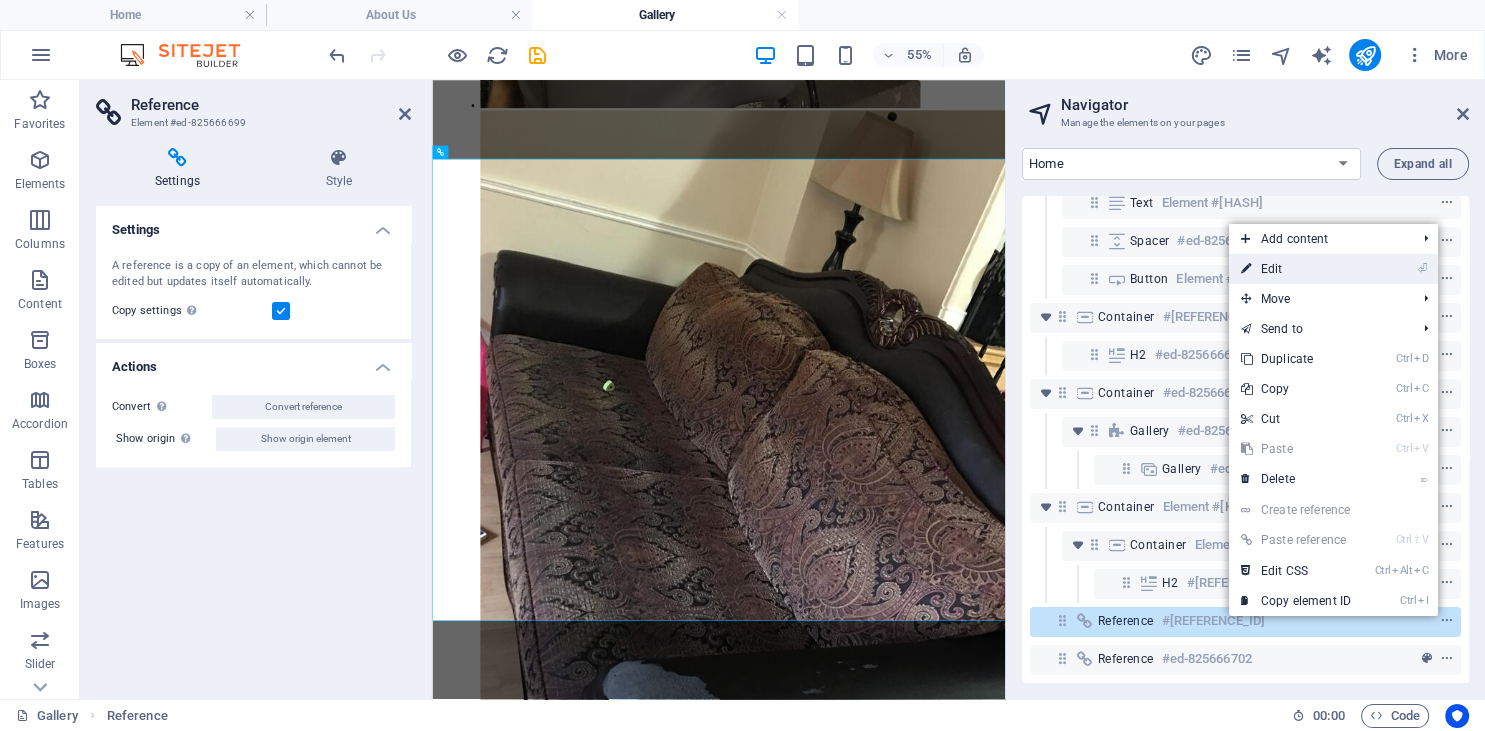 click on "⏎  Edit" at bounding box center [1296, 269] 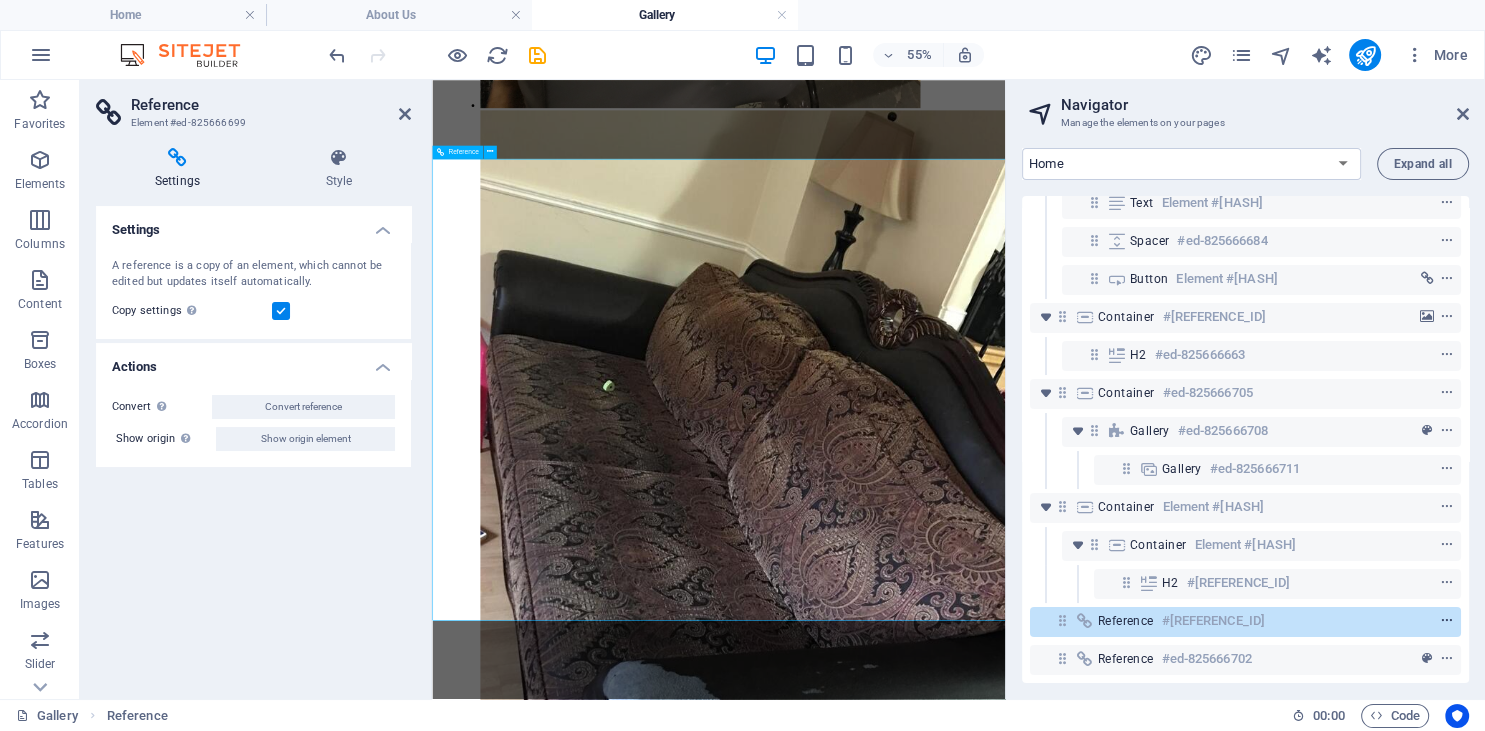 click at bounding box center [1447, 621] 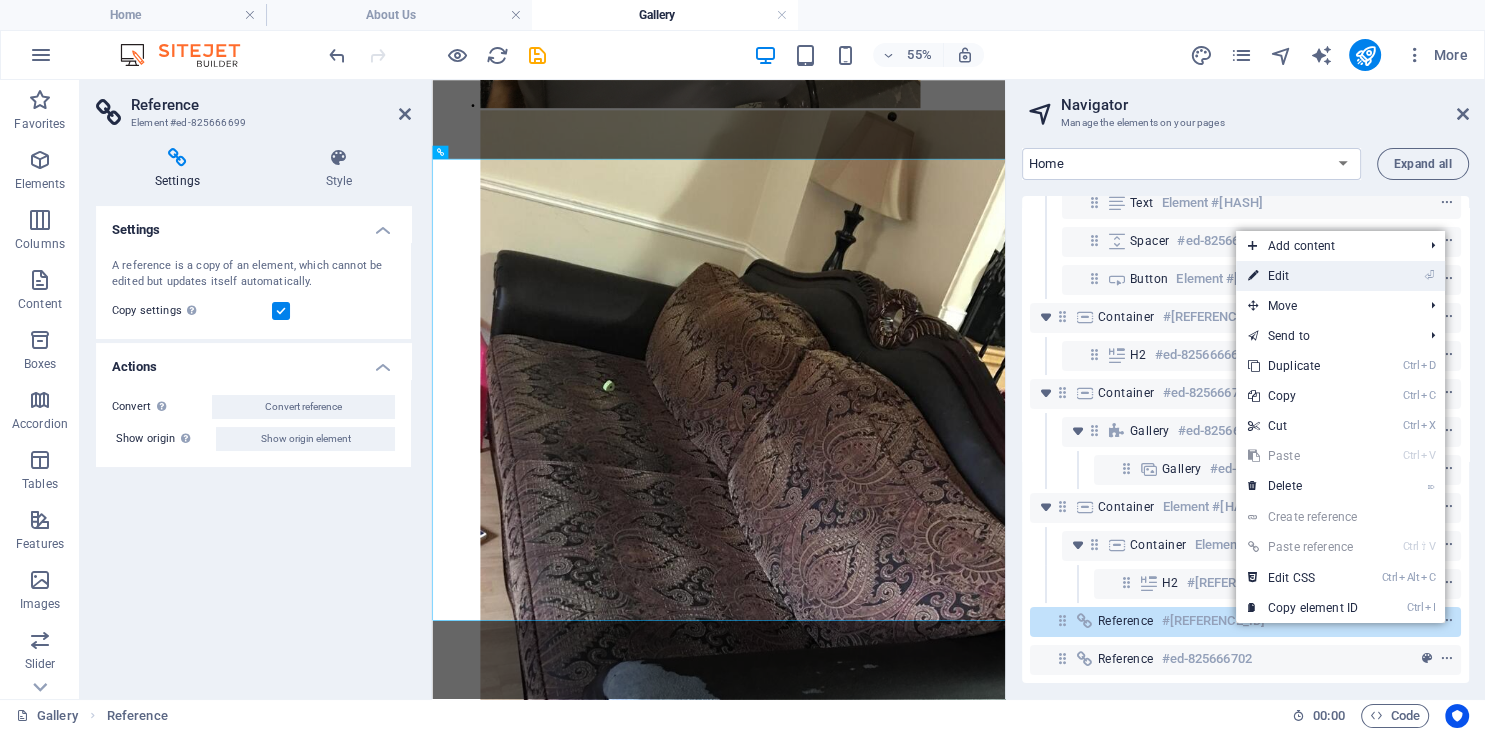 click on "⏎  Edit" at bounding box center (1303, 276) 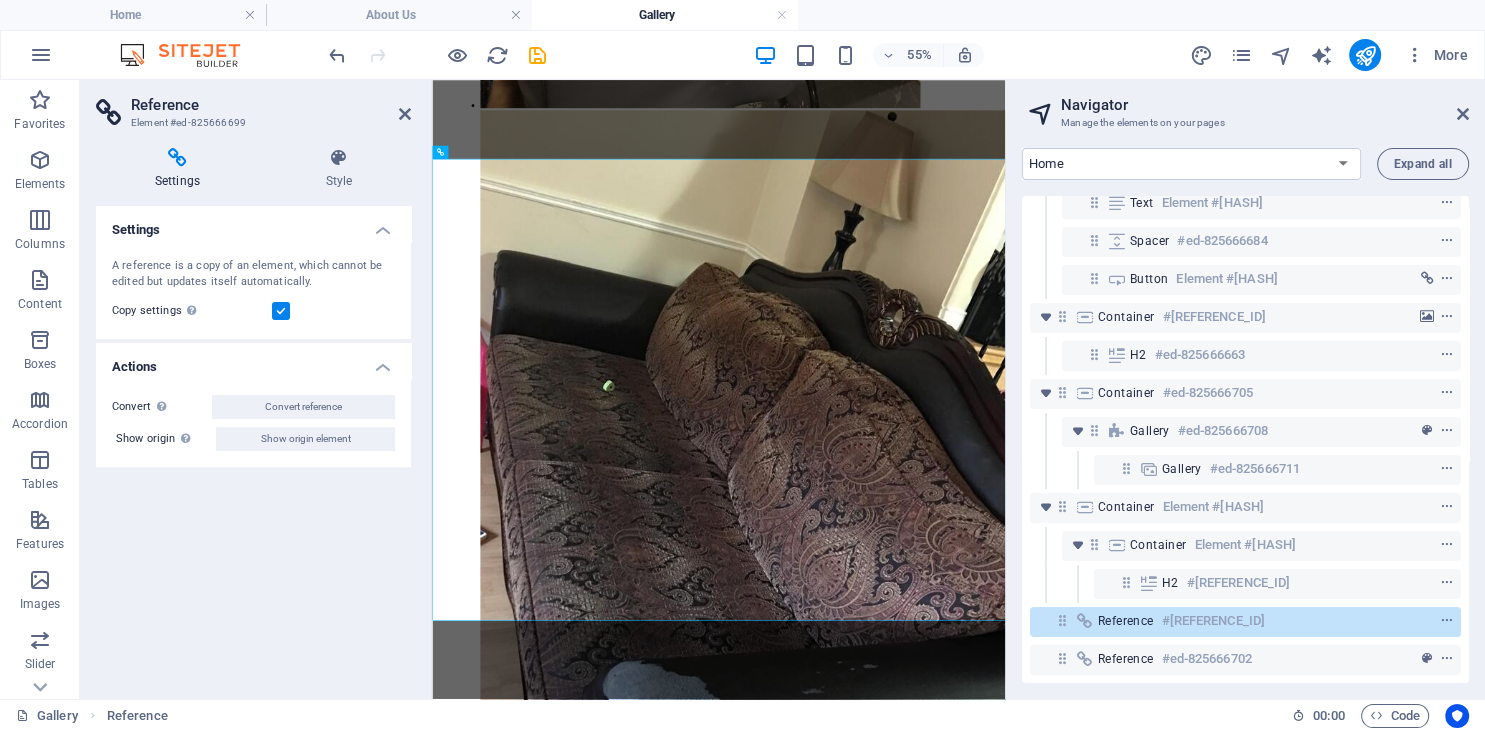 click on "A reference is a copy of an element, which cannot be edited but updates itself automatically." at bounding box center (253, 274) 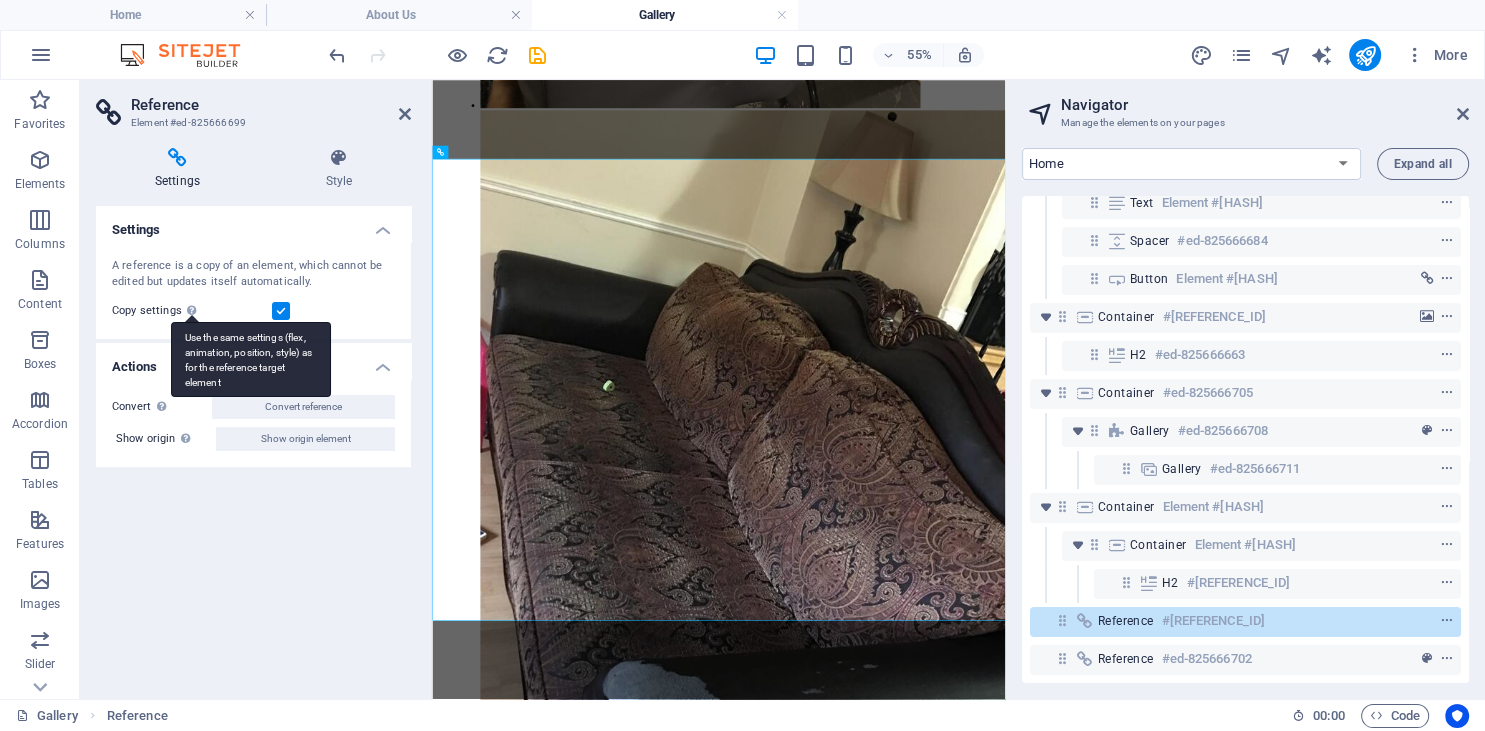 click on "Use the same settings (flex, animation, position, style) as for the reference target element" at bounding box center (251, 359) 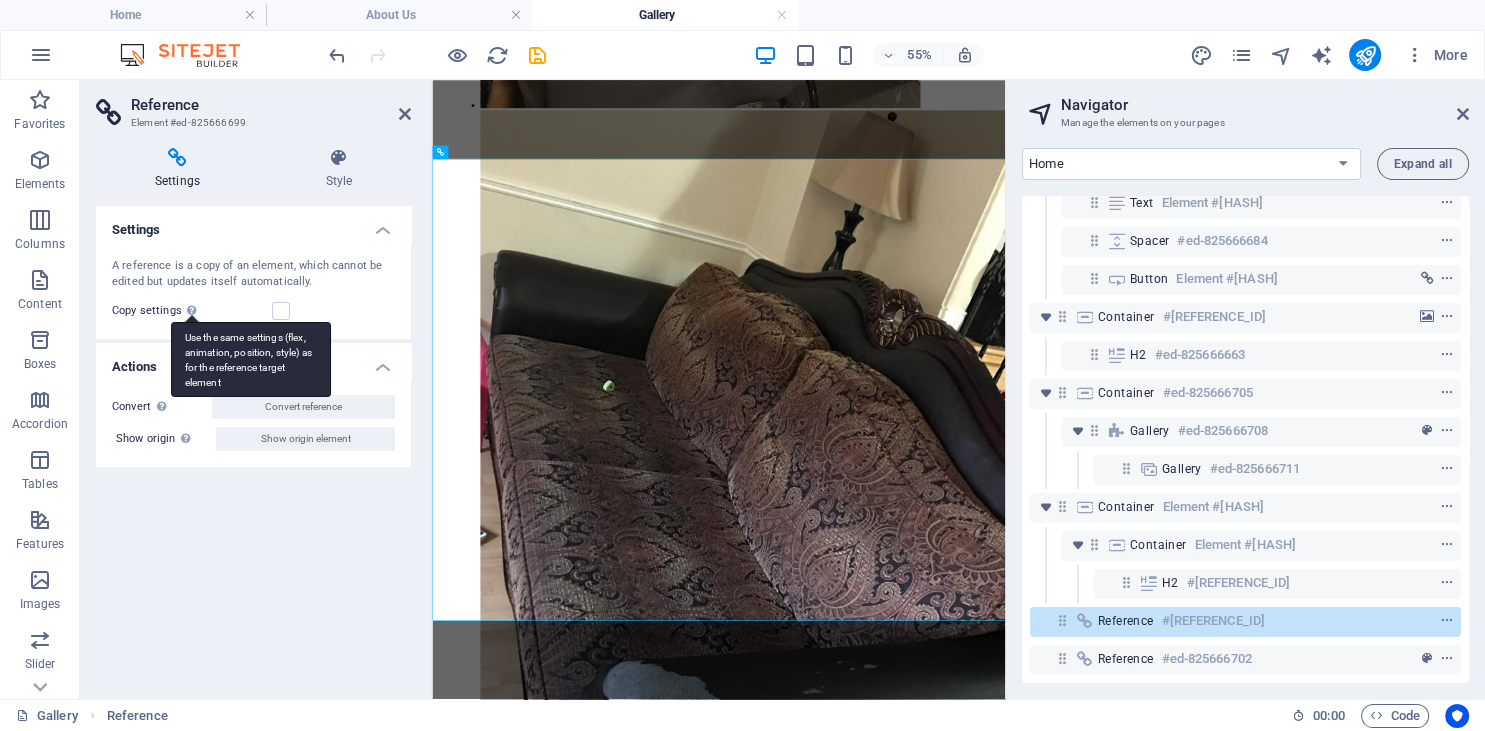 click on "Use the same settings (flex, animation, position, style) as for the reference target element" at bounding box center (251, 359) 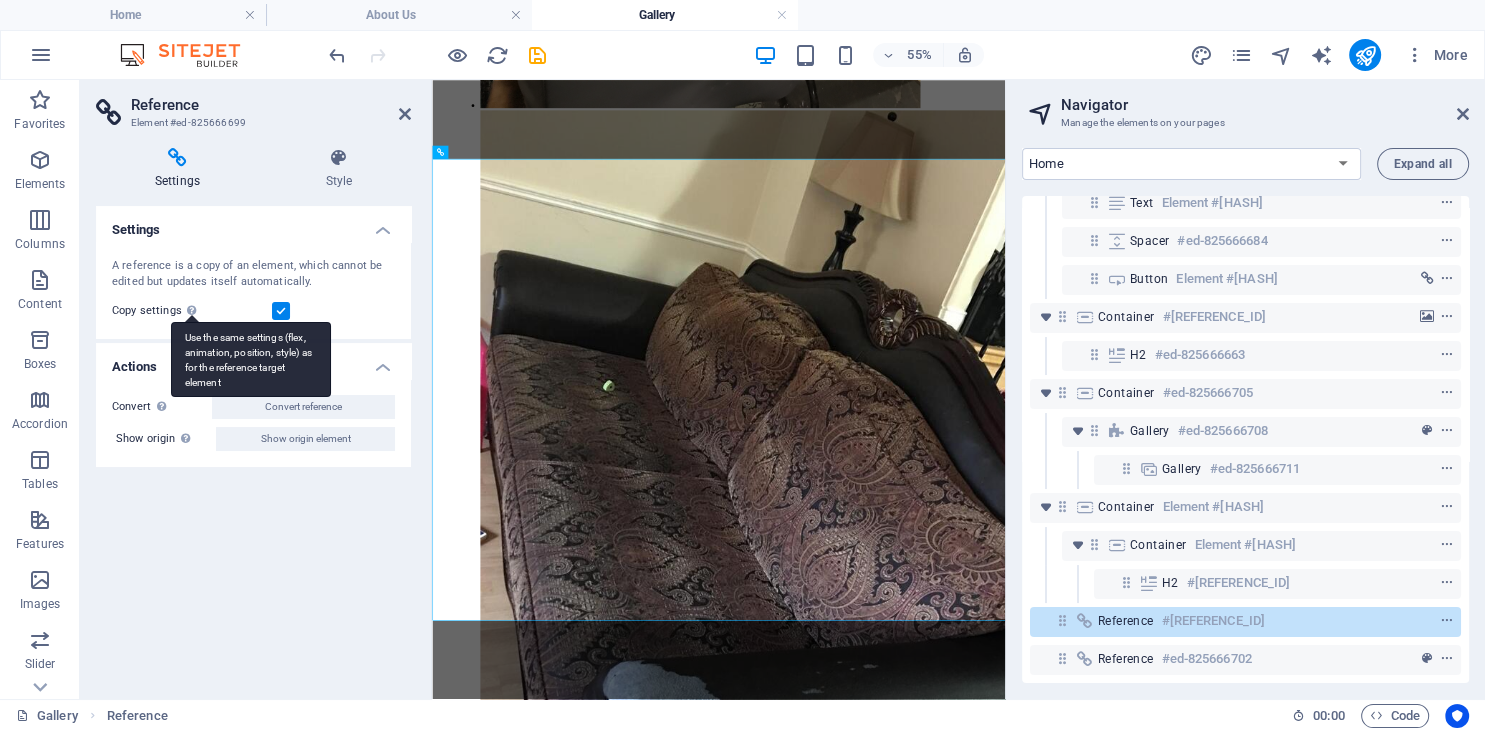 click on "Use the same settings (flex, animation, position, style) as for the reference target element" at bounding box center [251, 359] 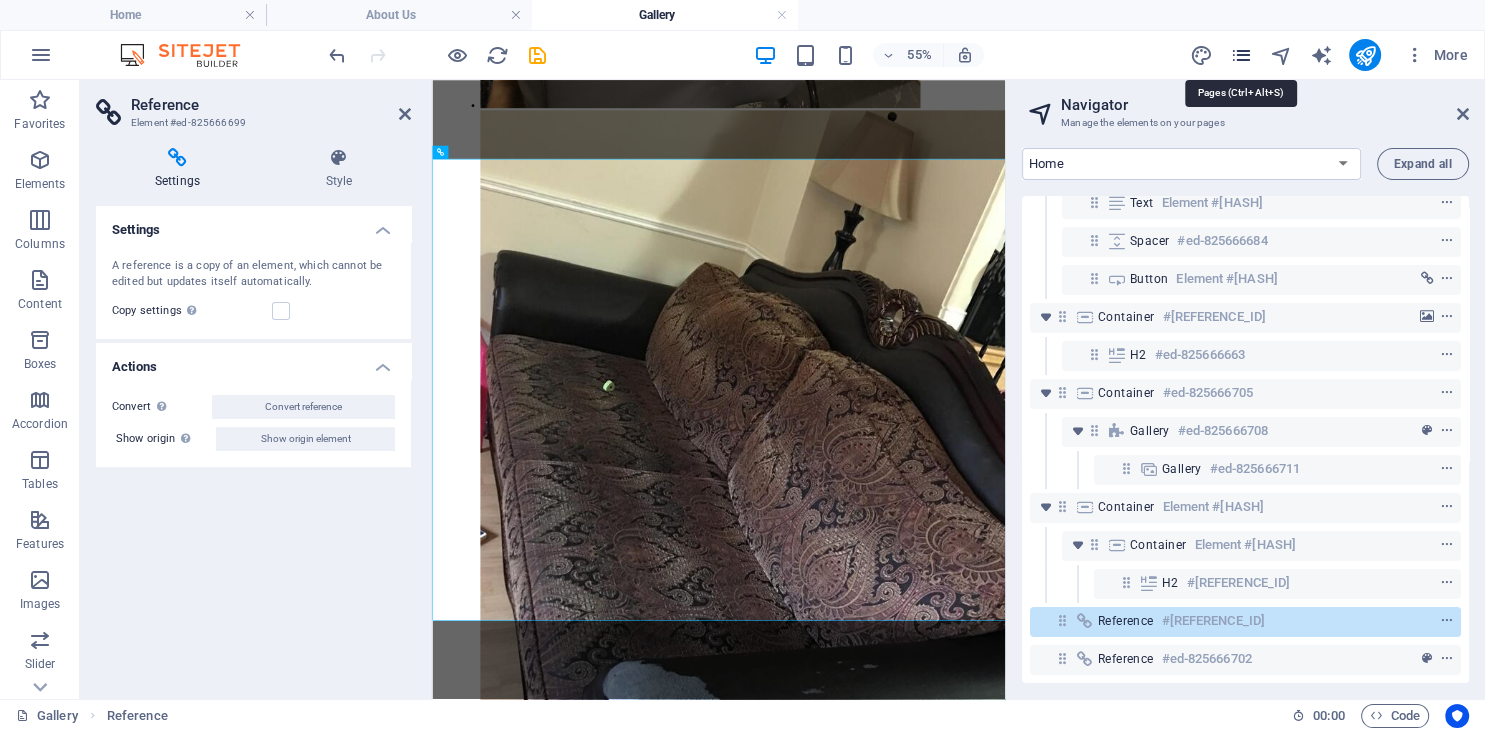 click at bounding box center [1240, 55] 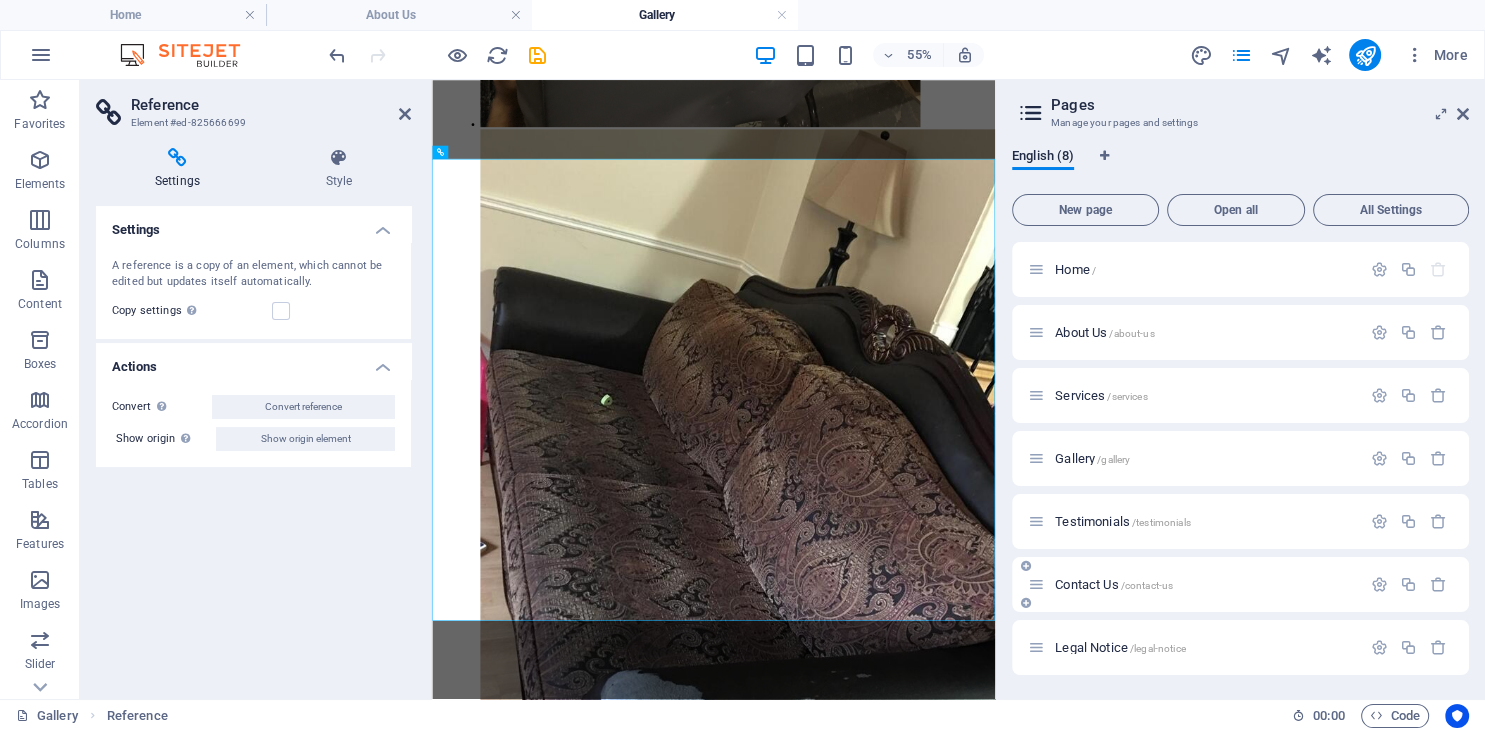 click on "Contact Us /contact-us" at bounding box center (1114, 584) 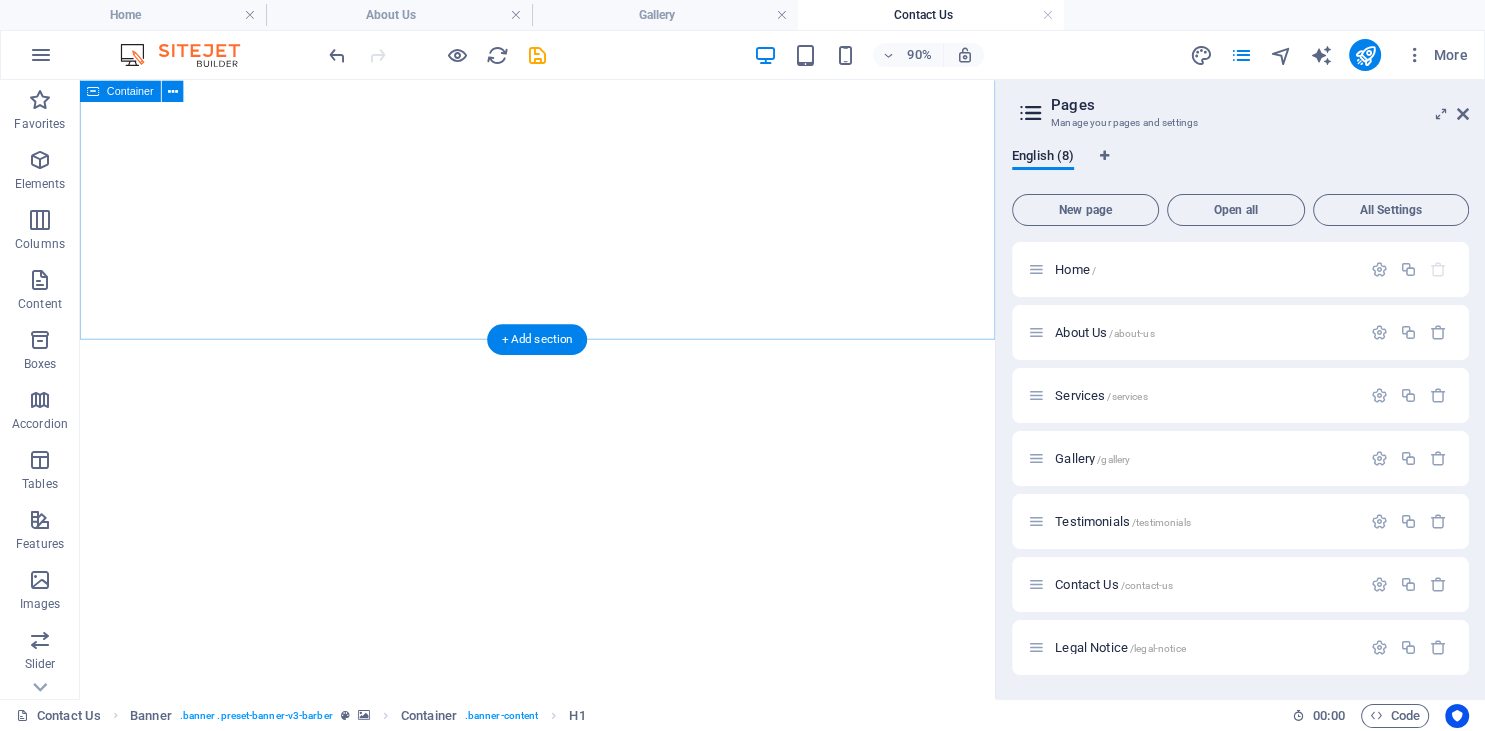 scroll, scrollTop: 1161, scrollLeft: 0, axis: vertical 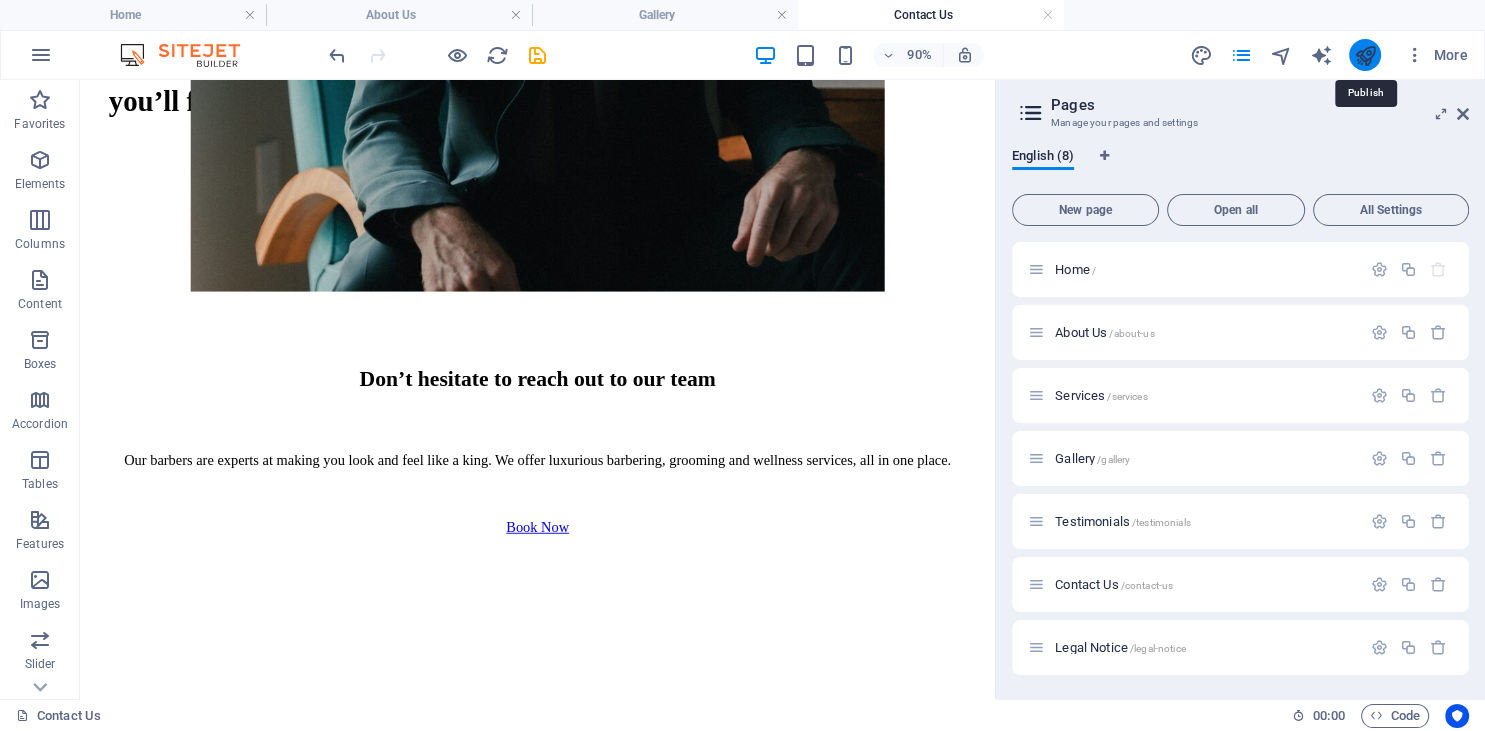 click at bounding box center [1364, 55] 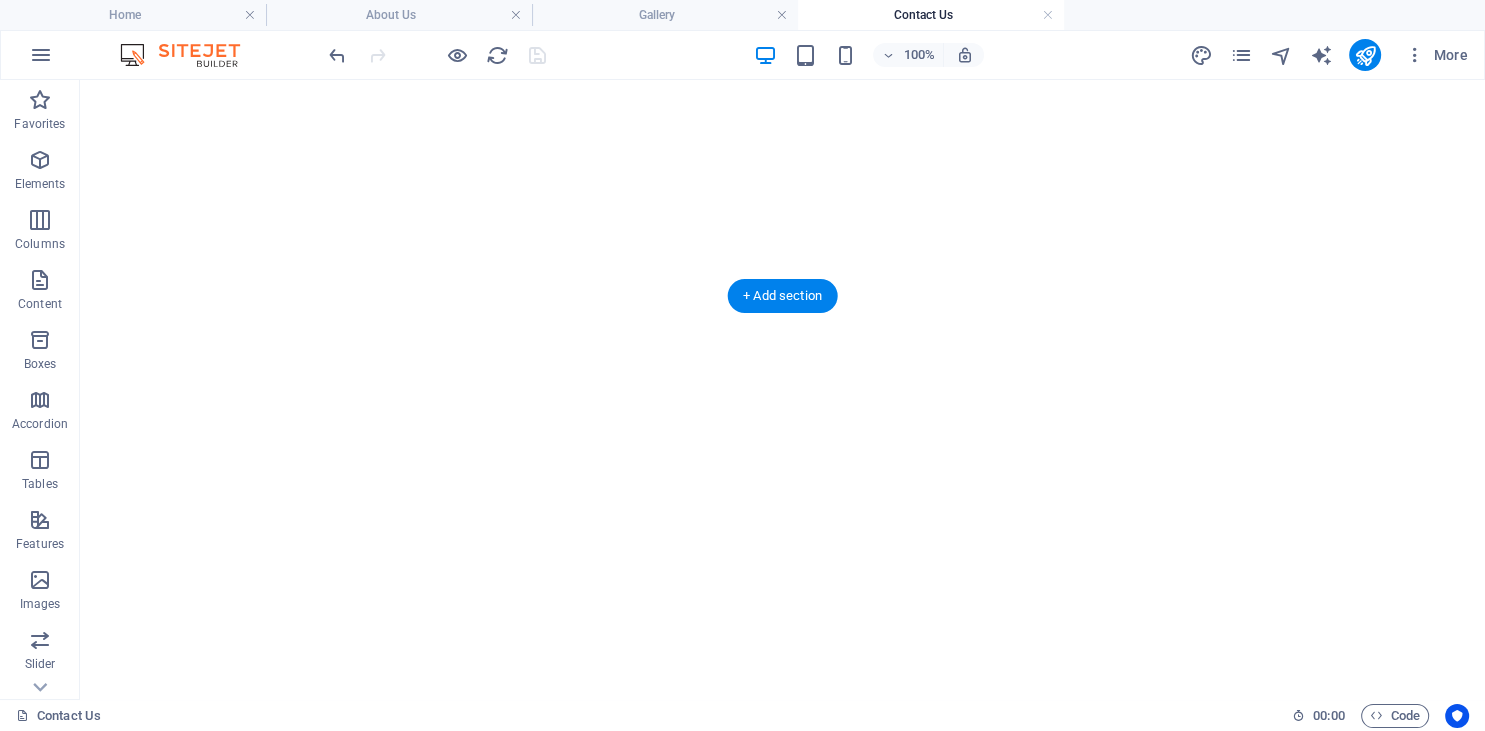 scroll, scrollTop: 2534, scrollLeft: 0, axis: vertical 